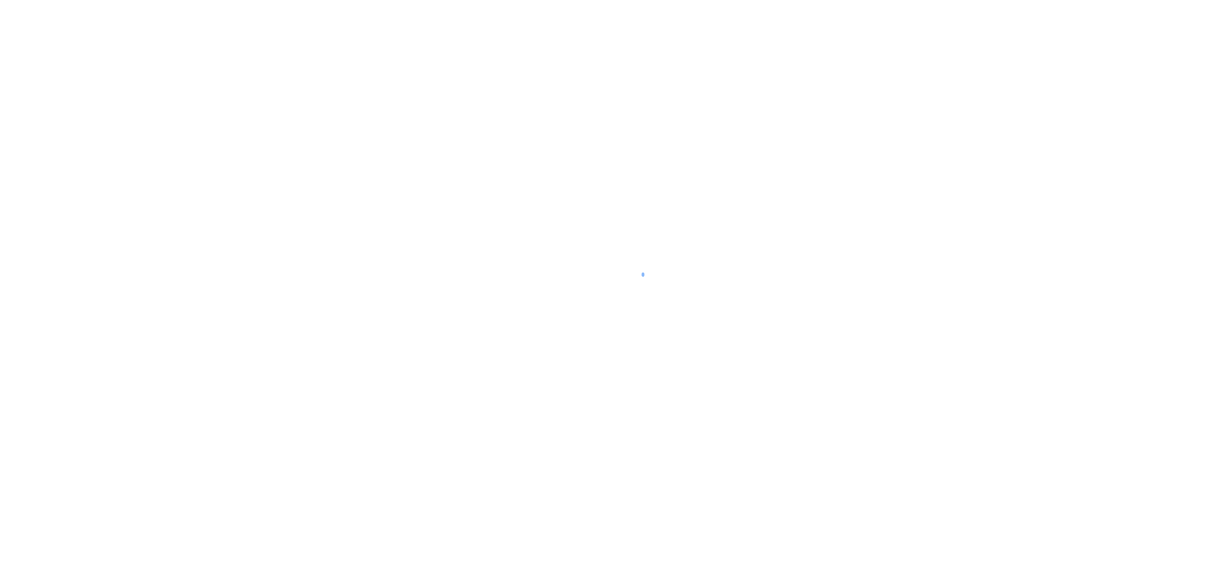 scroll, scrollTop: 0, scrollLeft: 0, axis: both 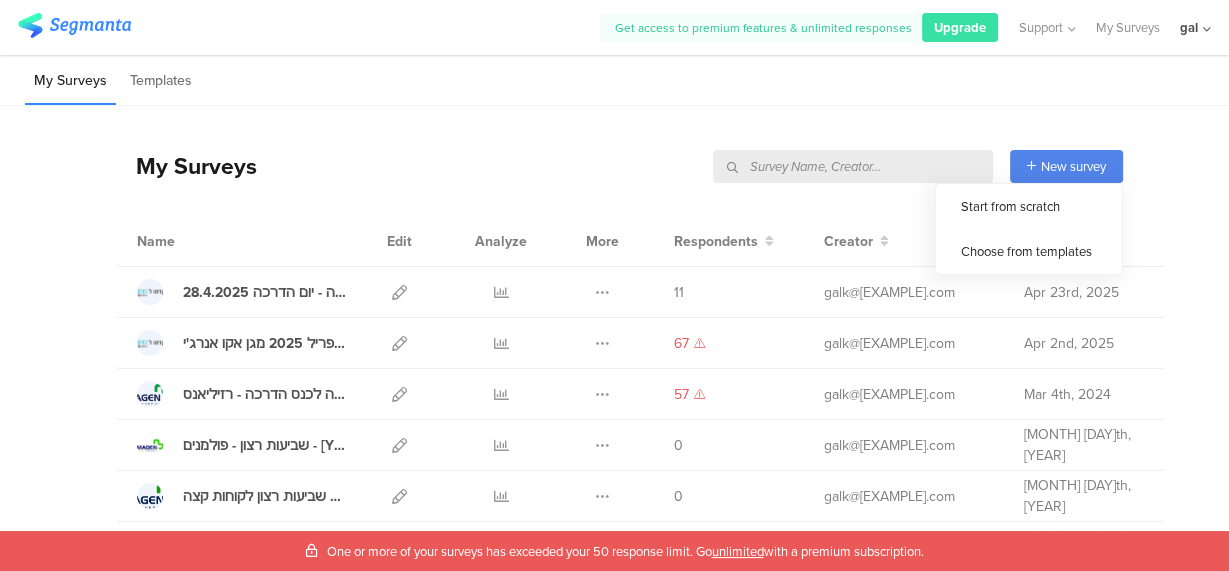 click on "New survey" at bounding box center [1073, 166] 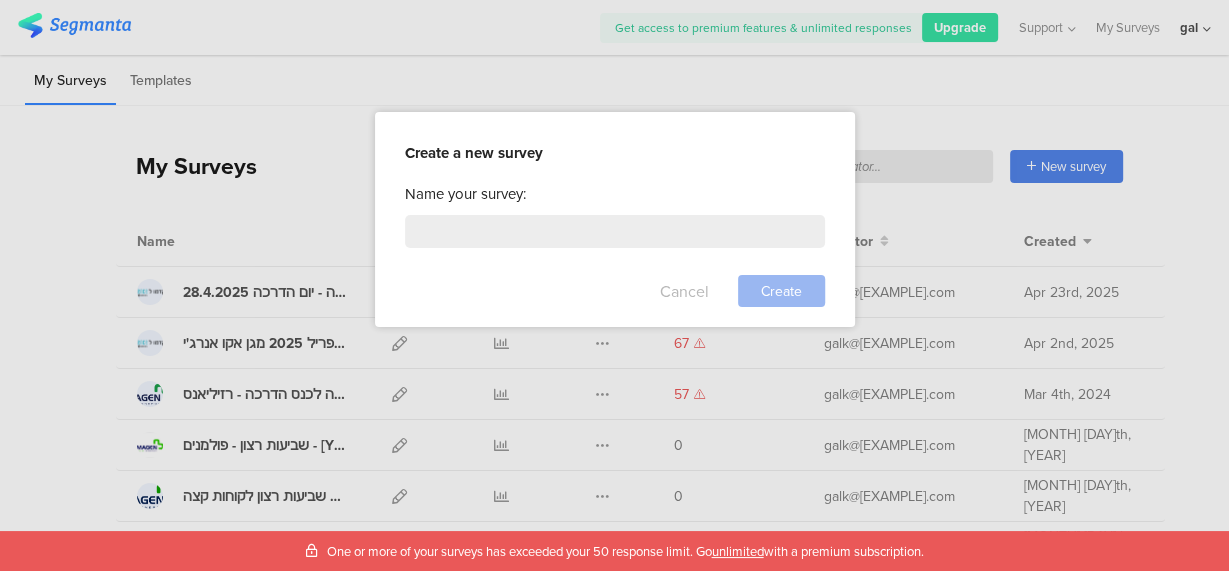 click on "Cancel" at bounding box center [684, 291] 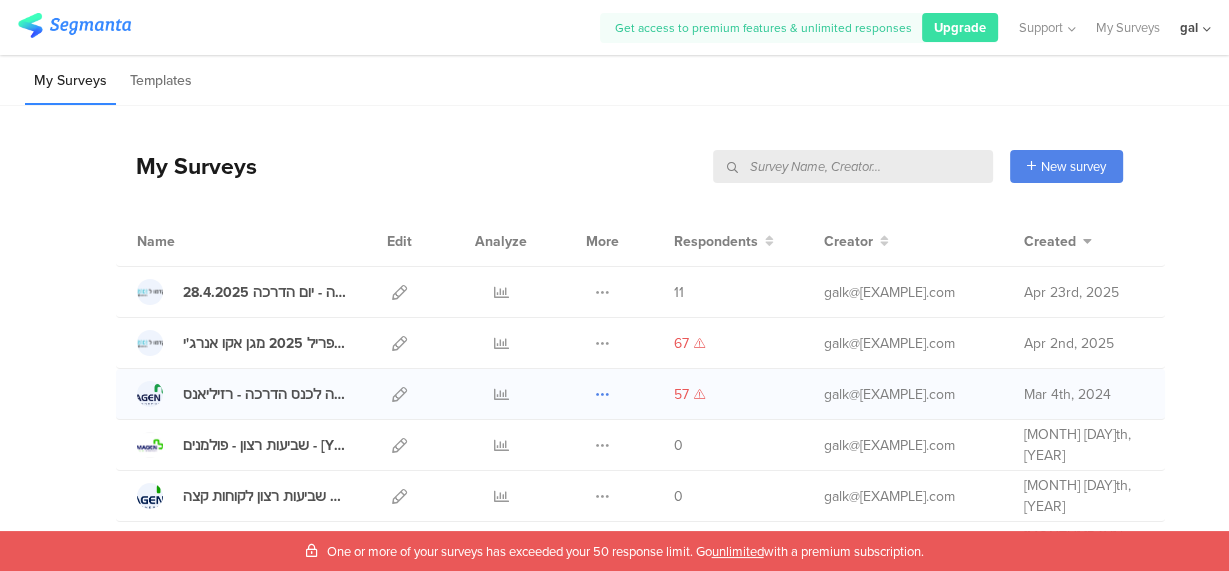 click at bounding box center (602, 292) 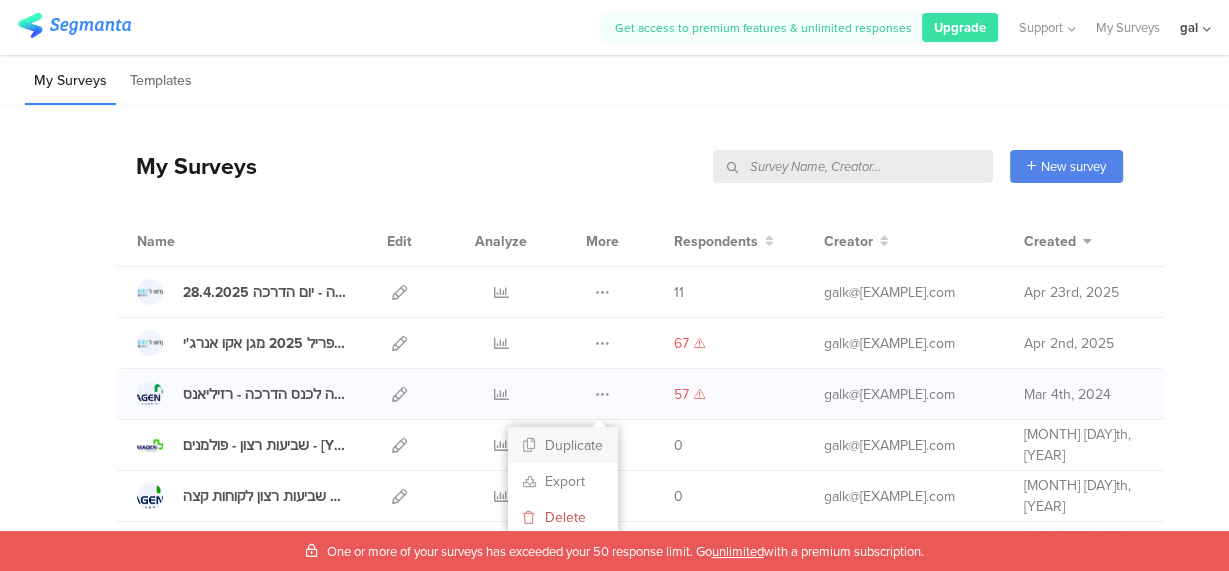 click on "Duplicate" at bounding box center (0, 0) 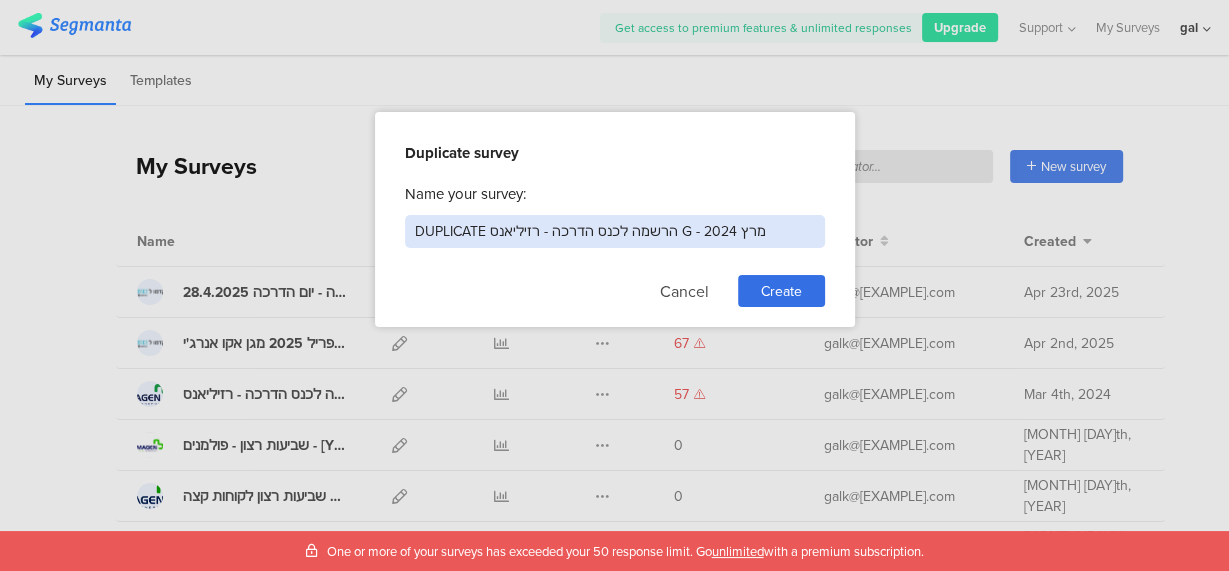 click on "DUPLICATE הרשמה לכנס הדרכה - רזיליאנס G - 2024 מרץ" at bounding box center [615, 231] 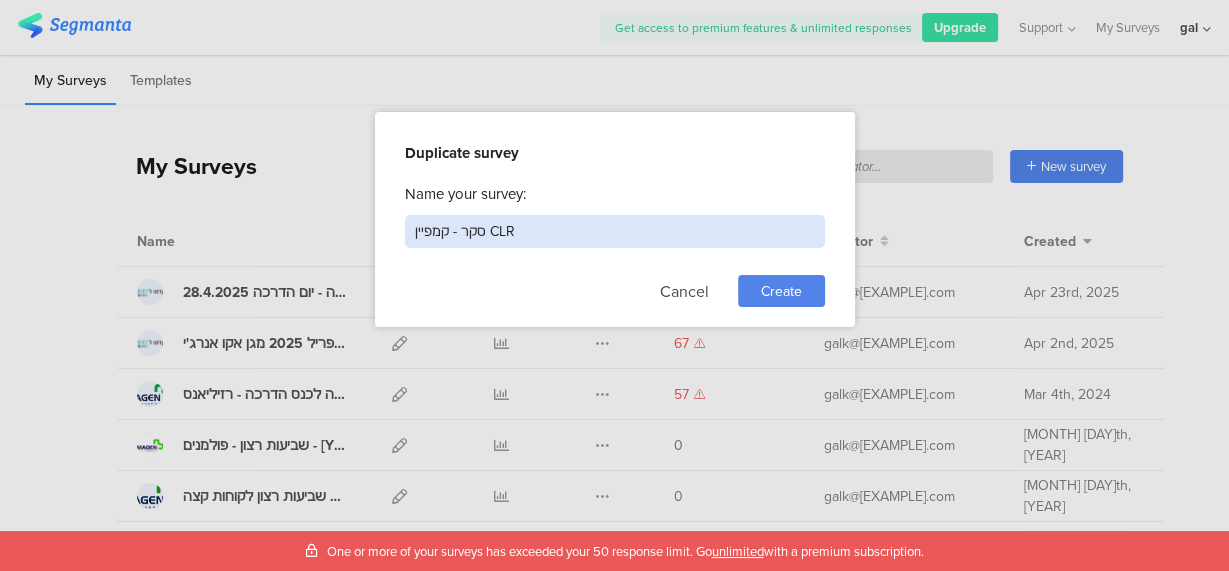 type on "סקר - קמפיין CLR" 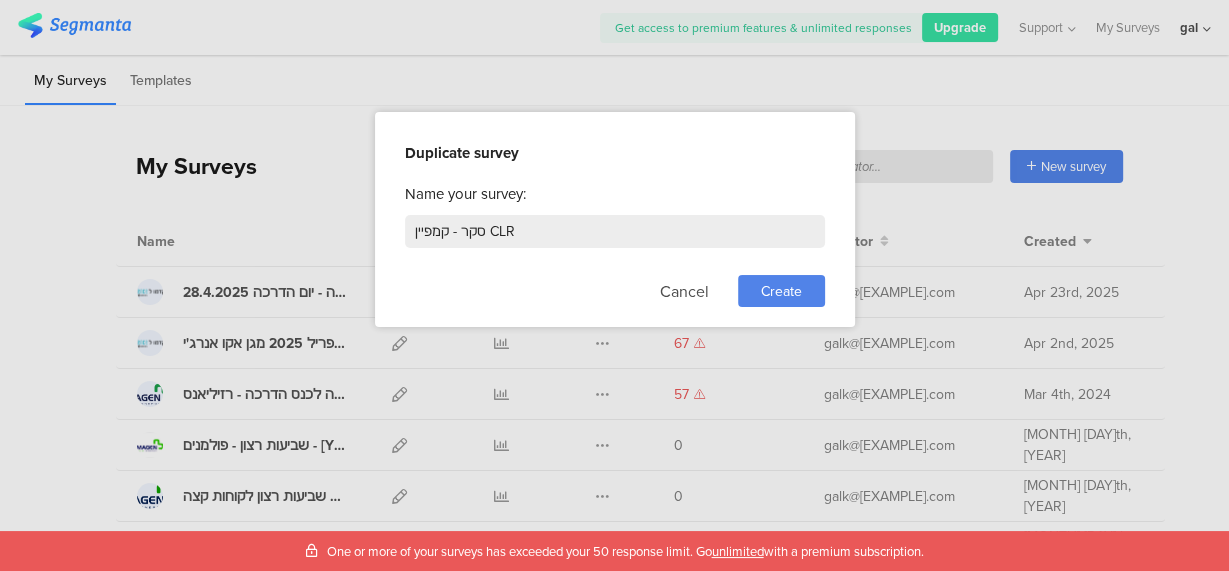 click on "Create" at bounding box center [781, 291] 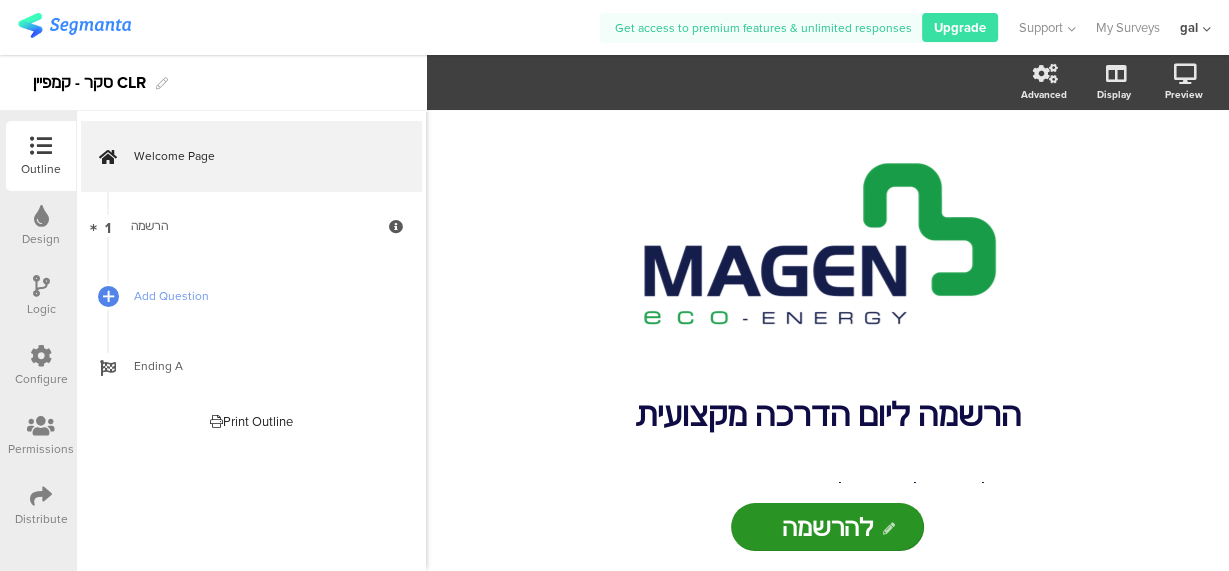 click on "להרשמה
להרשמה" at bounding box center (827, 527) 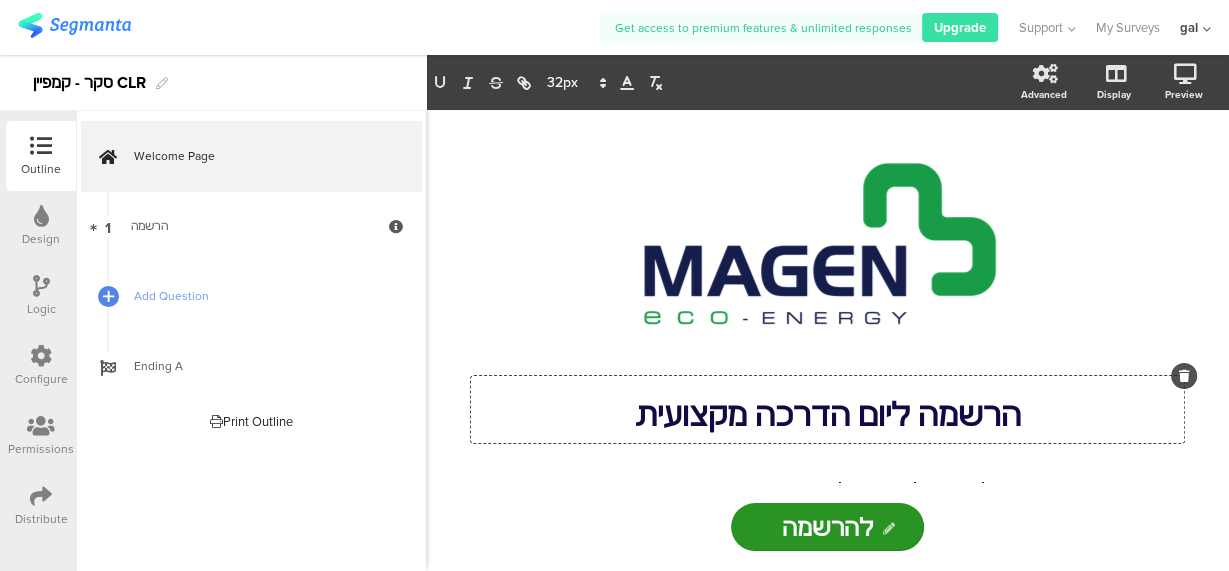click on "הרשמה ליום הדרכה מקצועית
הרשמה ליום הדרכה מקצועית
הרשמה ליום הדרכה מקצועית" at bounding box center [827, 409] 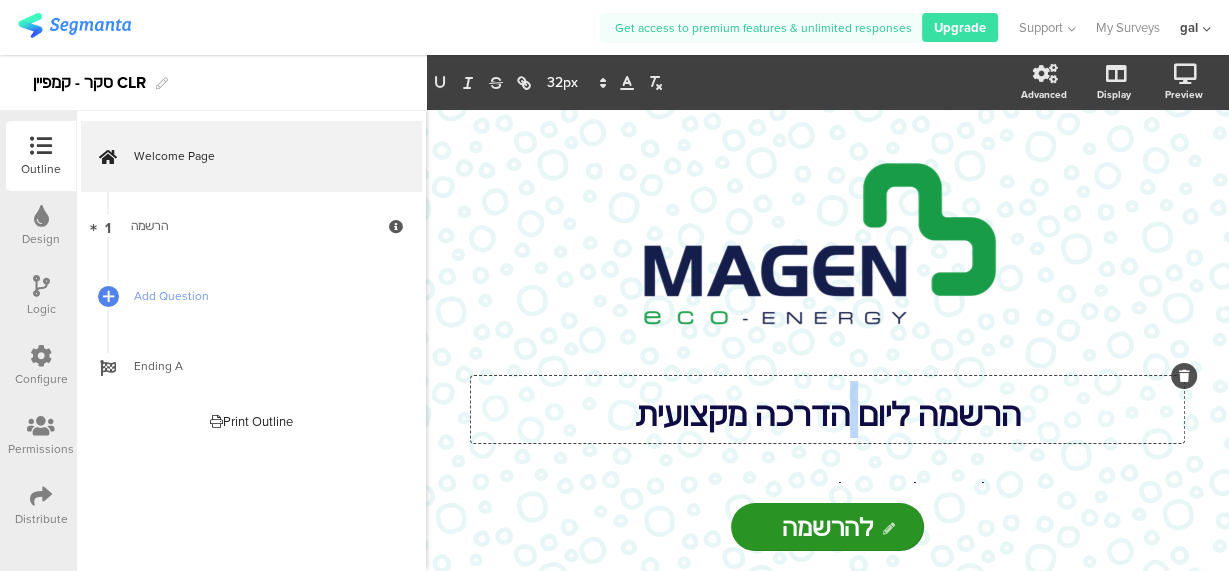 scroll, scrollTop: 0, scrollLeft: 0, axis: both 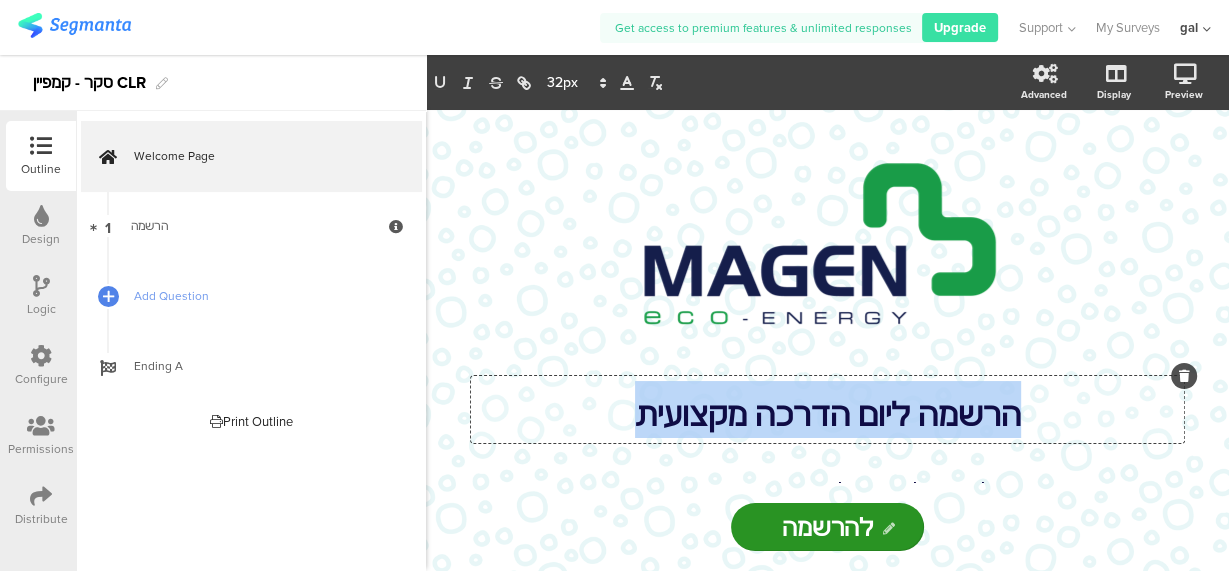 click on "הרשמה ליום הדרכה מקצועית" at bounding box center (828, 413) 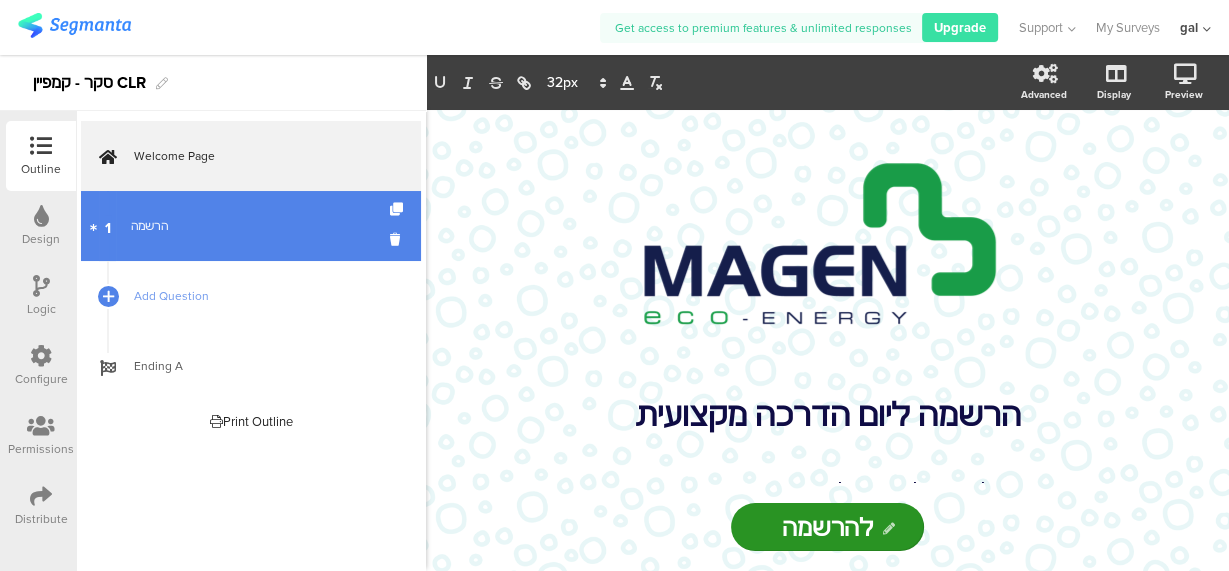 click on "1
הרשמה" at bounding box center (251, 226) 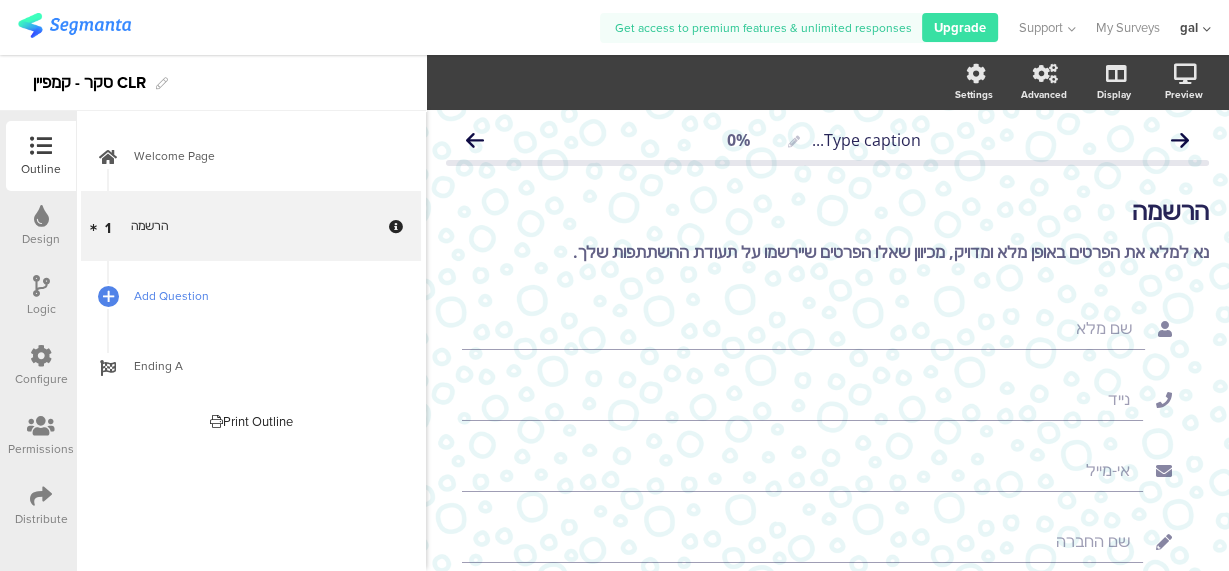 click on "Add Question" at bounding box center (262, 296) 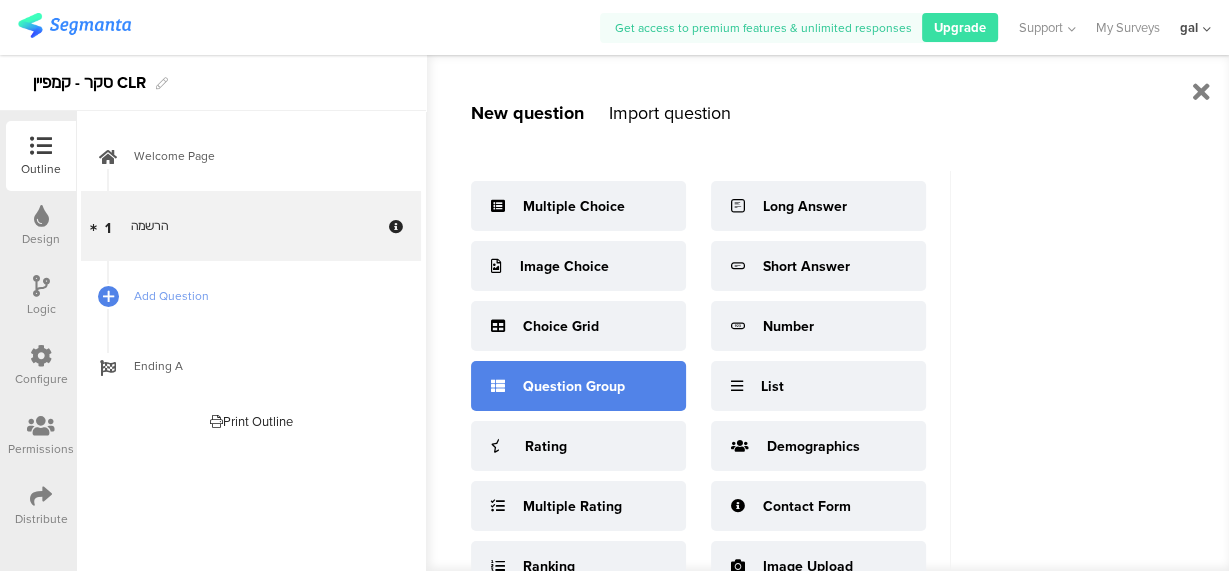 click on "Question Group" at bounding box center [578, 386] 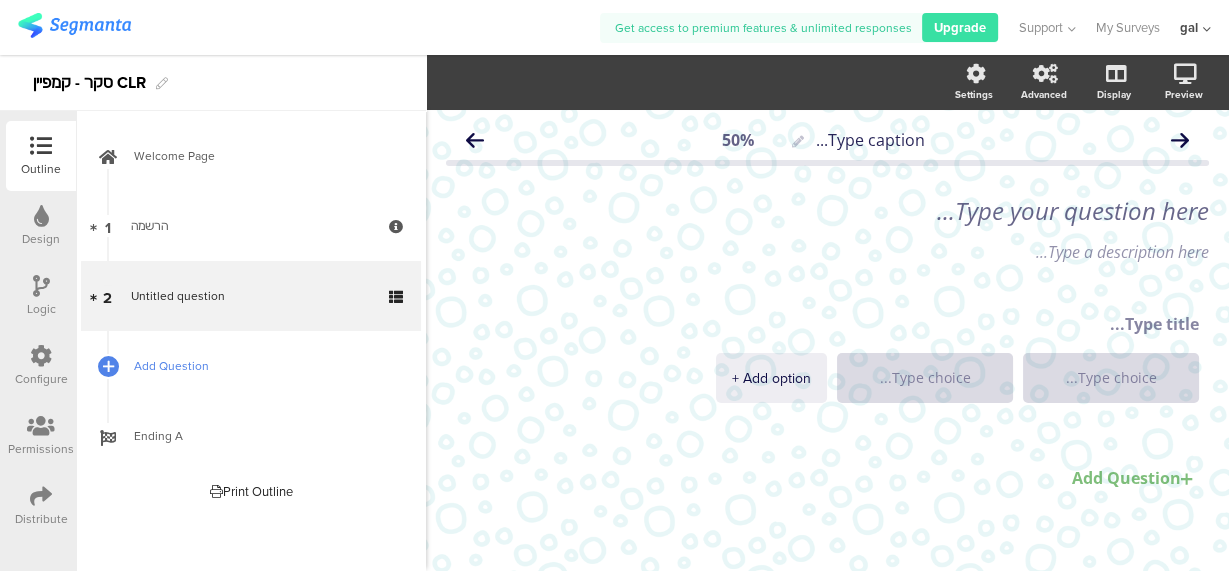 click on "Add Question" at bounding box center [262, 366] 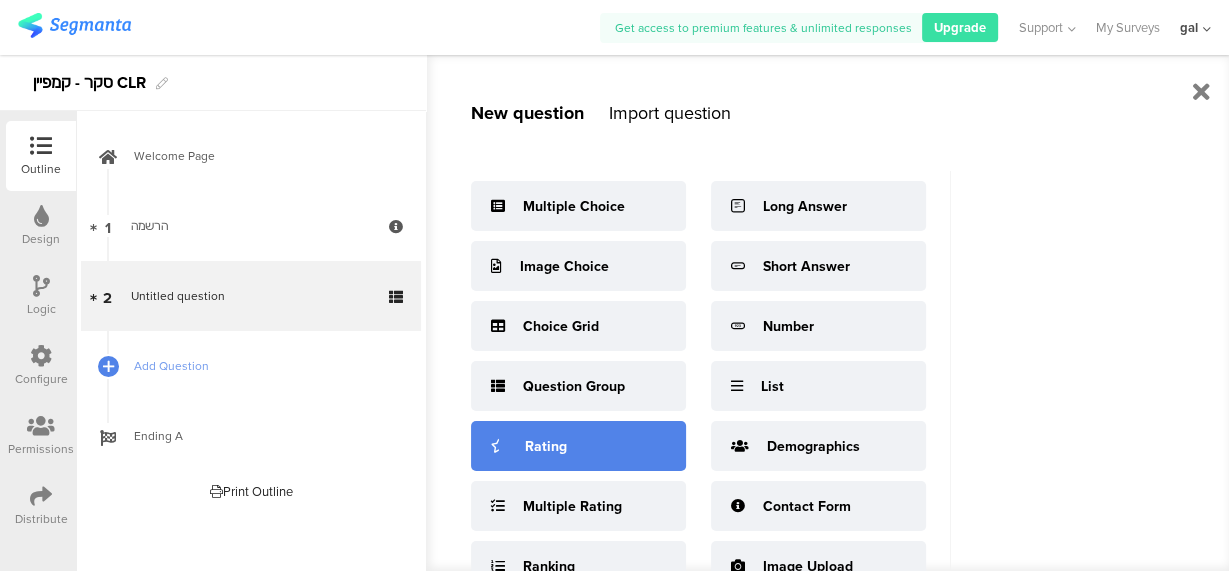 click on "Rating" at bounding box center [578, 446] 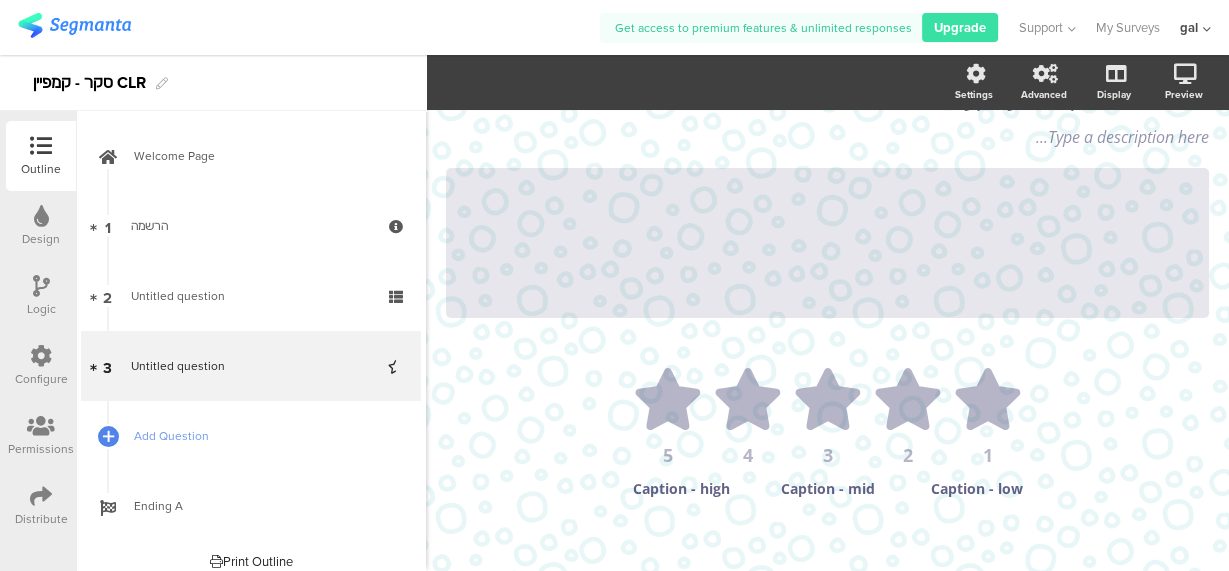 scroll, scrollTop: 119, scrollLeft: 0, axis: vertical 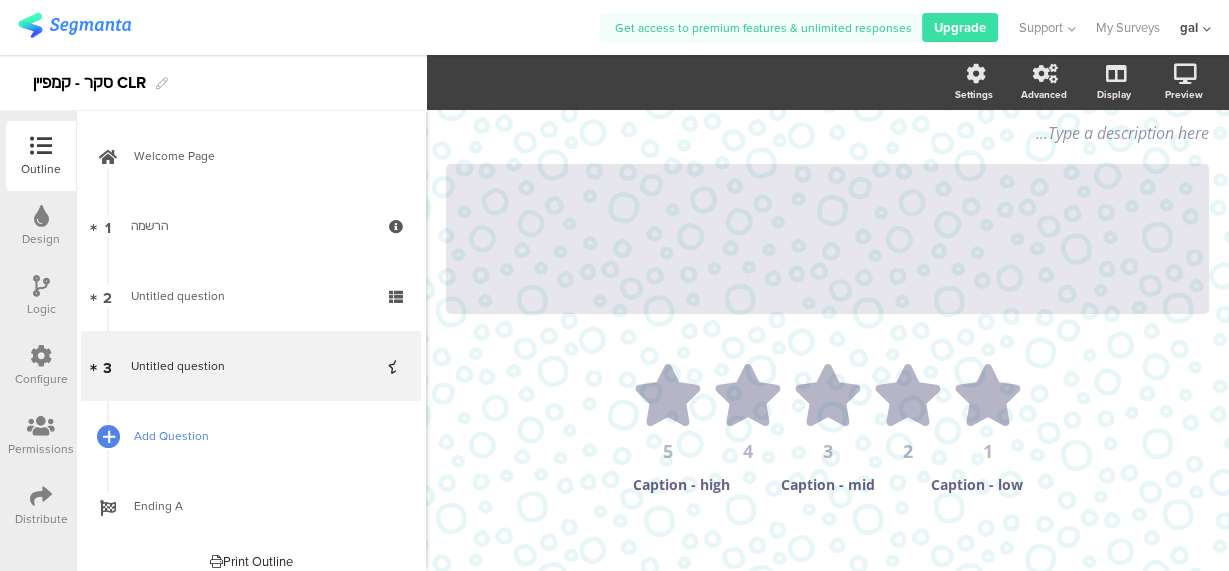 click at bounding box center (108, 436) 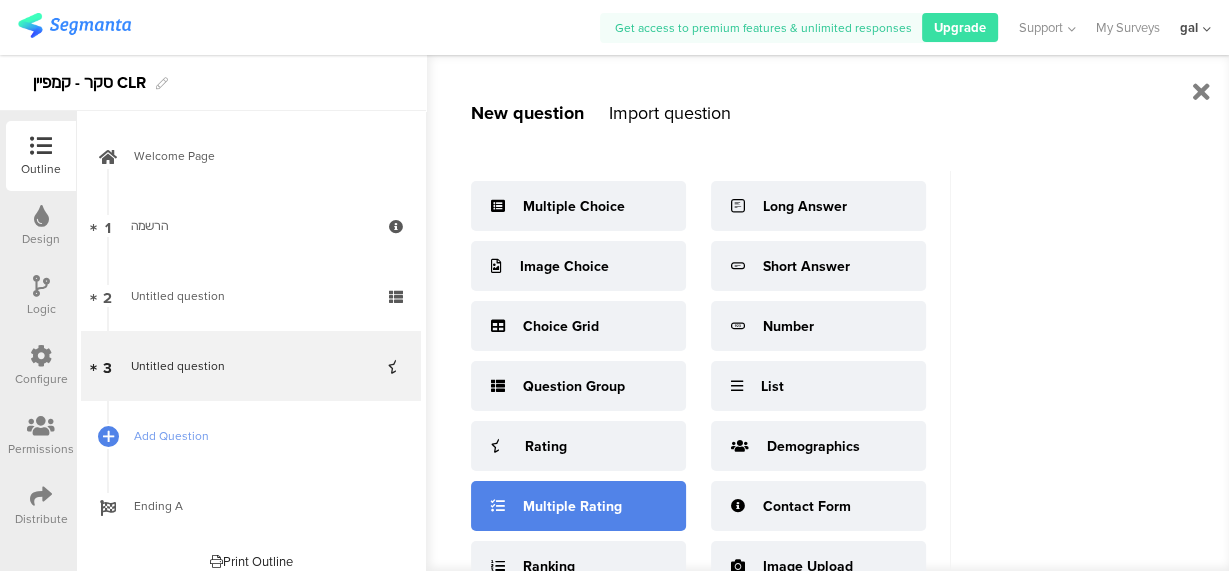 click on "Multiple Rating" at bounding box center (574, 206) 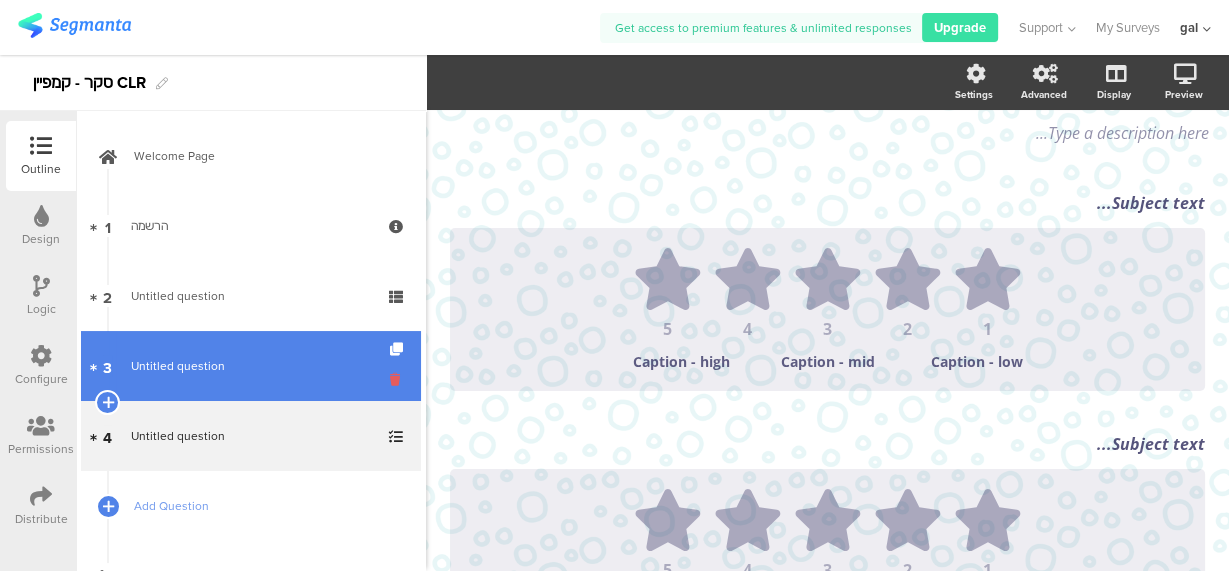 click at bounding box center (398, 239) 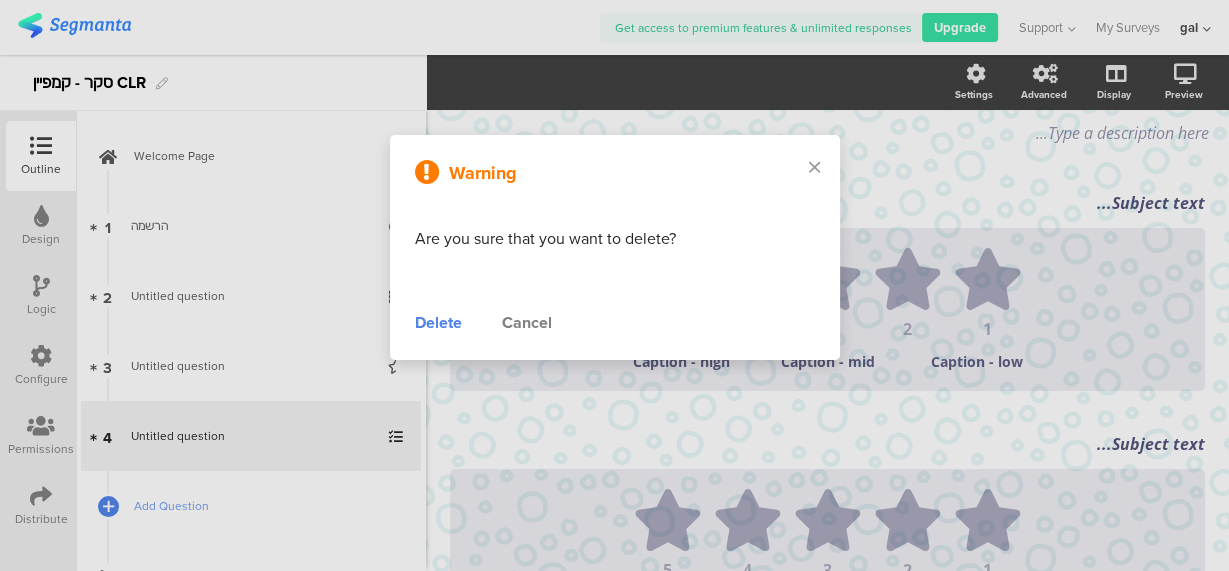 click on "Delete" at bounding box center (438, 323) 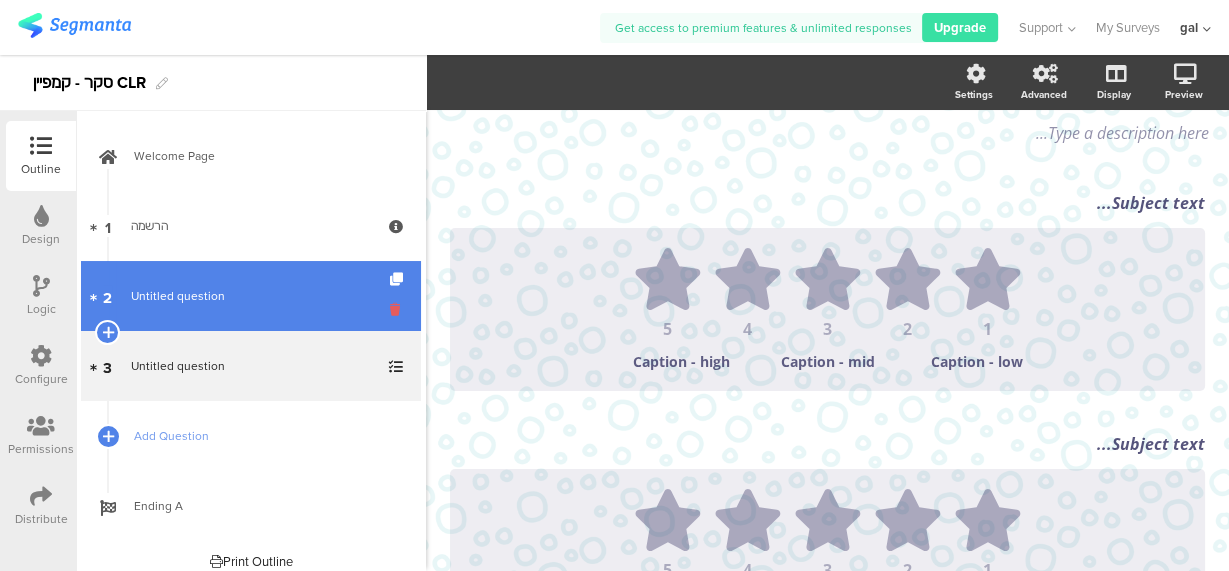 click at bounding box center (398, 239) 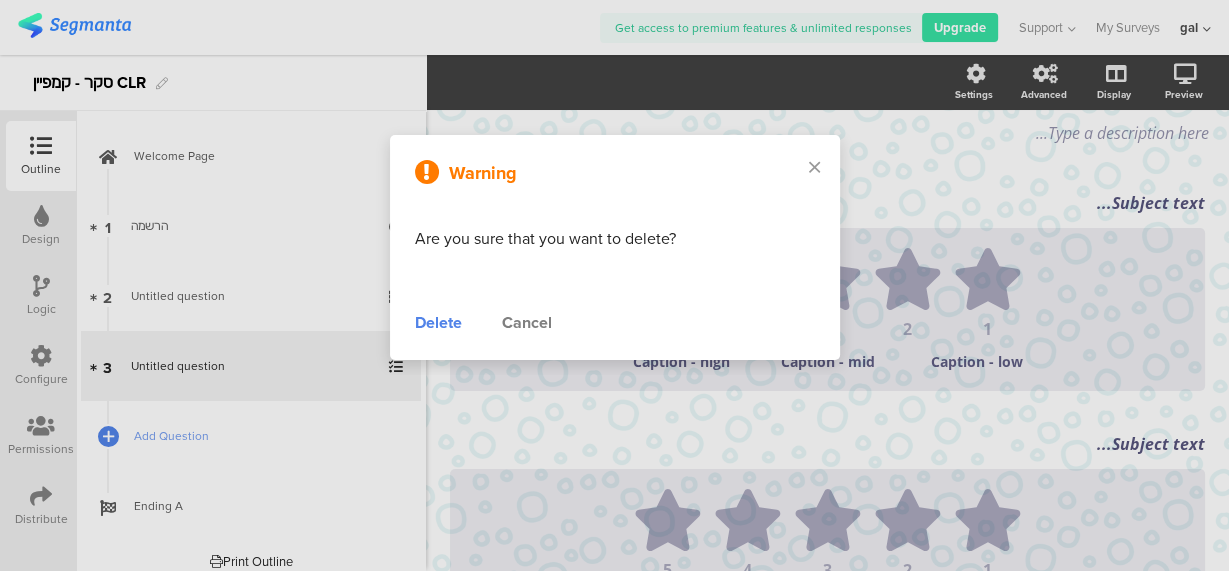 click on "Delete" at bounding box center [438, 323] 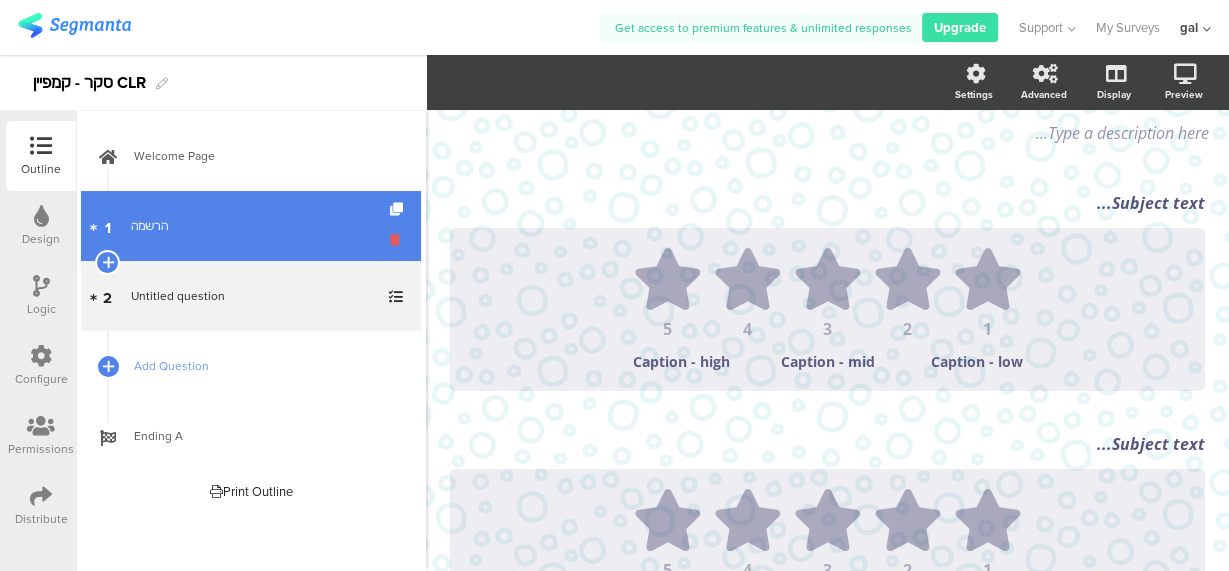 click at bounding box center [398, 239] 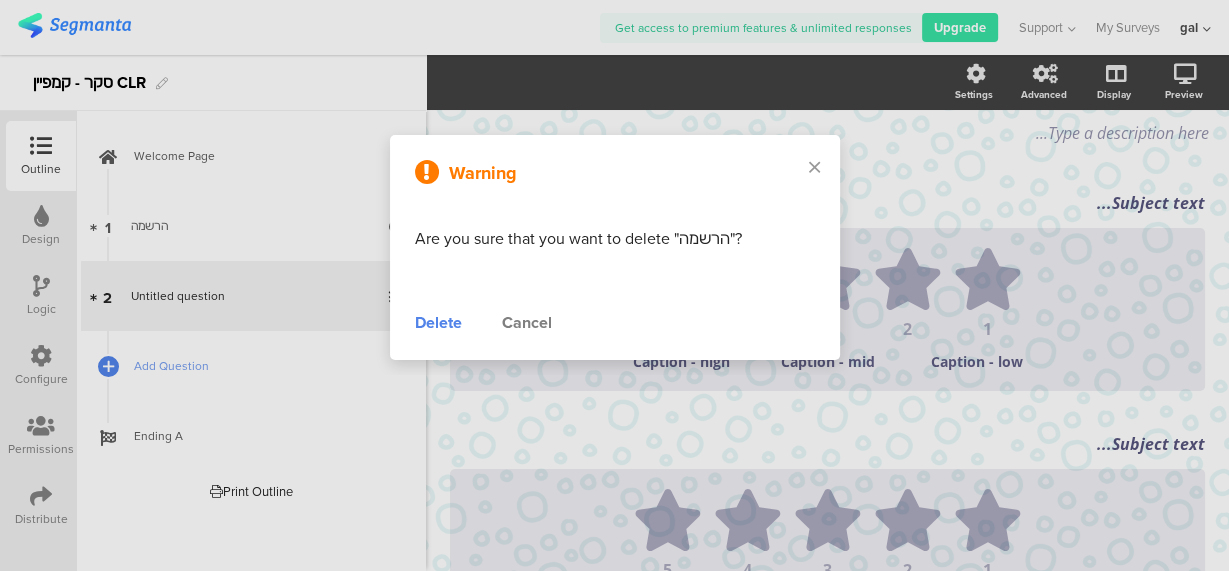 click on "Cancel" at bounding box center [527, 323] 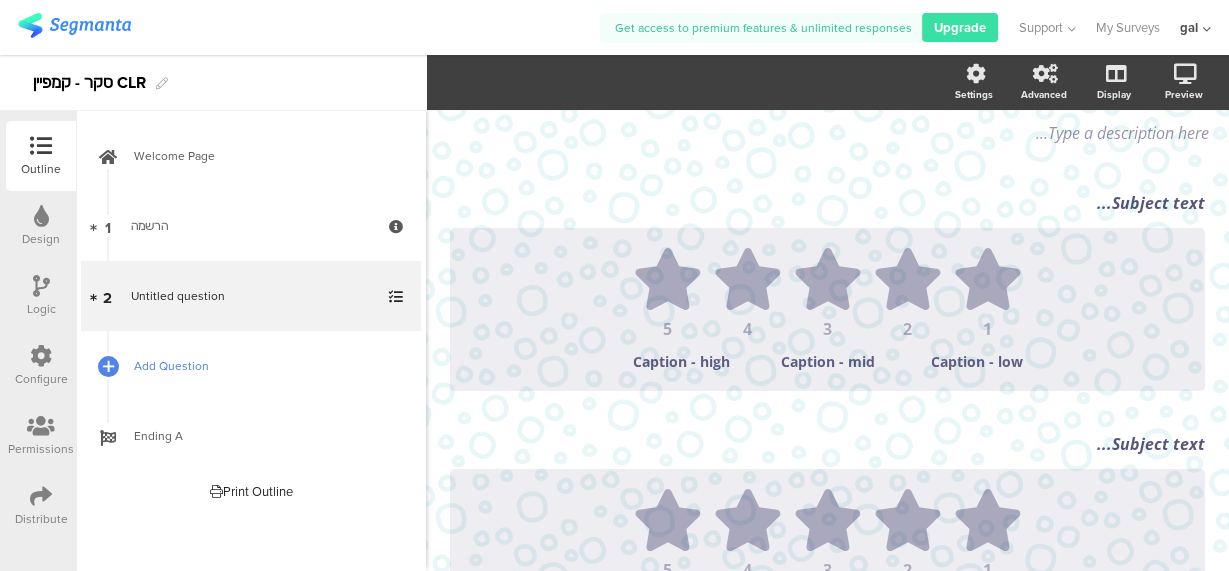 click on "Add Question" at bounding box center (262, 366) 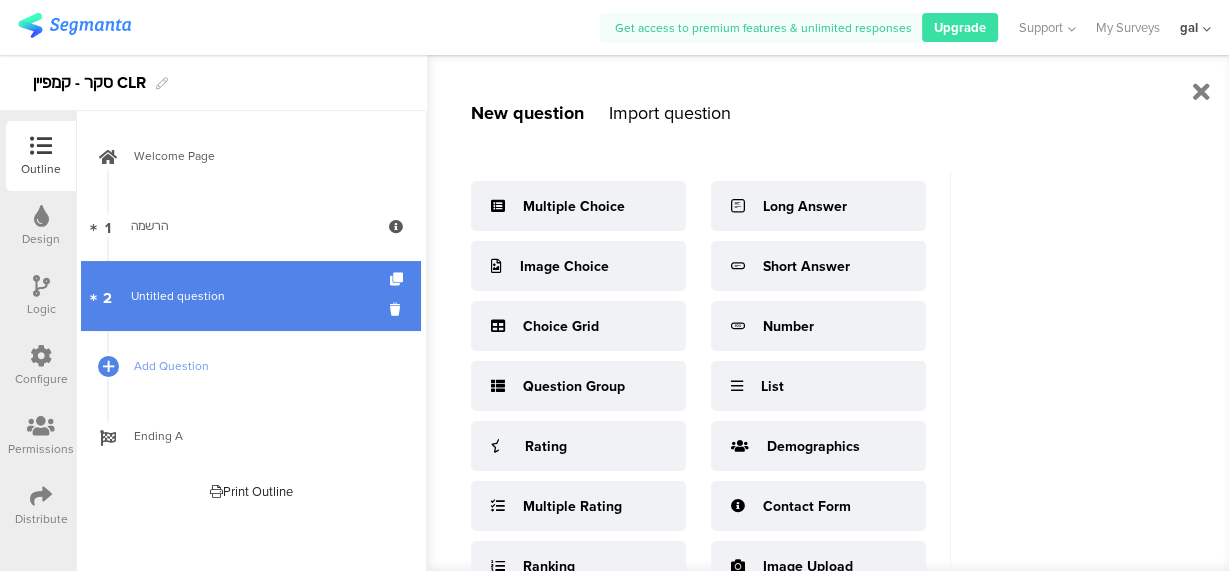click on "Untitled question" at bounding box center (250, 296) 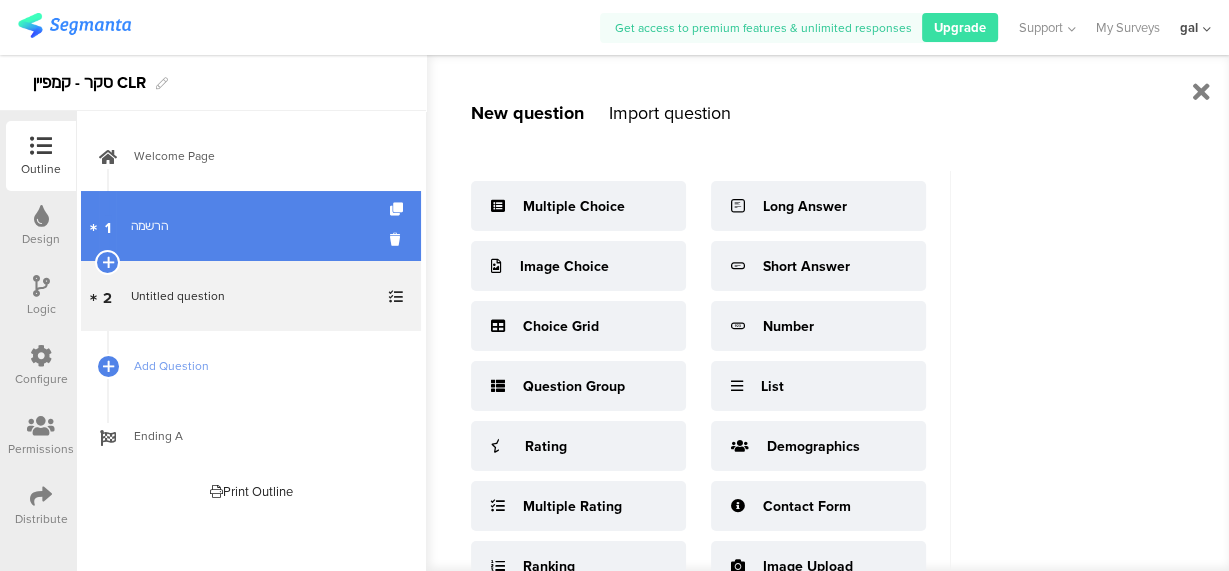 click on "הרשמה" at bounding box center (250, 226) 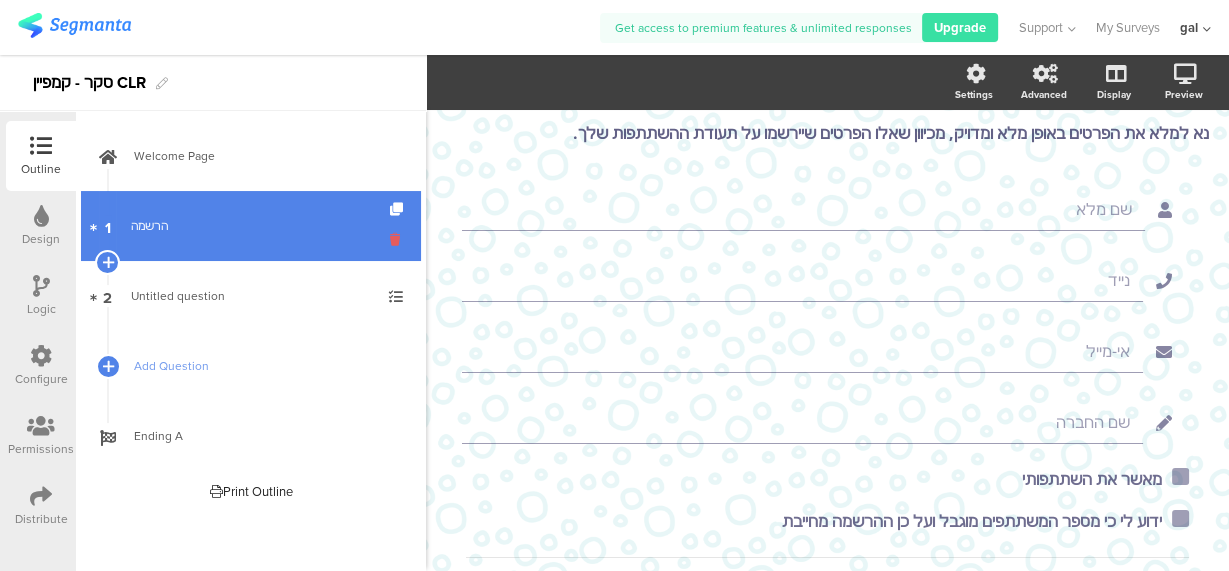 click at bounding box center (398, 239) 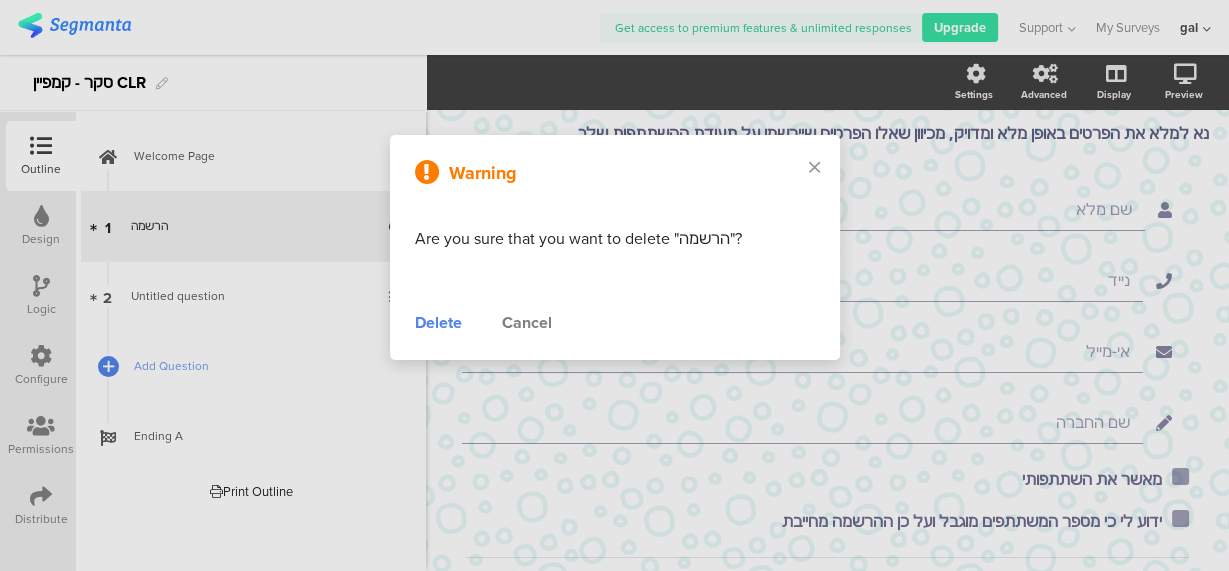 click on "Delete" at bounding box center [438, 323] 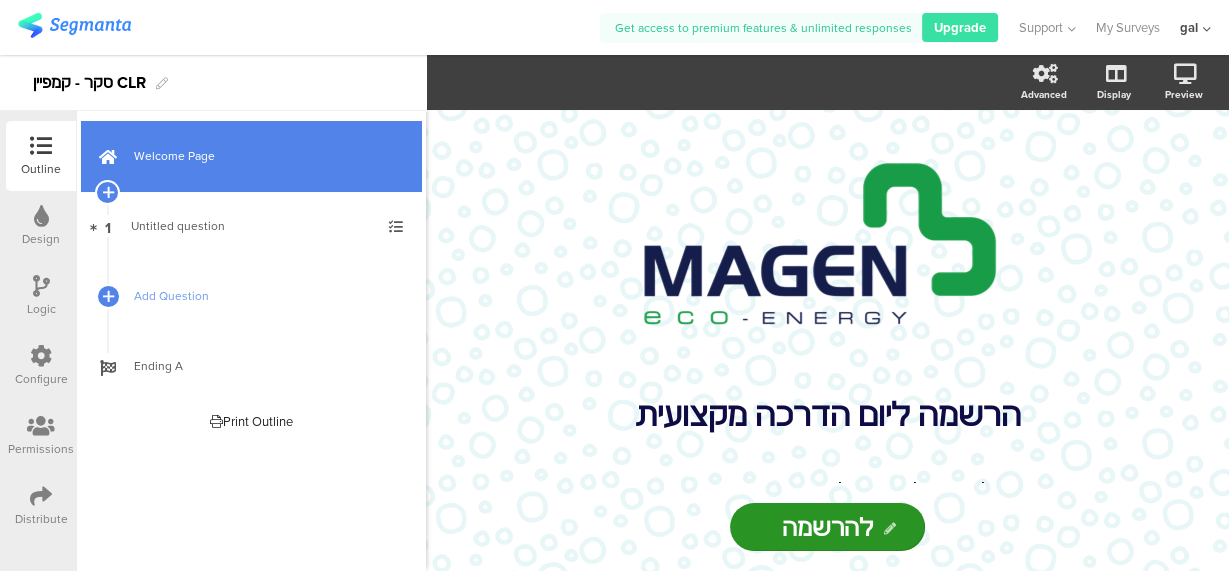 click on "Welcome Page" at bounding box center [262, 156] 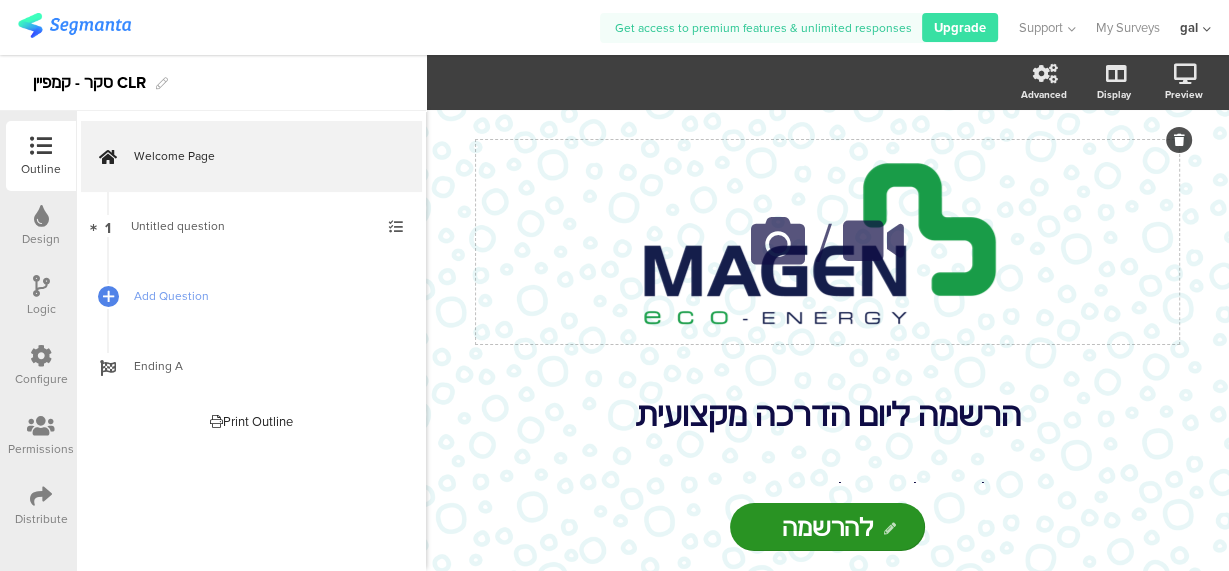 click on "/" at bounding box center (827, 242) 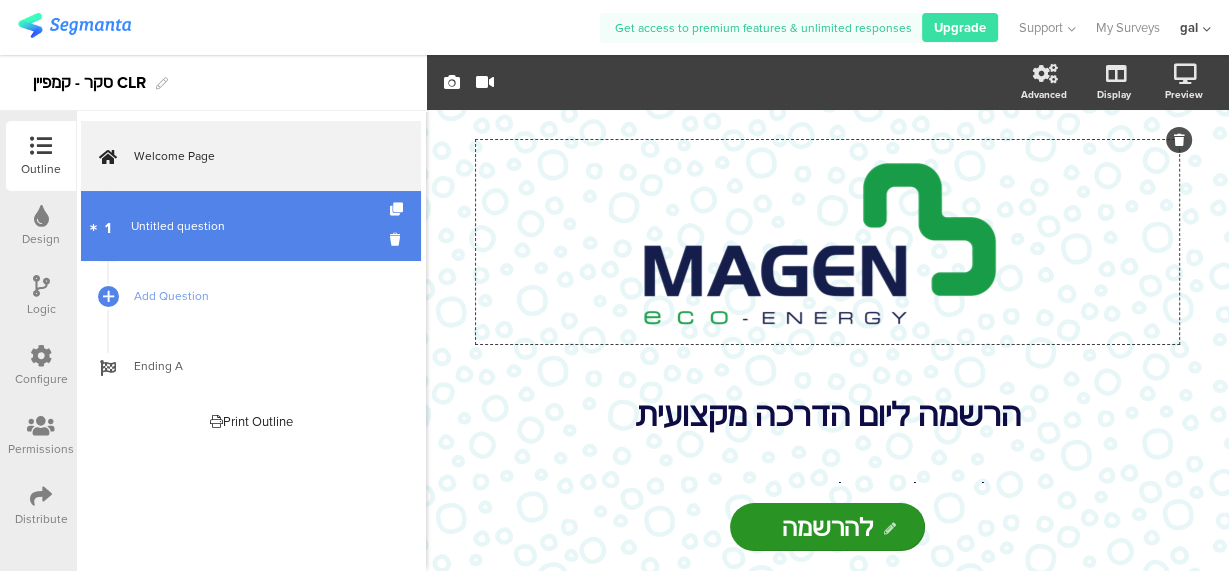 click on "Untitled question" at bounding box center (250, 226) 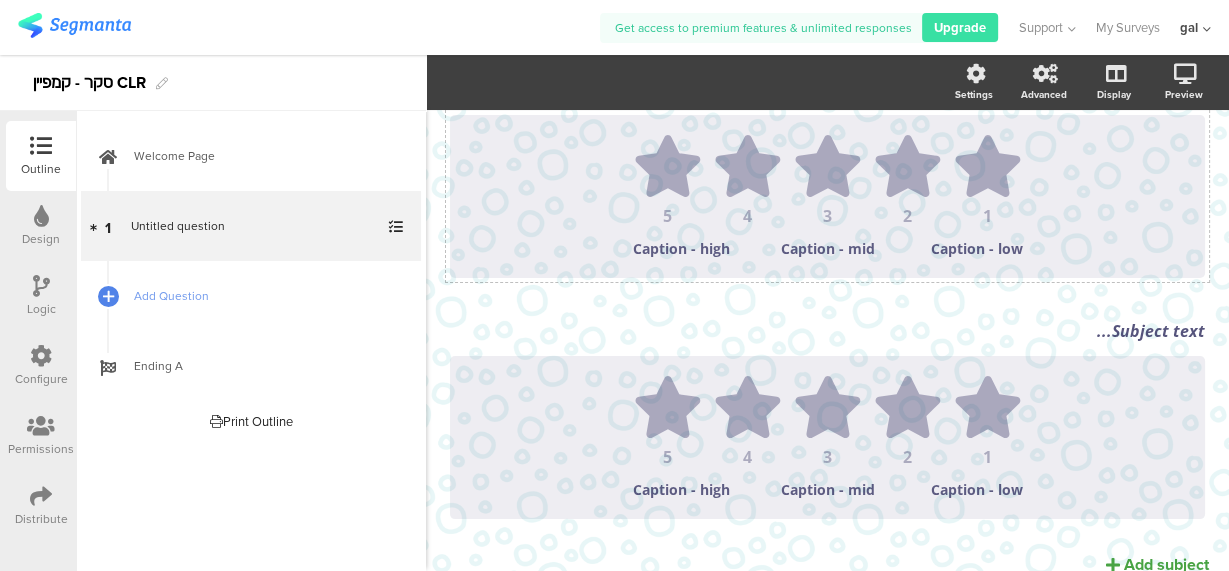 scroll, scrollTop: 0, scrollLeft: 0, axis: both 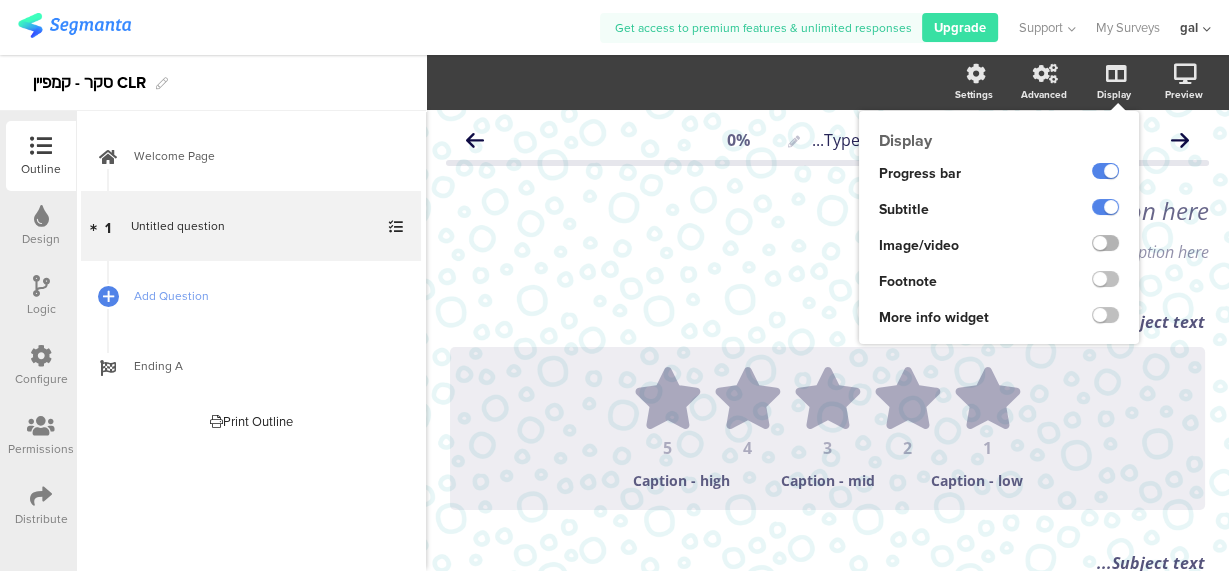 click at bounding box center [1105, 243] 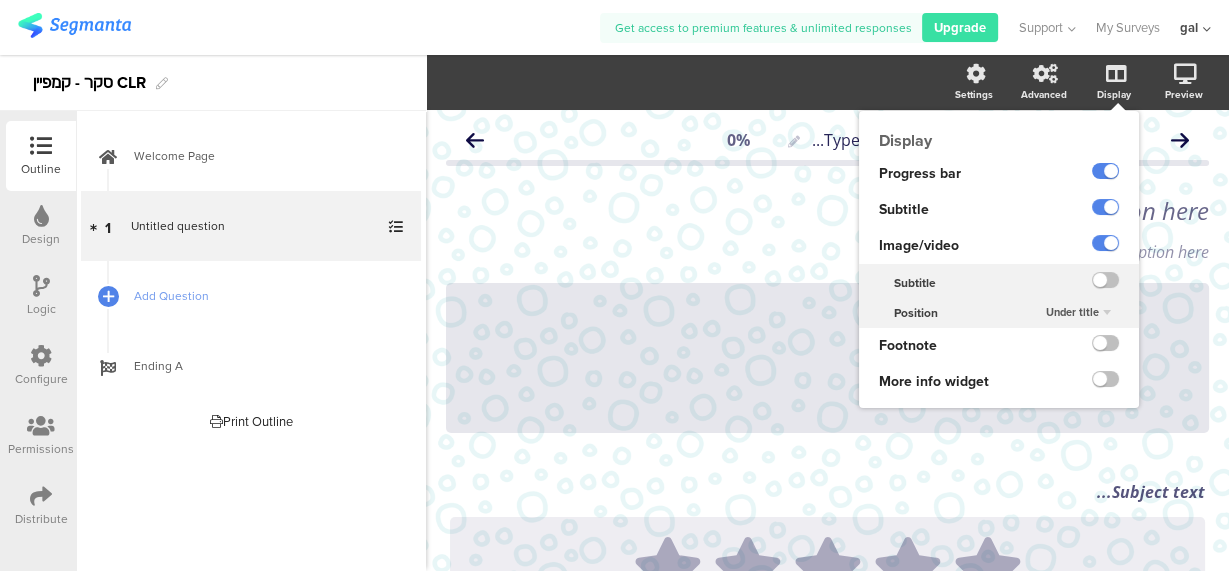 click on "Under title" at bounding box center (1072, 312) 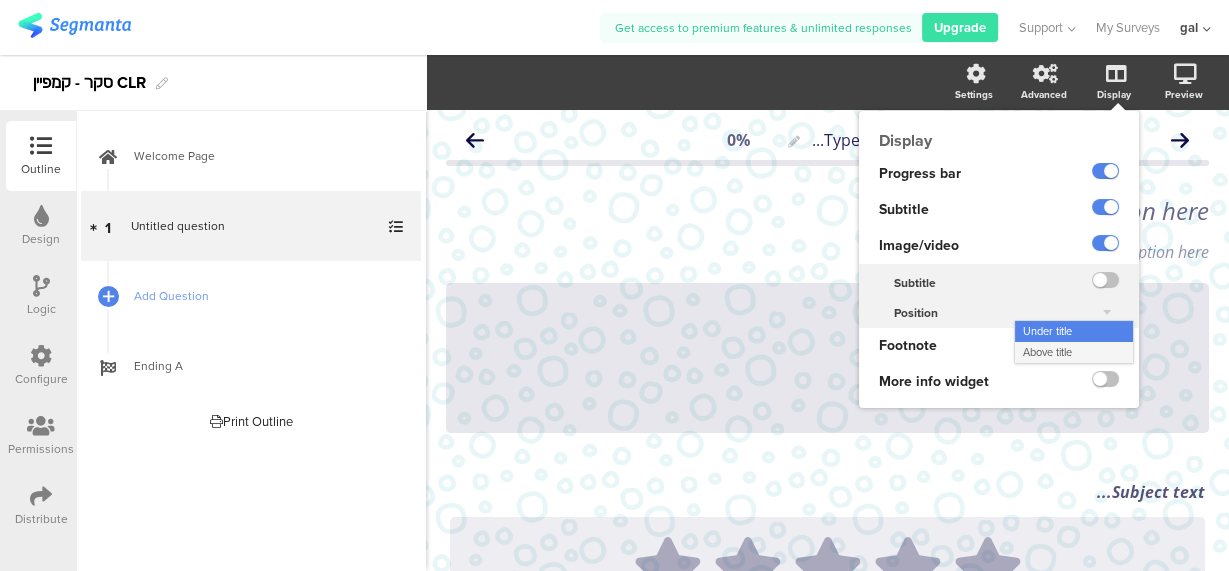 click on "Above title" at bounding box center [1047, 331] 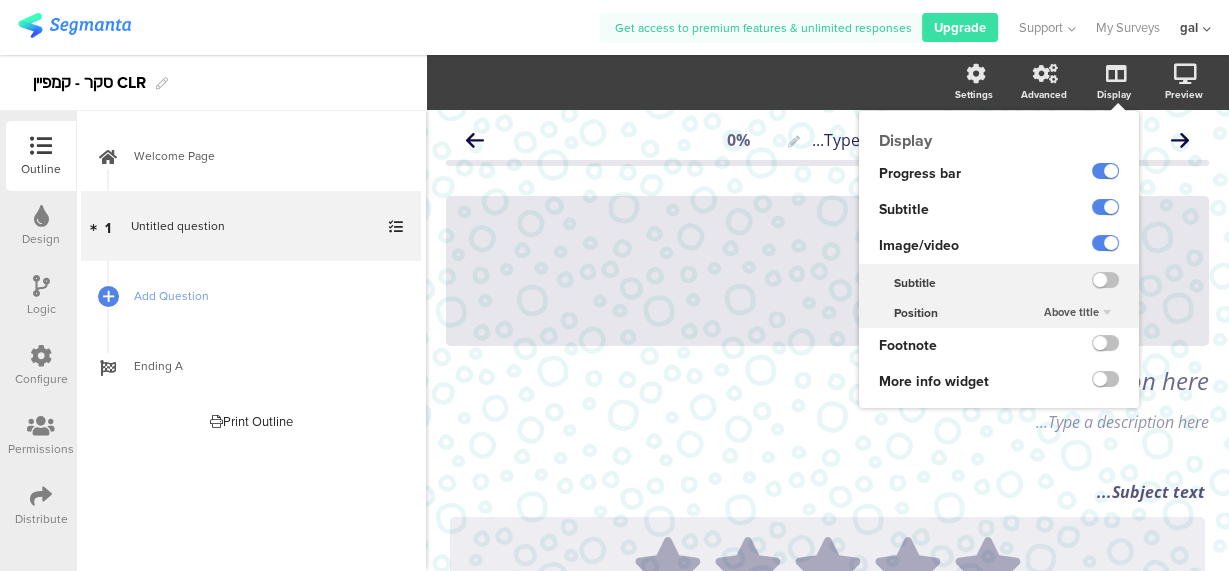 scroll, scrollTop: 10, scrollLeft: 0, axis: vertical 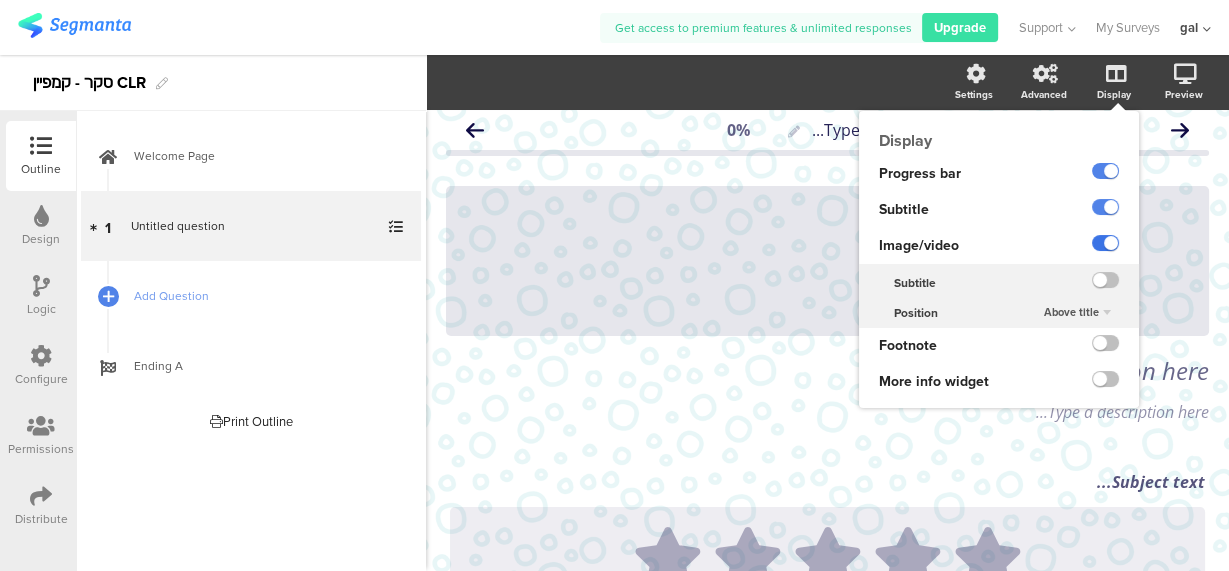 click at bounding box center [1105, 243] 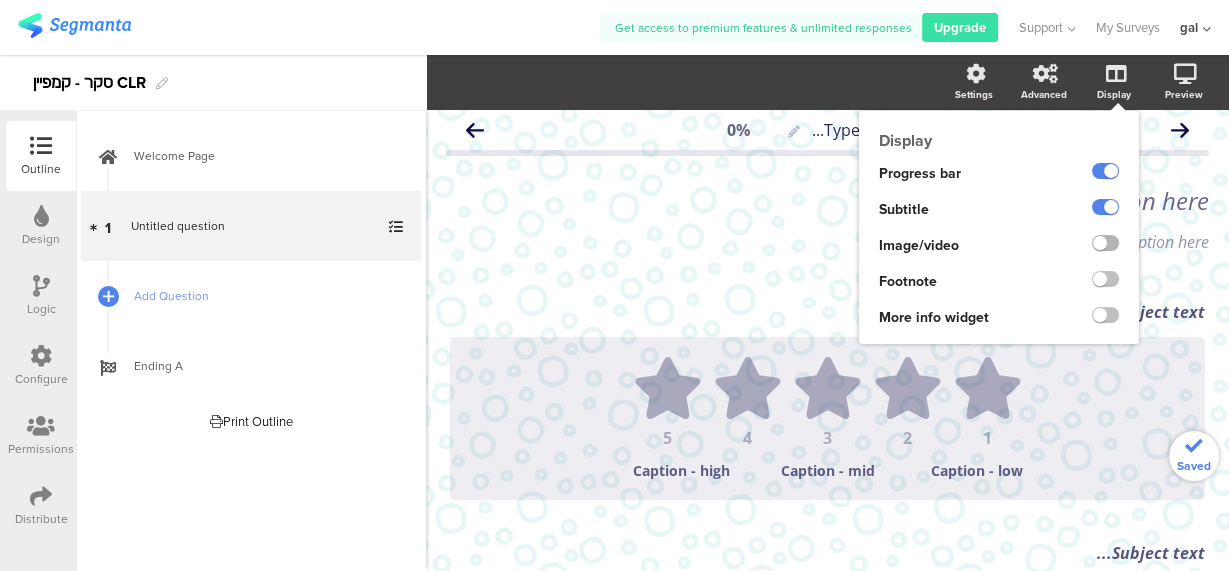click at bounding box center (1105, 243) 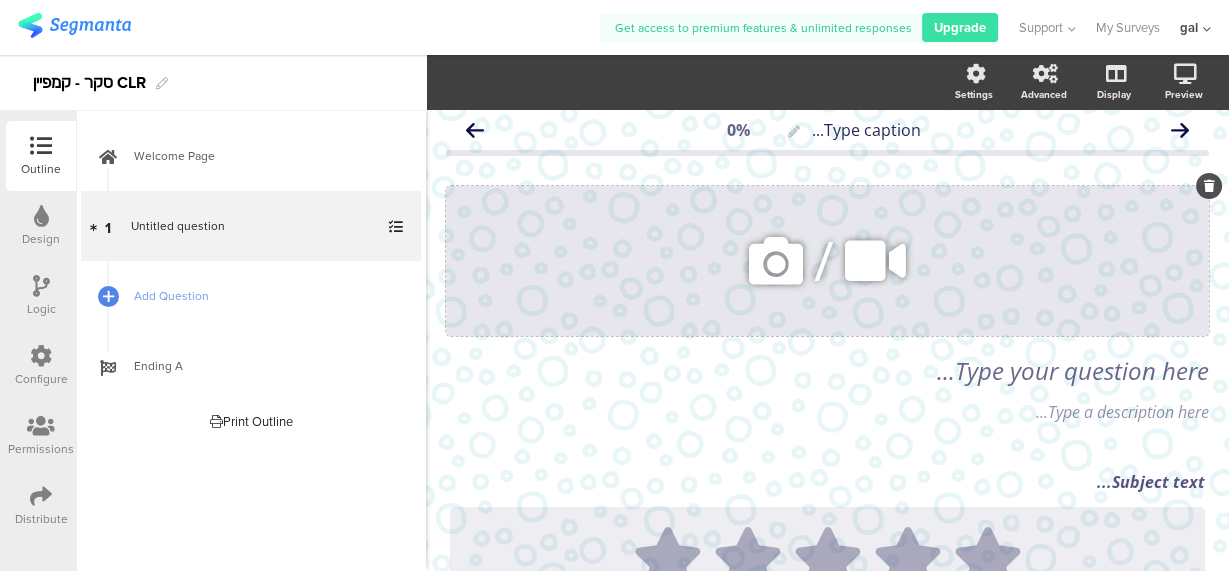 click at bounding box center [776, 261] 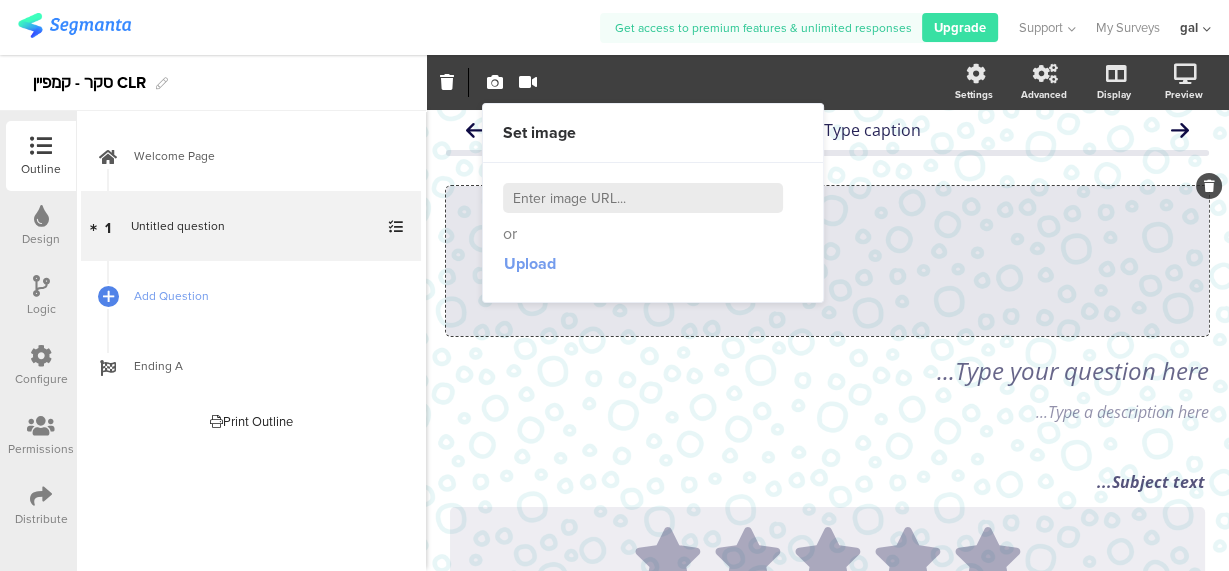click on "Upload" at bounding box center (530, 263) 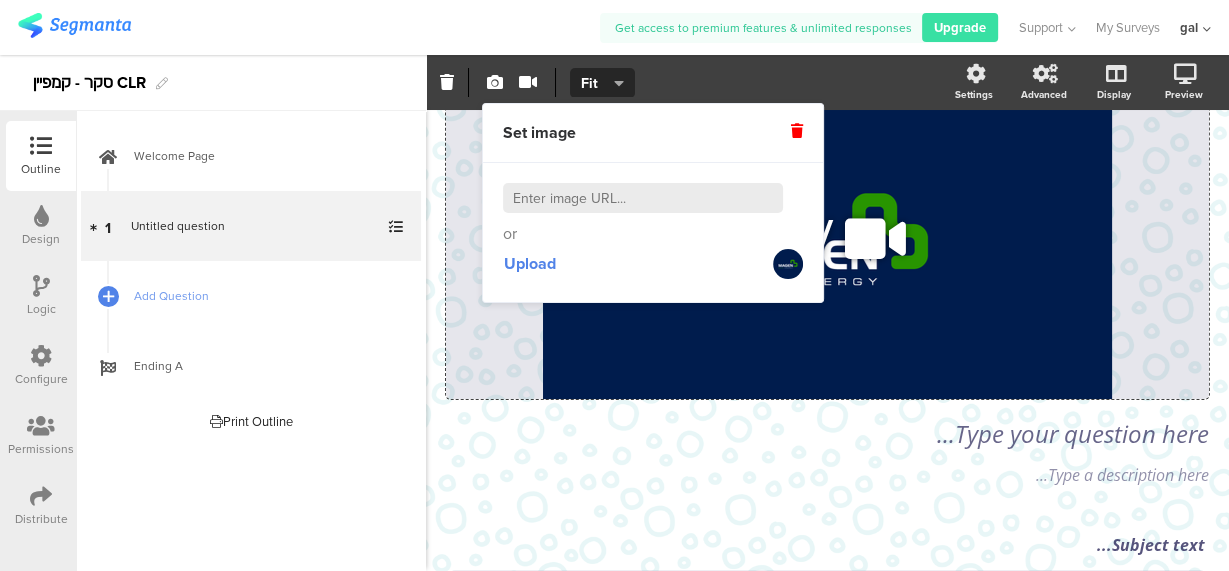 scroll, scrollTop: 120, scrollLeft: 0, axis: vertical 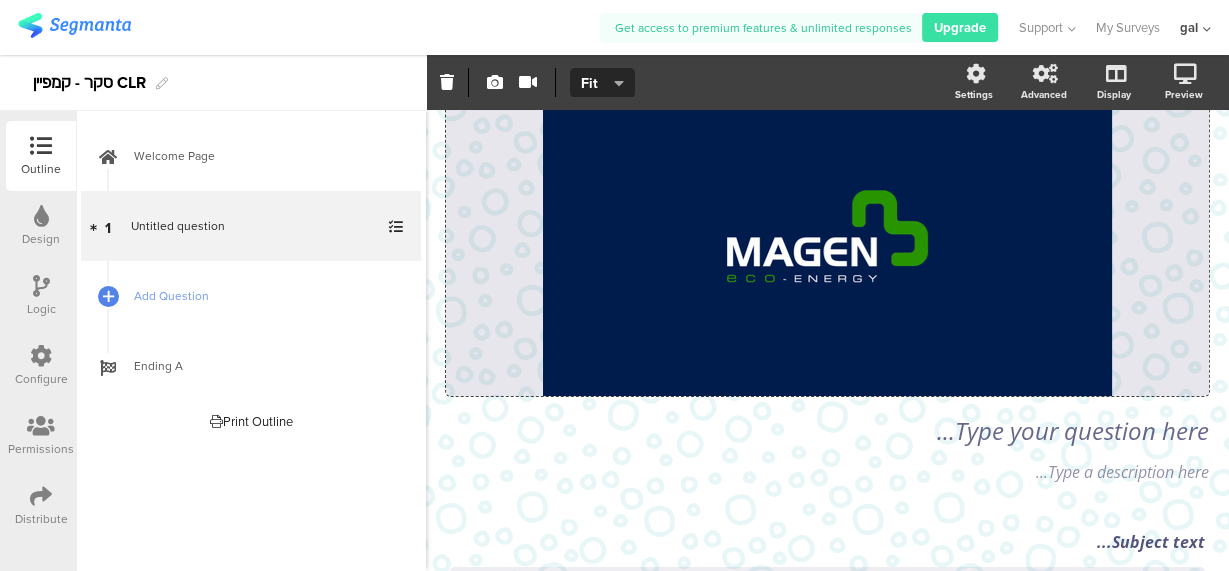 click on "Type your question here...
Type a description here...
/" at bounding box center [827, 279] 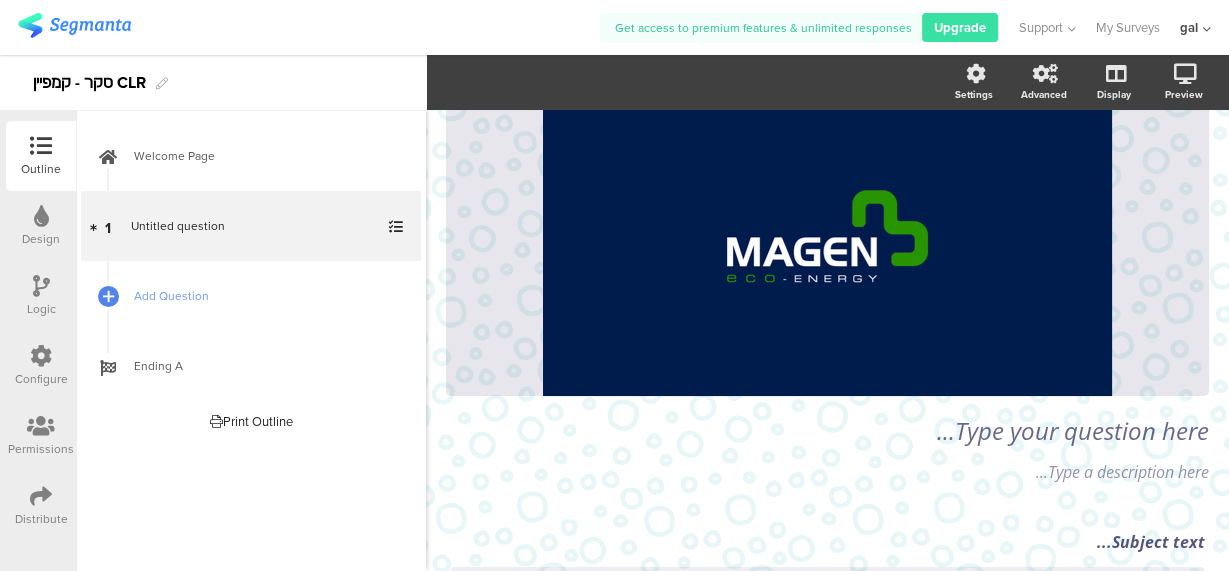 click on "Design" at bounding box center (41, 226) 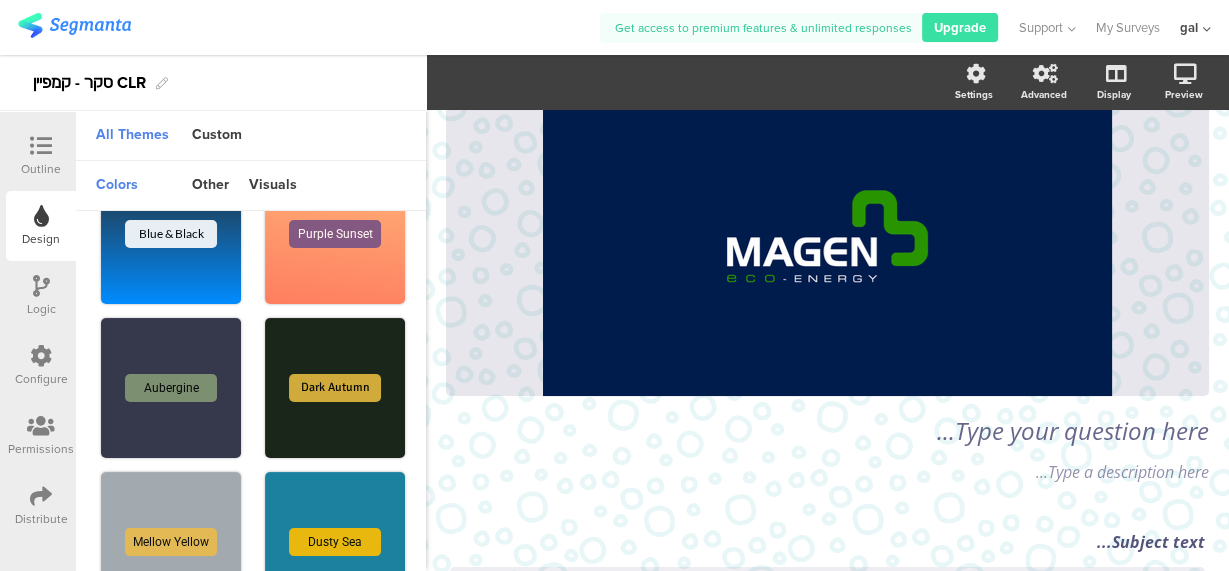 scroll, scrollTop: 0, scrollLeft: 0, axis: both 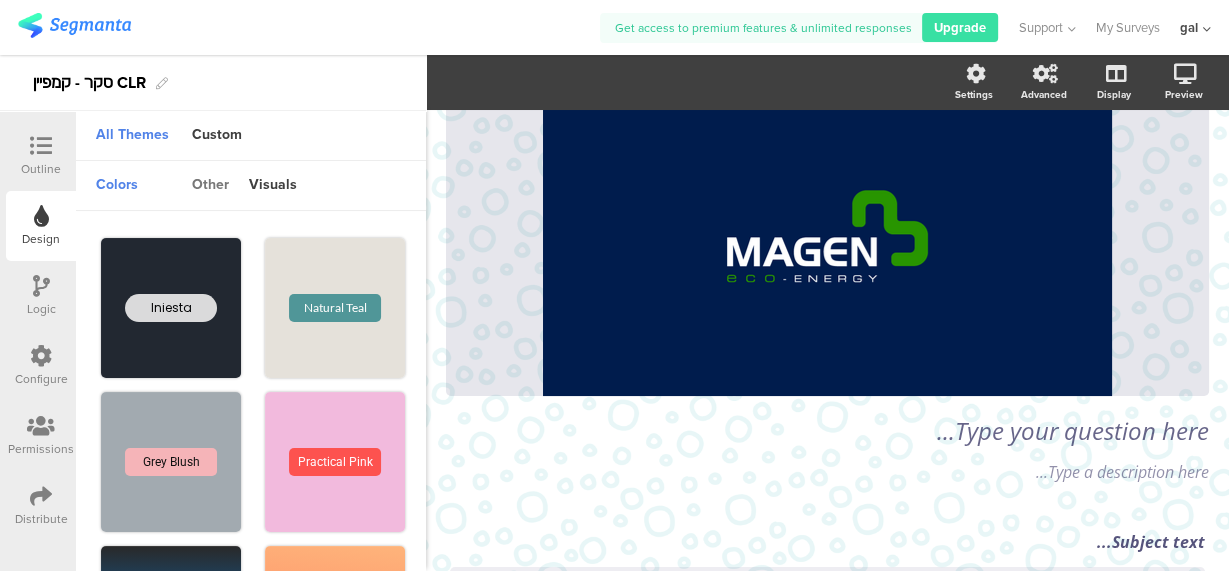 click on "other" at bounding box center (117, 186) 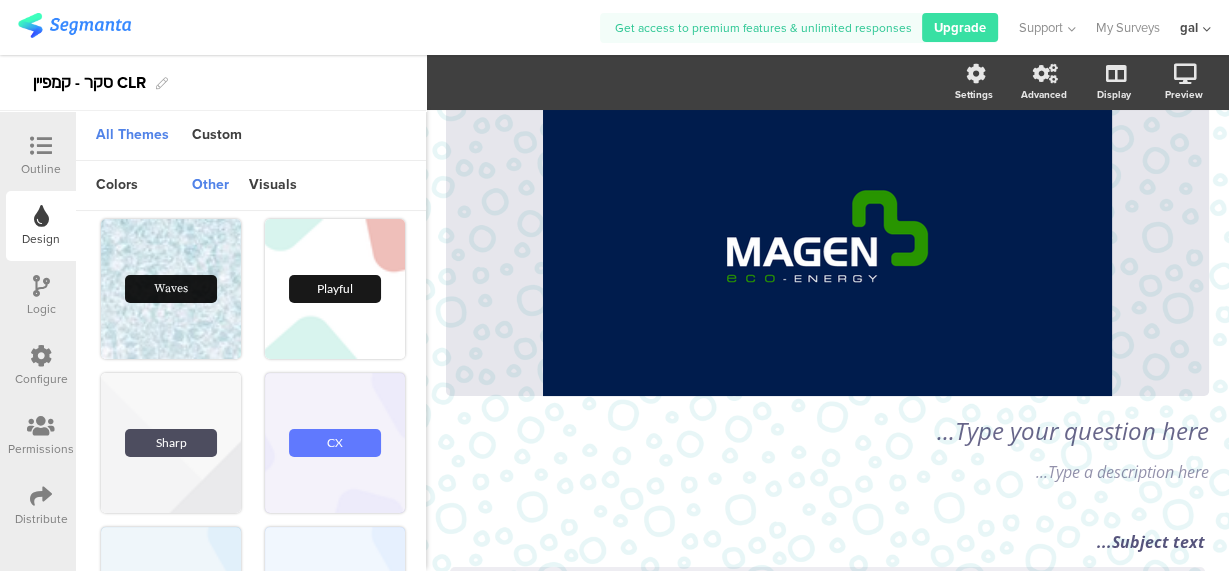 scroll, scrollTop: 0, scrollLeft: 0, axis: both 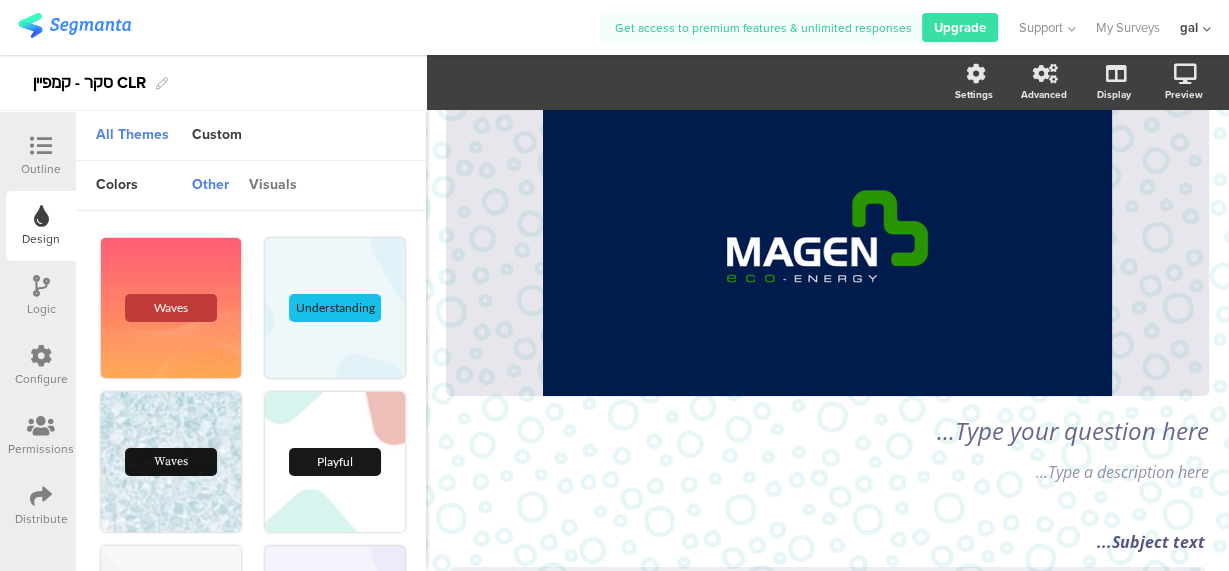 click on "visuals" at bounding box center (117, 186) 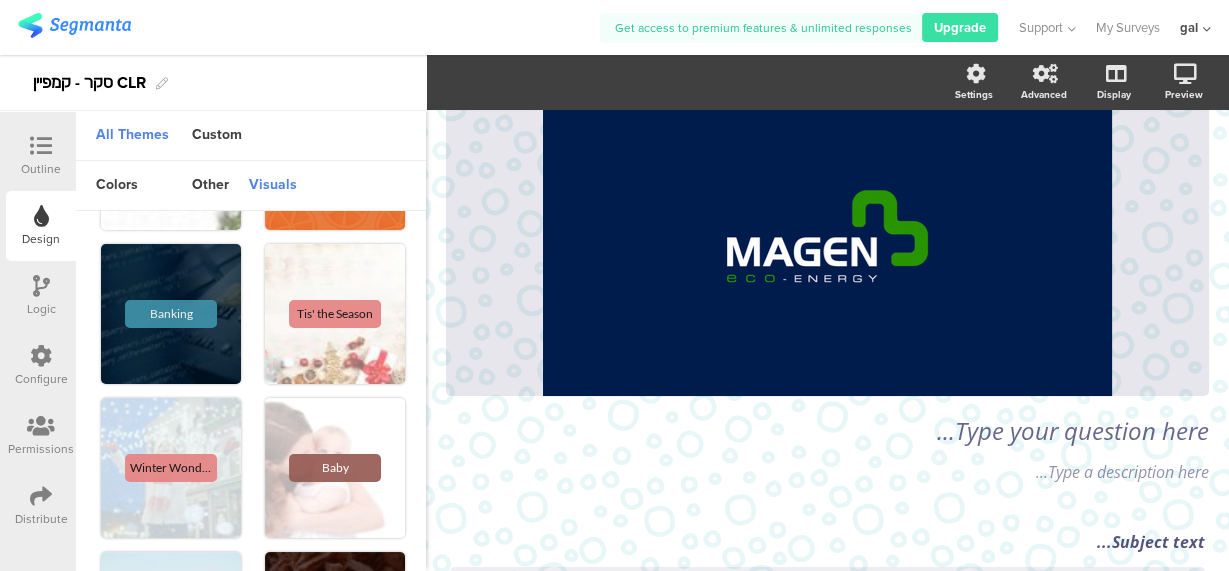 scroll, scrollTop: 0, scrollLeft: 0, axis: both 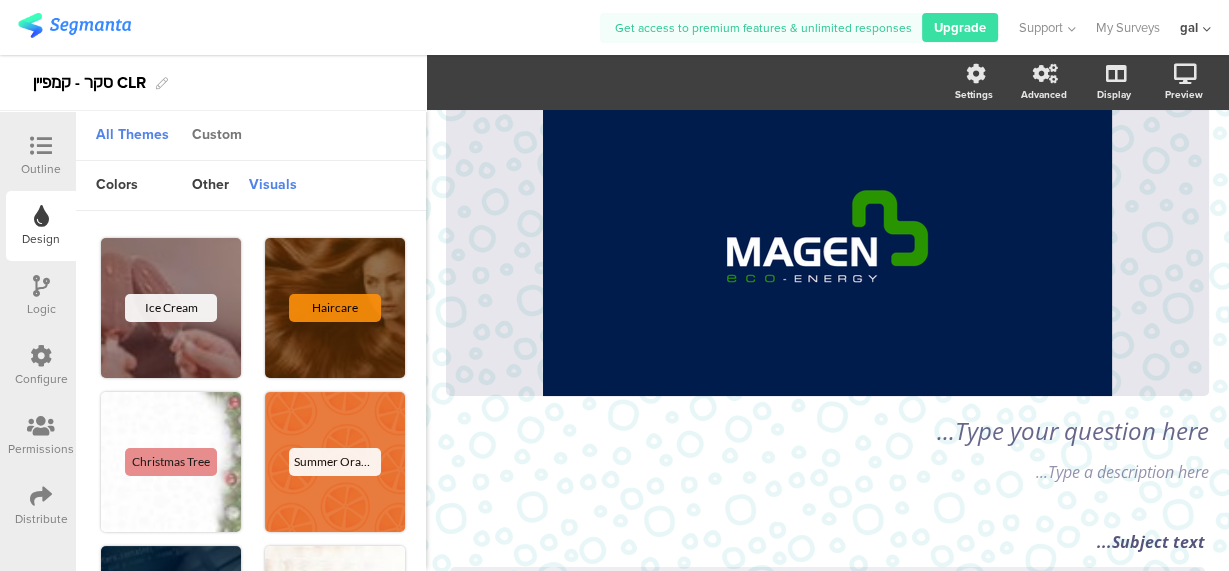click on "Custom" at bounding box center [132, 136] 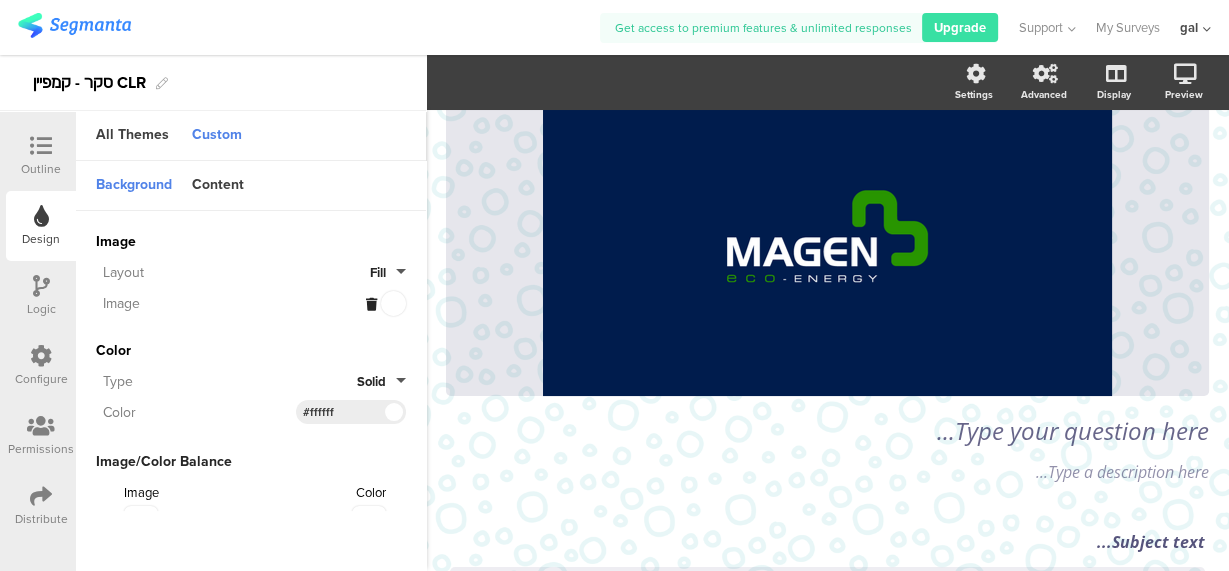 click at bounding box center [371, 304] 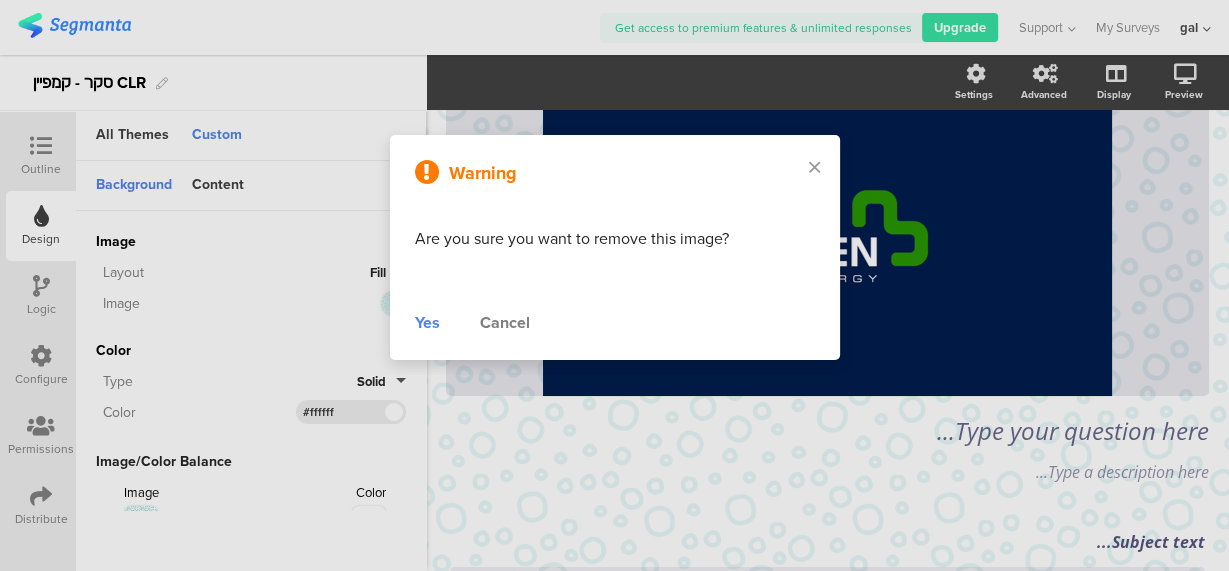 click on "Yes" at bounding box center [427, 323] 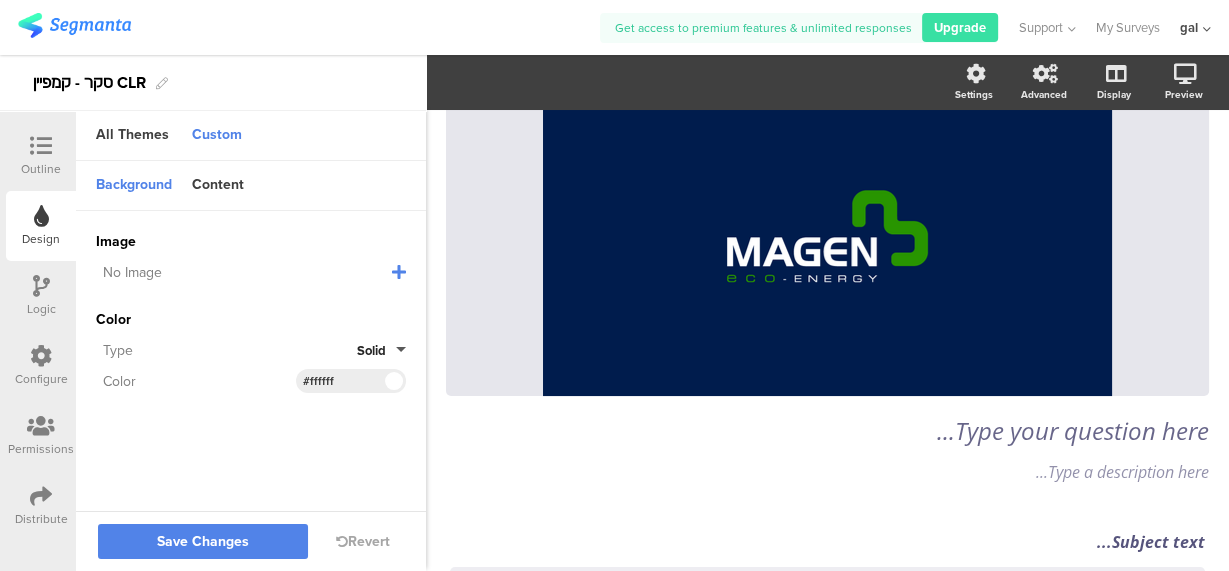 click on "Solid" at bounding box center [381, 350] 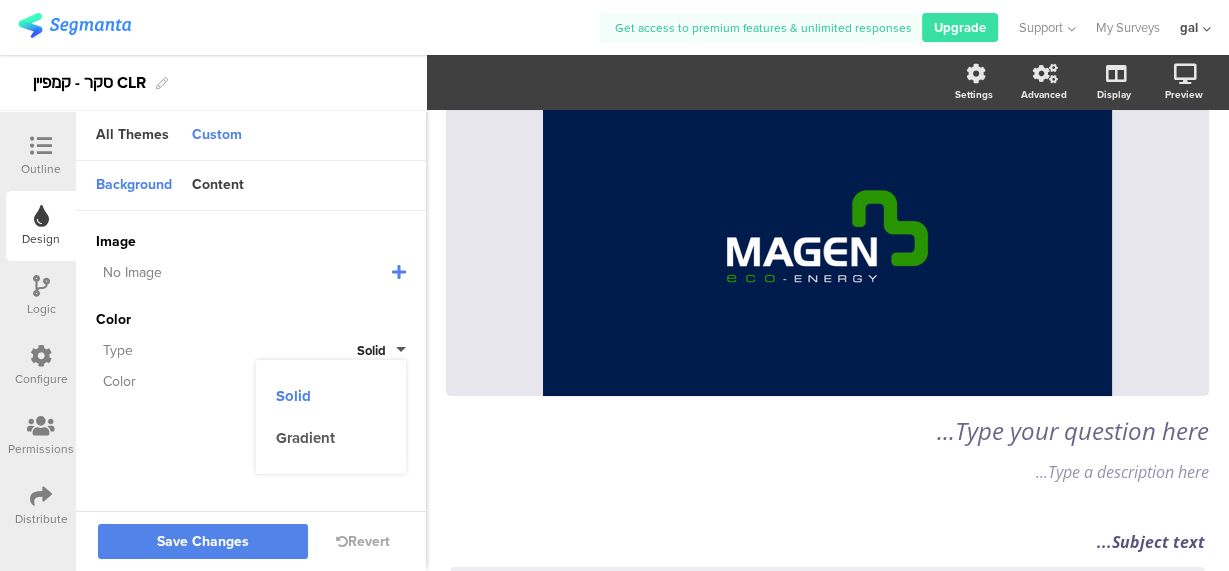 click on "Image
No Image
Invalid URL
or
Upload File
Color
Type
Solid
Solid
Gradient
Color
#FFFFFF
Clear
OK
#ffffff" at bounding box center [251, 312] 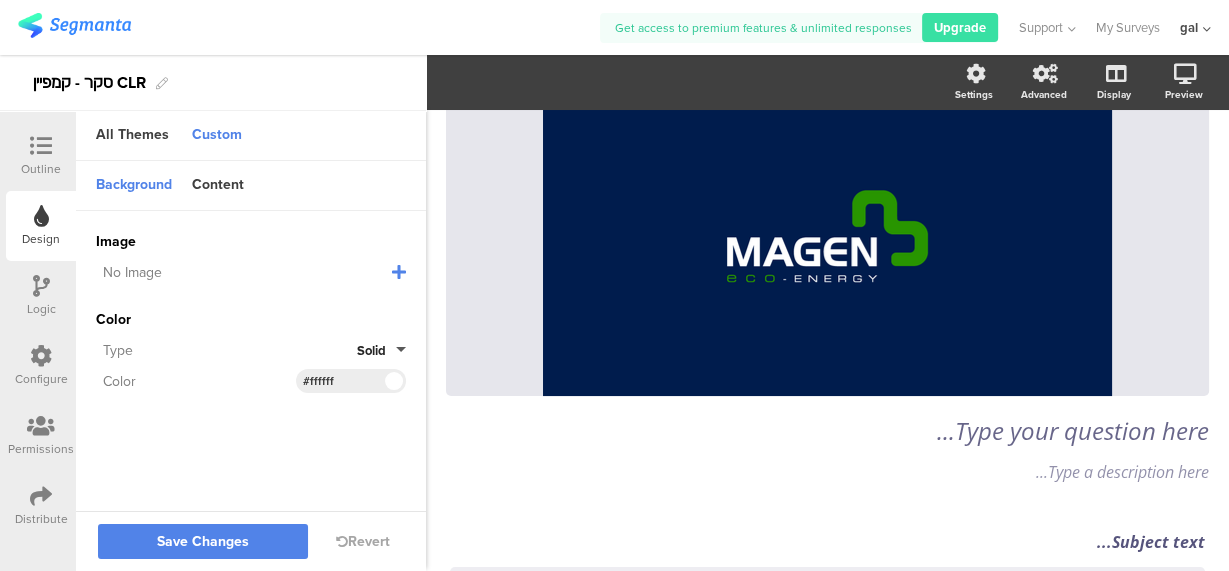 click at bounding box center [393, 381] 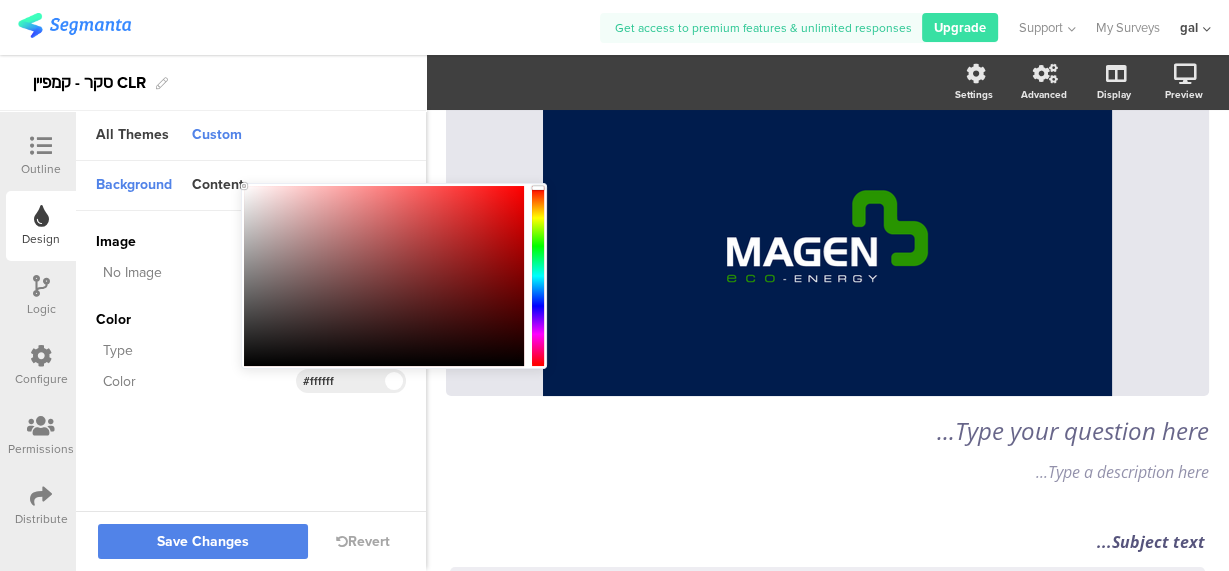 click on "Background
Content
Image
No Image
Invalid URL
or
Upload File
Color
Type
Solid
Color
#ffffff
Base Color
#0F0C45
Clear
OK
#0f0c45
Accent Color
#299323
Clear
OK
#299323
Buttons Style" at bounding box center (251, 337) 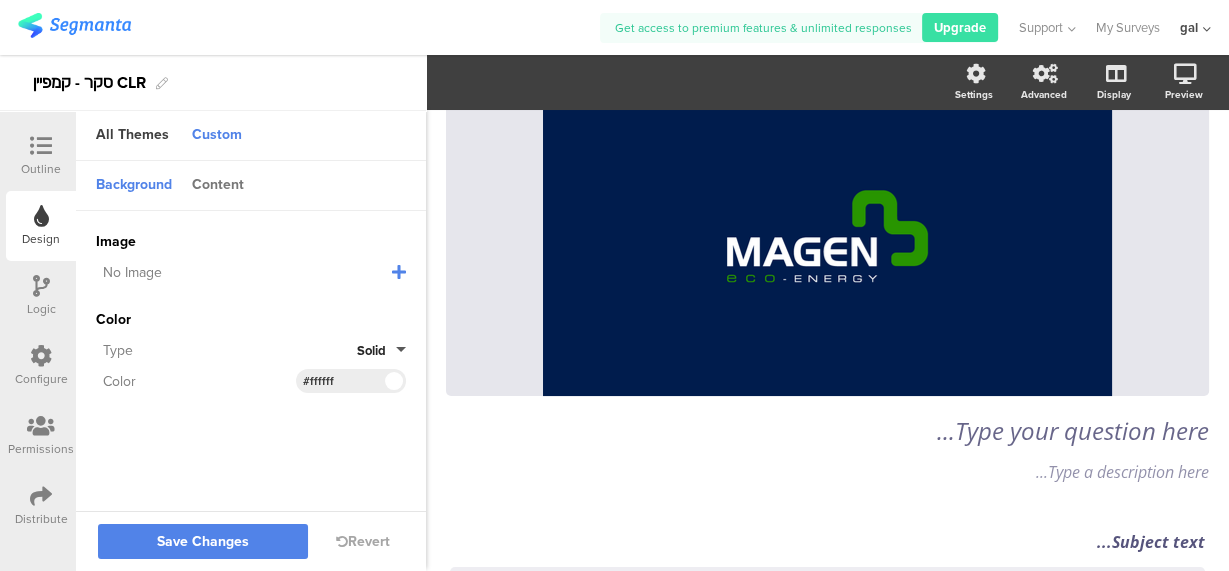 click on "Content" at bounding box center [134, 186] 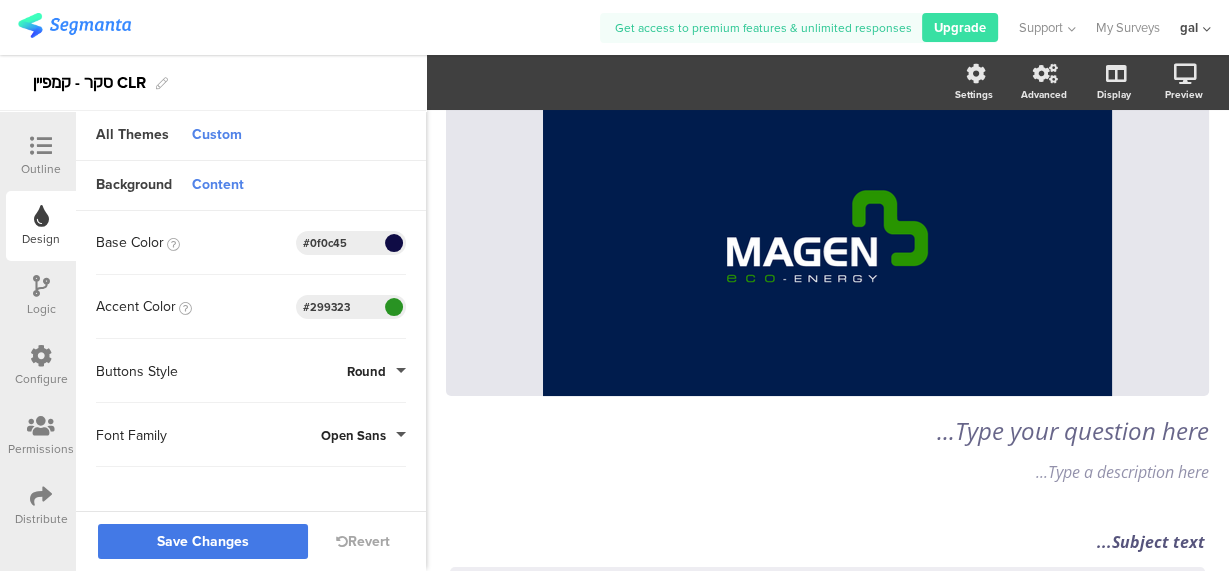 click on "Save Changes" at bounding box center (203, 541) 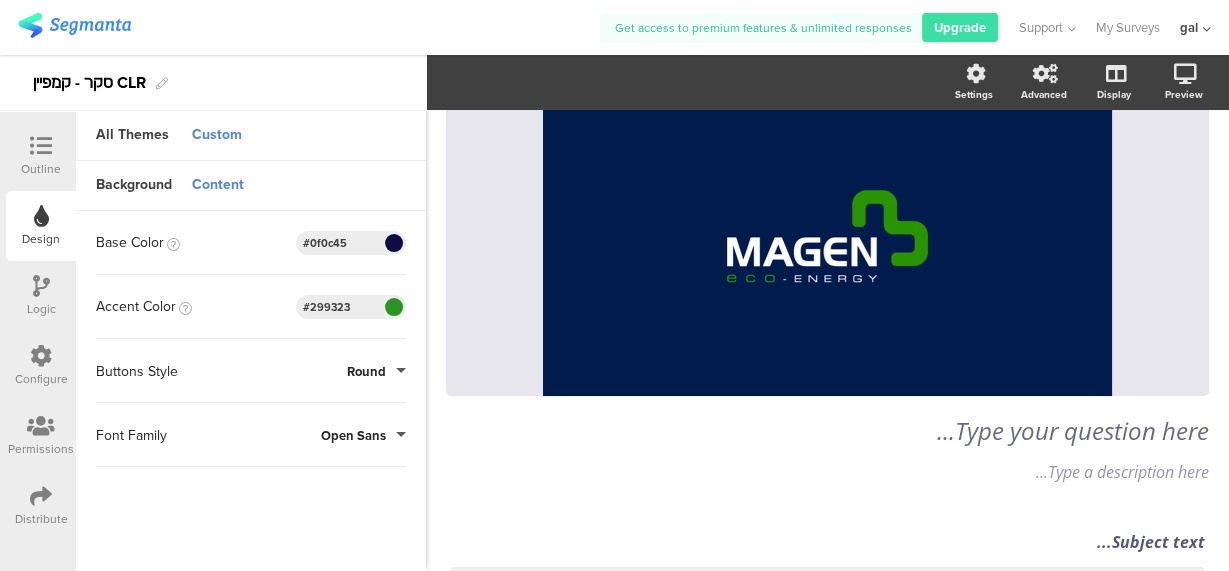 click on "Type caption...
0%
Type your question here...
Type a description here...
/" at bounding box center [827, 549] 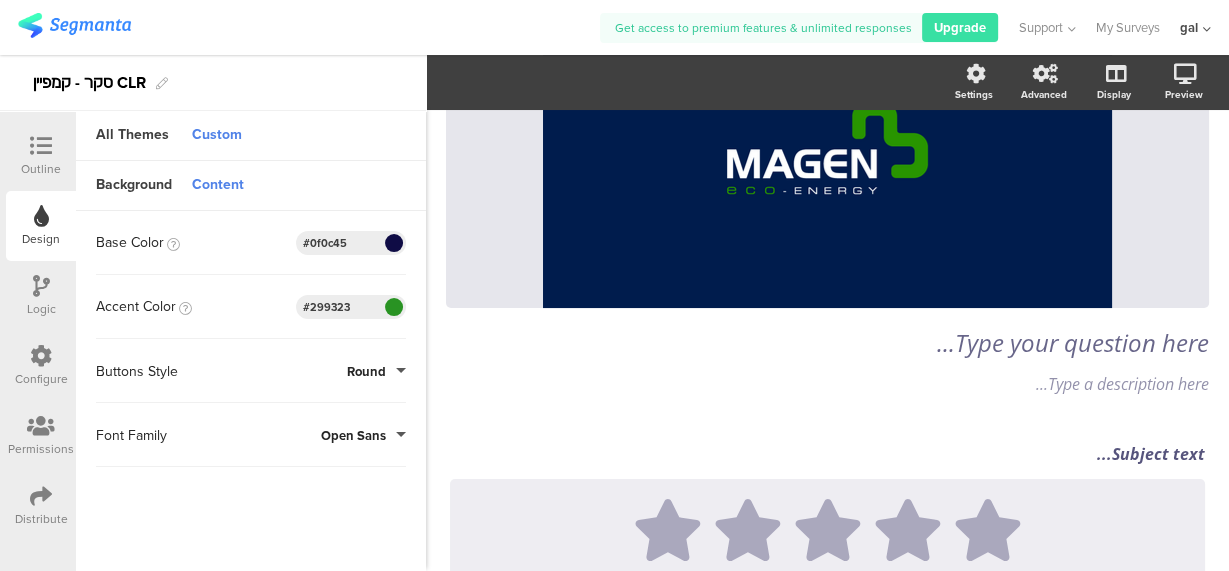 scroll, scrollTop: 224, scrollLeft: 0, axis: vertical 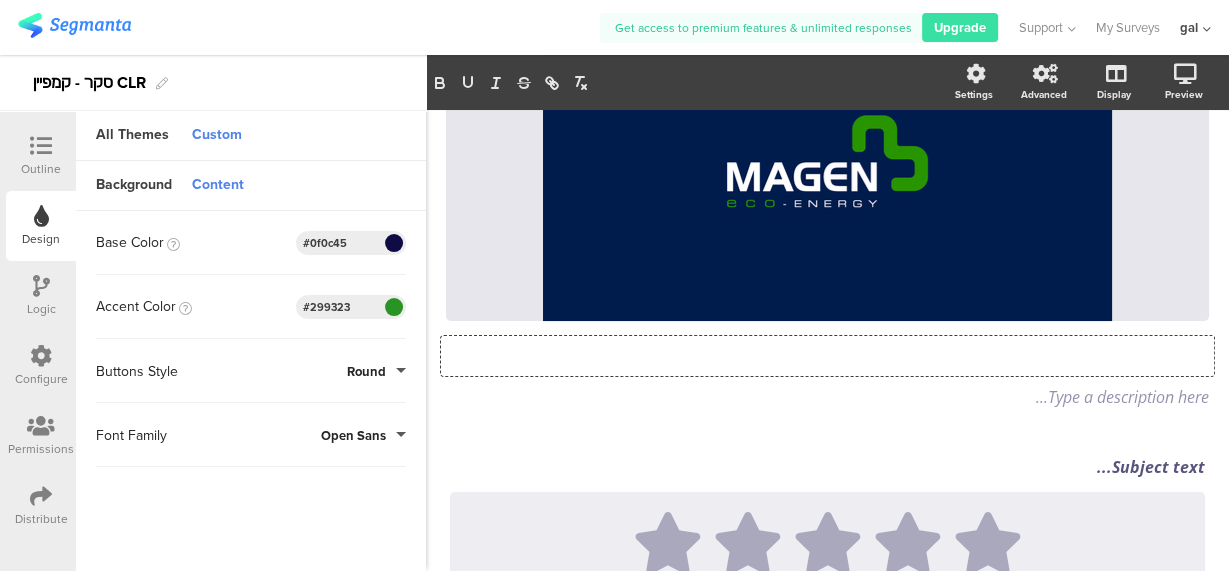 click on "Type your question here..." at bounding box center [827, 356] 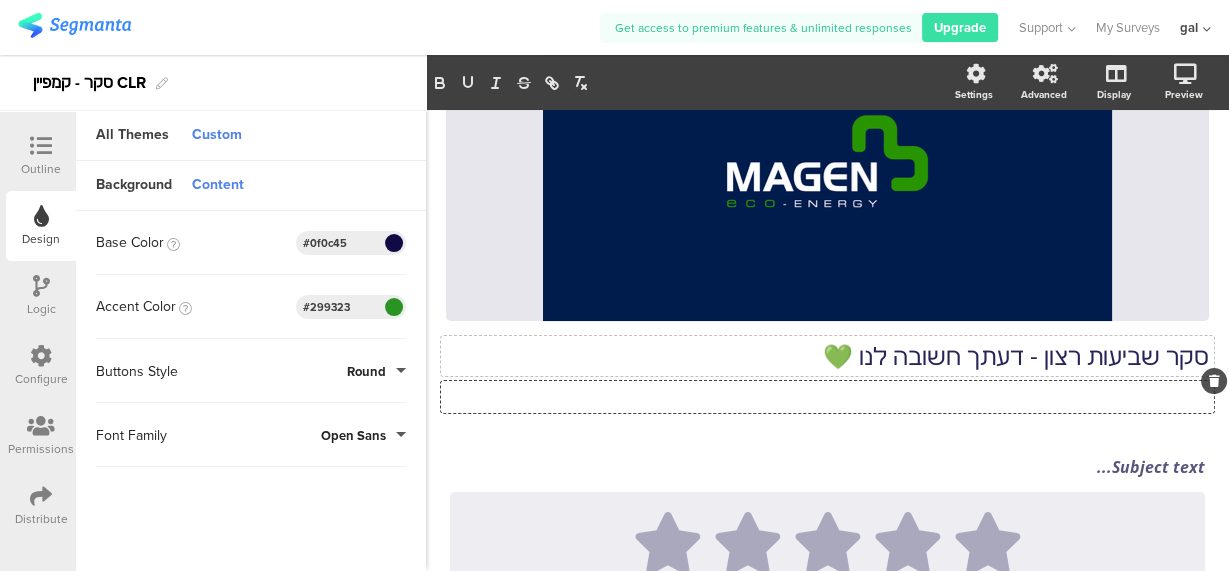 click on "Type a description here..." at bounding box center (827, 397) 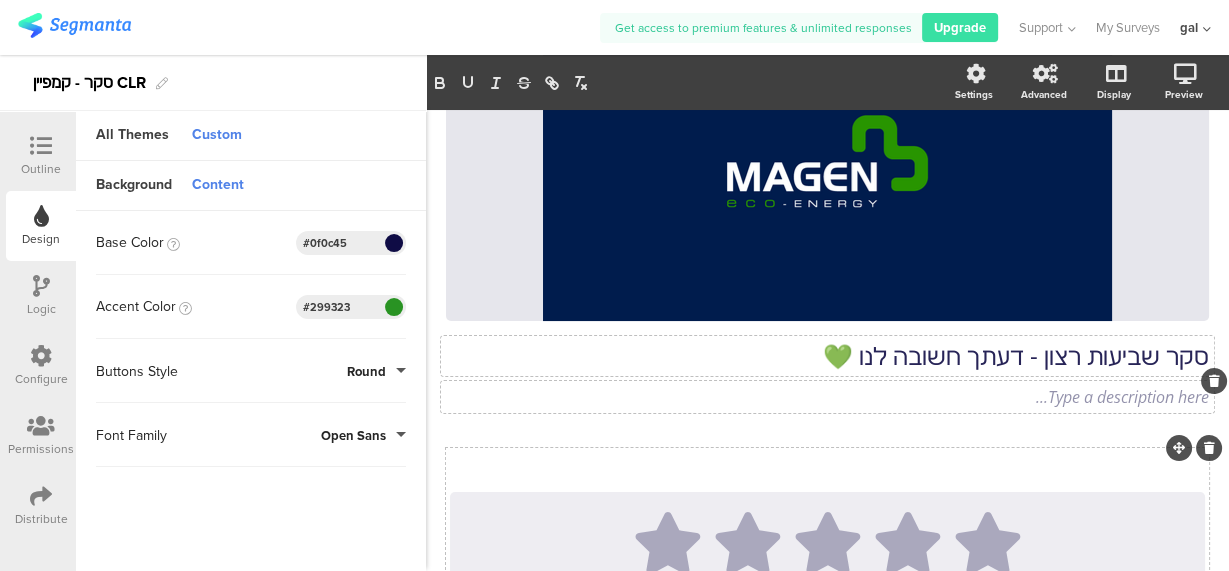 click on "Subject text..." at bounding box center [827, 467] 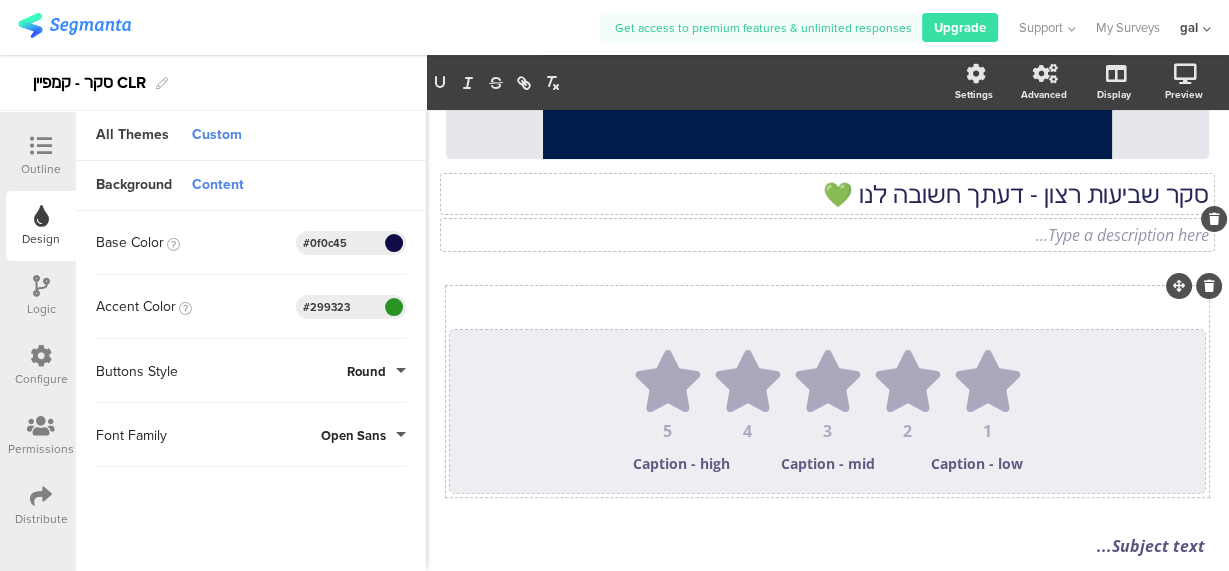scroll, scrollTop: 357, scrollLeft: 0, axis: vertical 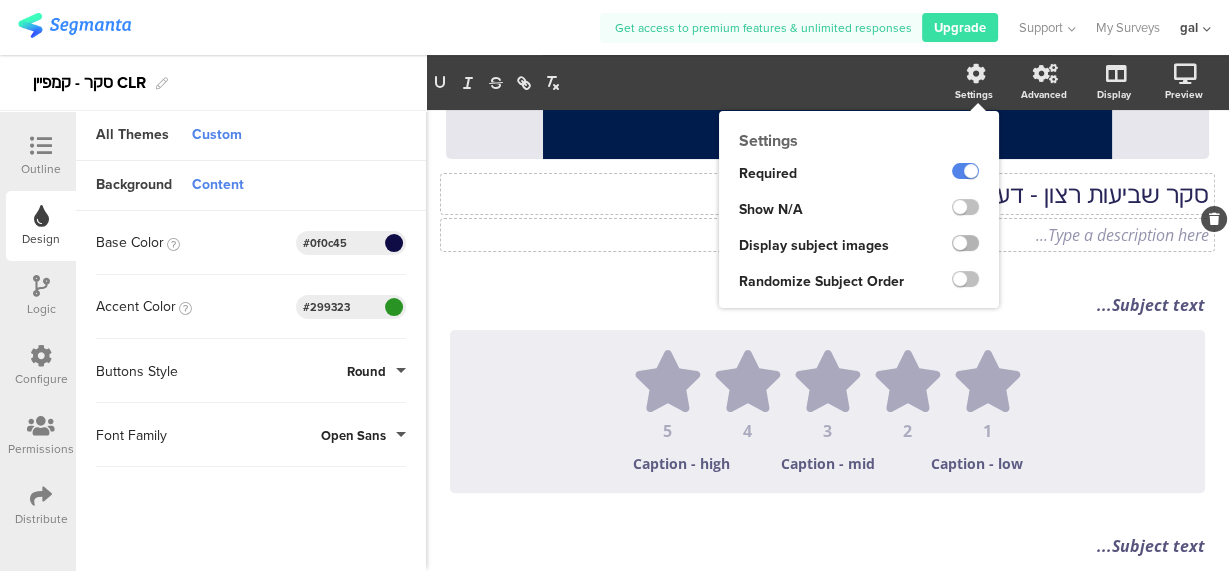 click at bounding box center (965, 243) 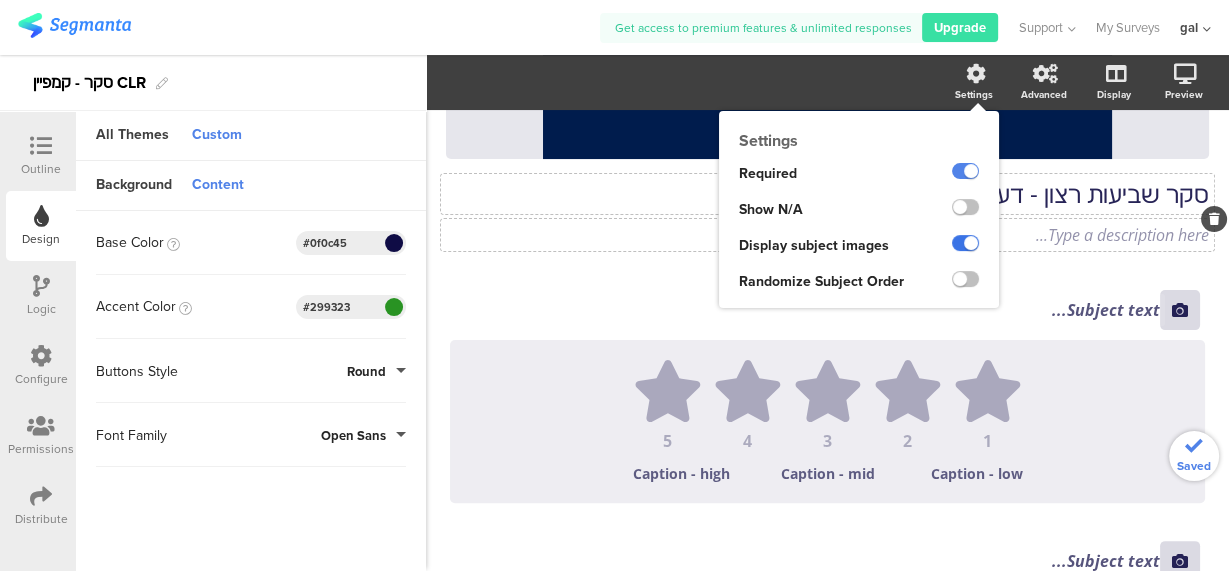 click at bounding box center (965, 243) 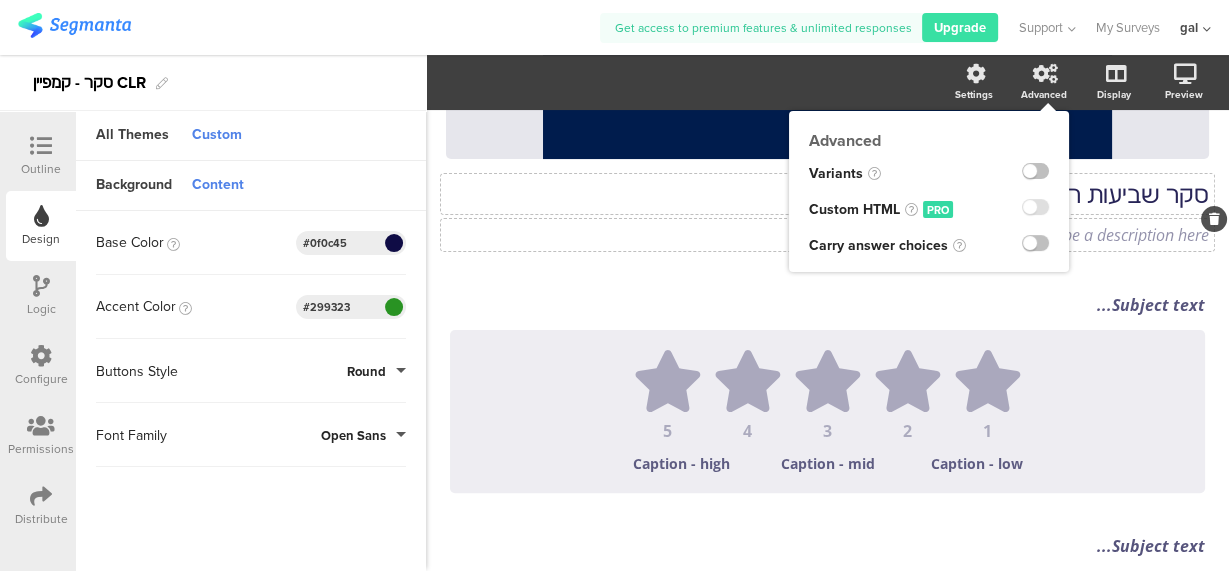 click at bounding box center (1035, 173) 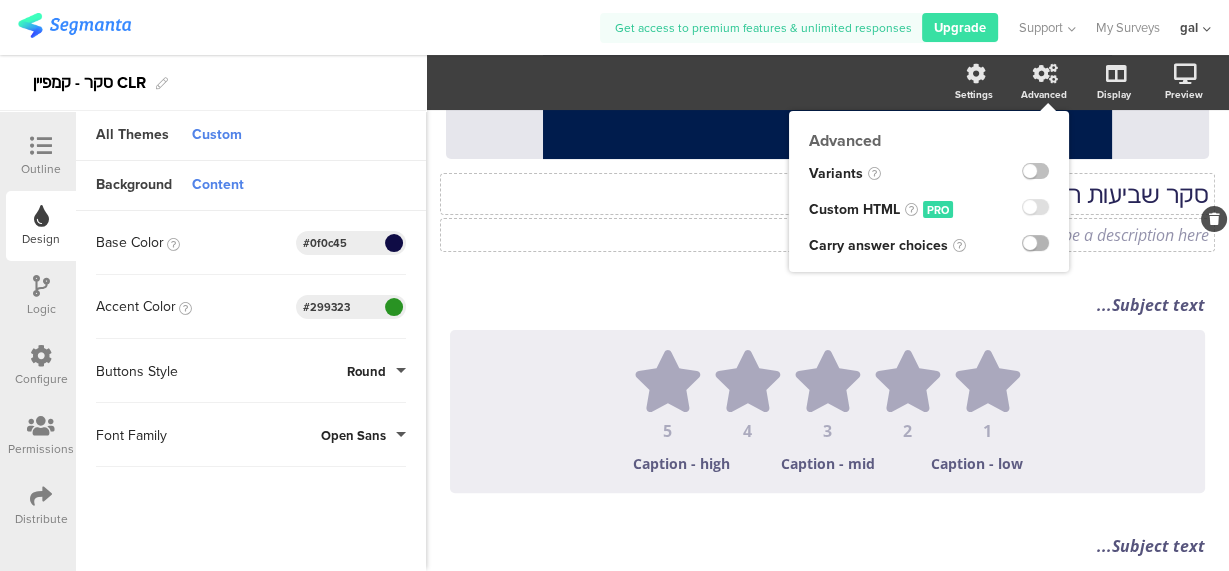 click at bounding box center [1035, 243] 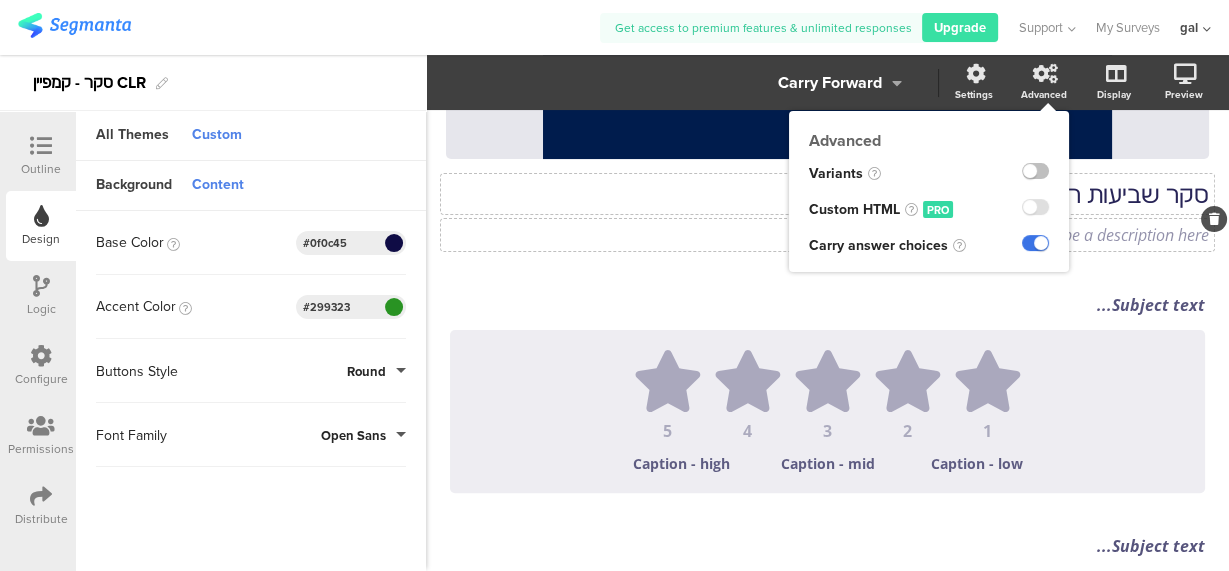 click at bounding box center [1035, 243] 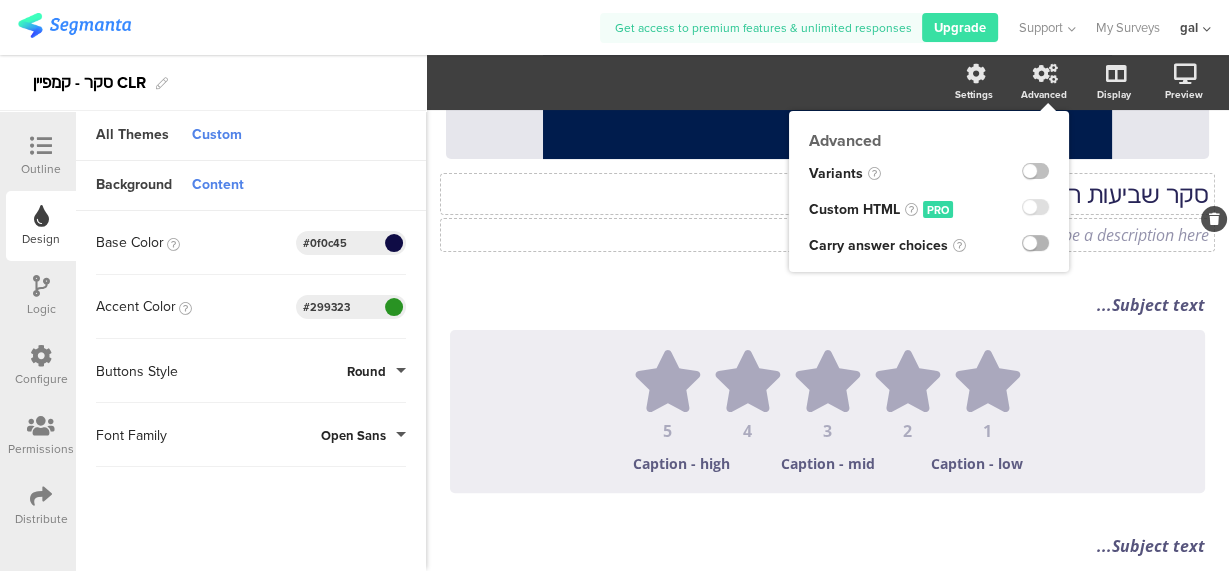 click at bounding box center [1035, 243] 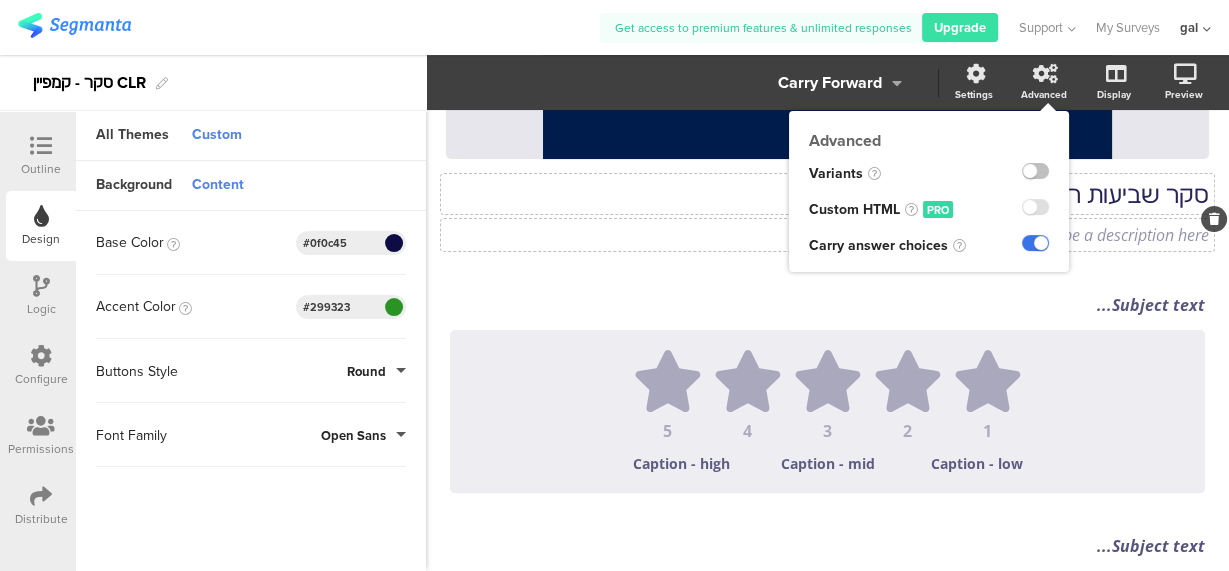 click at bounding box center (1035, 243) 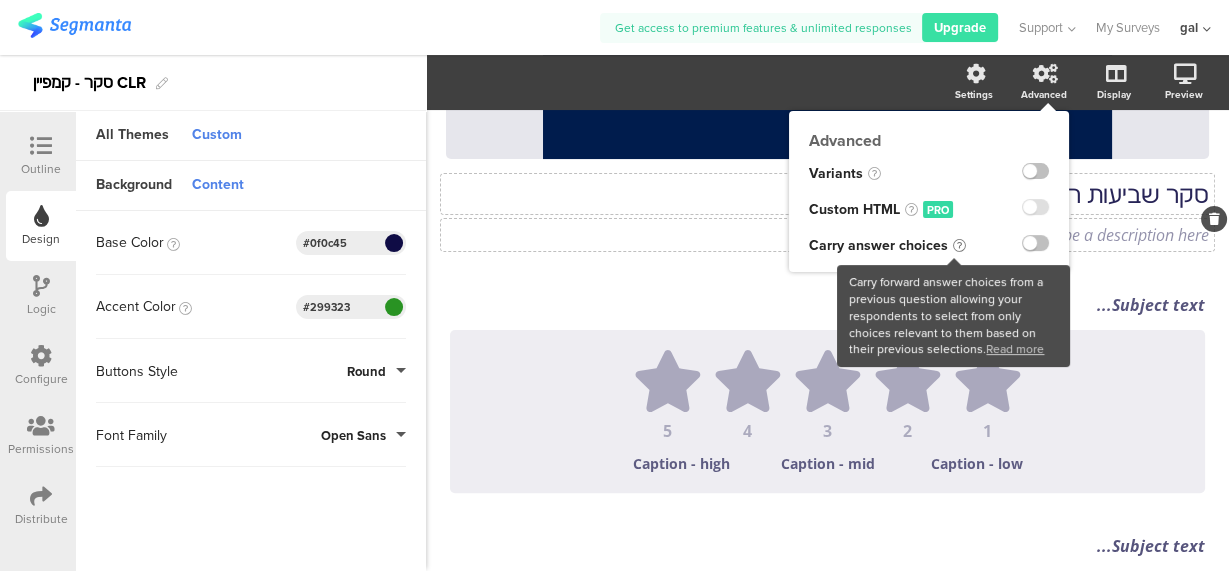 click at bounding box center (959, 245) 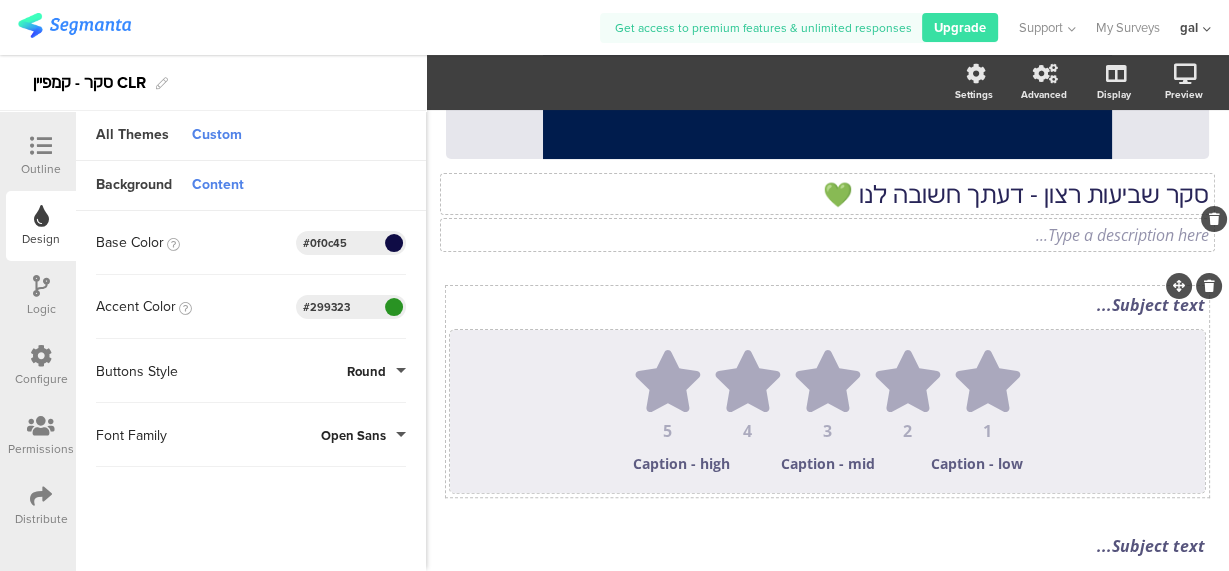 click at bounding box center (987, 381) 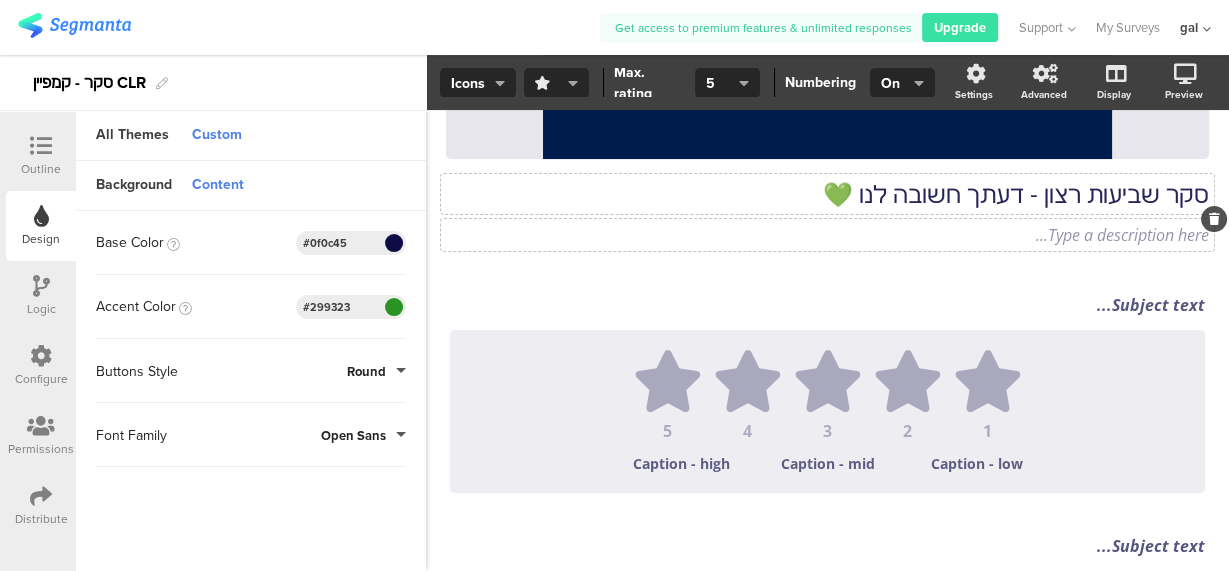 click at bounding box center (552, 83) 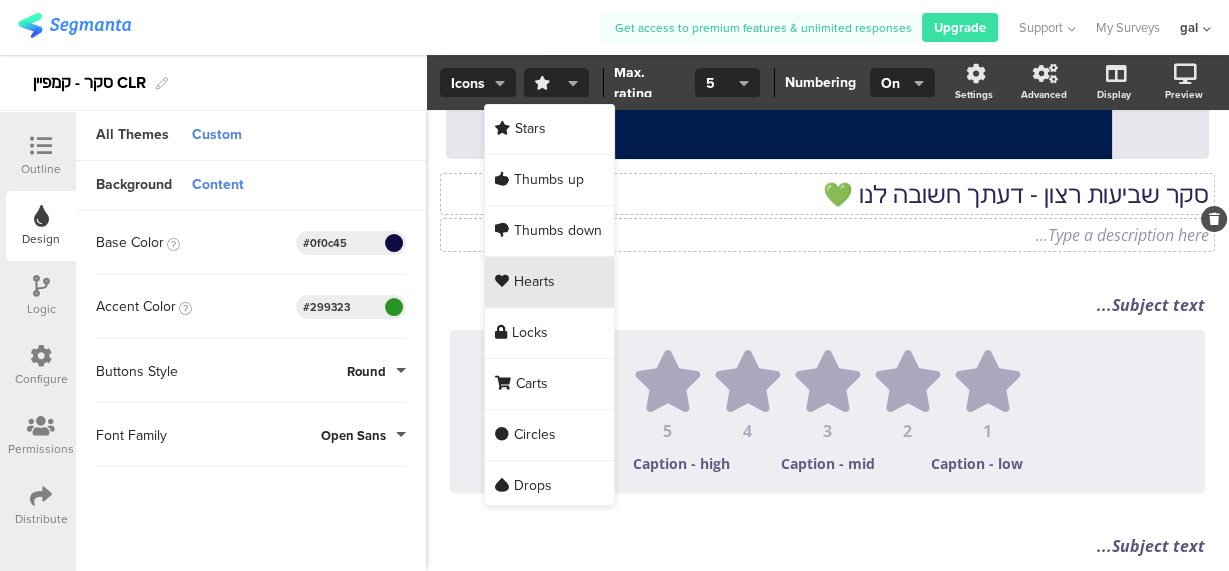 scroll, scrollTop: 0, scrollLeft: 0, axis: both 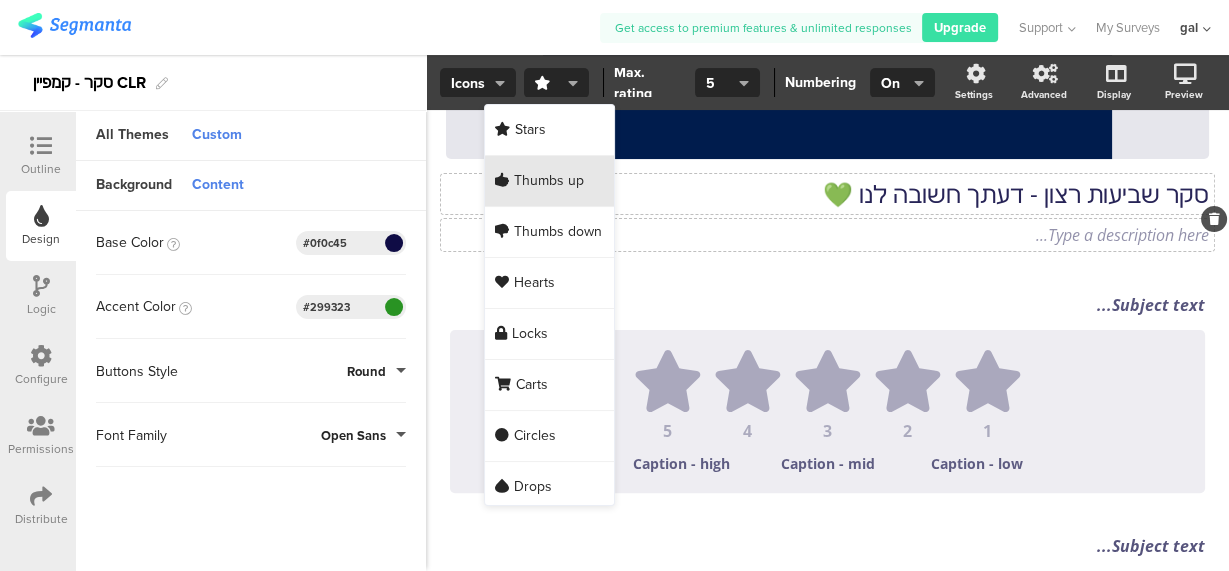 click on "Thumbs up" at bounding box center [530, 130] 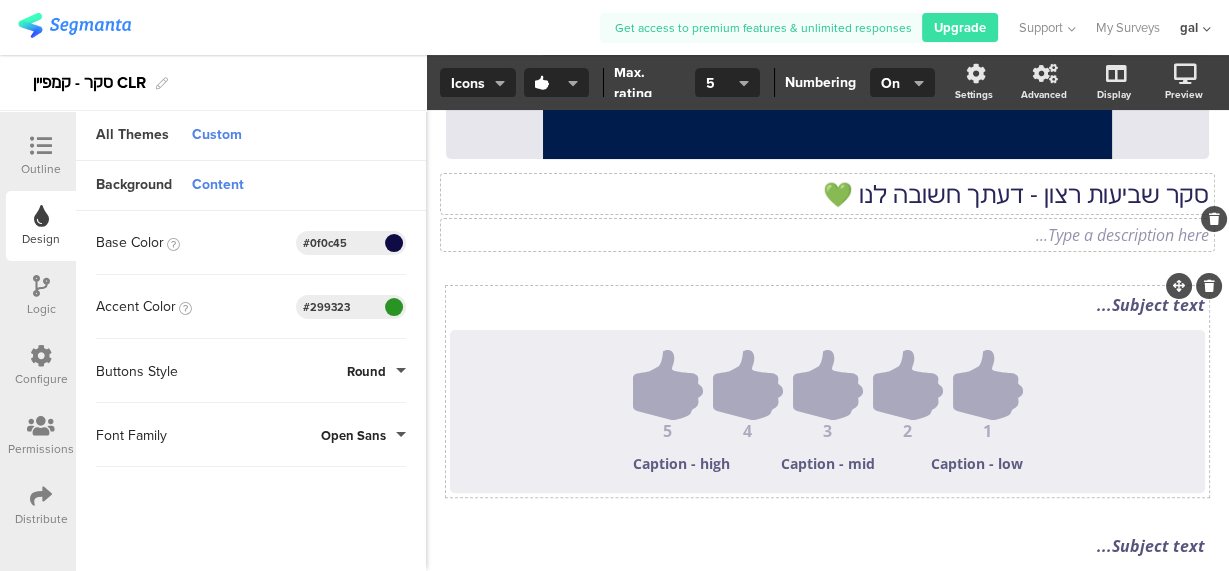 click on "Subject text..." at bounding box center [827, 305] 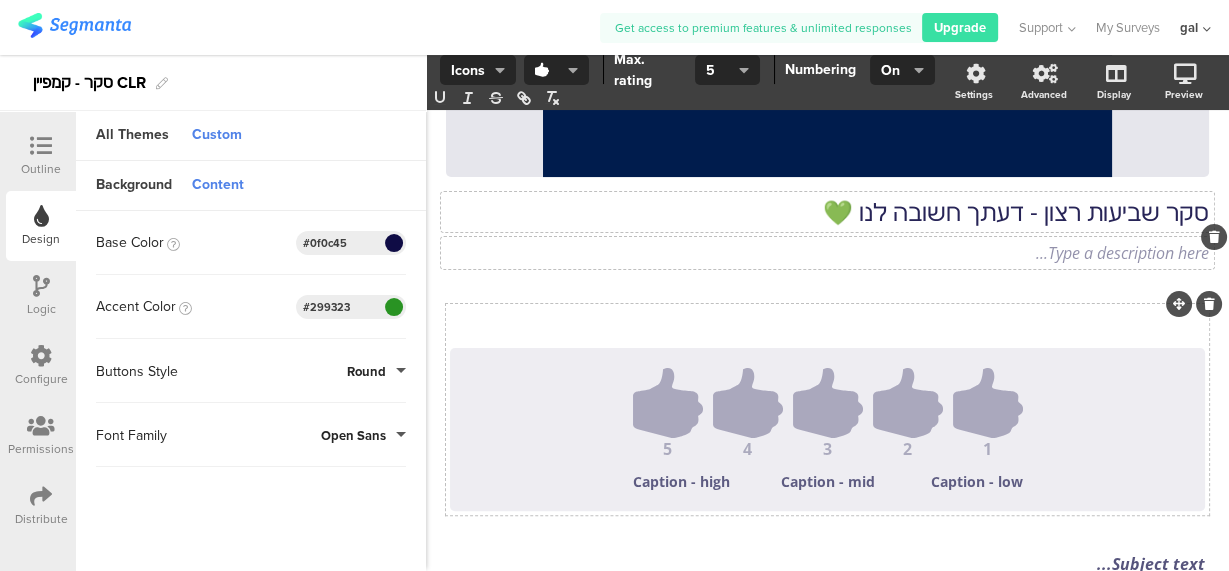 click on "Subject text..." at bounding box center [827, 323] 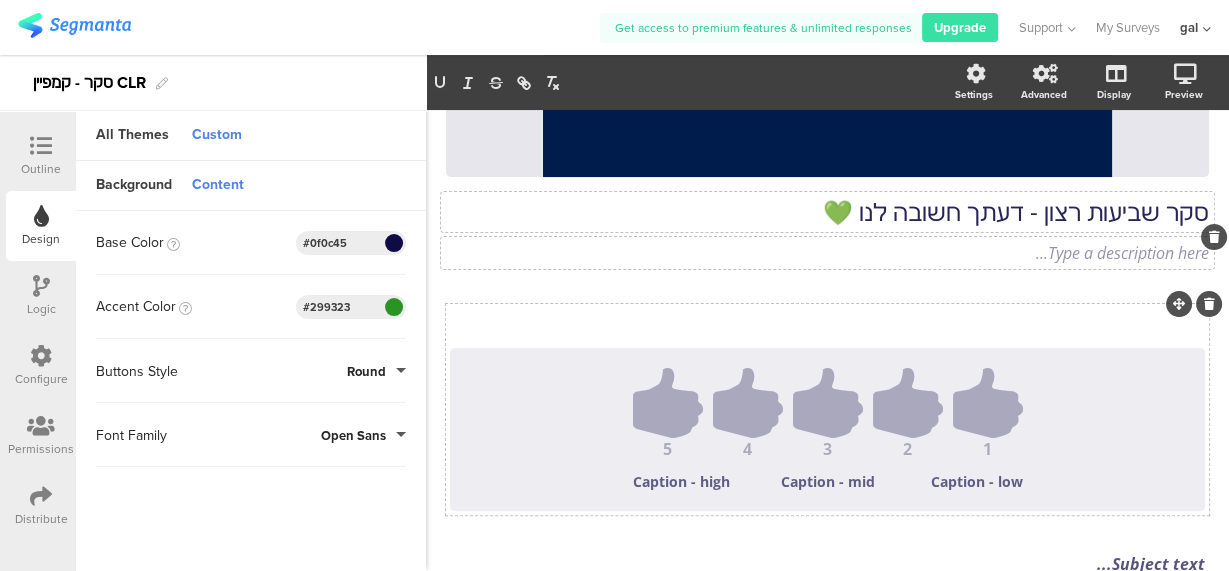 click at bounding box center [827, 323] 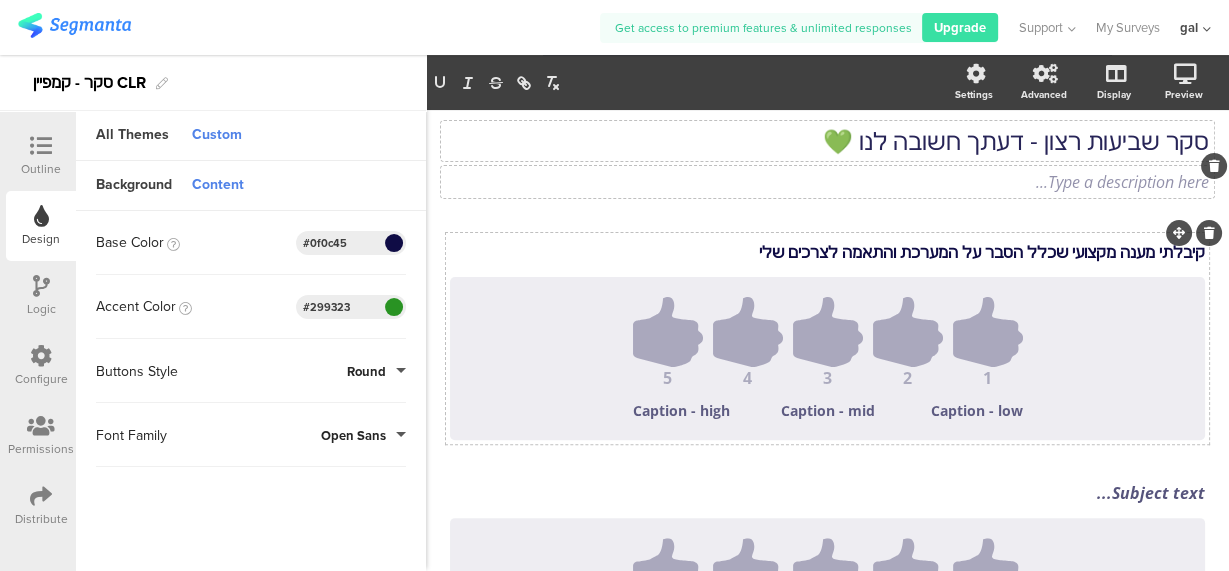 scroll, scrollTop: 423, scrollLeft: 0, axis: vertical 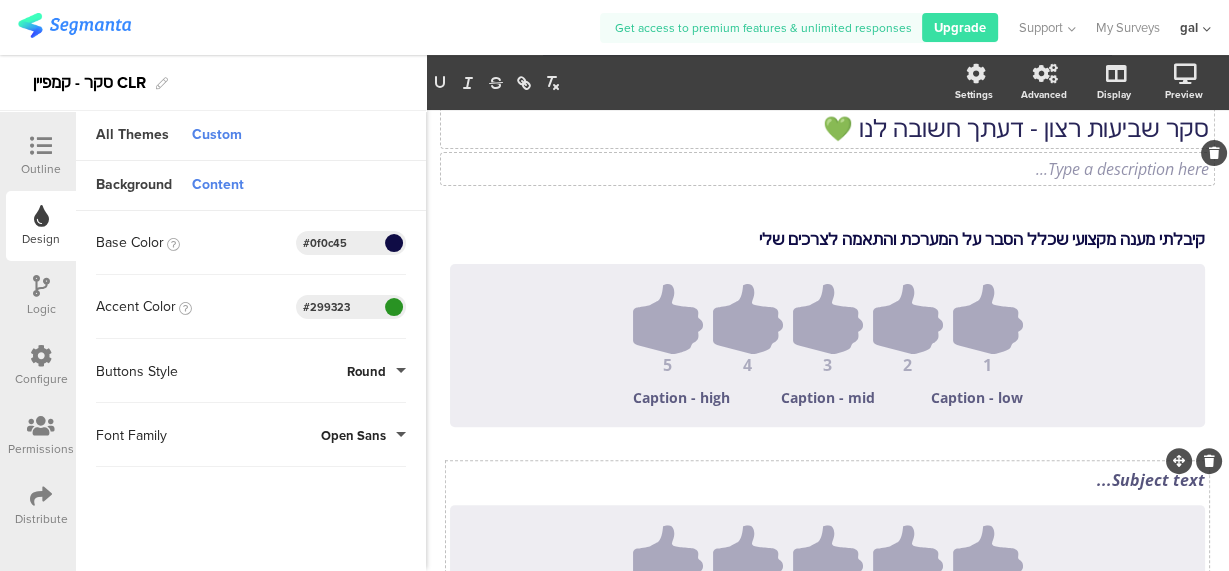 click on "Subject text..." at bounding box center [827, 480] 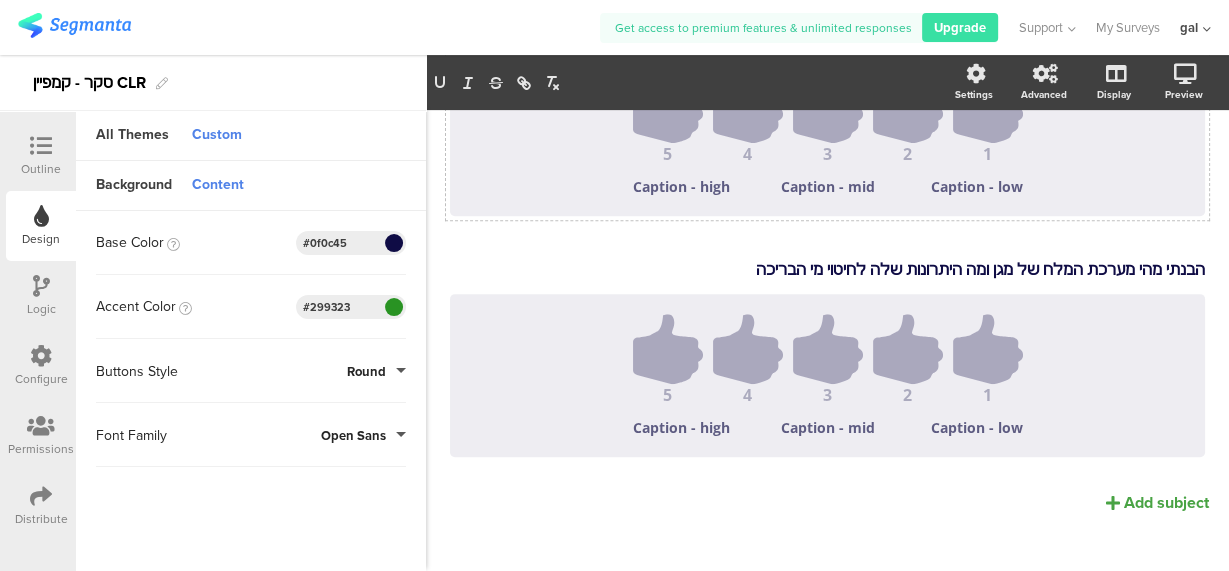 scroll, scrollTop: 656, scrollLeft: 0, axis: vertical 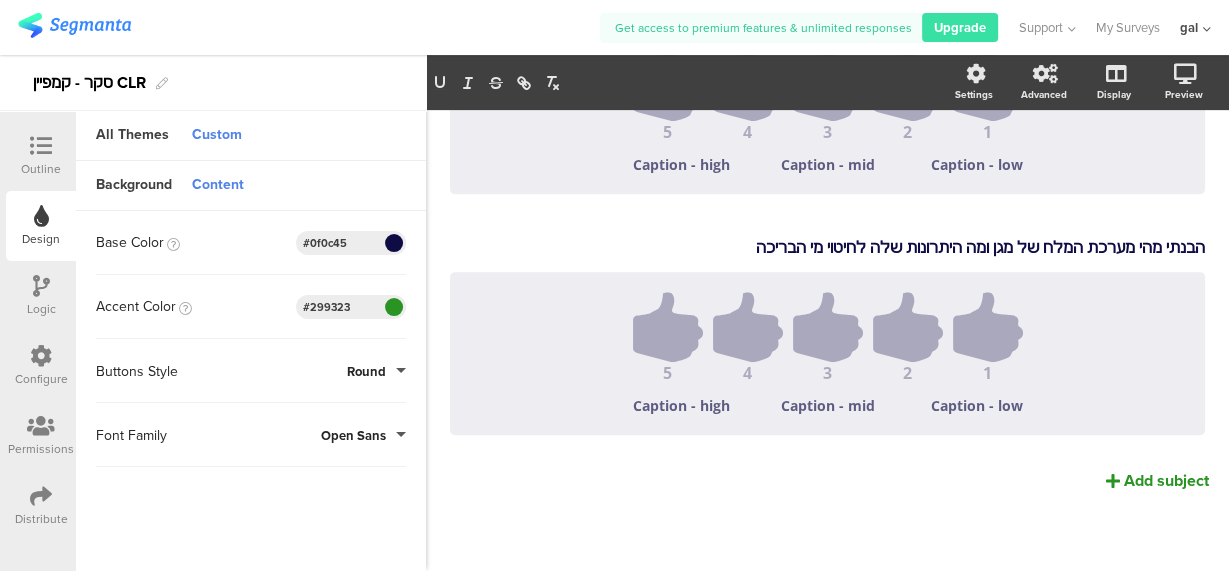 click at bounding box center (1113, 481) 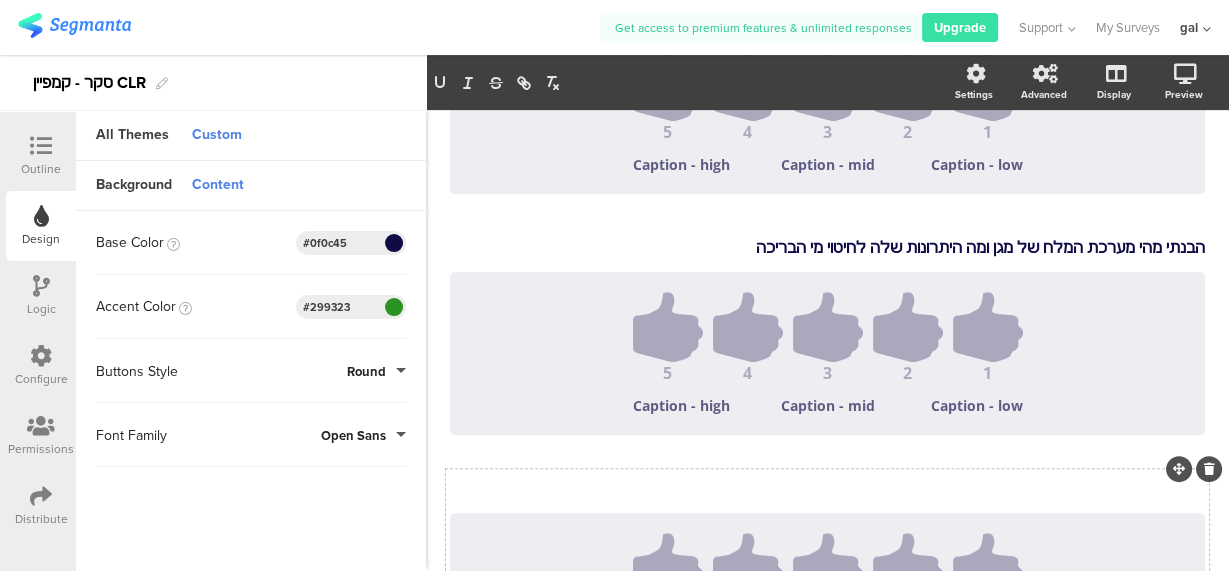 scroll, scrollTop: 638, scrollLeft: 0, axis: vertical 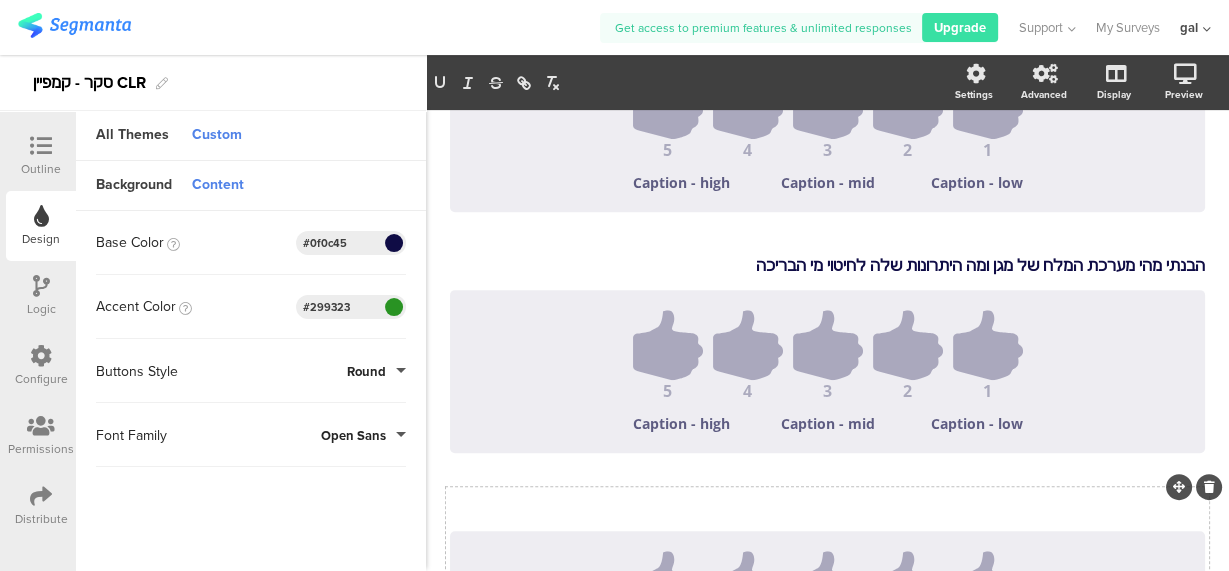 click on "Subject text..." at bounding box center [827, 506] 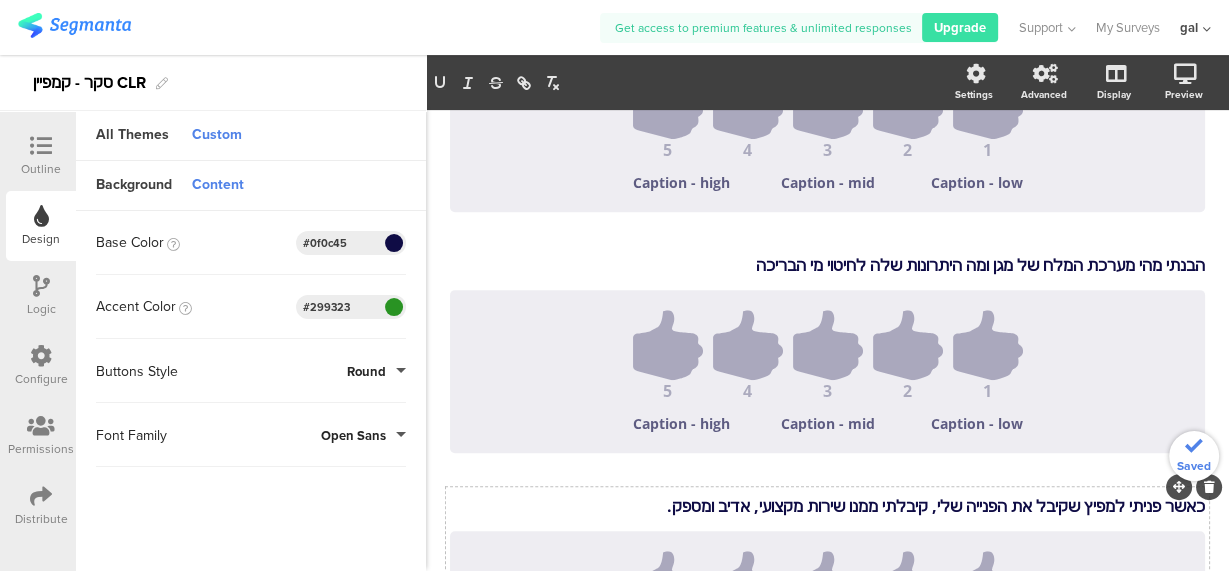 click on "כאשר פניתי למפיץ שקיבל את הפנייה שלי, קיבלתי ממנו שירות מקצועי, אדיב ומספק." at bounding box center (827, 506) 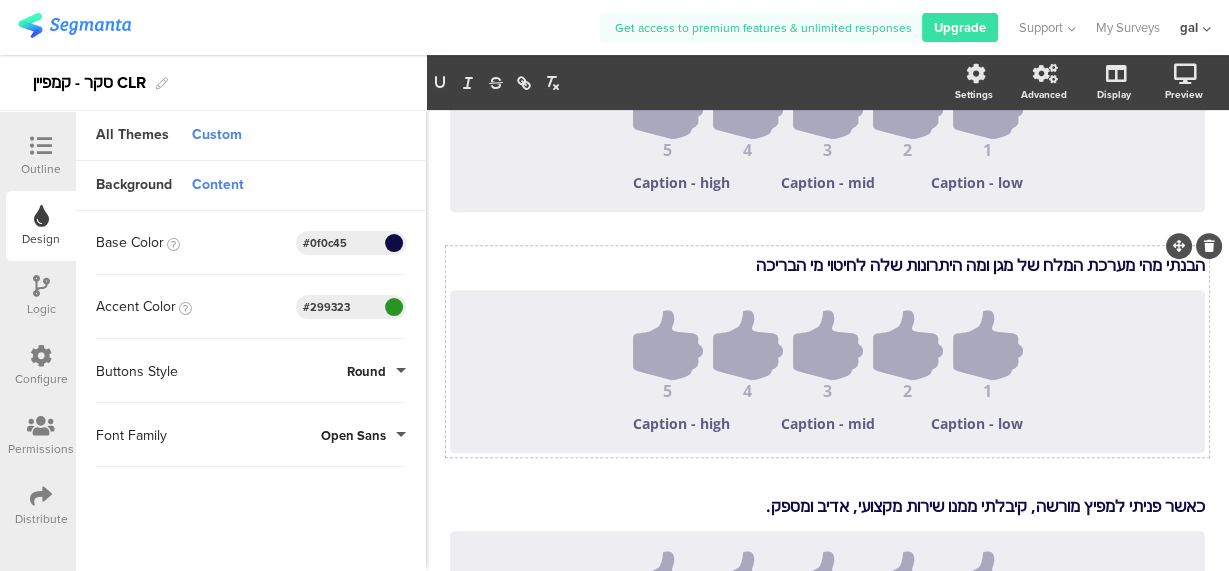 scroll, scrollTop: 634, scrollLeft: 0, axis: vertical 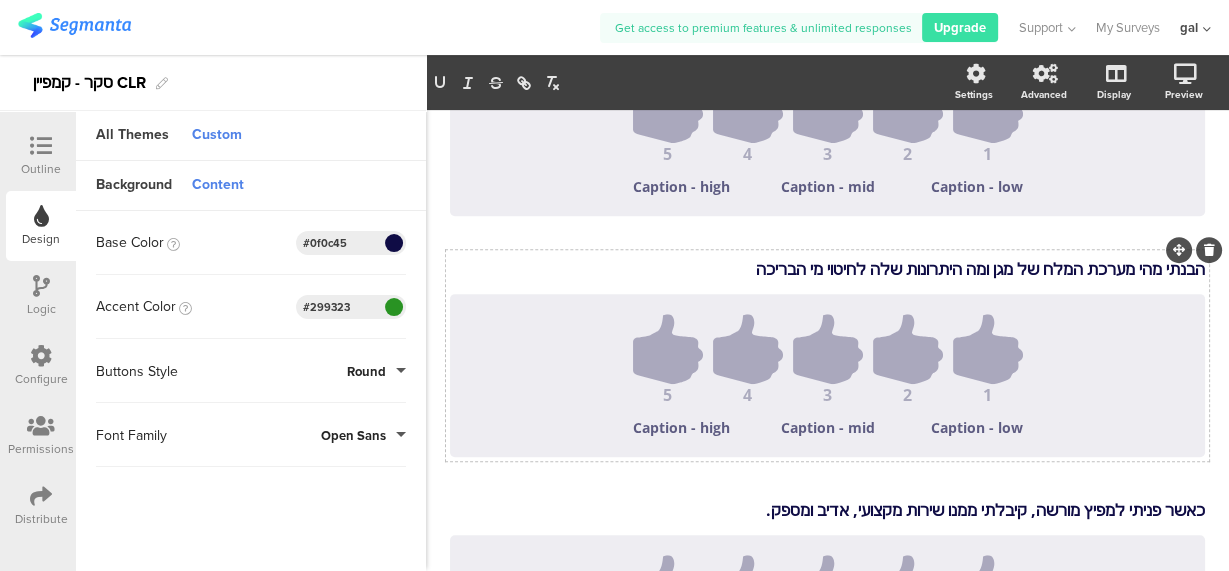 click on "הבנתי מהי מערכת המלח של מגן ומה היתרונות שלה לחיטוי מי הבריכה
הבנתי מהי מערכת המלח של מגן ומה היתרונות שלה לחיטוי מי הבריכה
הבנתי מהי מערכת המלח של מגן ומה היתרונות שלה לחיטוי מי הבריכה" at bounding box center (827, 269) 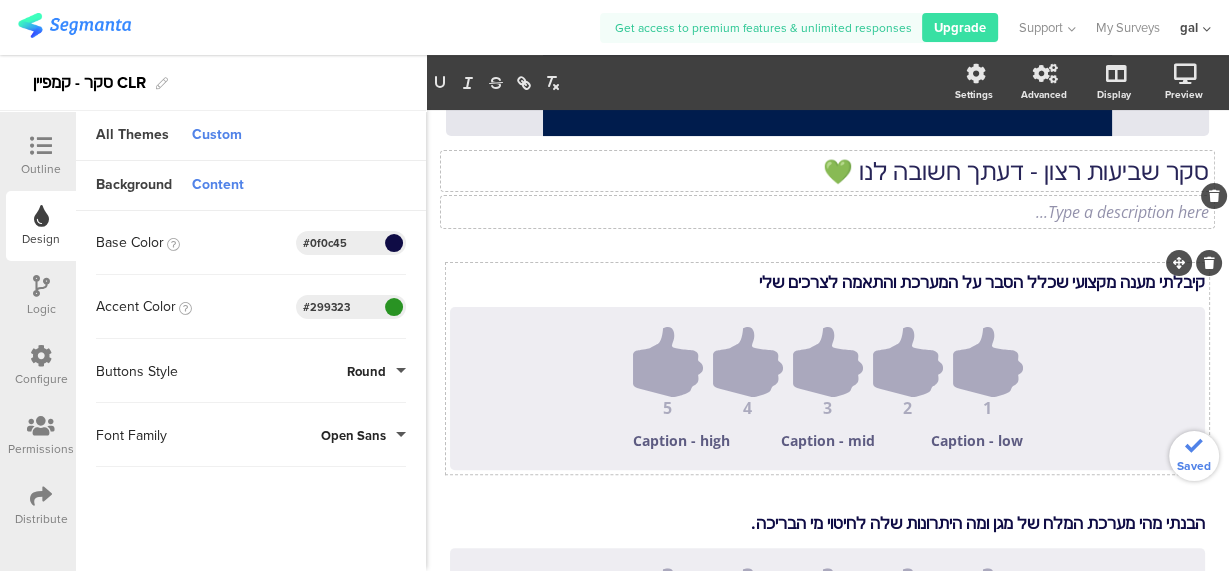 scroll, scrollTop: 376, scrollLeft: 0, axis: vertical 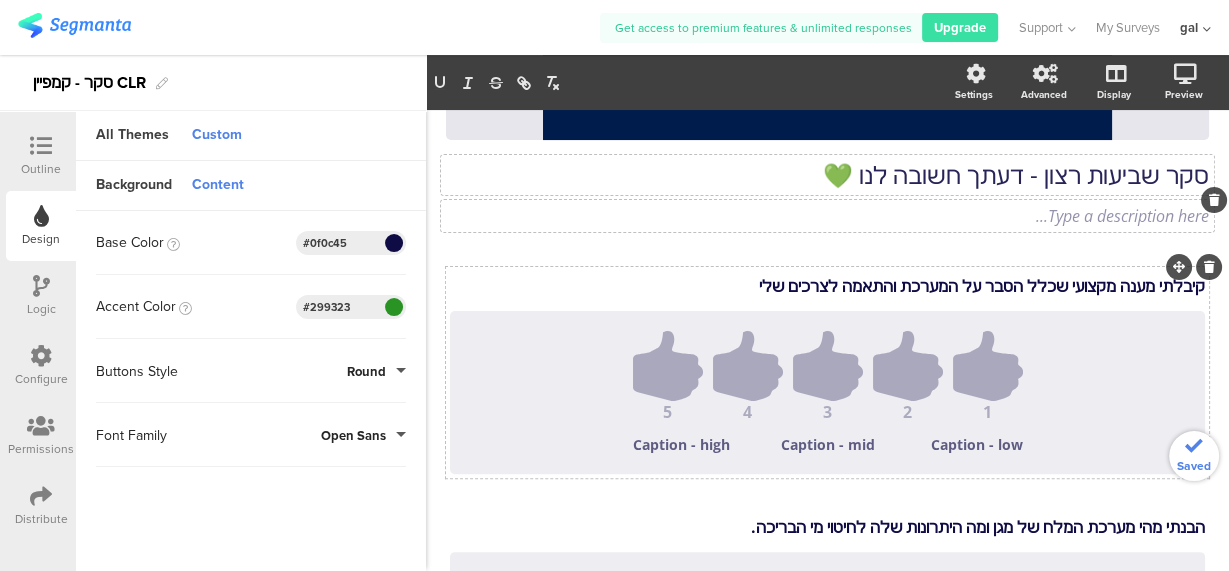 click on "קיבלתי מענה מקצועי שכלל הסבר על המערכת והתאמה לצרכים שלי
קיבלתי מענה מקצועי שכלל הסבר על המערכת והתאמה לצרכים שלי
קיבלתי מענה מקצועי שכלל הסבר על המערכת והתאמה לצרכים שלי" at bounding box center [827, 286] 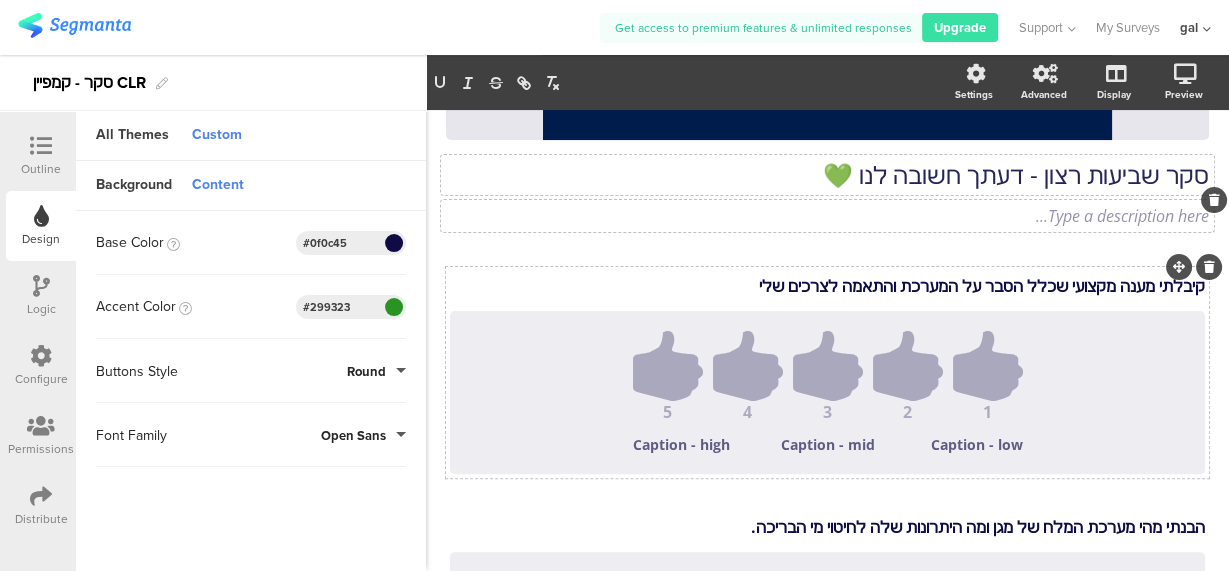 click on "קיבלתי מענה מקצועי שכלל הסבר על המערכת והתאמה לצרכים שלי" at bounding box center [827, 286] 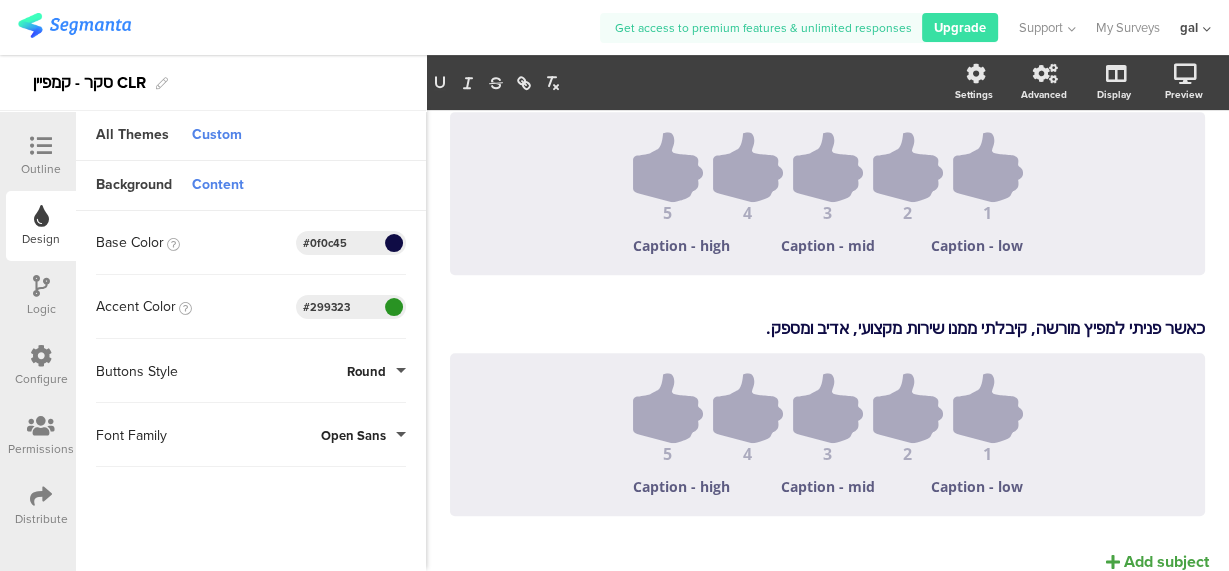 scroll, scrollTop: 896, scrollLeft: 0, axis: vertical 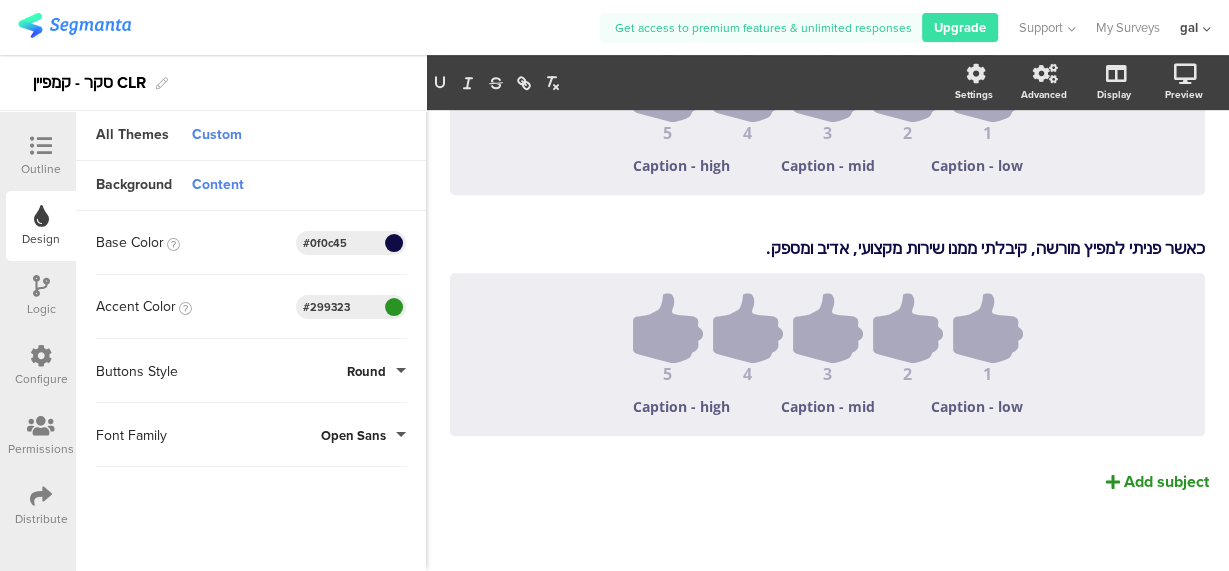 click on "Add subject" at bounding box center (1166, 481) 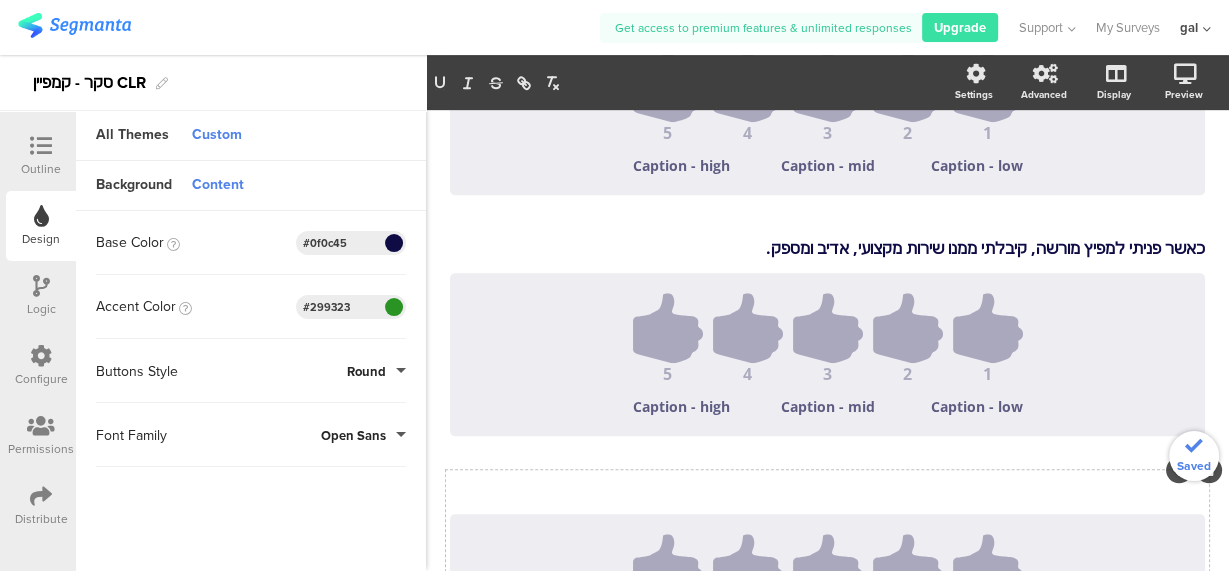 scroll, scrollTop: 878, scrollLeft: 0, axis: vertical 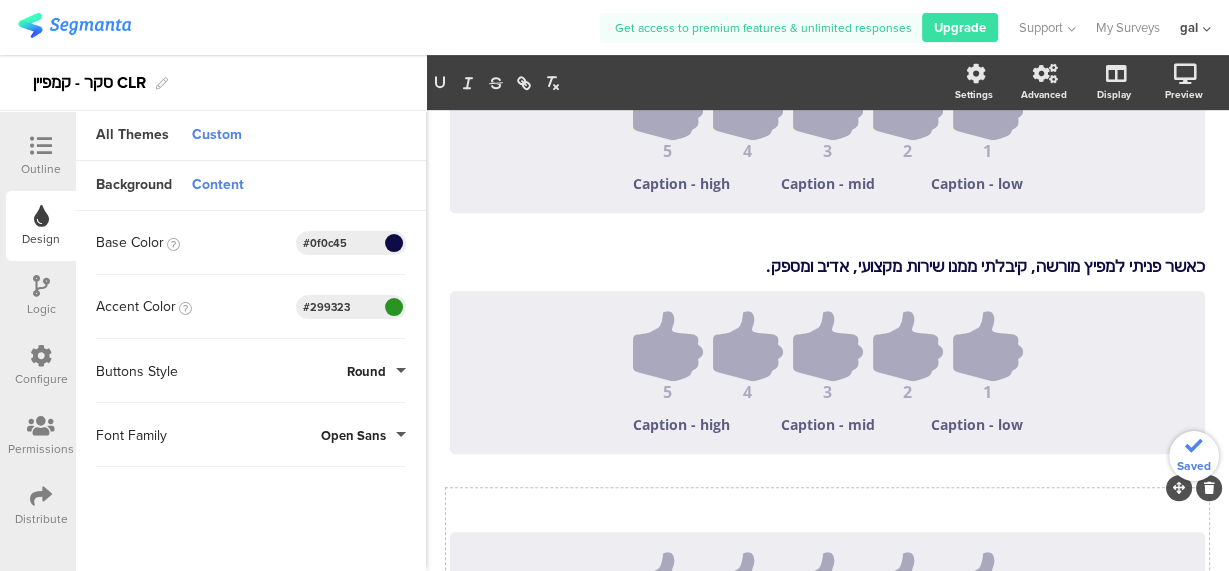 click on "Subject text..." at bounding box center (827, 507) 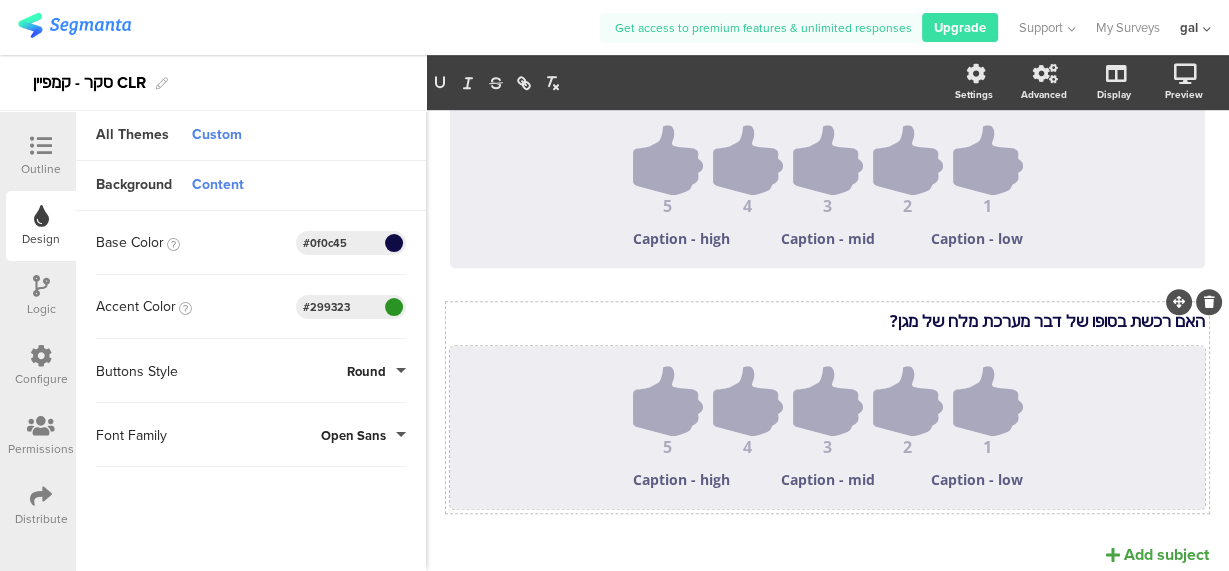 scroll, scrollTop: 1066, scrollLeft: 0, axis: vertical 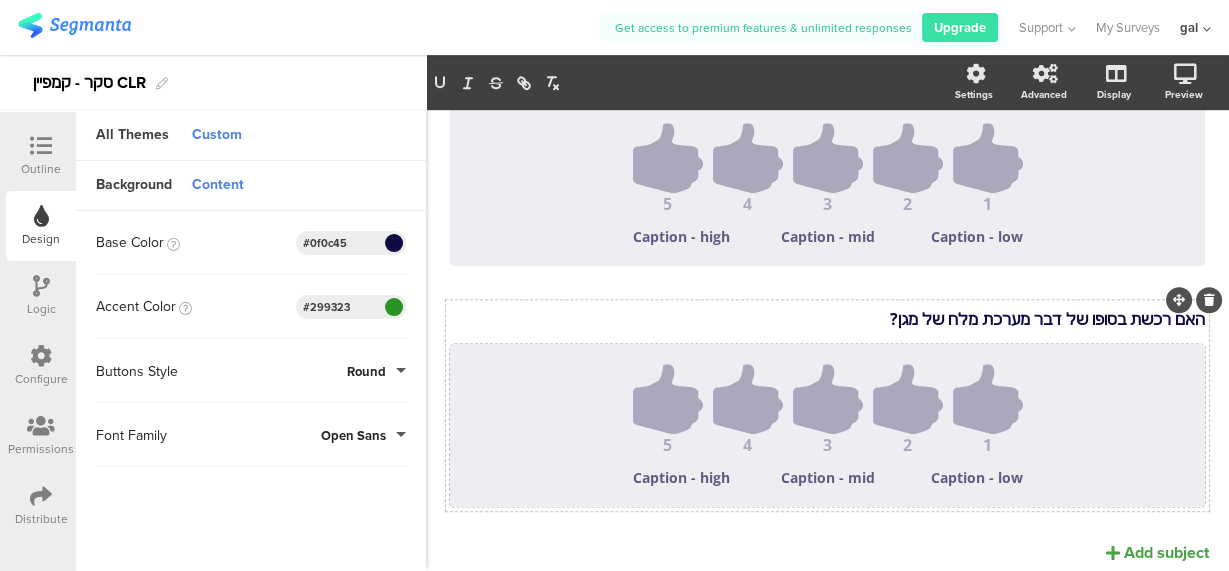 click on "1" at bounding box center [988, 445] 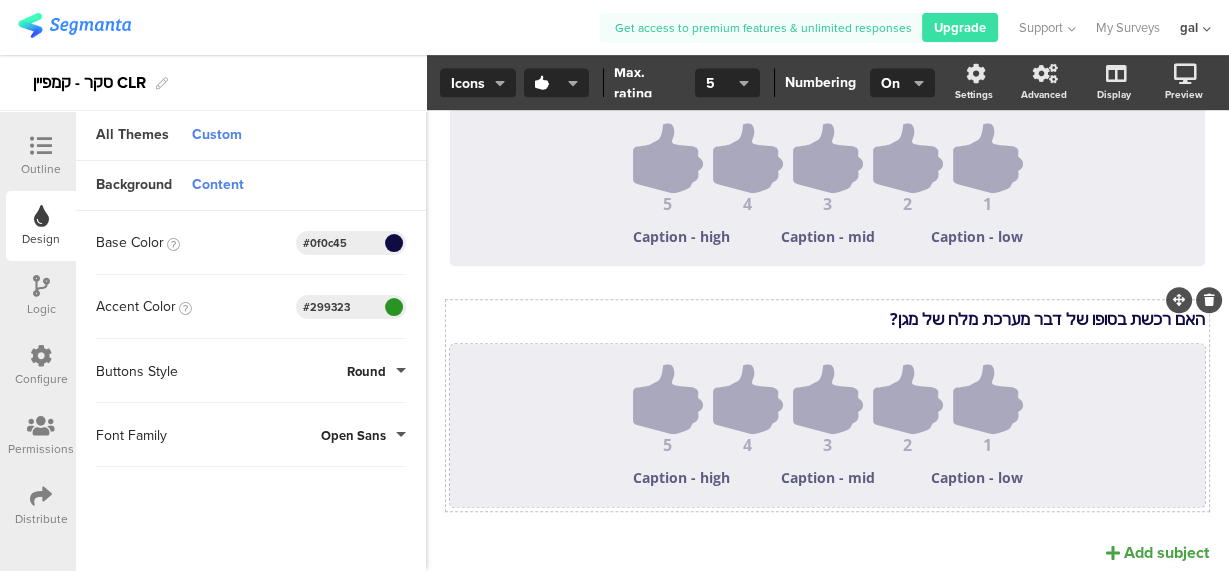 click at bounding box center (988, 399) 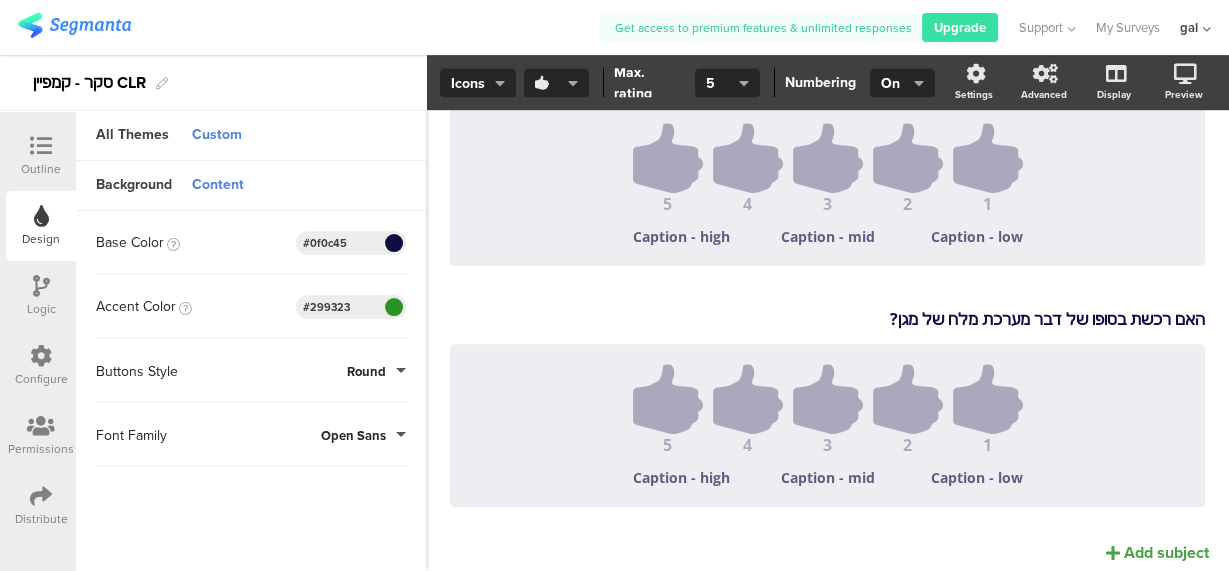 click at bounding box center (556, 83) 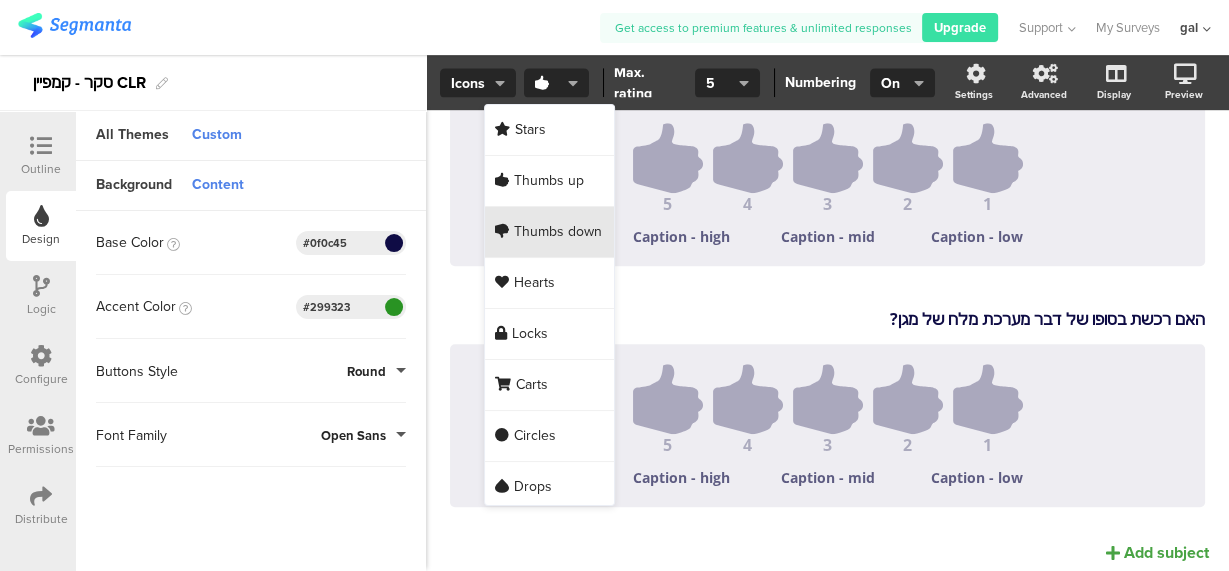 click on "Thumbs down" at bounding box center [530, 130] 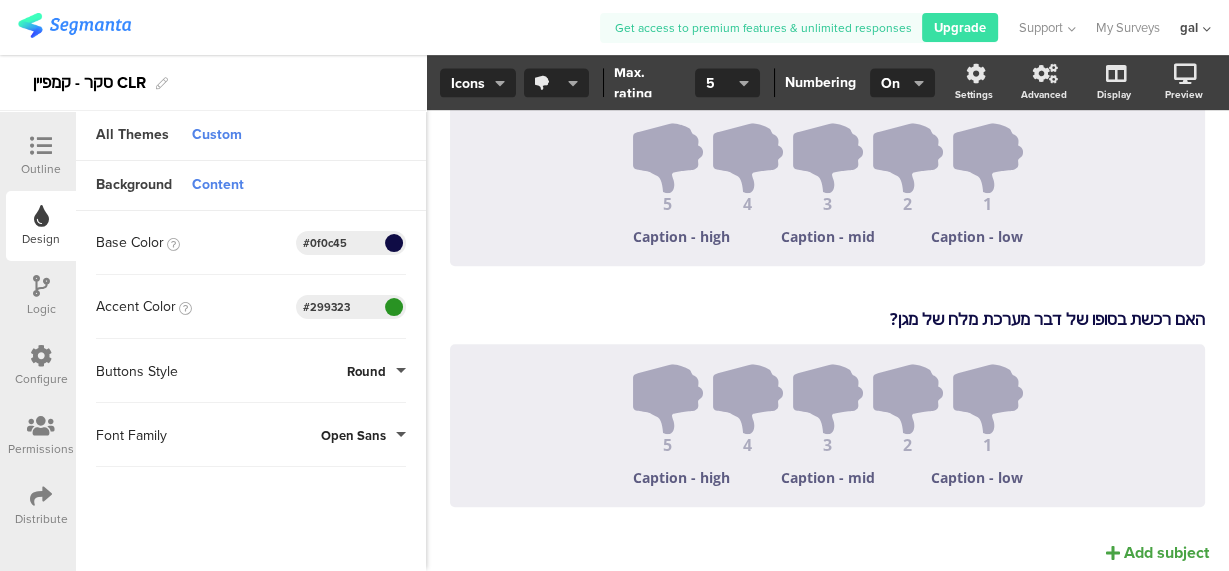 click at bounding box center (556, 83) 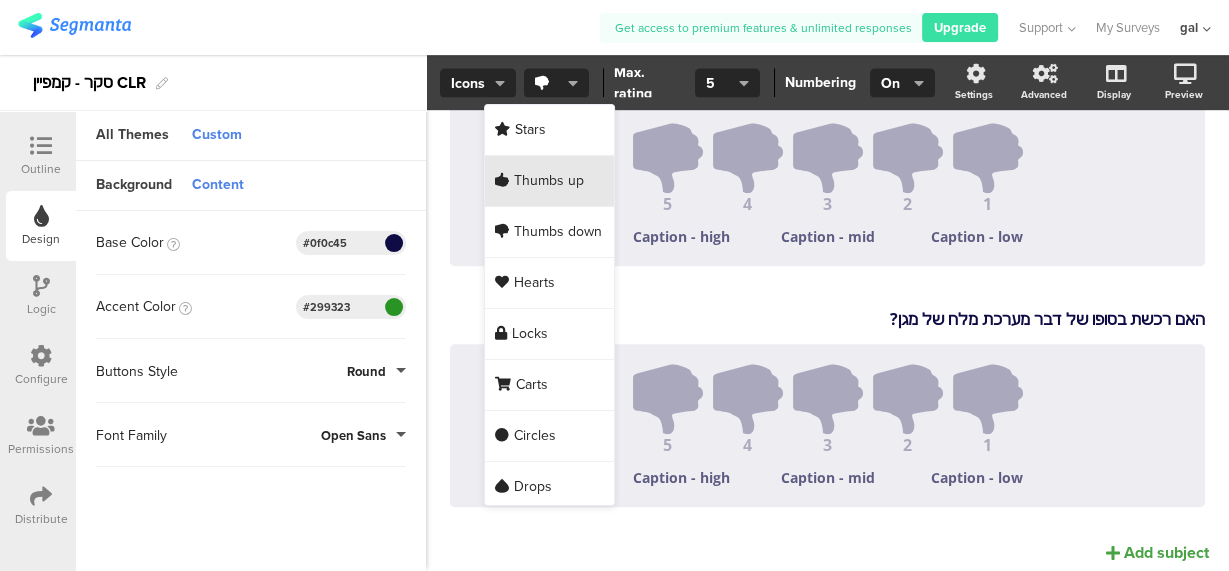 click on "Thumbs up" at bounding box center (530, 130) 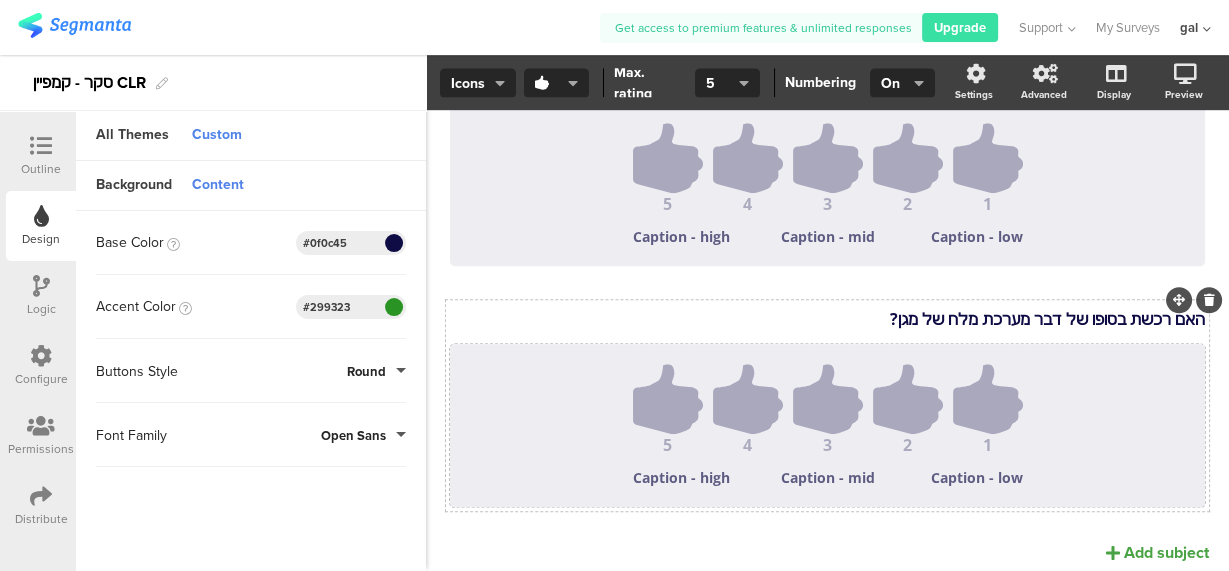 click at bounding box center [988, 399] 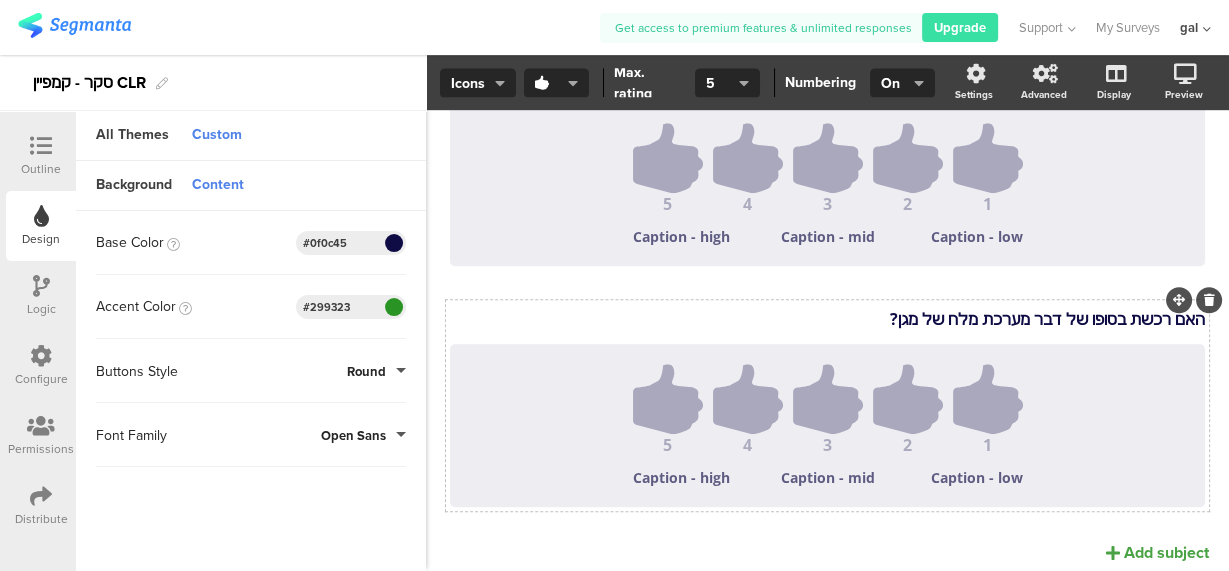 click at bounding box center [1179, 300] 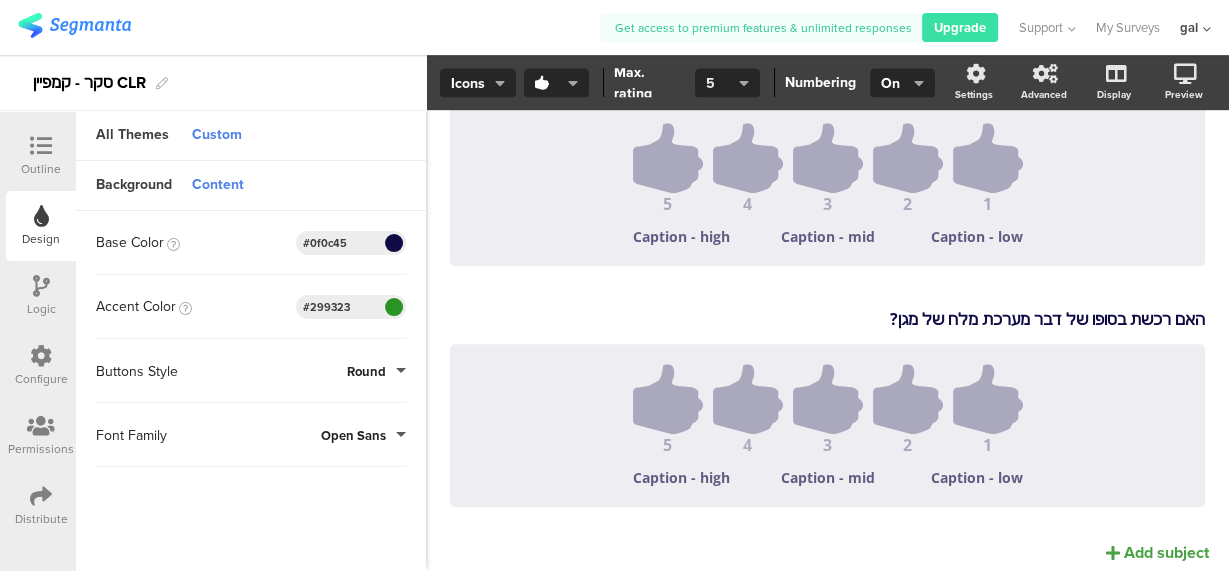 click on "5" at bounding box center (727, 83) 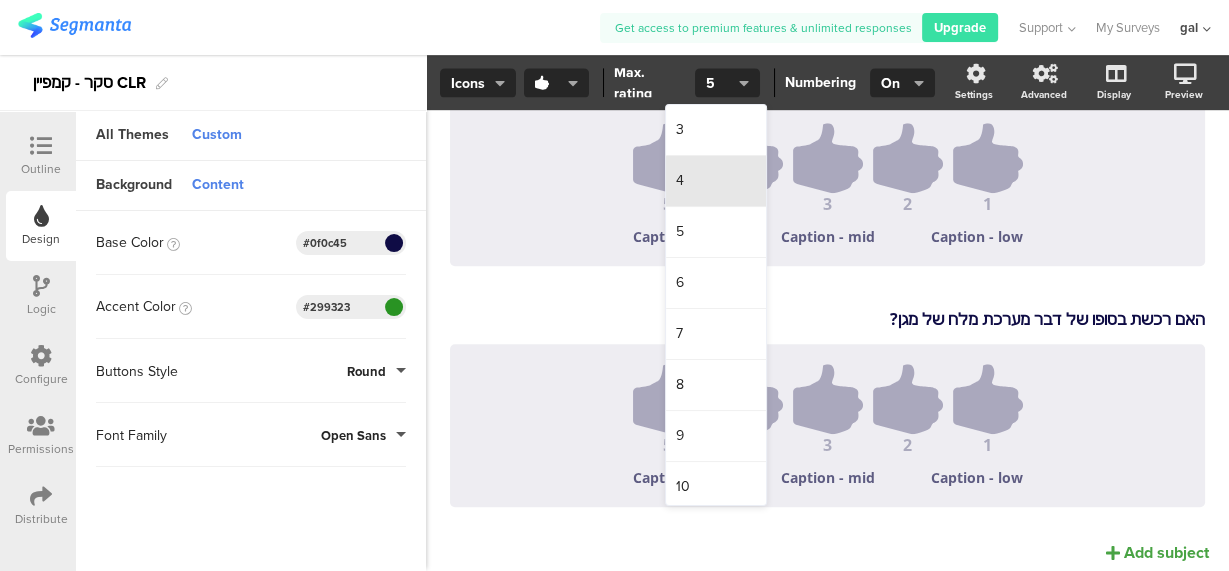 click on "4" at bounding box center (716, 181) 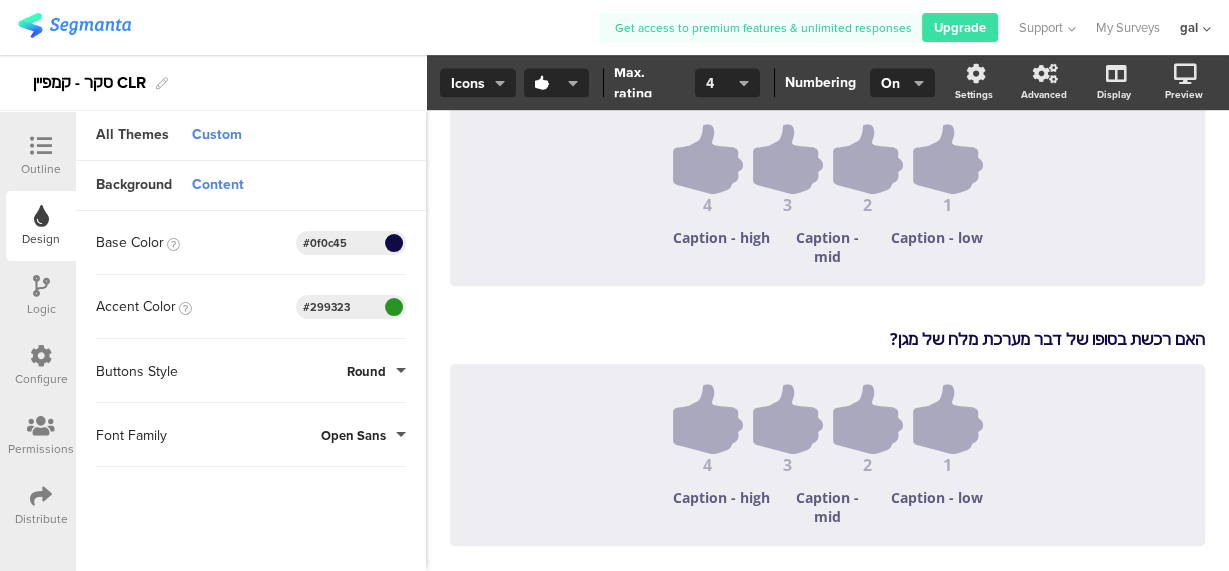 click on "4" at bounding box center [720, 83] 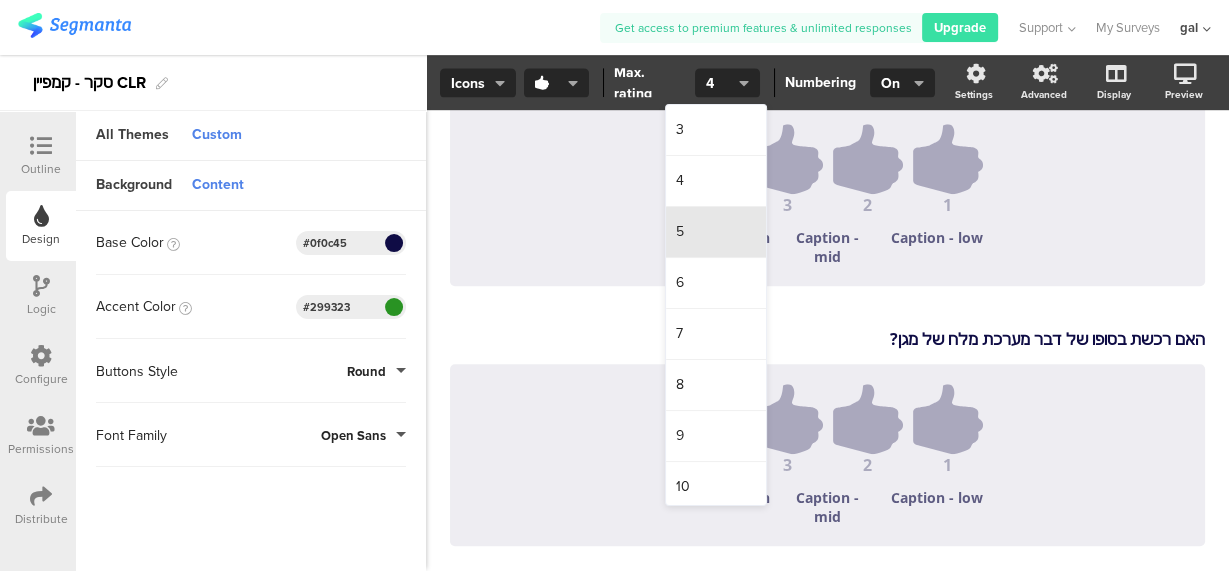 click on "5" at bounding box center (716, 232) 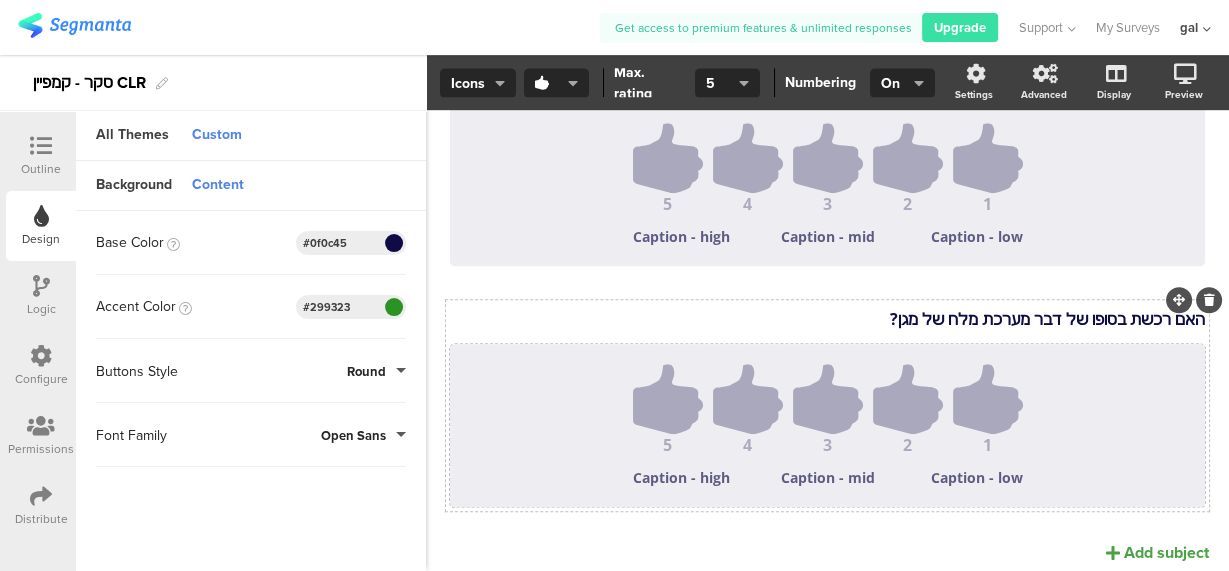 scroll, scrollTop: 1137, scrollLeft: 0, axis: vertical 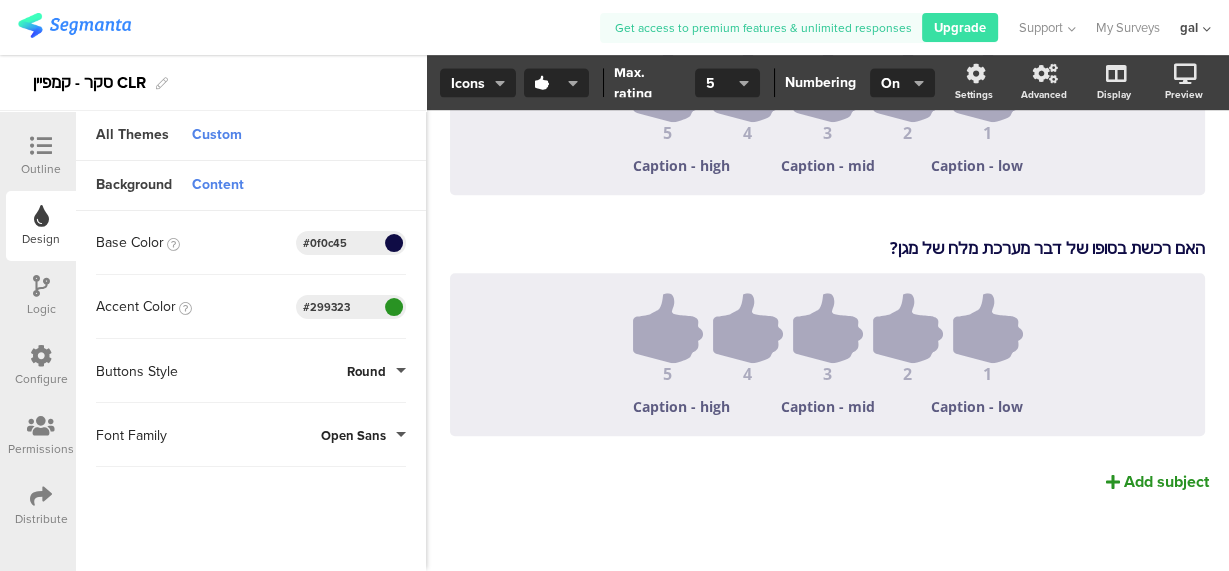 click on "Add subject" at bounding box center [1166, 481] 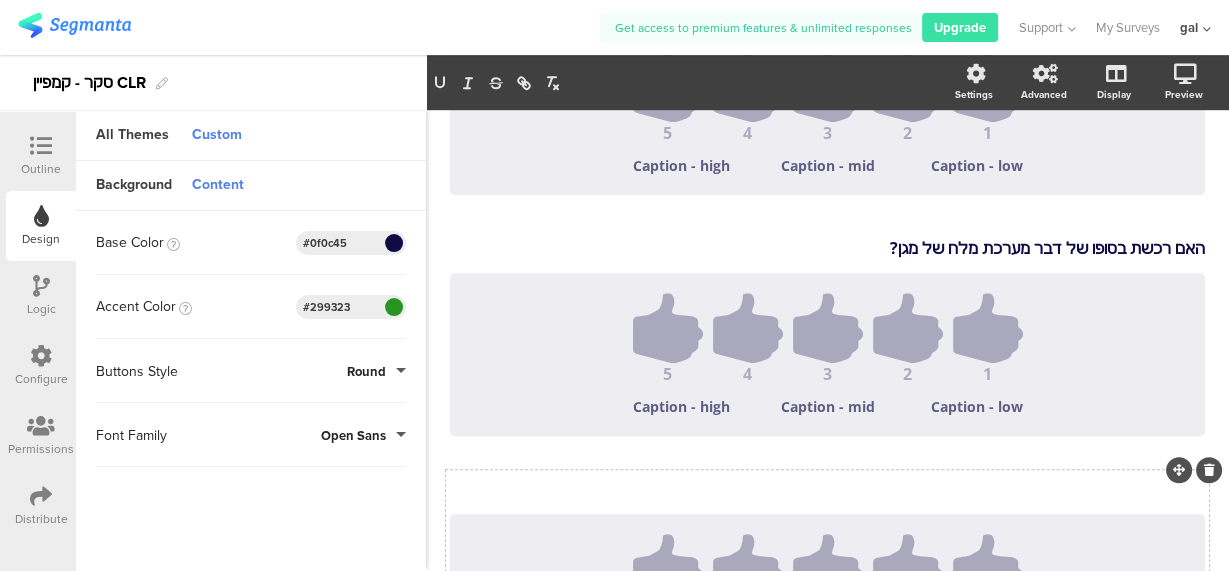 scroll, scrollTop: 1119, scrollLeft: 0, axis: vertical 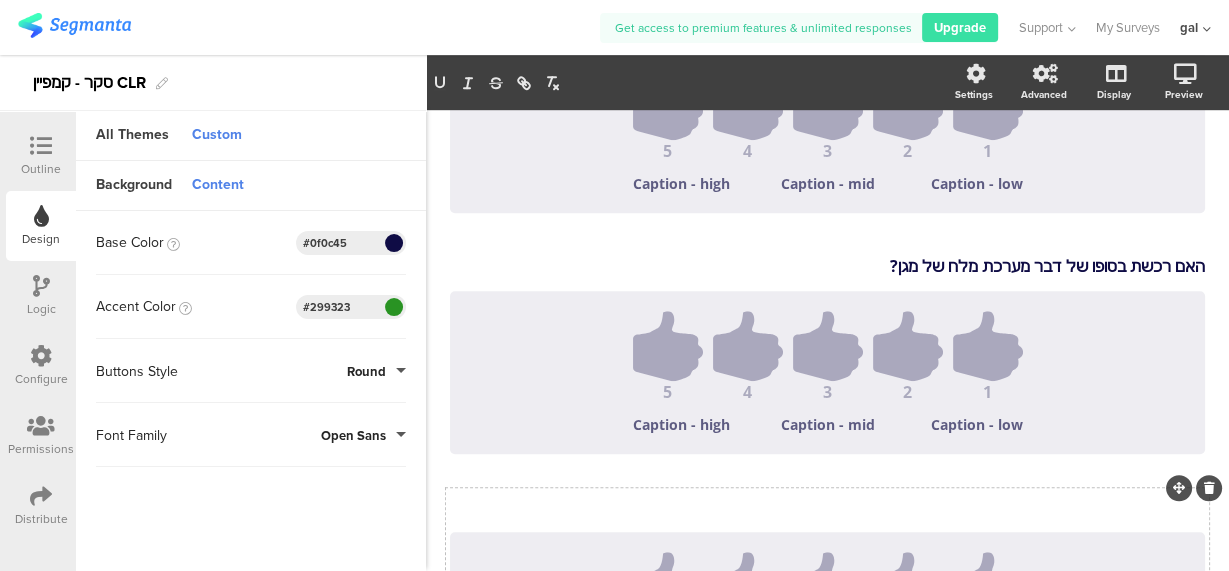 click on "Subject text..." at bounding box center [827, 507] 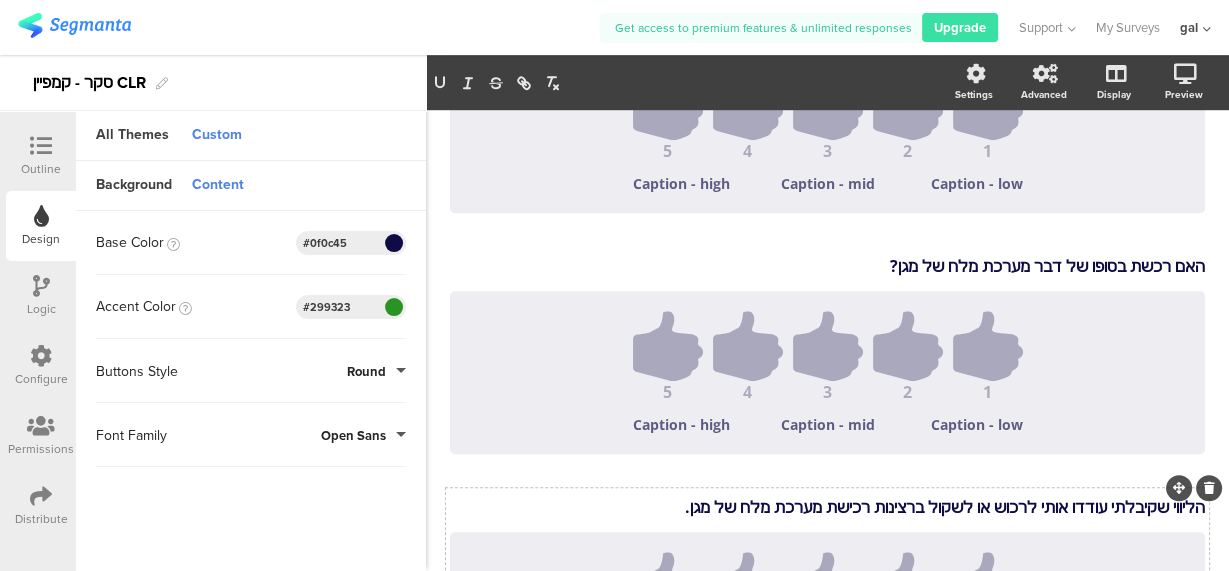 click on "הליווי שקיבלתי עודדו אותי לרכוש או לשקול ברצינות רכישת מערכת מלח של מגן." at bounding box center (827, 507) 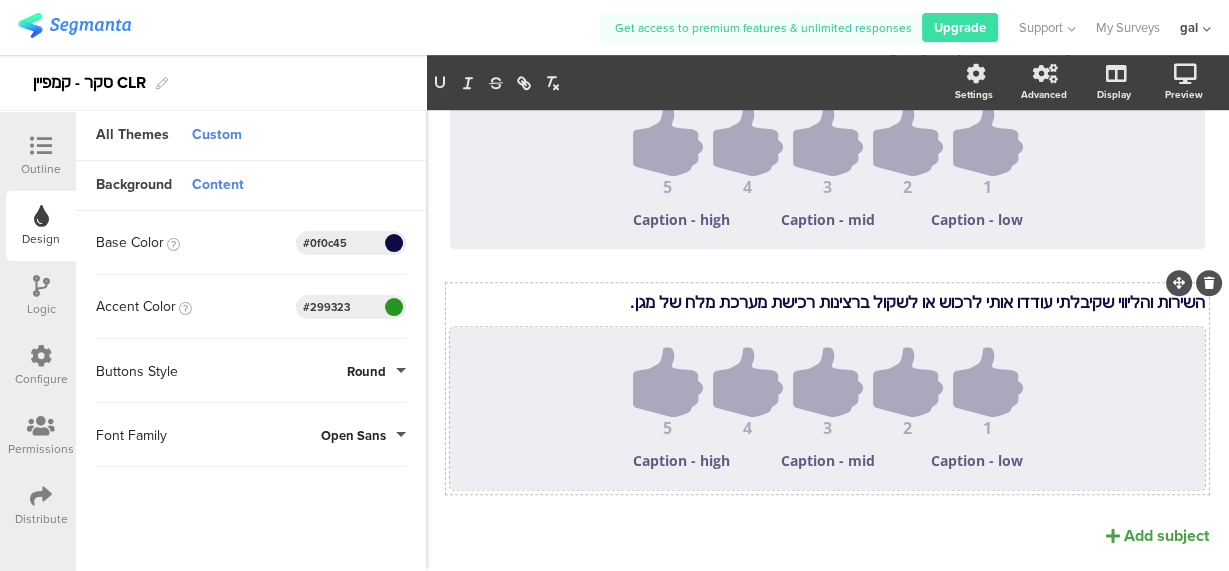 scroll, scrollTop: 1326, scrollLeft: 0, axis: vertical 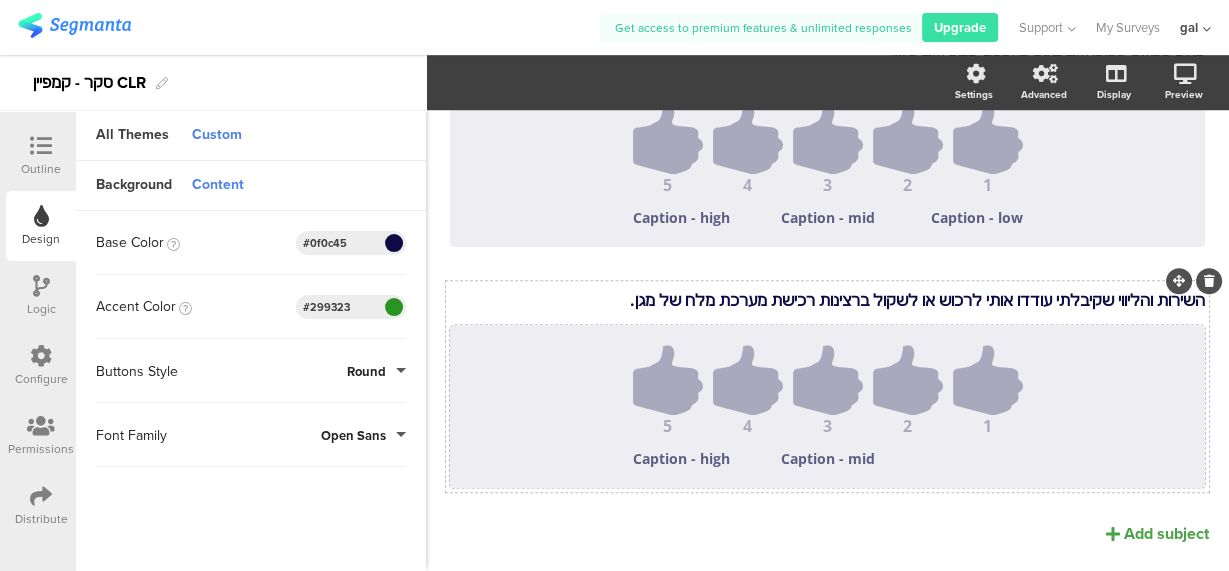drag, startPoint x: 1001, startPoint y: 554, endPoint x: 991, endPoint y: 465, distance: 89.560036 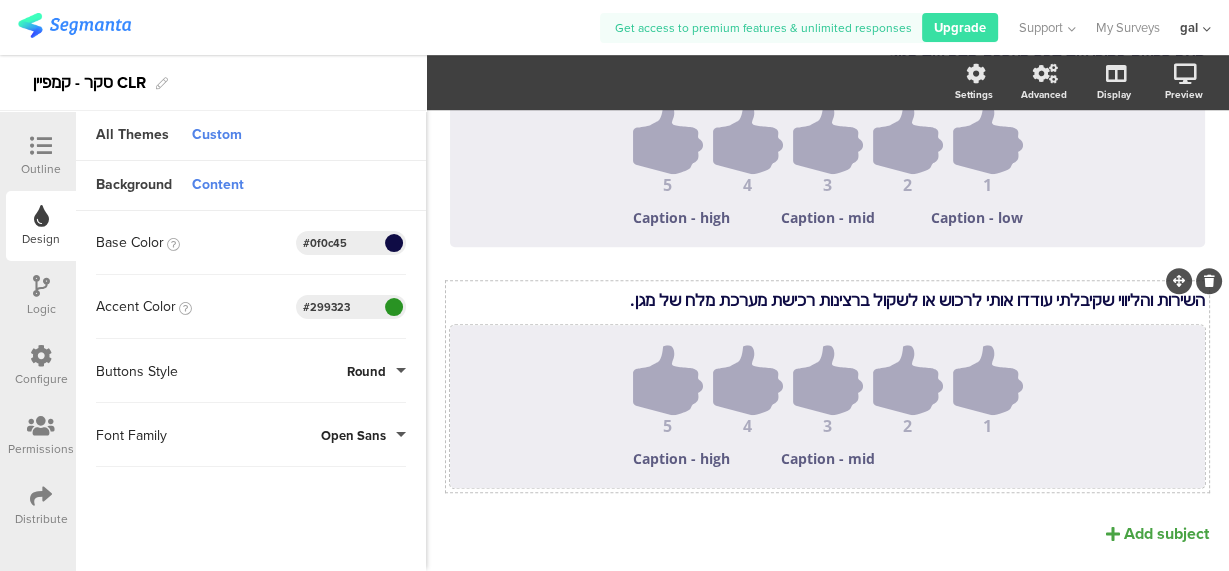 click on "קיבלתי מענה מקצועי שכלל הסבר על המערכת והתאמה לצרכים שלי.
קיבלתי מענה מקצועי שכלל הסבר על המערכת והתאמה לצרכים שלי.
1
2
3
4
5
Caption - low
Caption - mid
Caption - high
הבנתי מהי מערכת המלח של מגן ומה היתרונות שלה לחיטוי מי הבריכה." at bounding box center [827, -34] 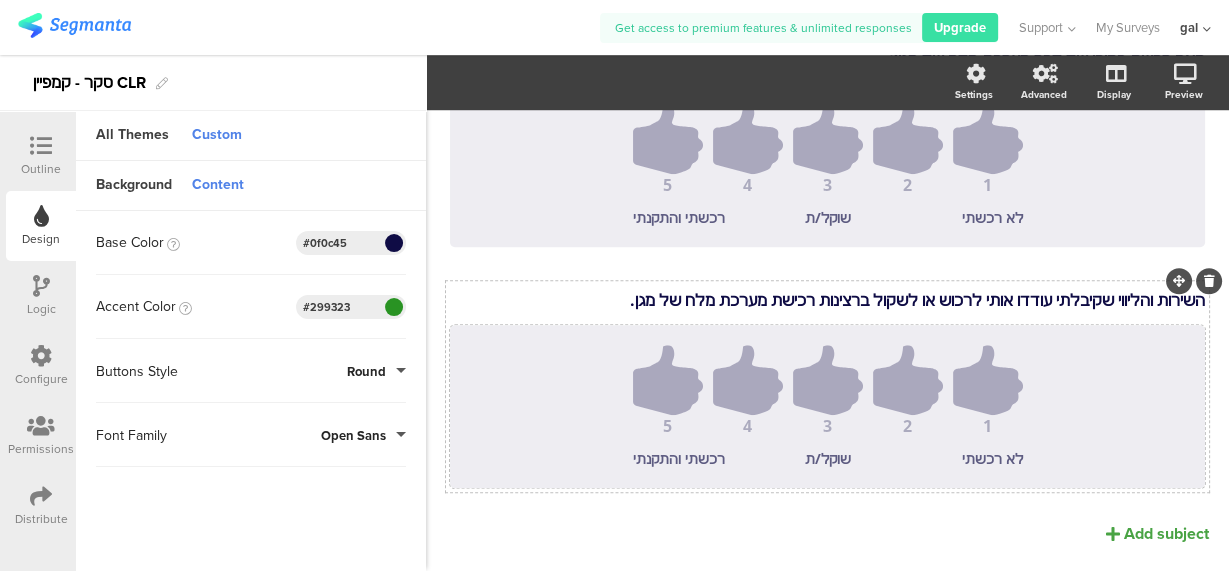 click on "לא רכשתי
שוקל/ת
רכשתי והתקנתי" at bounding box center [828, 458] 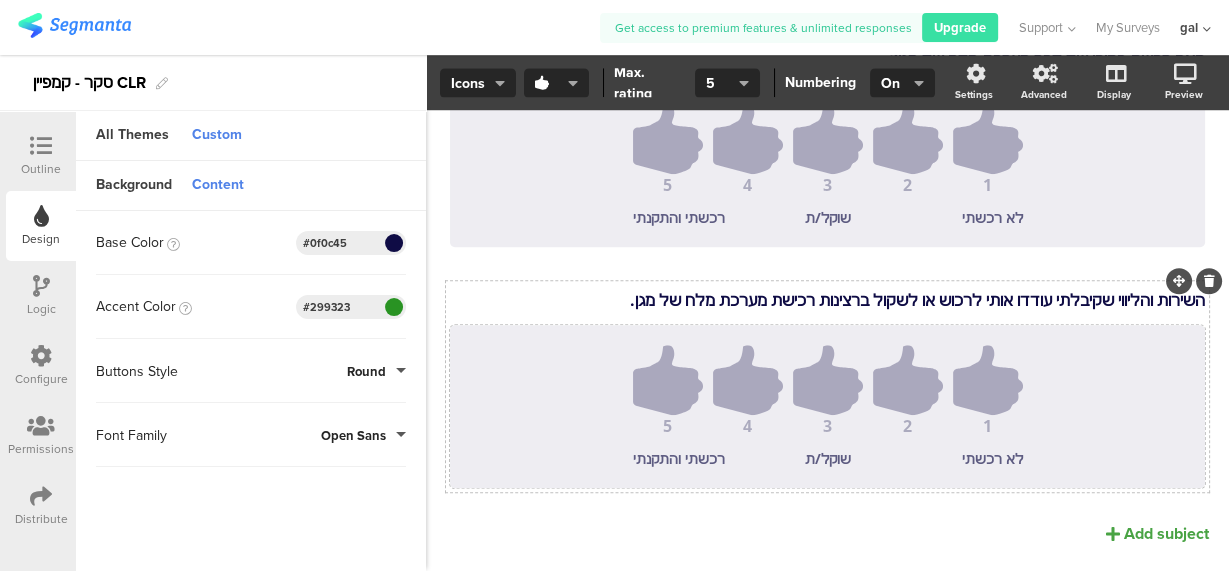 click on "לא רכשתי
שוקל/ת
רכשתי והתקנתי" at bounding box center (828, 458) 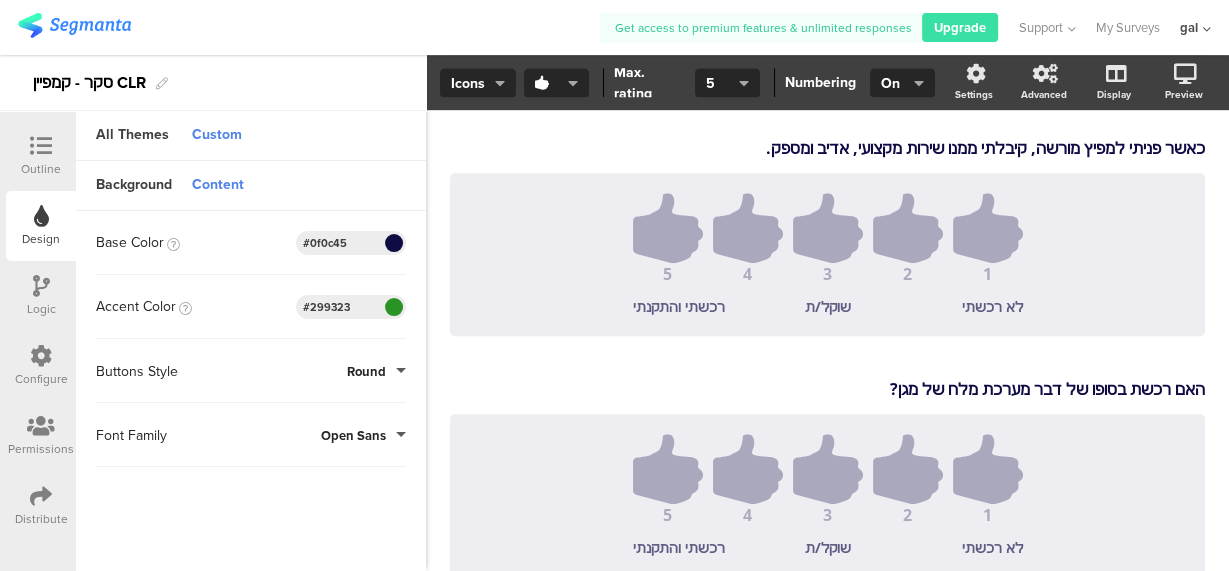 scroll, scrollTop: 997, scrollLeft: 0, axis: vertical 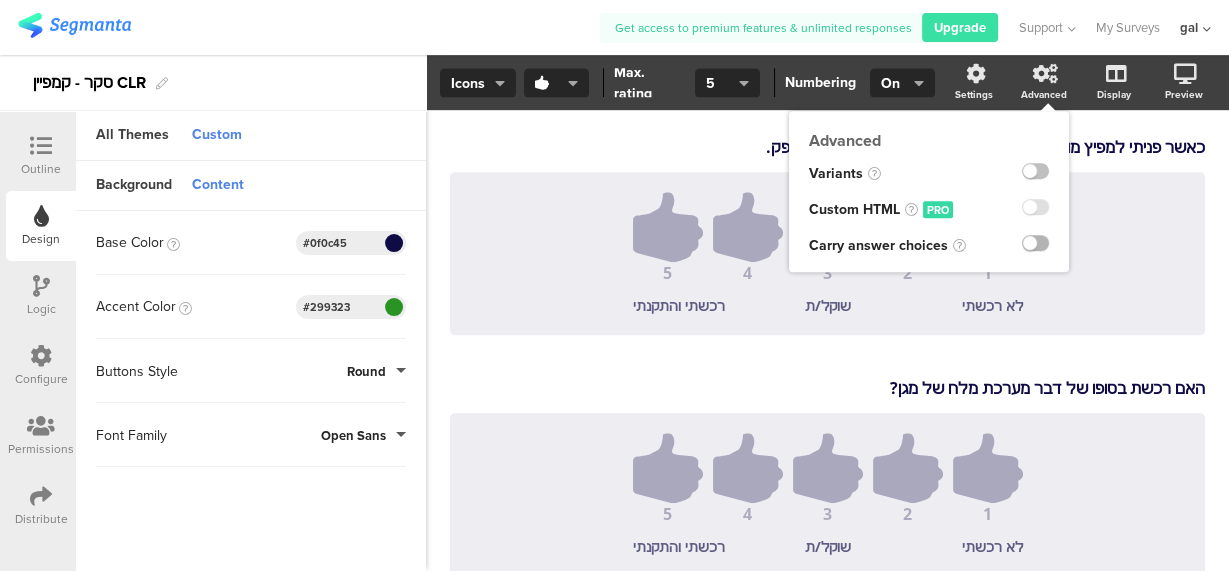 click at bounding box center (1035, 243) 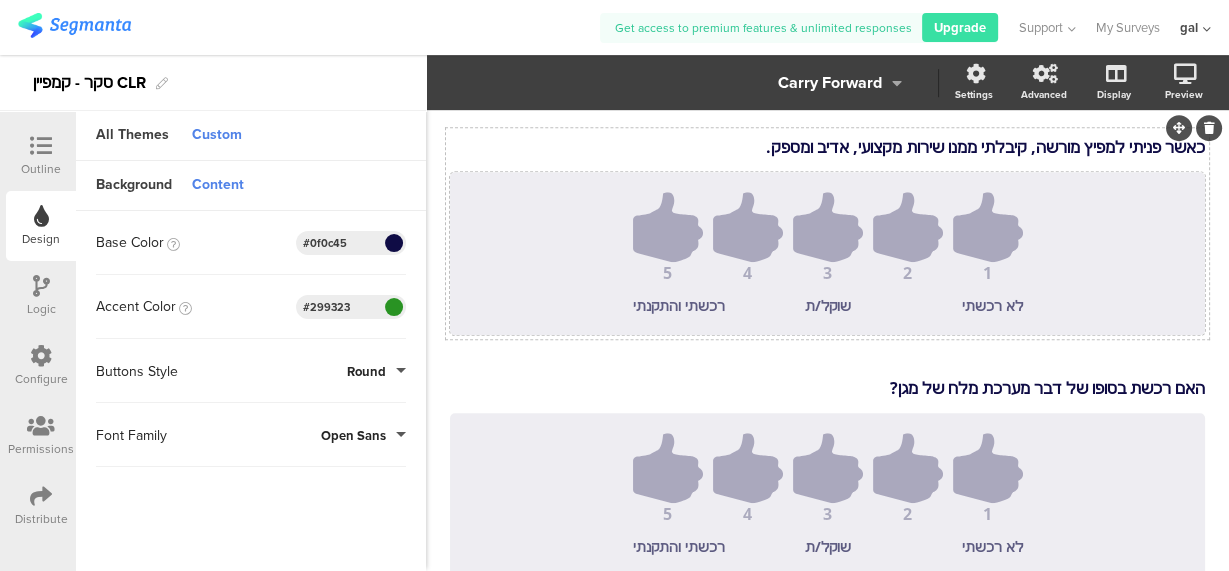 click on "לא רכשתי" at bounding box center [964, 305] 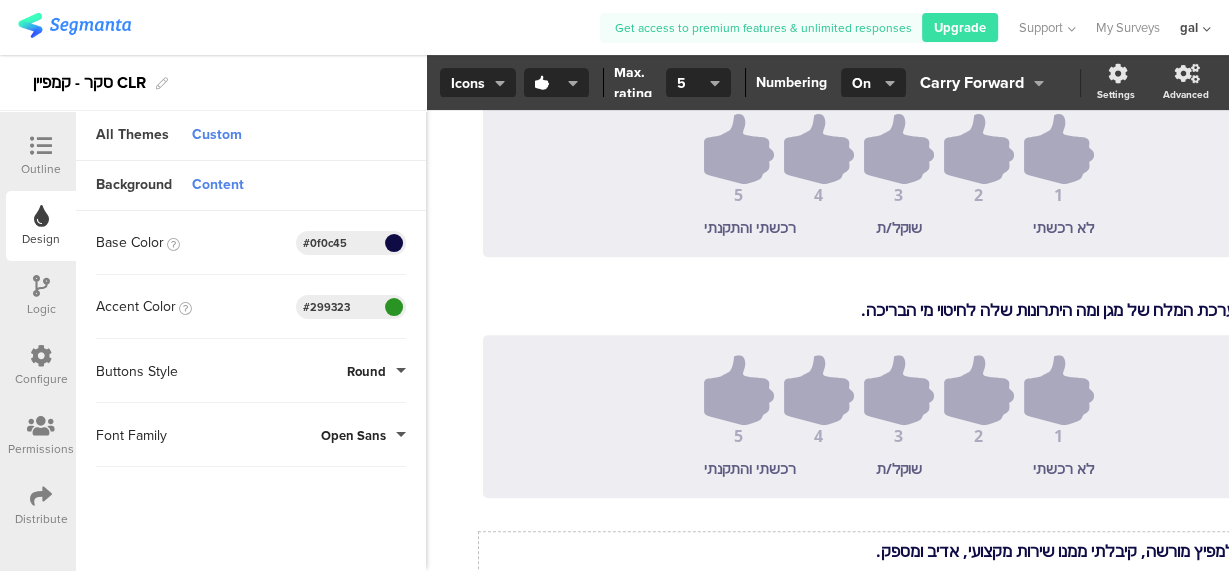 click on "1
2
3
4
5
לא רכשתי
שוקל/ת
רכשתי והתקנתי" at bounding box center [899, 175] 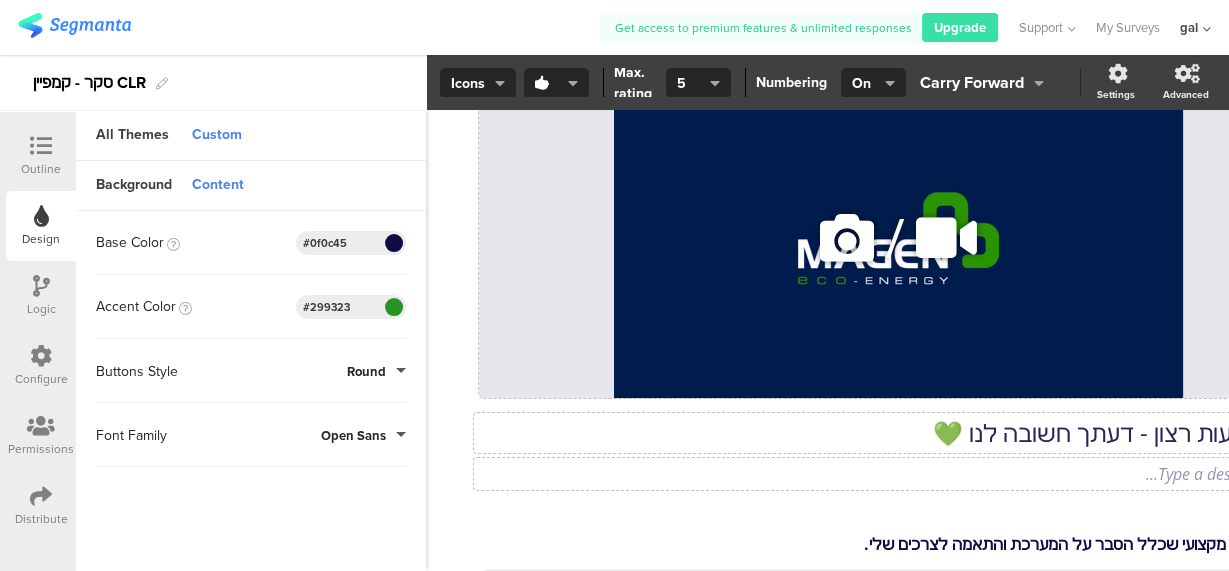 scroll, scrollTop: 118, scrollLeft: 151, axis: both 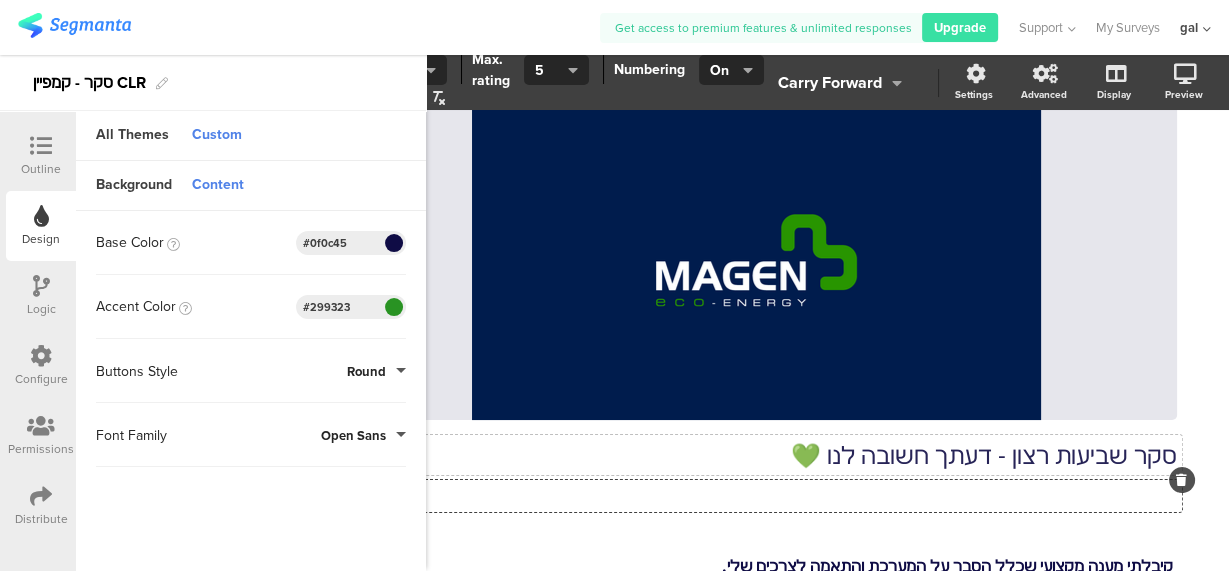 click on "Type a description here..." at bounding box center [757, 496] 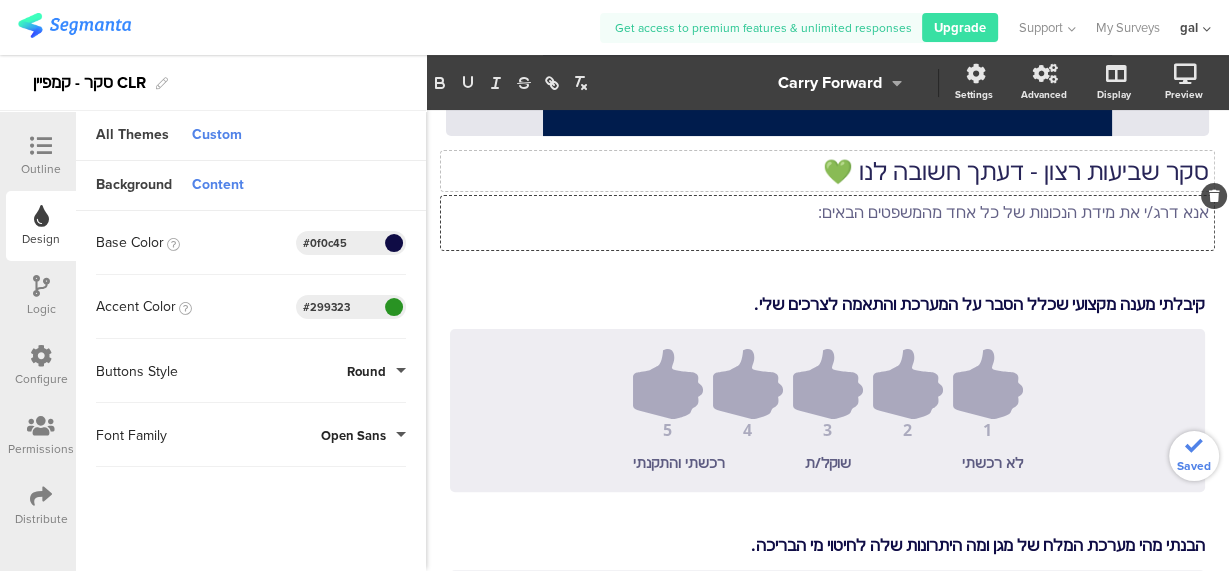 scroll, scrollTop: 406, scrollLeft: 0, axis: vertical 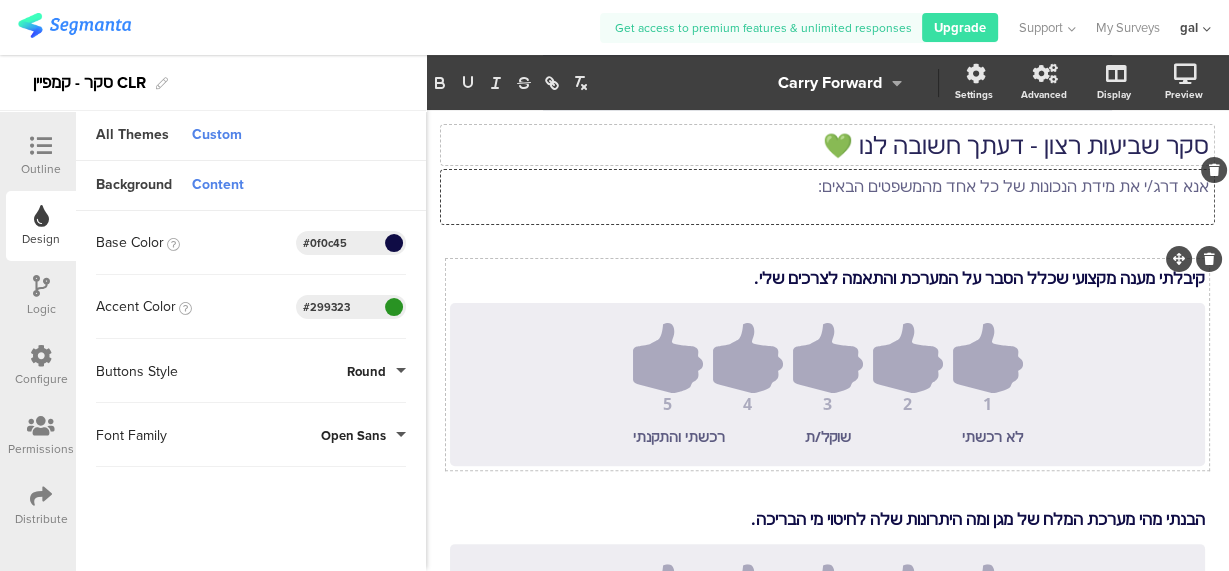 click on "קיבלתי מענה מקצועי שכלל הסבר על המערכת והתאמה לצרכים שלי.
קיבלתי מענה מקצועי שכלל הסבר על המערכת והתאמה לצרכים שלי." at bounding box center (827, 278) 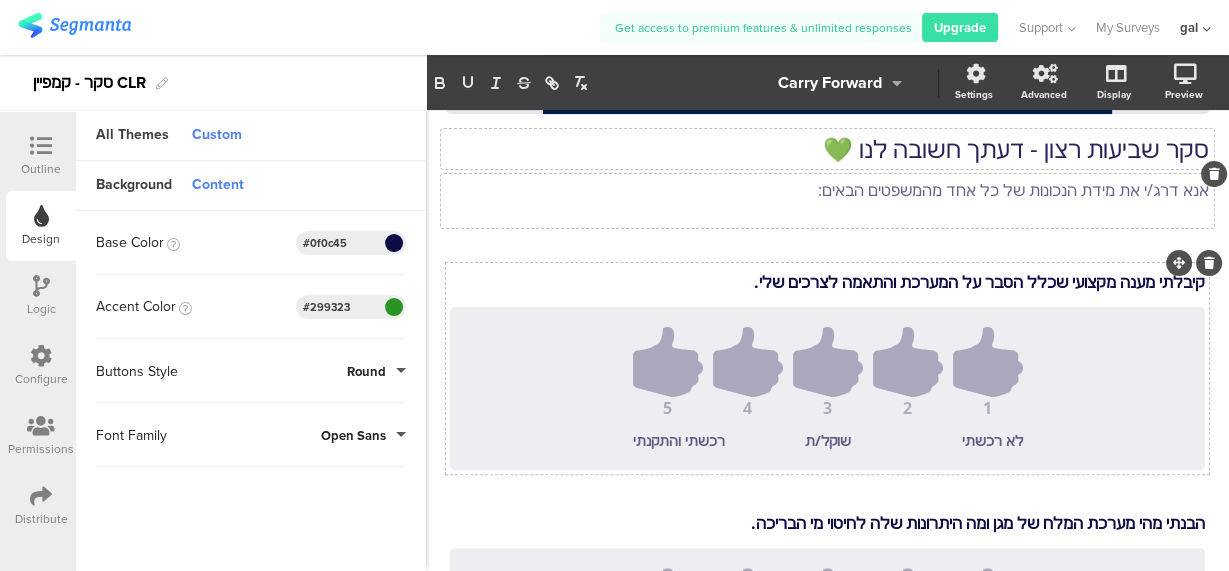 click on "קיבלתי מענה מקצועי שכלל הסבר על המערכת והתאמה לצרכים שלי." at bounding box center [827, 282] 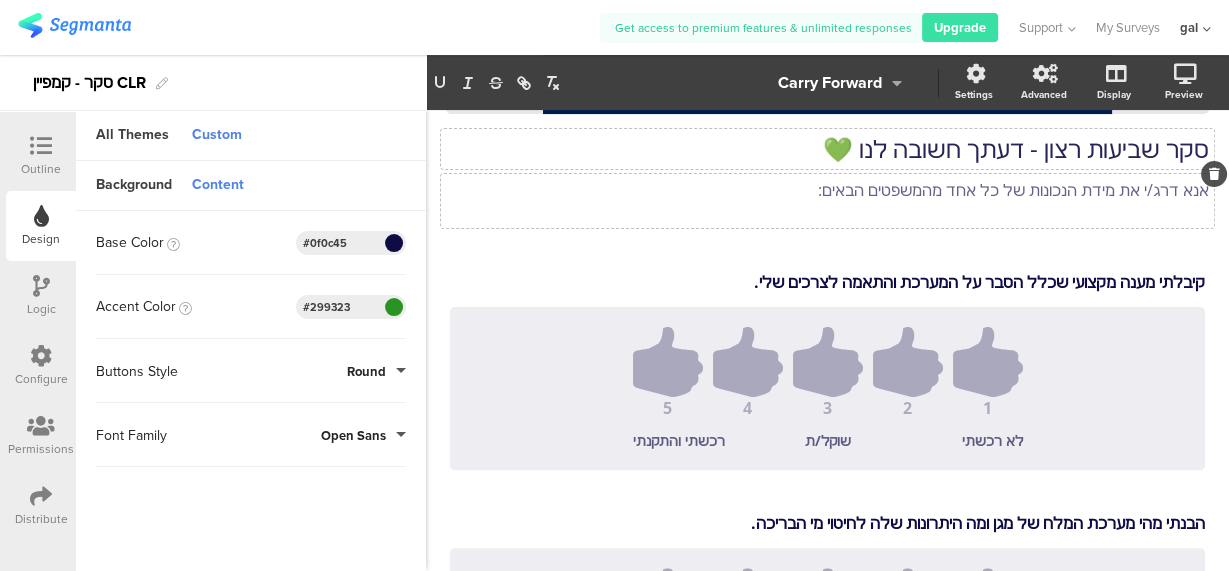 click on "קיבלתי מענה מקצועי שכלל הסבר על המערכת והתאמה לצרכים שלי." at bounding box center [827, 282] 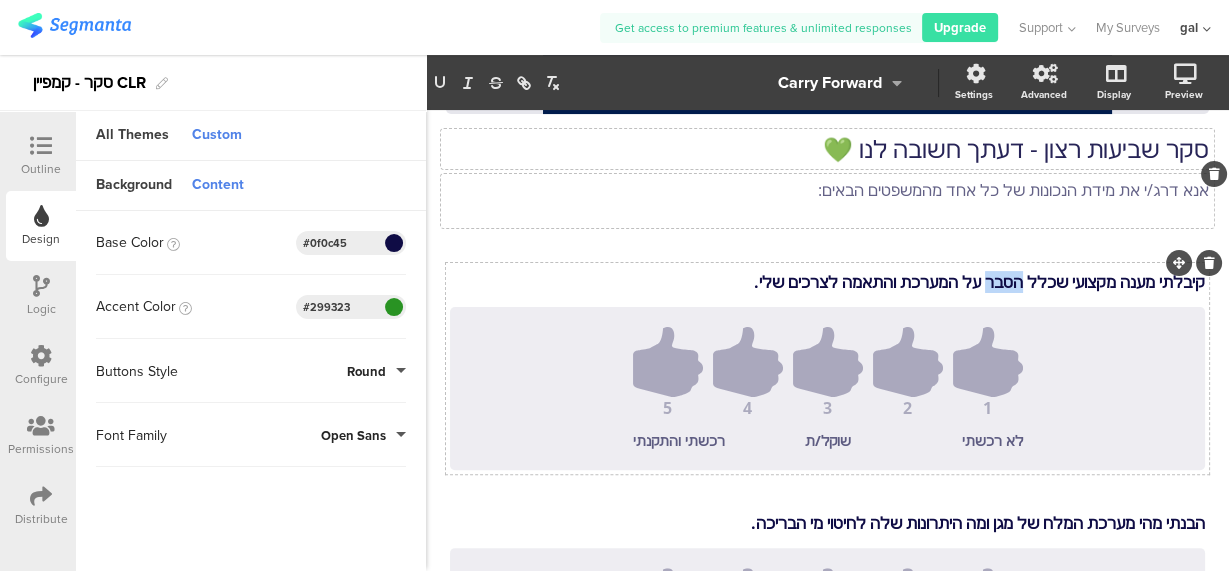 click on "קיבלתי מענה מקצועי שכלל הסבר על המערכת והתאמה לצרכים שלי." at bounding box center [827, 282] 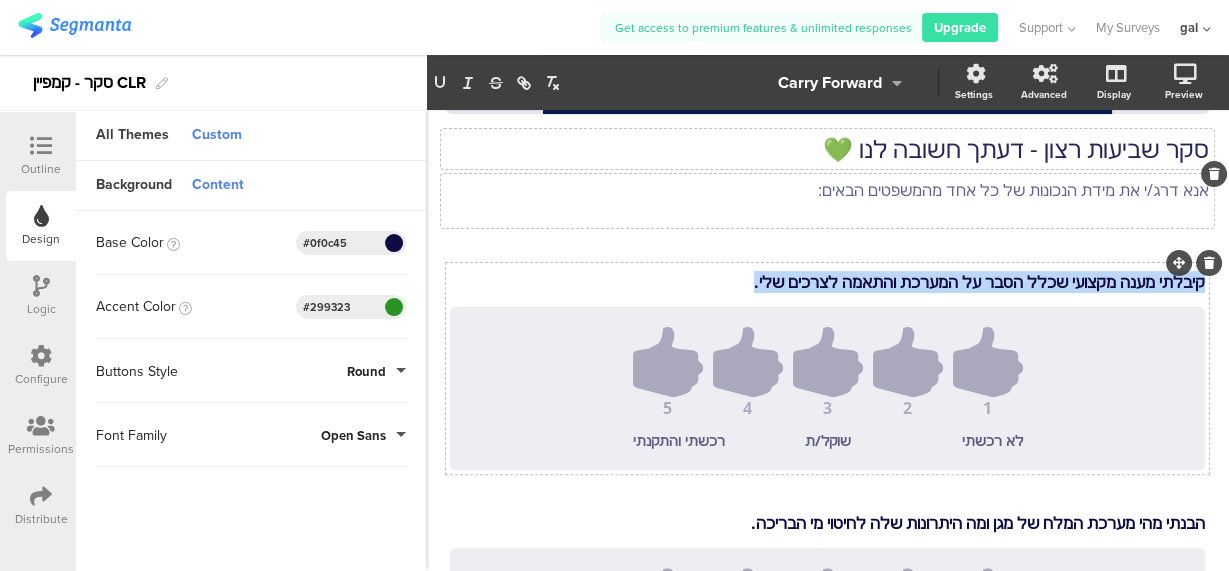 click on "קיבלתי מענה מקצועי שכלל הסבר על המערכת והתאמה לצרכים שלי." at bounding box center [827, 282] 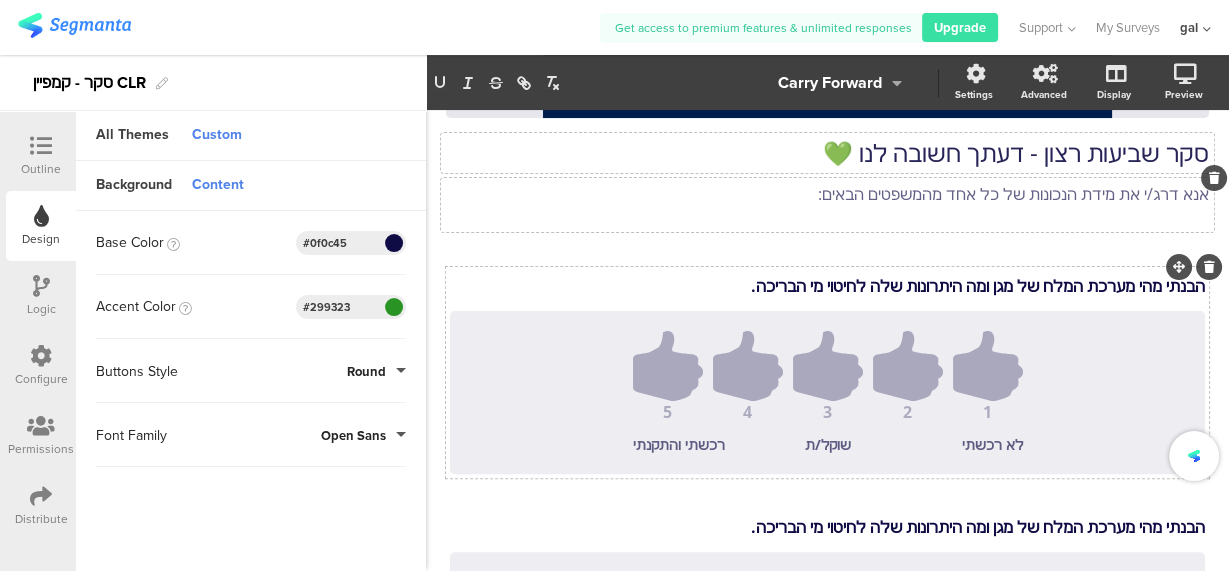 scroll, scrollTop: 402, scrollLeft: 0, axis: vertical 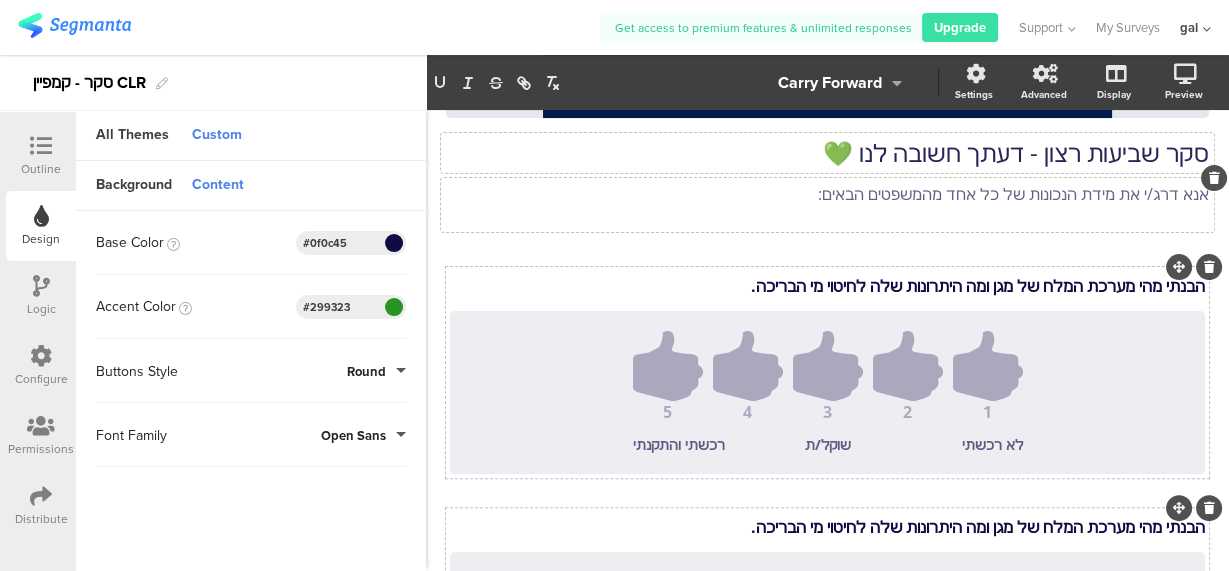 click on "הבנתי מהי מערכת המלח של מגן ומה היתרונות שלה לחיטוי מי הבריכה.
הבנתי מהי מערכת המלח של מגן ומה היתרונות שלה לחיטוי מי הבריכה.
הבנתי מהי מערכת המלח של מגן ומה היתרונות שלה לחיטוי מי הבריכה." at bounding box center [827, 527] 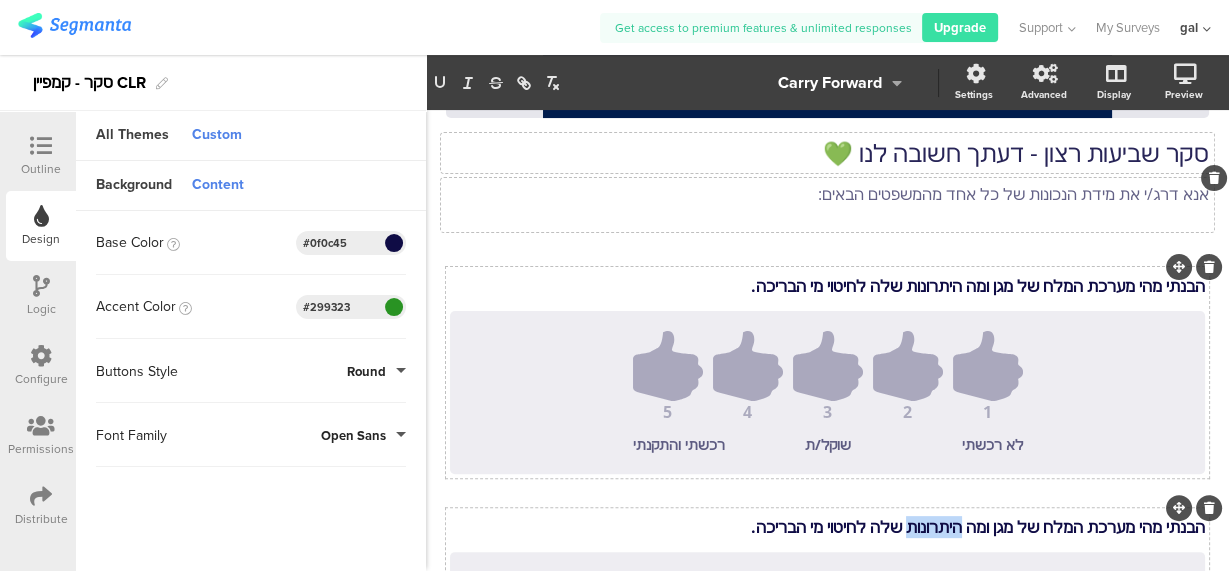 click on "הבנתי מהי מערכת המלח של מגן ומה היתרונות שלה לחיטוי מי הבריכה." at bounding box center (827, 527) 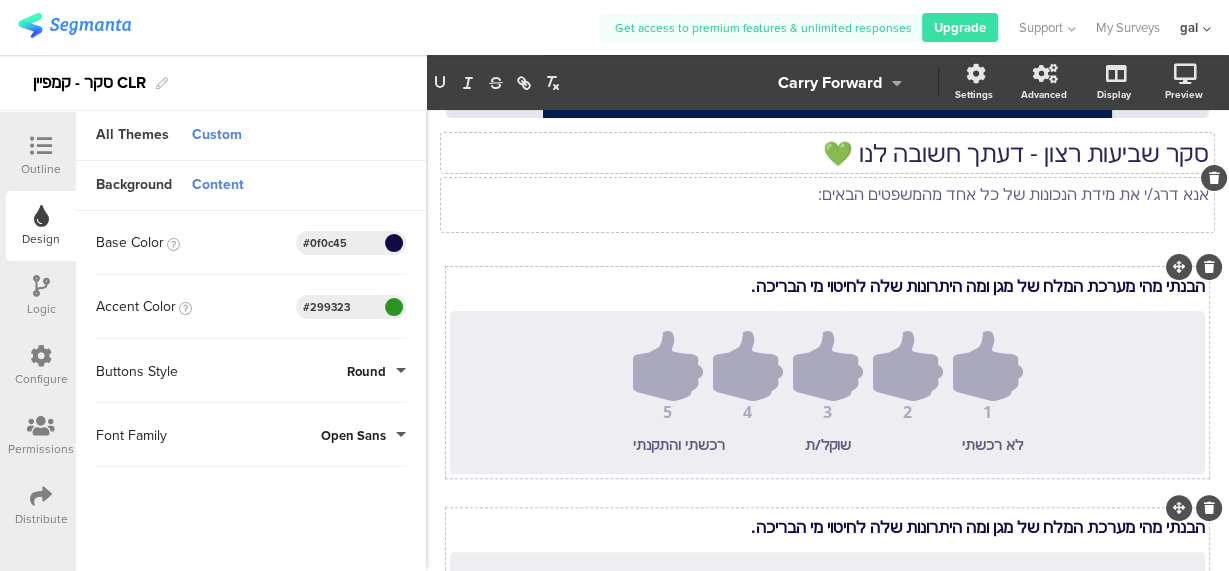 click on "הבנתי מהי מערכת המלח של מגן ומה היתרונות שלה לחיטוי מי הבריכה." at bounding box center (827, 527) 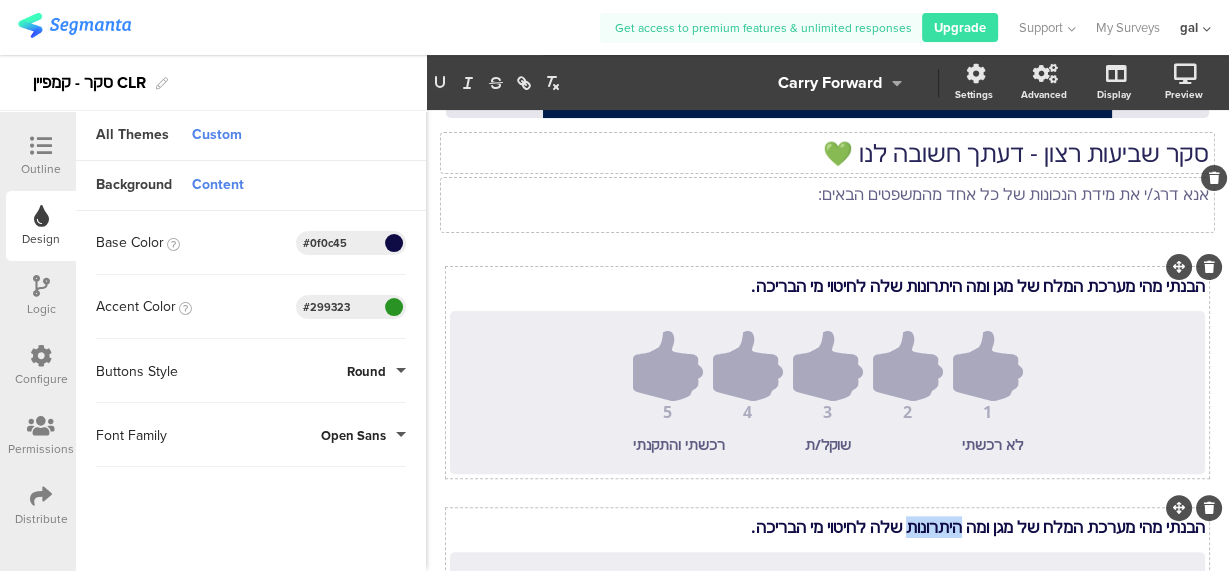 click on "הבנתי מהי מערכת המלח של מגן ומה היתרונות שלה לחיטוי מי הבריכה." at bounding box center (827, 527) 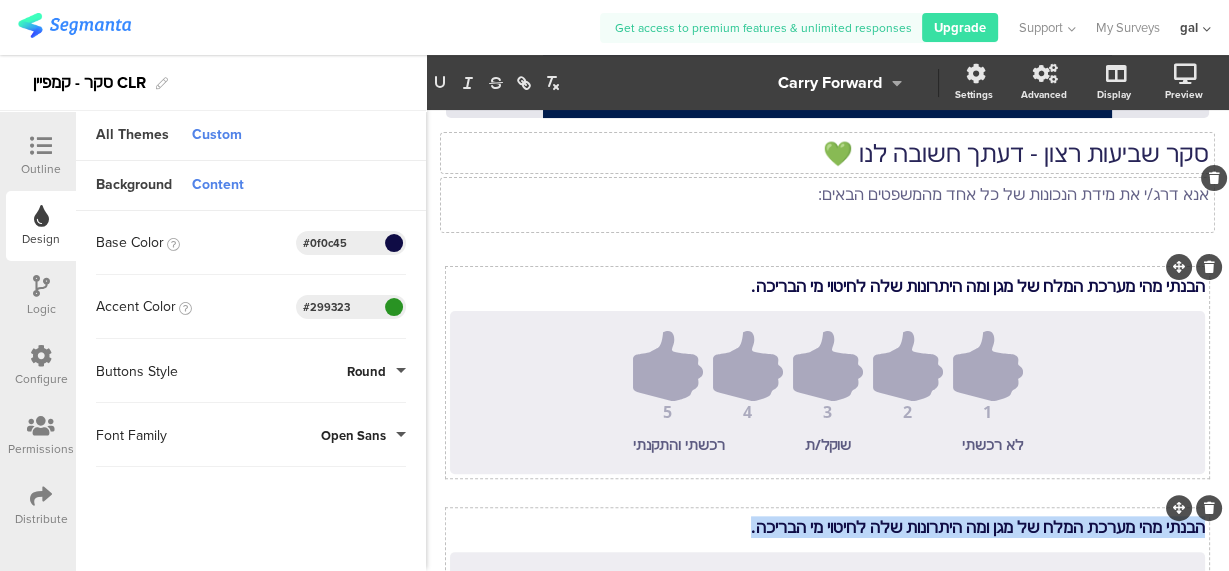 click on "הבנתי מהי מערכת המלח של מגן ומה היתרונות שלה לחיטוי מי הבריכה." at bounding box center [827, 527] 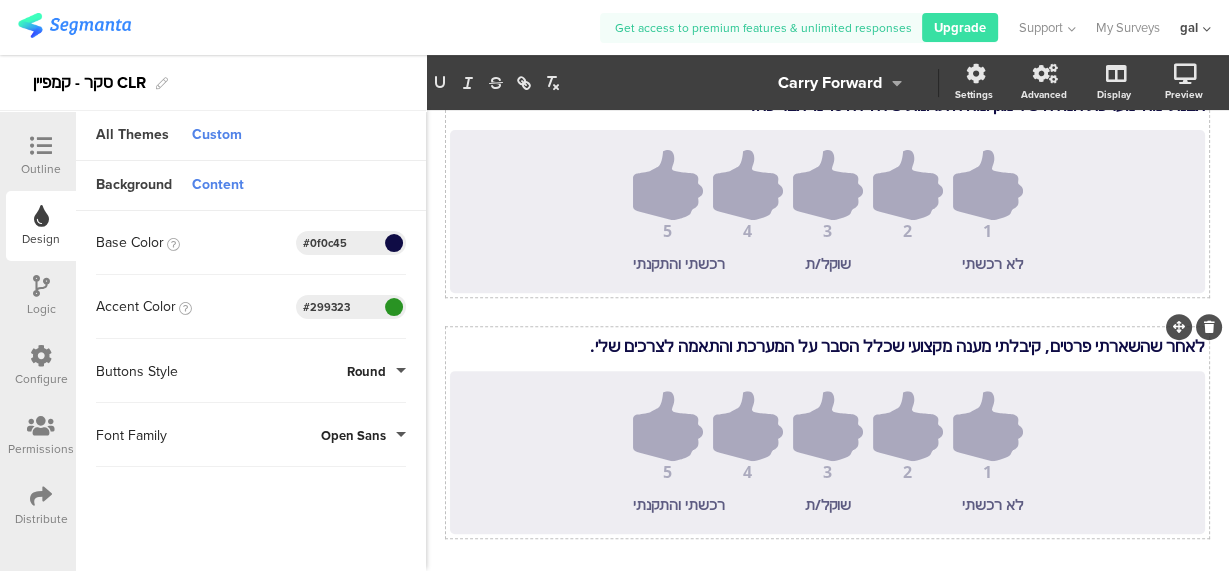 scroll, scrollTop: 583, scrollLeft: 0, axis: vertical 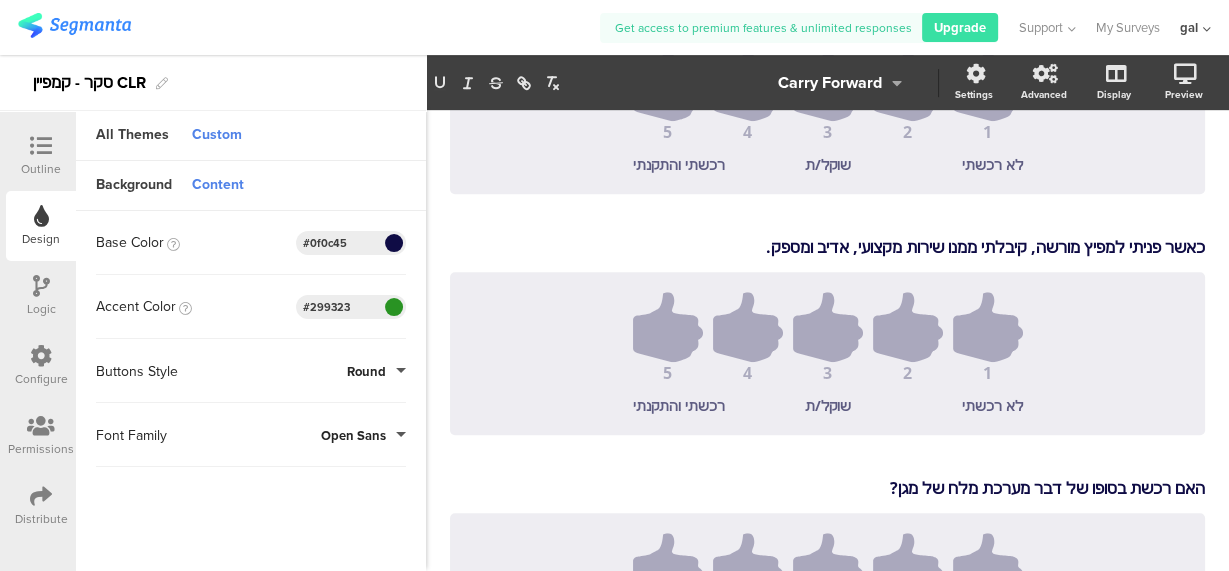 click on "כאשר פניתי למפיץ מורשה, קיבלתי ממנו שירות מקצועי, אדיב ומספק.
כאשר פניתי למפיץ מורשה, קיבלתי ממנו שירות מקצועי, אדיב ומספק." at bounding box center [827, 247] 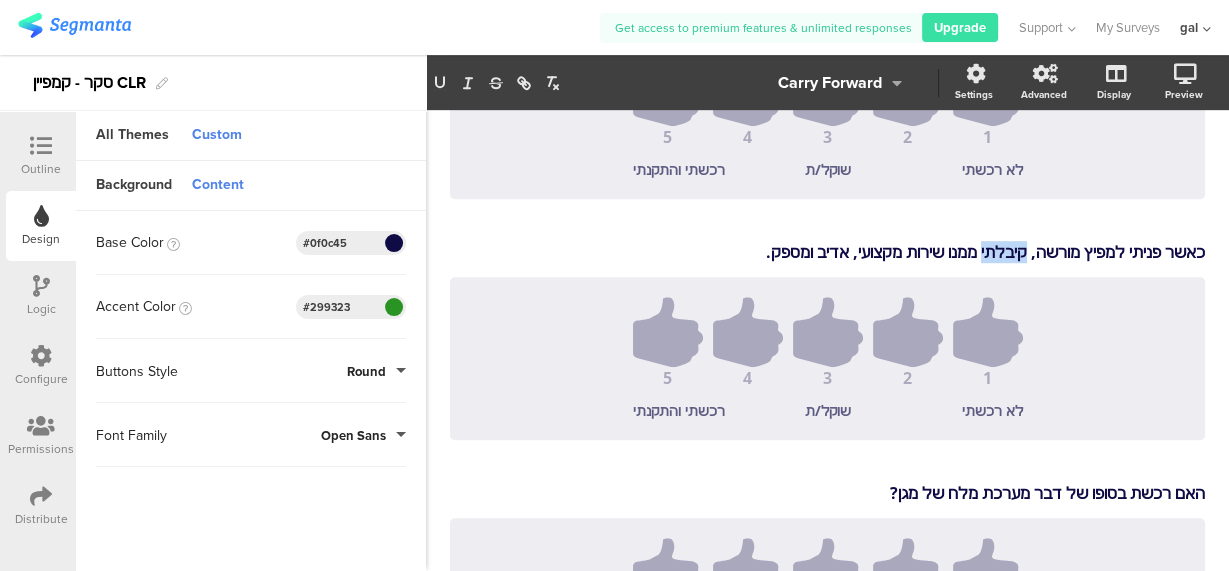 click on "כאשר פניתי למפיץ מורשה, קיבלתי ממנו שירות מקצועי, אדיב ומספק." at bounding box center [827, 252] 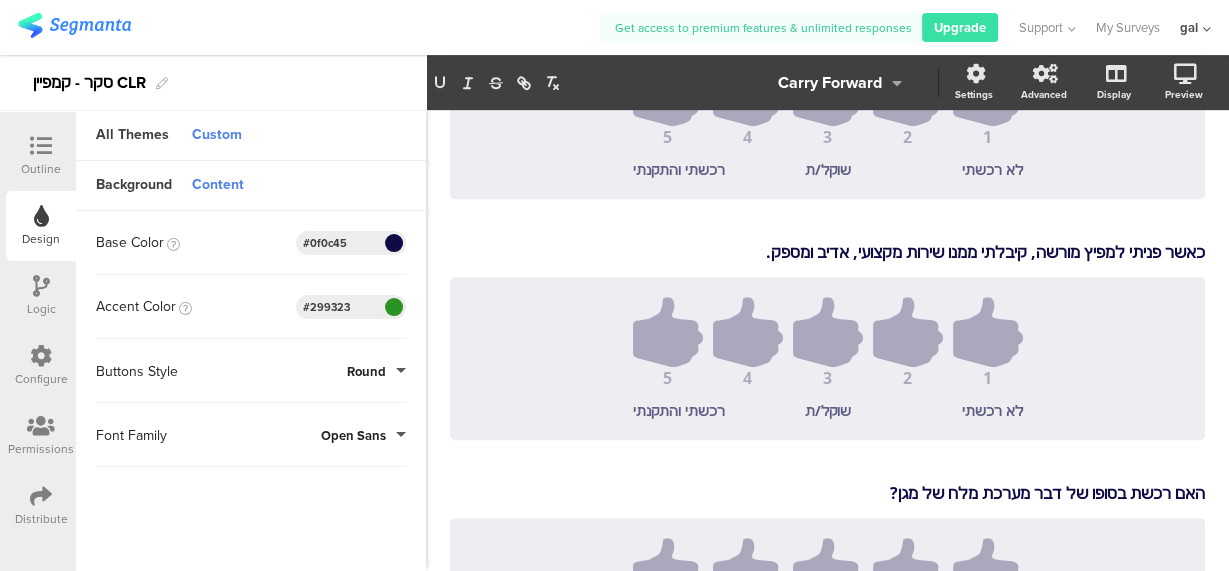 click on "כאשר פניתי למפיץ מורשה, קיבלתי ממנו שירות מקצועי, אדיב ומספק." at bounding box center [827, 252] 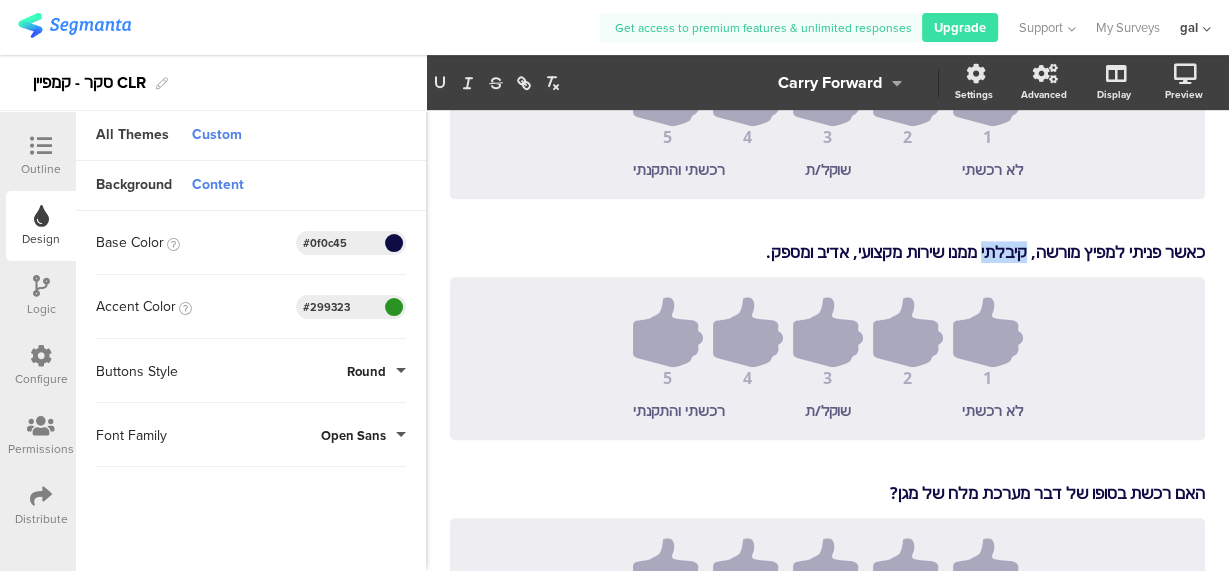 click on "כאשר פניתי למפיץ מורשה, קיבלתי ממנו שירות מקצועי, אדיב ומספק." at bounding box center [827, 252] 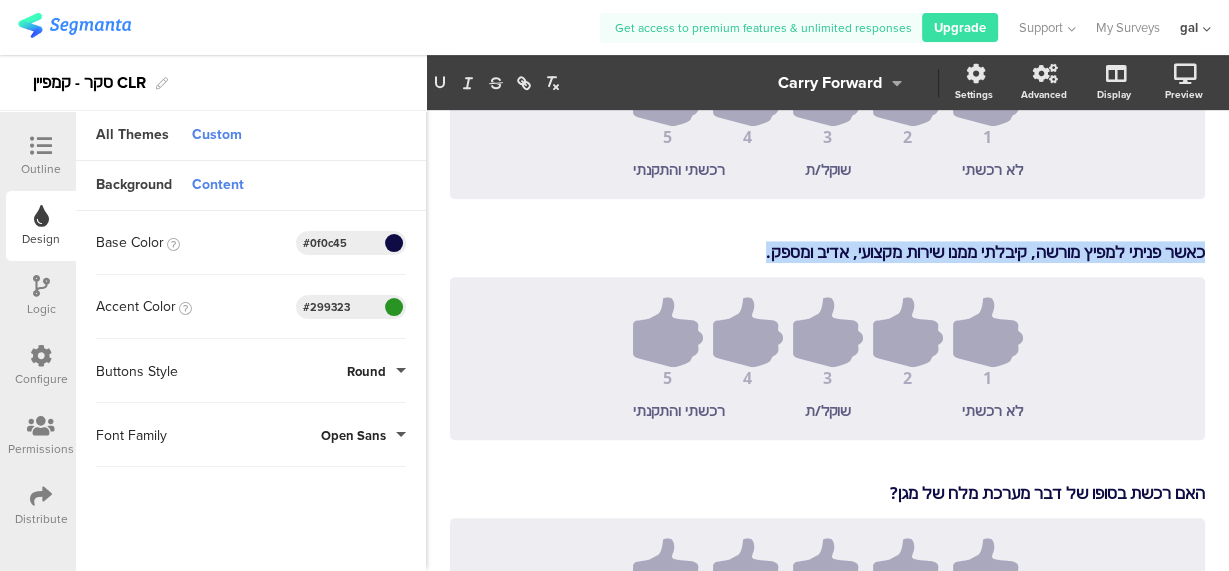 click on "כאשר פניתי למפיץ מורשה, קיבלתי ממנו שירות מקצועי, אדיב ומספק." at bounding box center [827, 252] 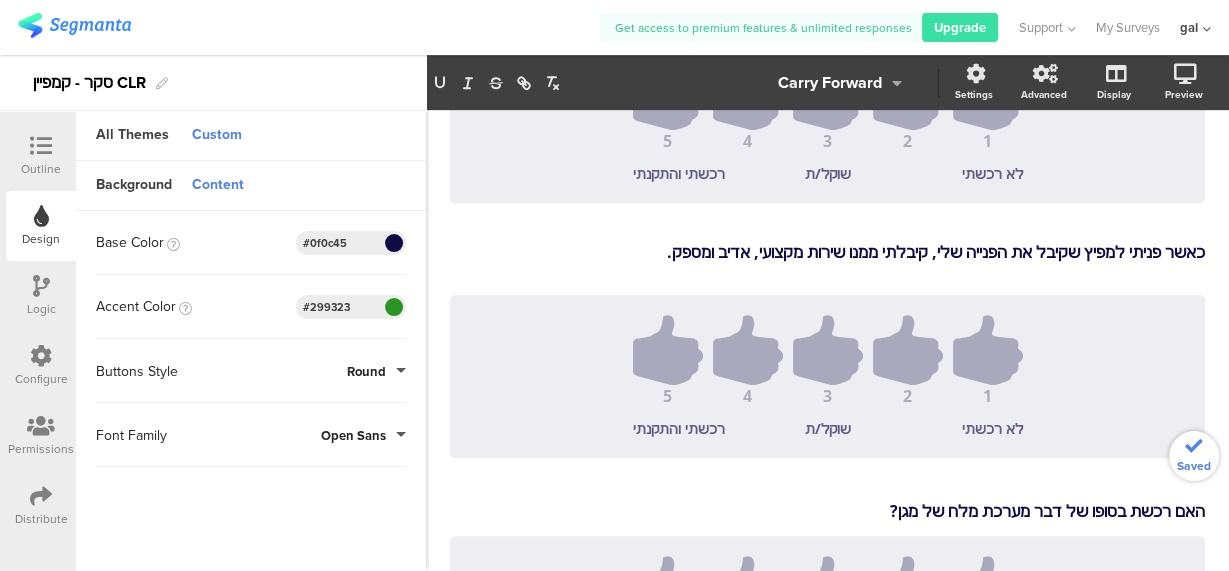 scroll, scrollTop: 914, scrollLeft: 0, axis: vertical 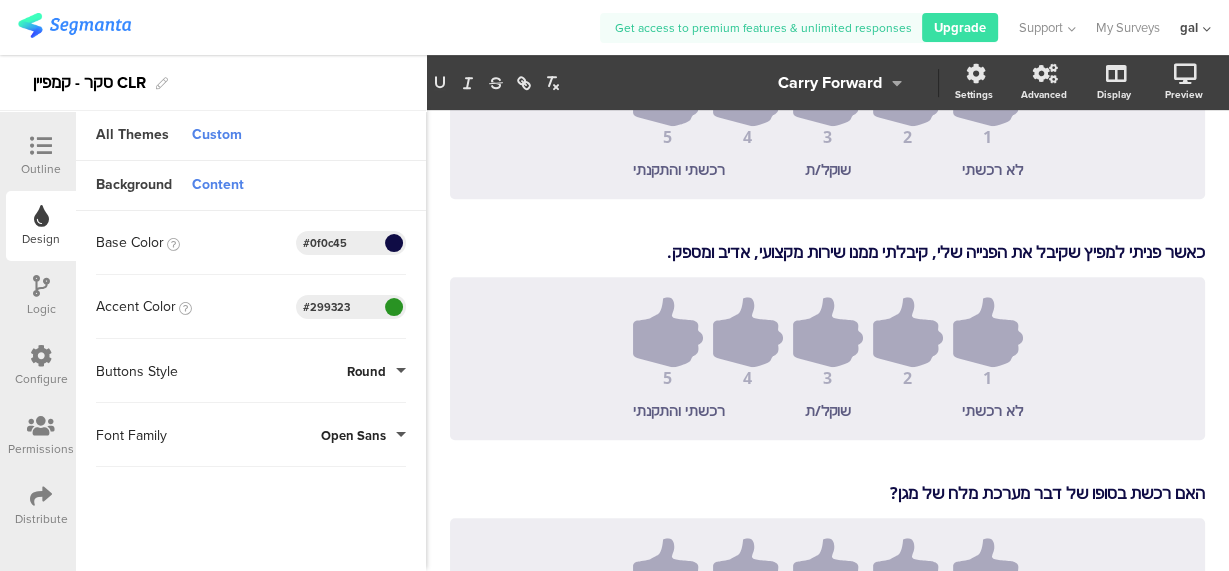 click on "כאשר פניתי למפיץ שקיבל את הפנייה שלי, קיבלתי ממנו שירות מקצועי, אדיב ומספק." at bounding box center [827, 252] 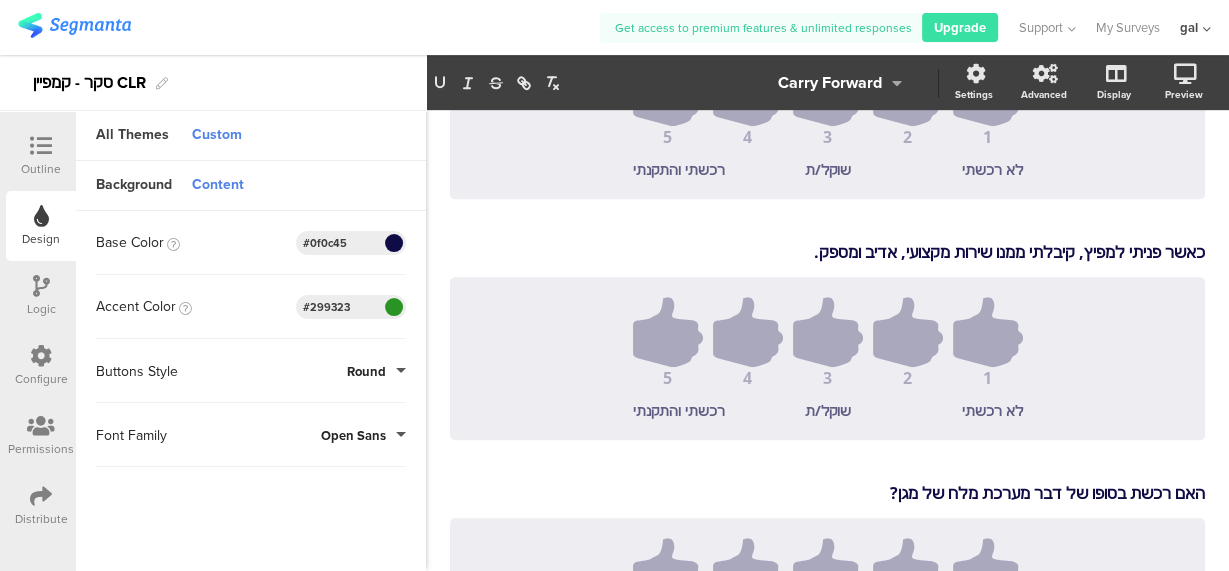 scroll, scrollTop: 910, scrollLeft: 0, axis: vertical 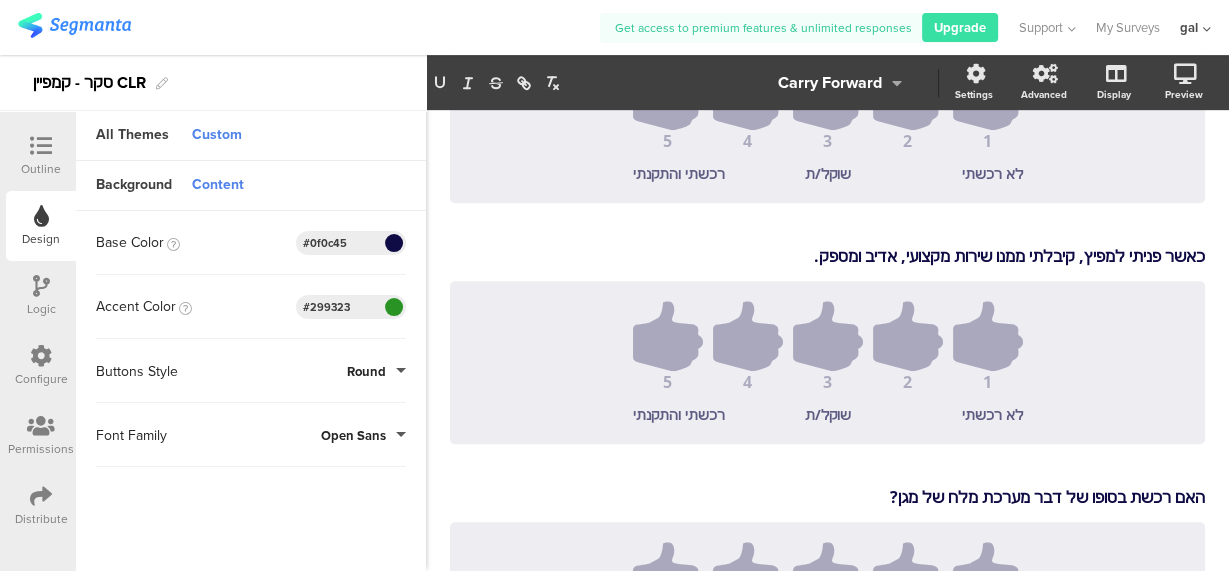 click on "האם רכשת בסופו של דבר מערכת מלח של מגן?
האם רכשת בסופו של דבר מערכת מלח של מגן?
האם רכשת בסופו של דבר מערכת מלח של מגן?" at bounding box center [827, 497] 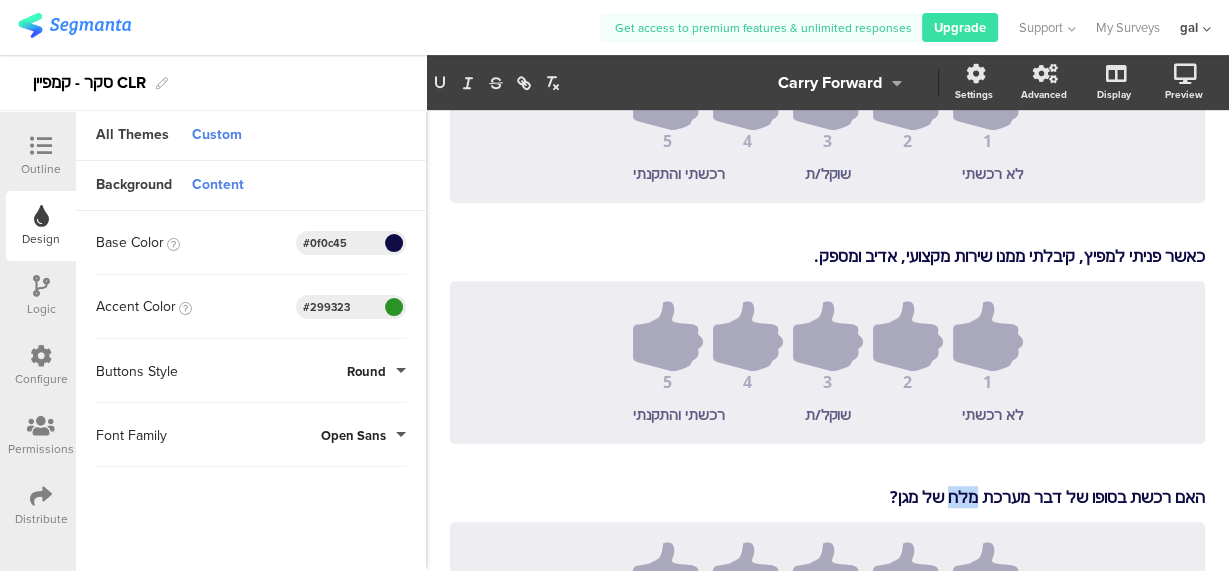 click on "האם רכשת בסופו של דבר מערכת מלח של מגן?" at bounding box center (827, 497) 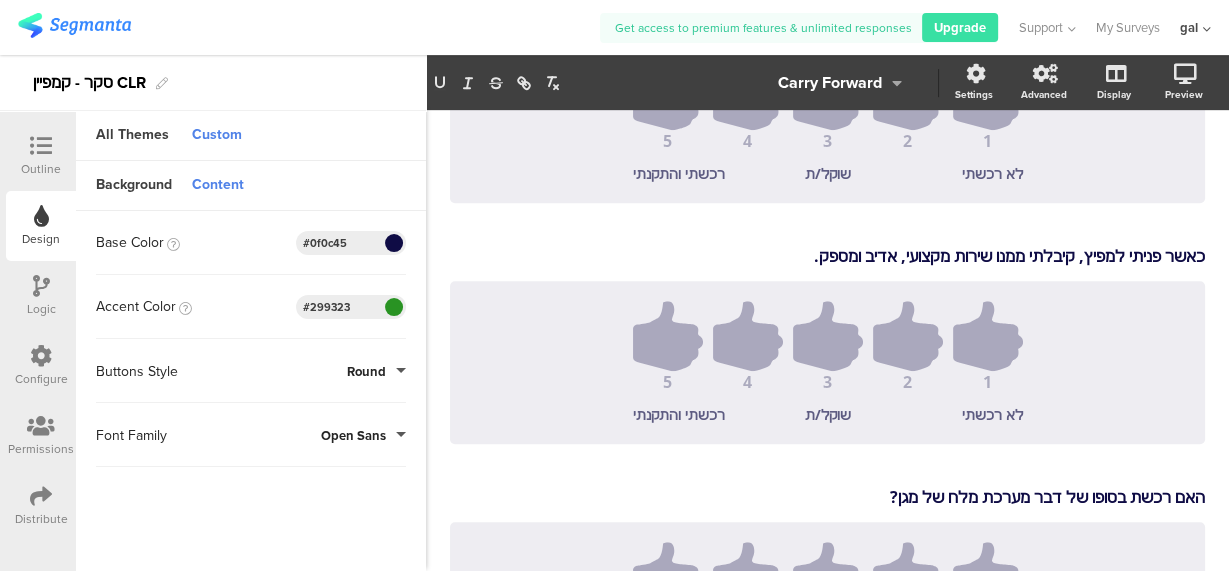 click on "האם רכשת בסופו של דבר מערכת מלח של מגן?" at bounding box center [827, 497] 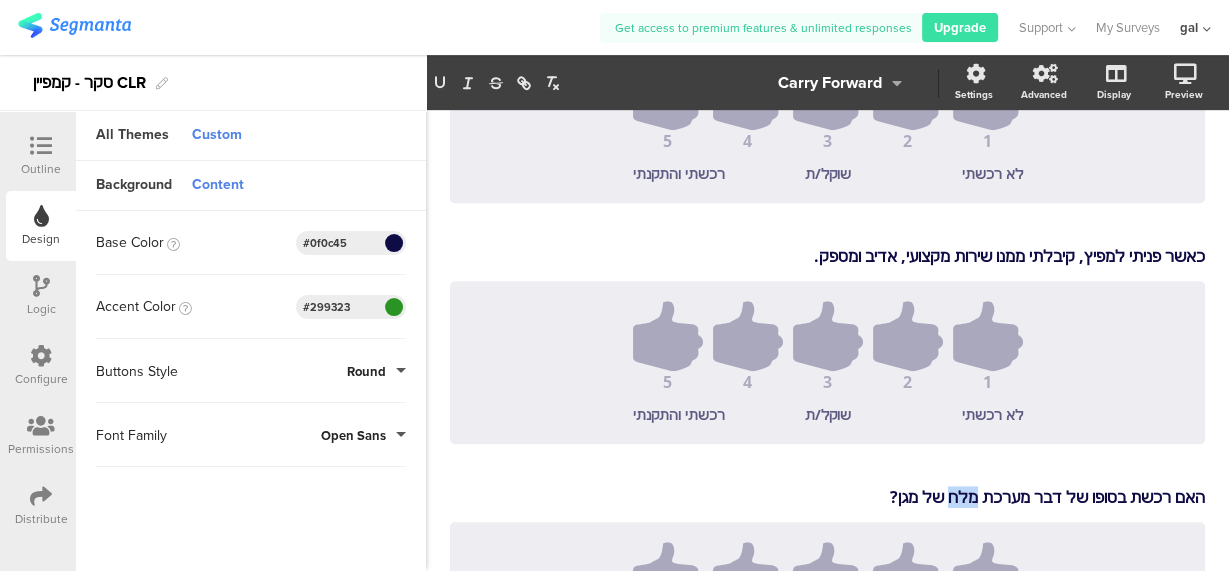 click on "האם רכשת בסופו של דבר מערכת מלח של מגן?" at bounding box center [827, 497] 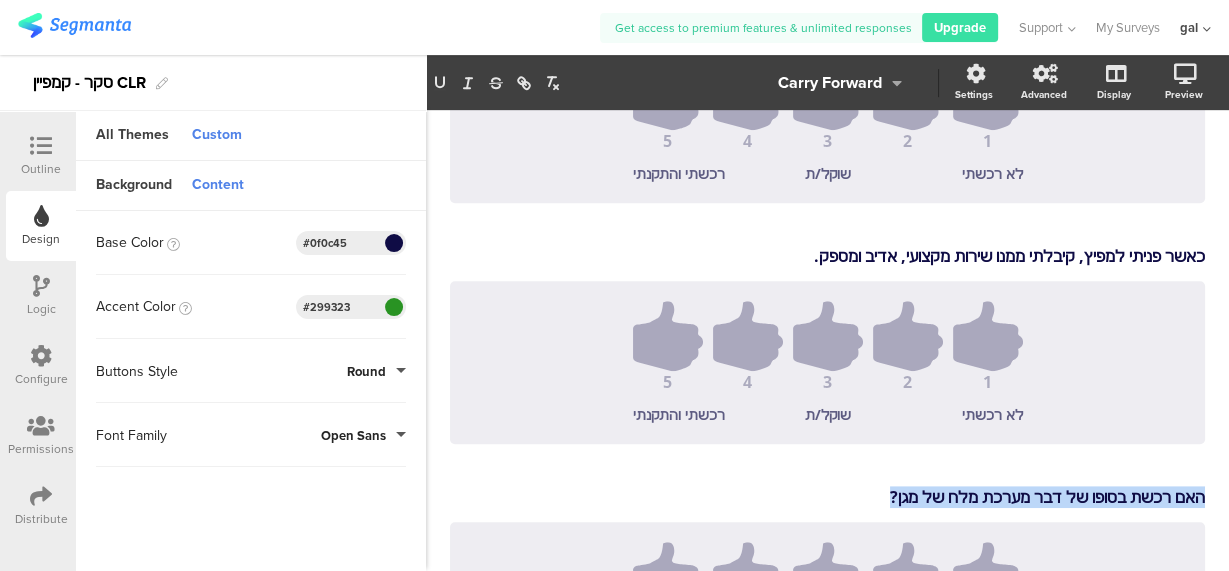 click on "האם רכשת בסופו של דבר מערכת מלח של מגן?" at bounding box center (827, 497) 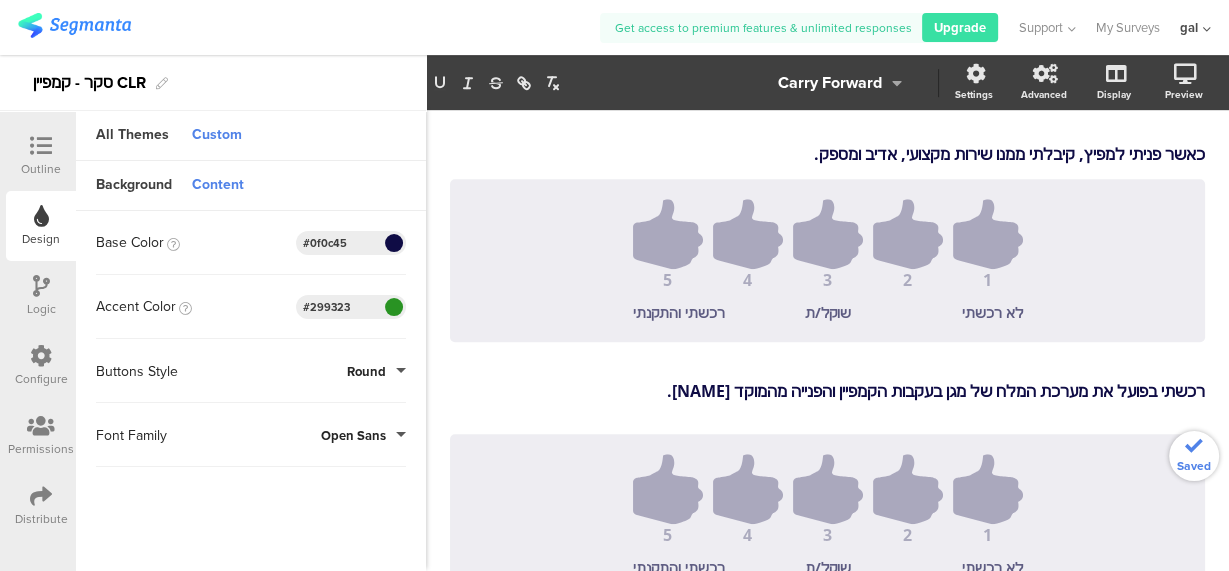 scroll, scrollTop: 1016, scrollLeft: 0, axis: vertical 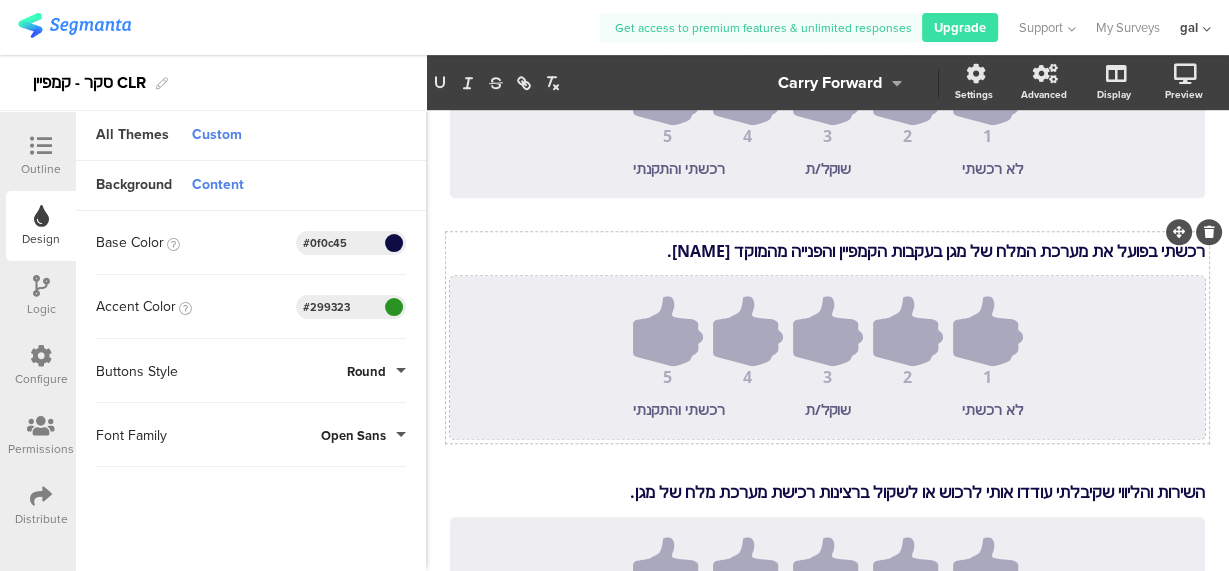 click on "לא רכשתי" at bounding box center [964, 409] 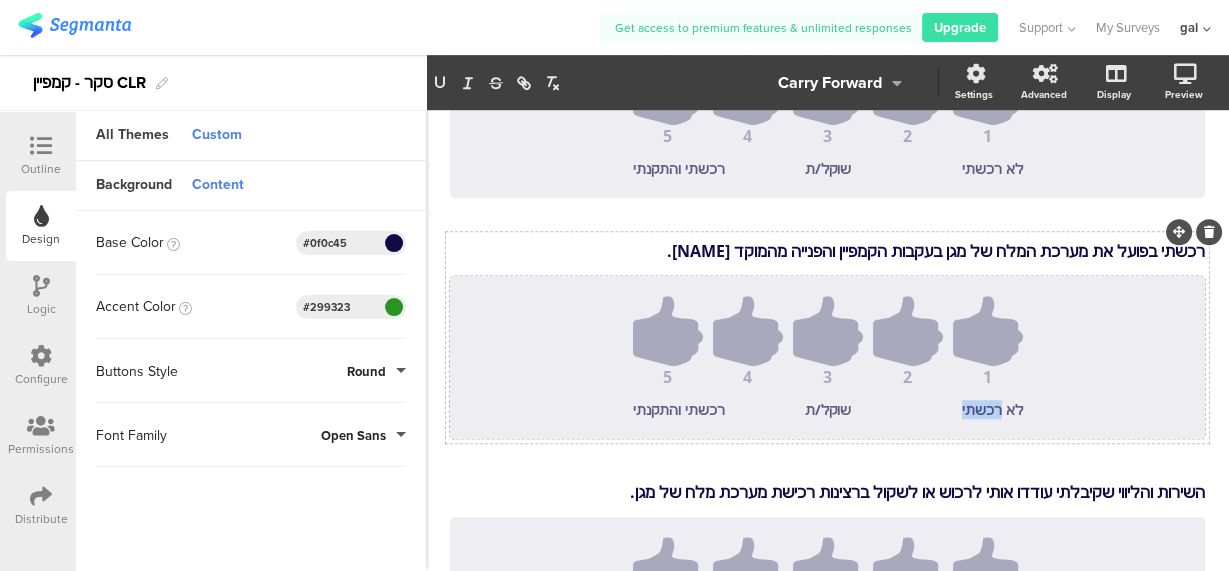 click on "לא רכשתי" at bounding box center (964, 409) 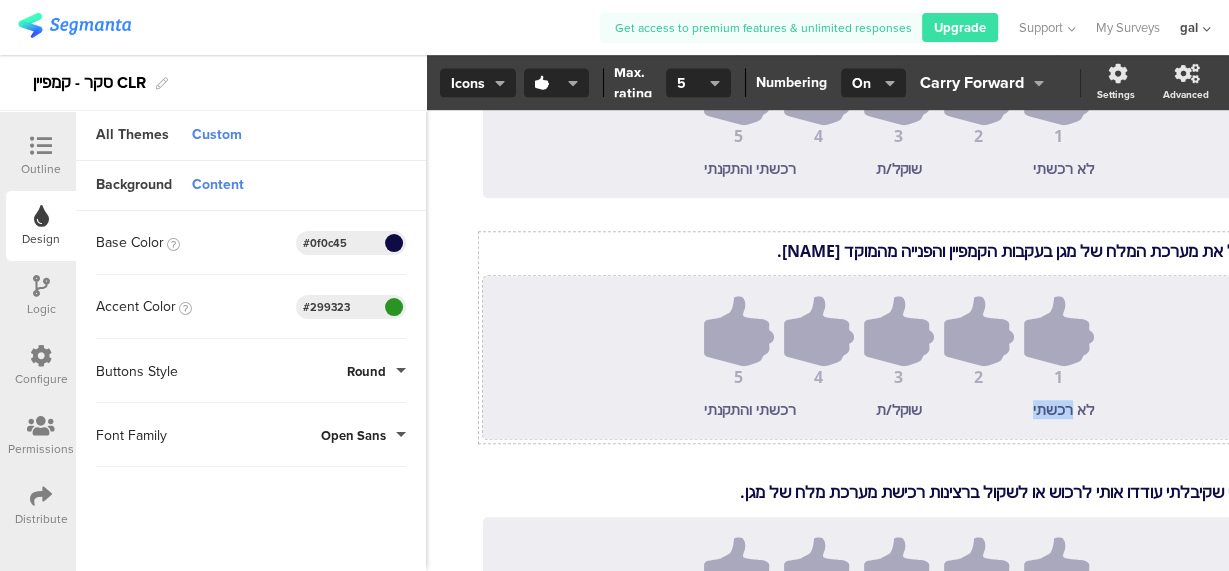 click on "לא רכשתי" at bounding box center (1035, 409) 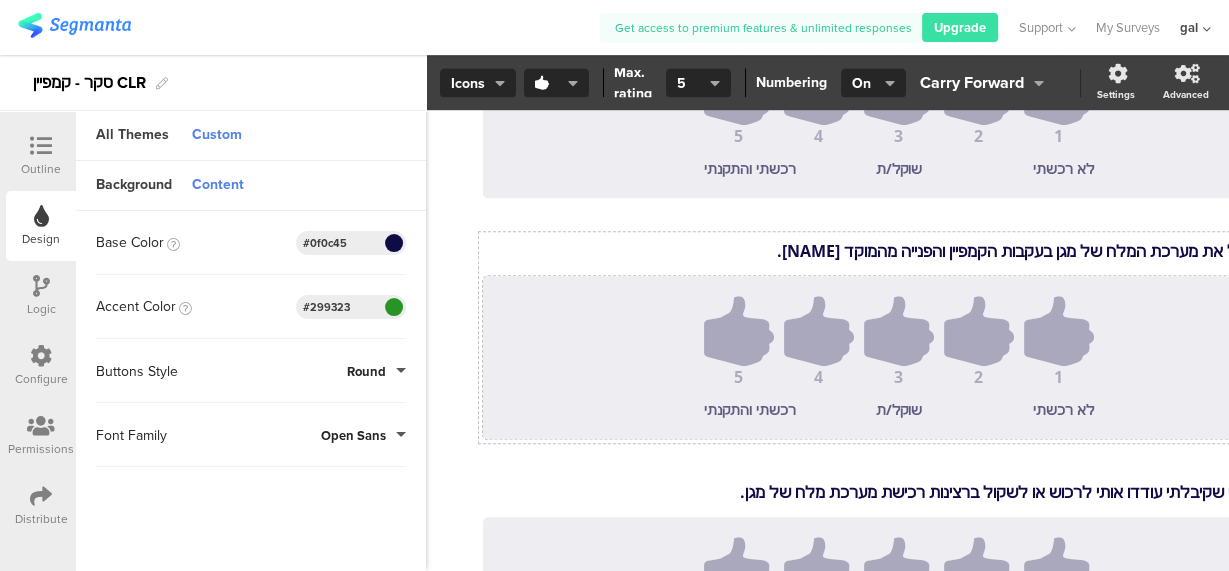 click on "לא רכשתי" at bounding box center (1035, 409) 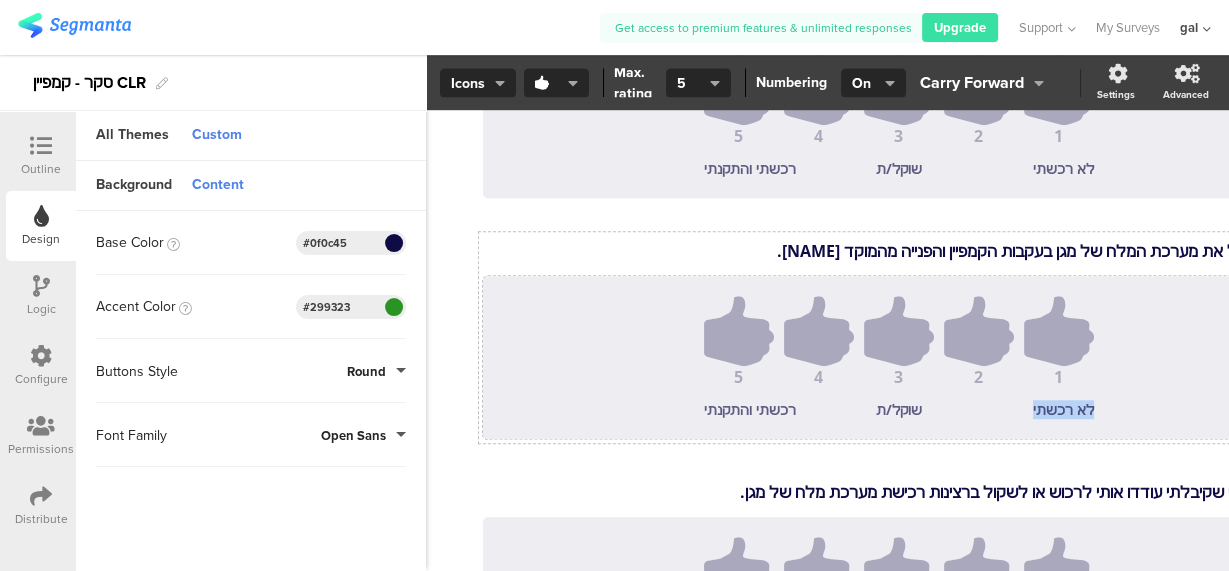 click on "לא רכשתי" at bounding box center [1035, 409] 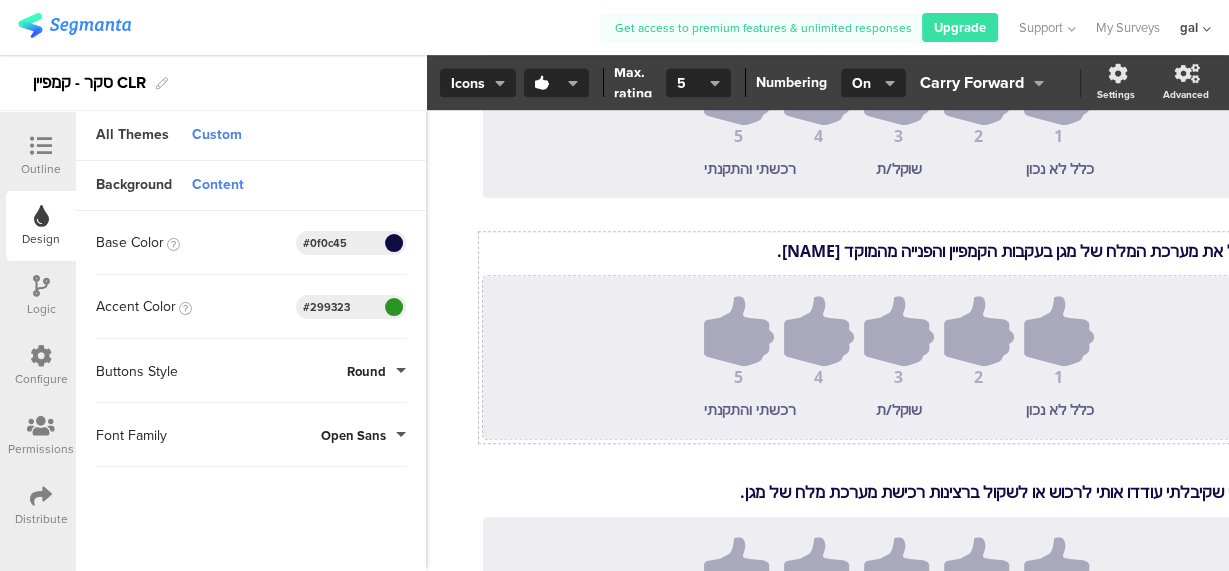 click on "רכשתי והתקנתי" at bounding box center (762, 409) 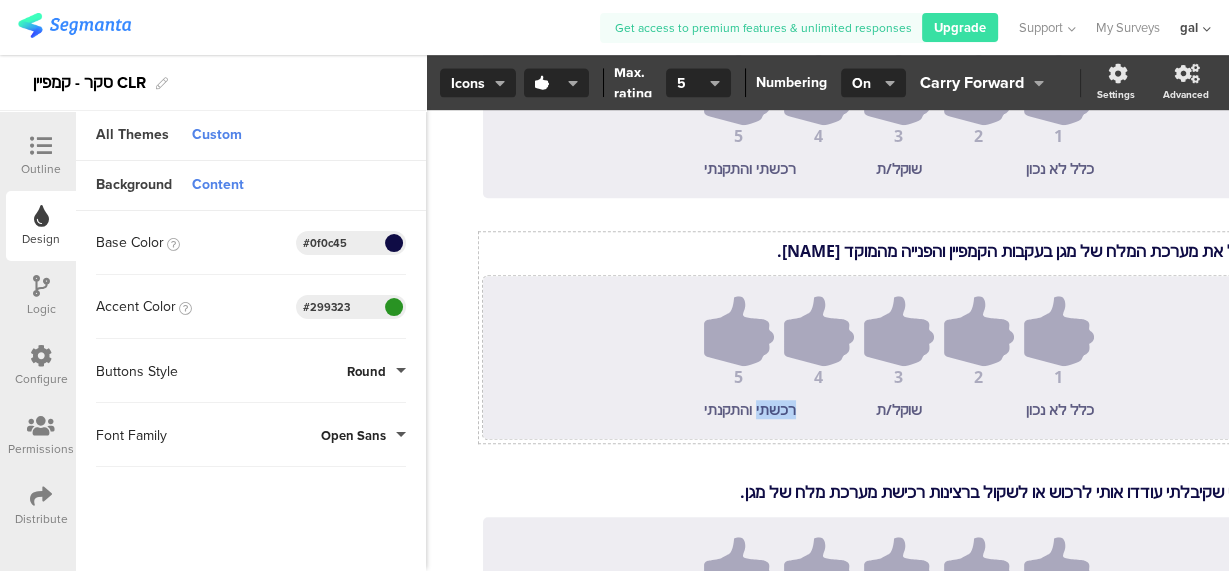 click on "רכשתי והתקנתי" at bounding box center [762, 409] 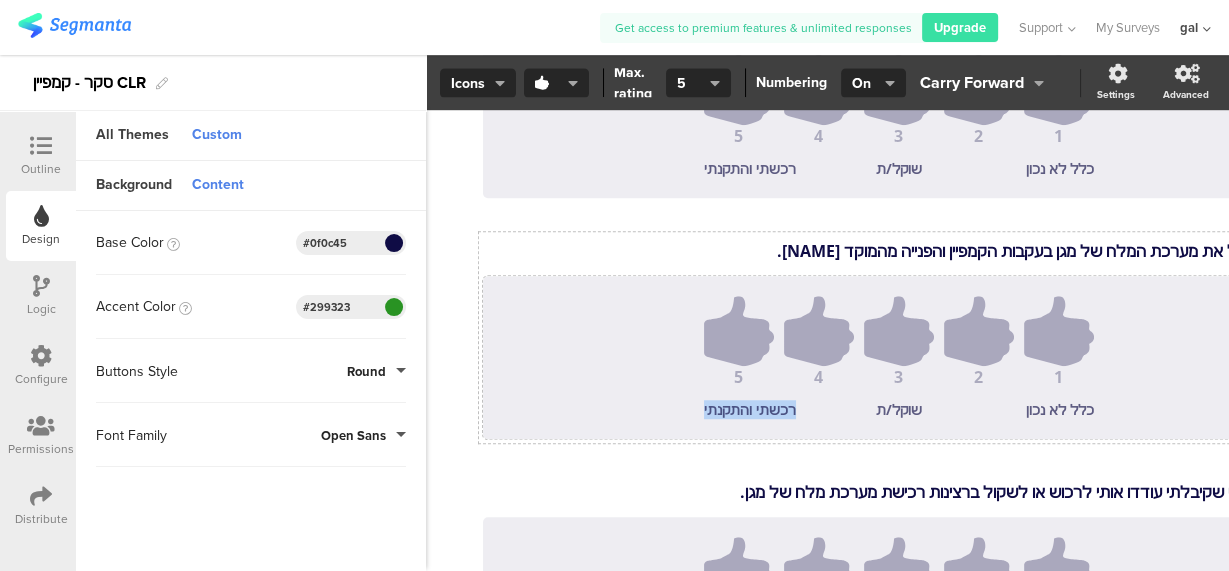click on "רכשתי והתקנתי" at bounding box center (762, 409) 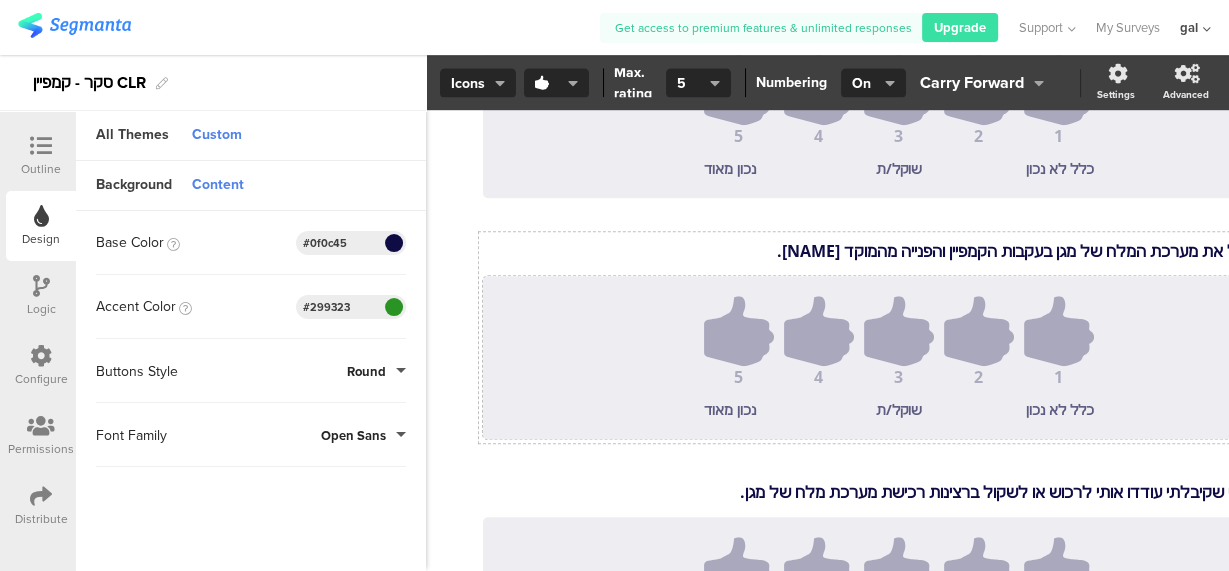 click on "שוקל/ת" at bounding box center (898, 409) 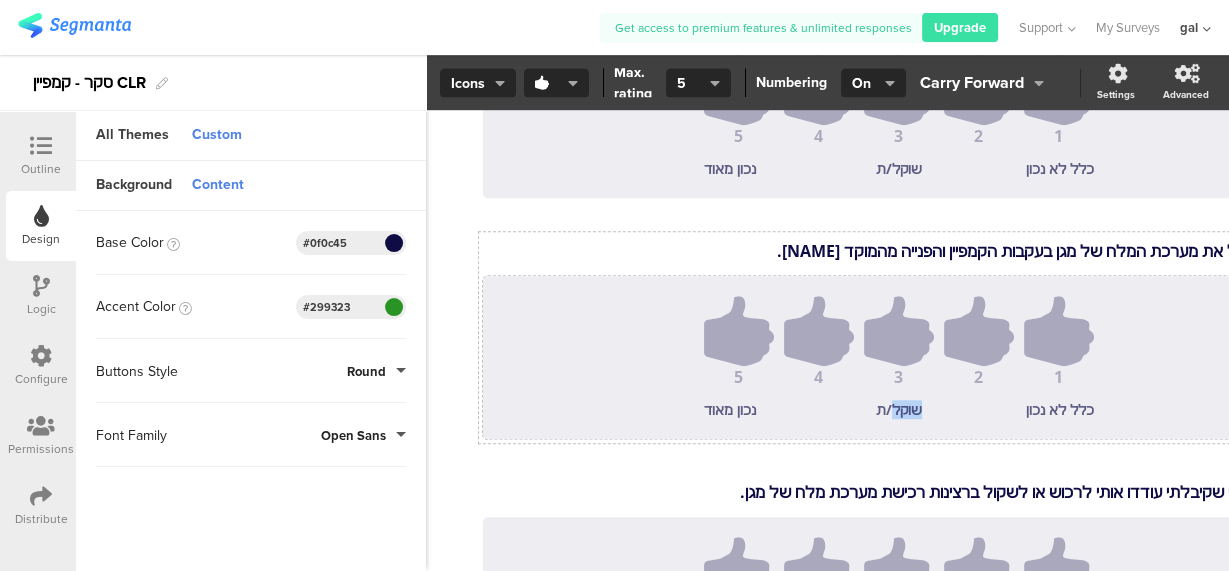 click on "שוקל/ת" at bounding box center [898, 409] 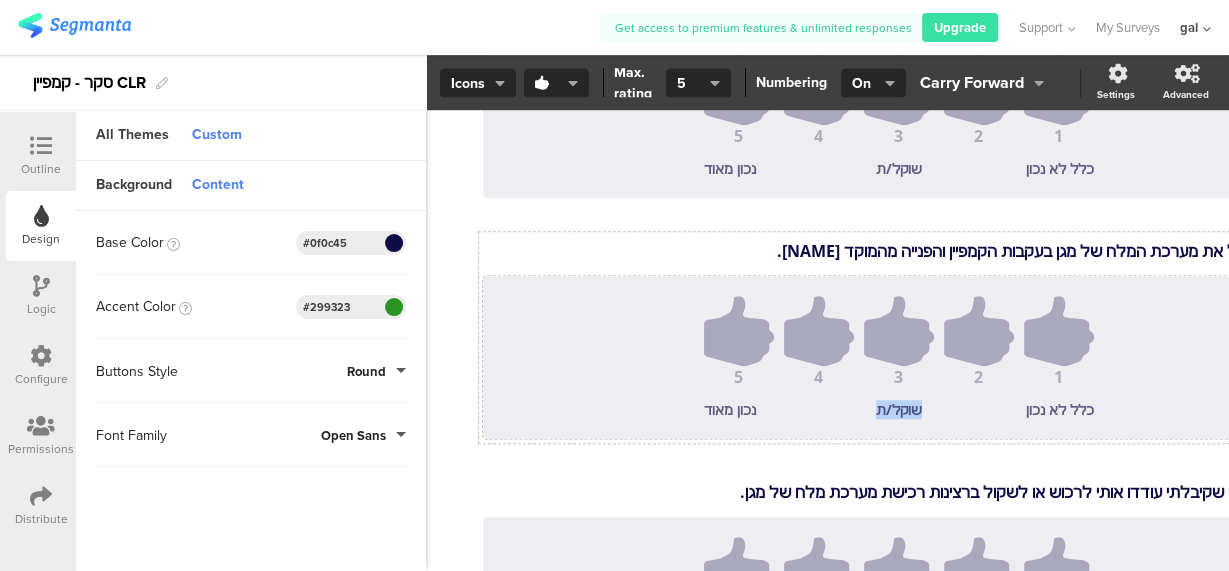 click on "שוקל/ת" at bounding box center (898, 409) 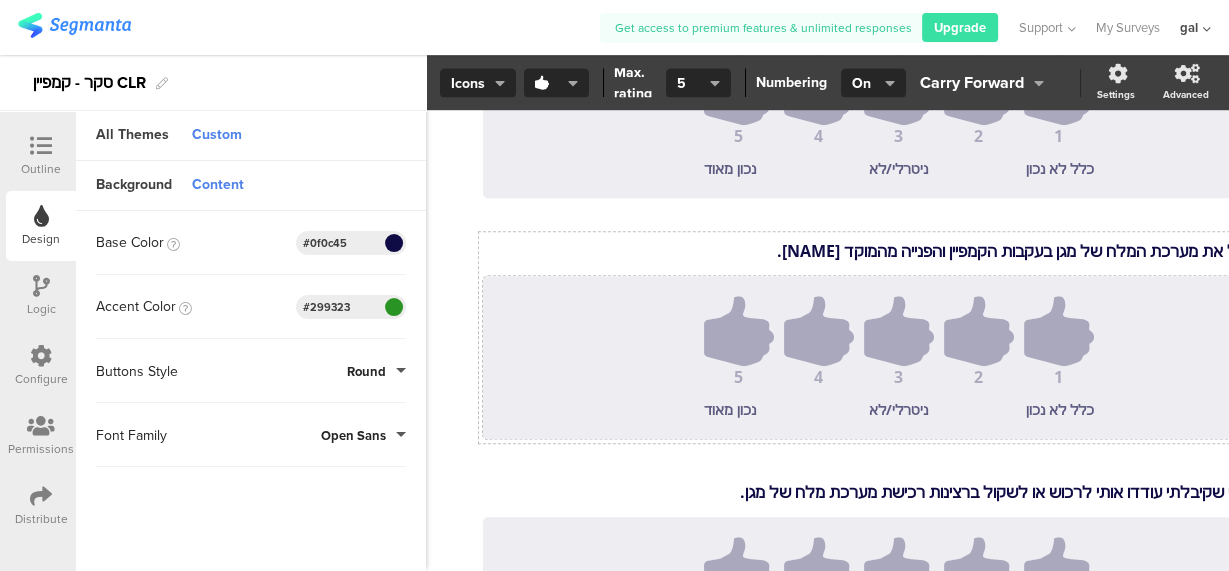 click on "1
2
3
4
5
כלל לא נכון
ניטרלי/לא
נכון מאוד" at bounding box center (899, 357) 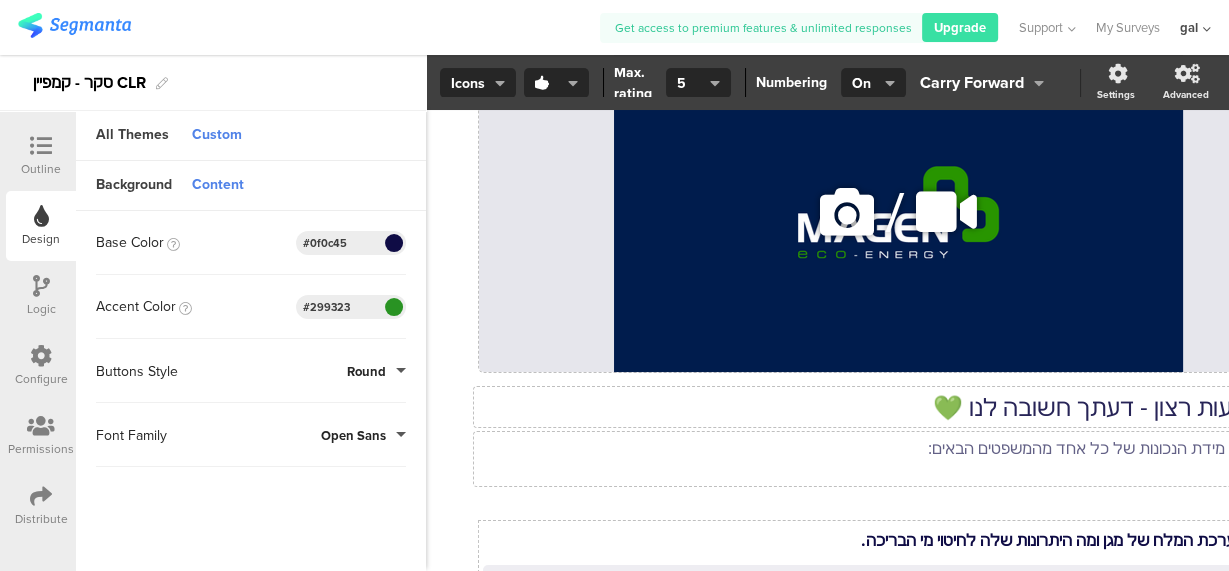 scroll, scrollTop: 0, scrollLeft: 0, axis: both 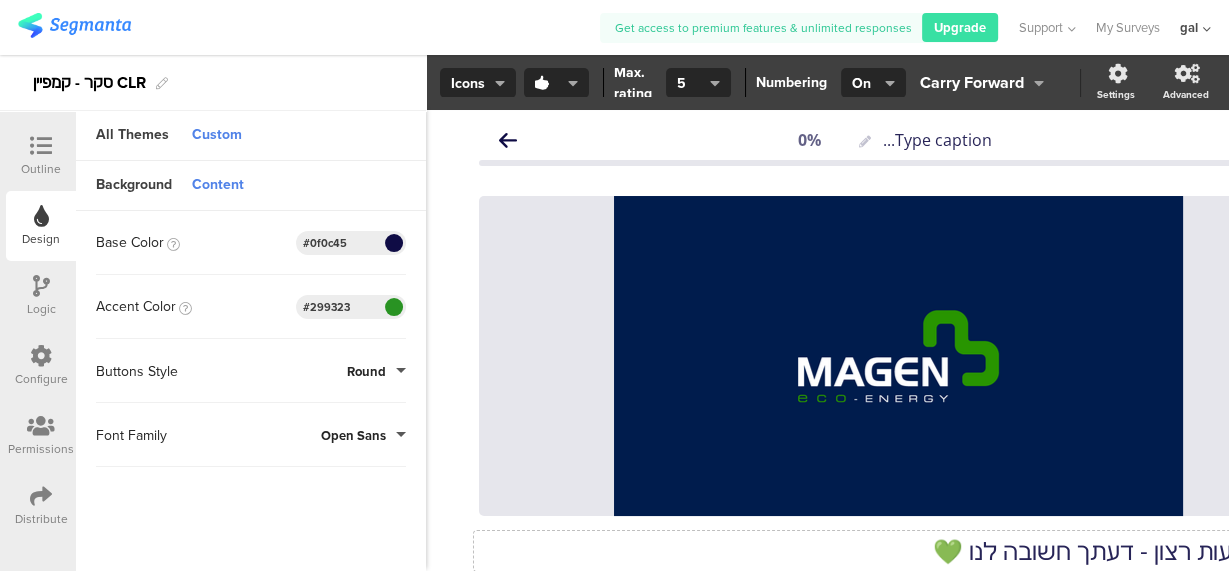 click on "Type caption...
0%
סקר שביעות רצון - דעתך חשובה לנו 💚
סקר שביעות רצון - דעתך חשובה לנו 💚
אנא דרג/י את מידת הנכונות של כל אחד מהמשפטים הבאים:
אנא דרג/י את מידת הנכונות של כל אחד מהמשפטים הבאים:
/" at bounding box center (899, 1041) 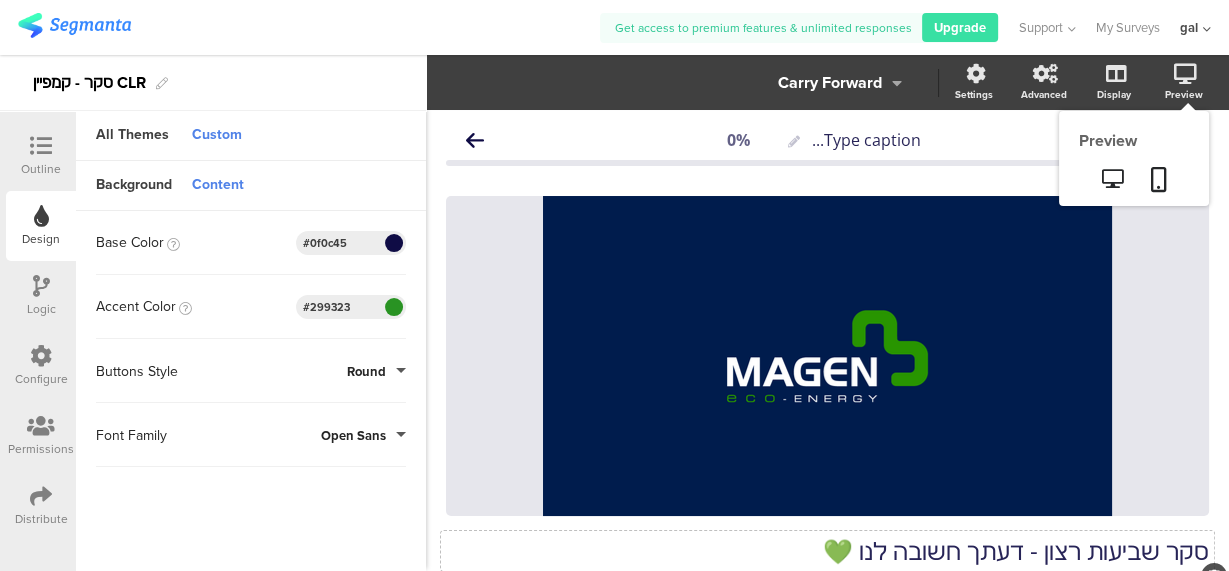 click on "Preview" at bounding box center [984, 83] 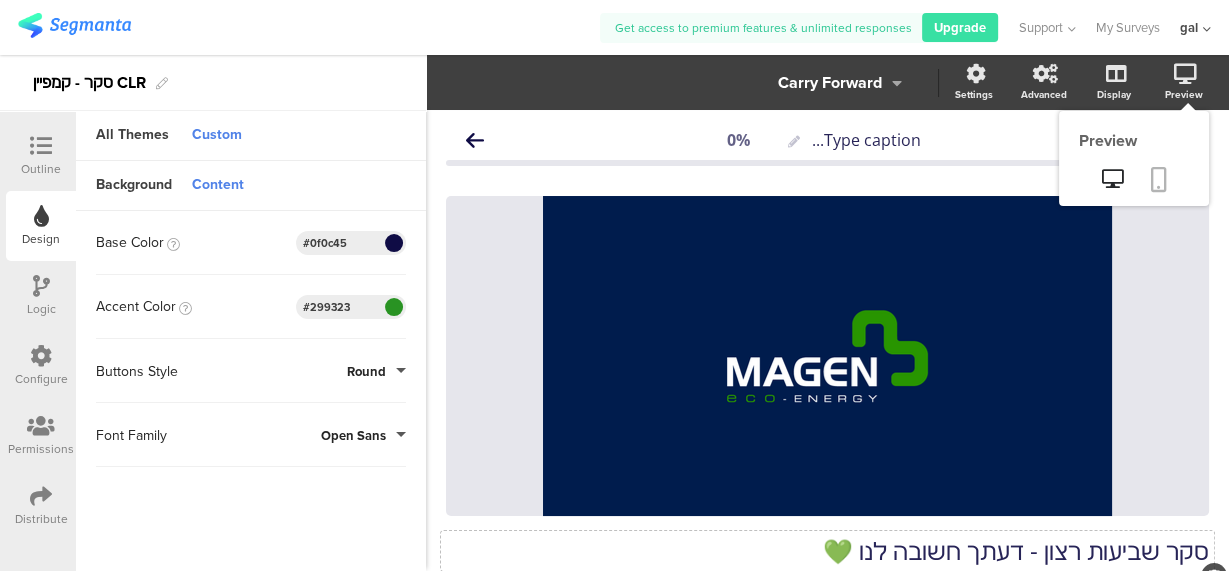 click at bounding box center [1159, 179] 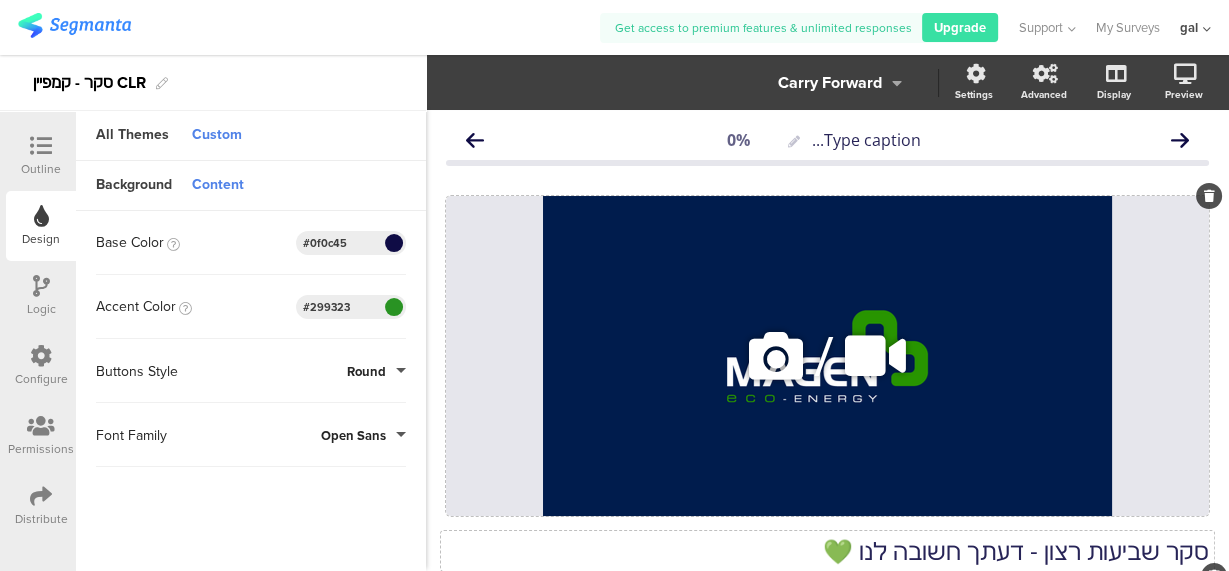click on "/" at bounding box center [827, 356] 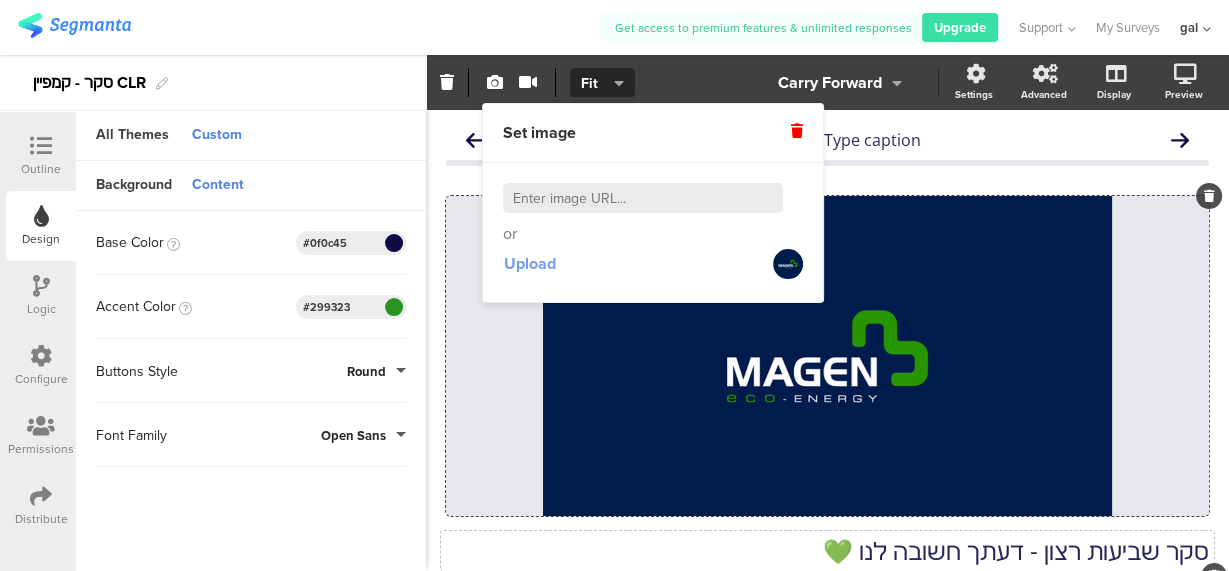 click on "Upload" at bounding box center (530, 263) 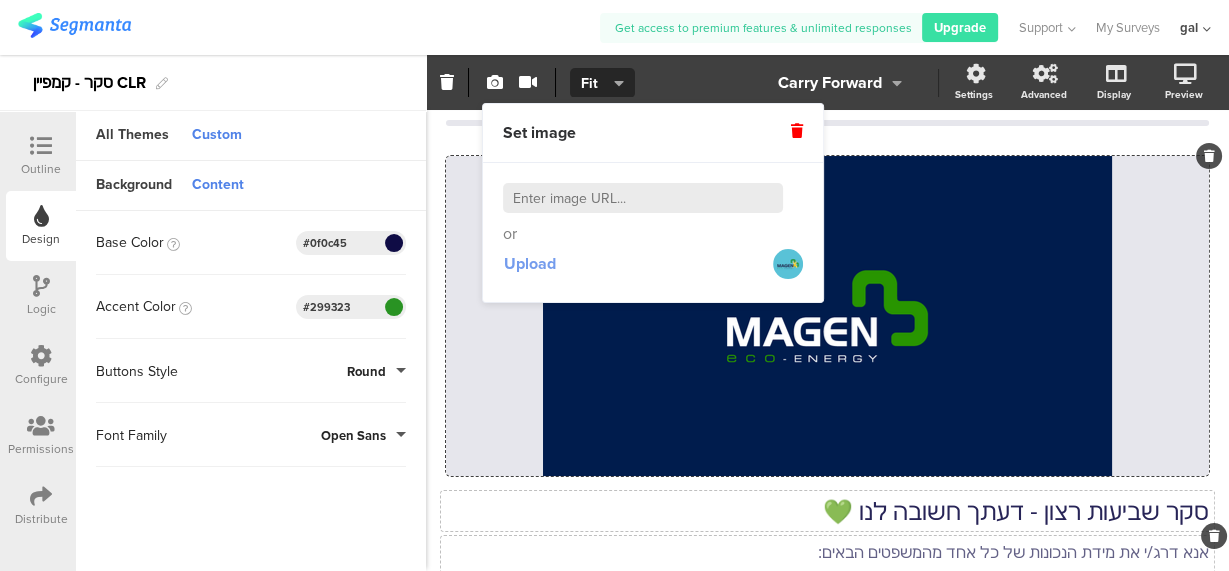 scroll, scrollTop: 39, scrollLeft: 0, axis: vertical 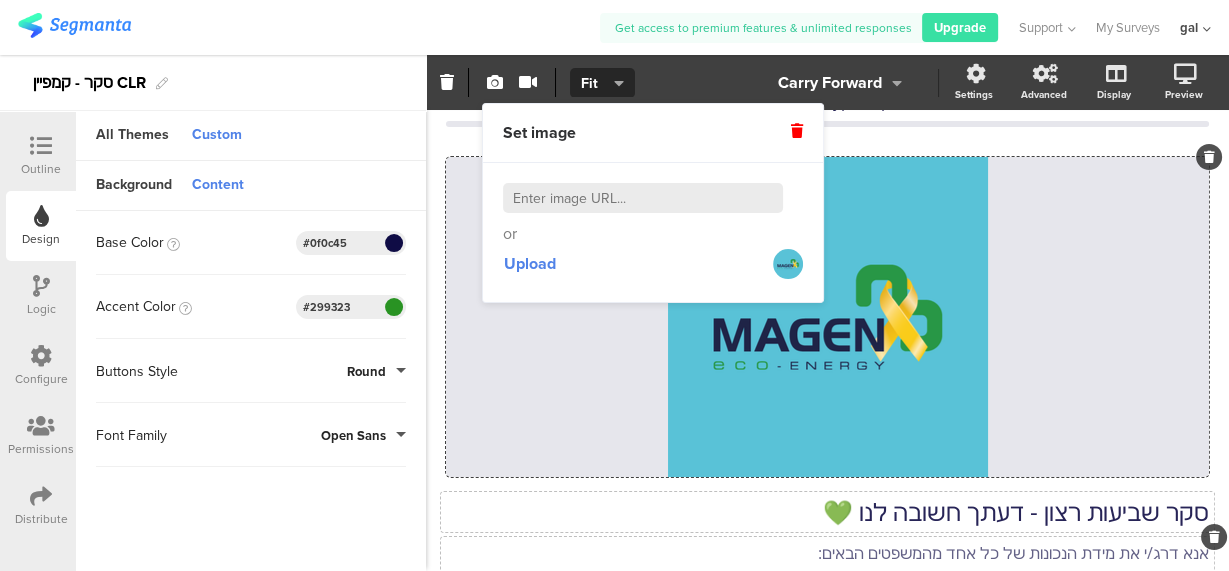 click at bounding box center [797, 131] 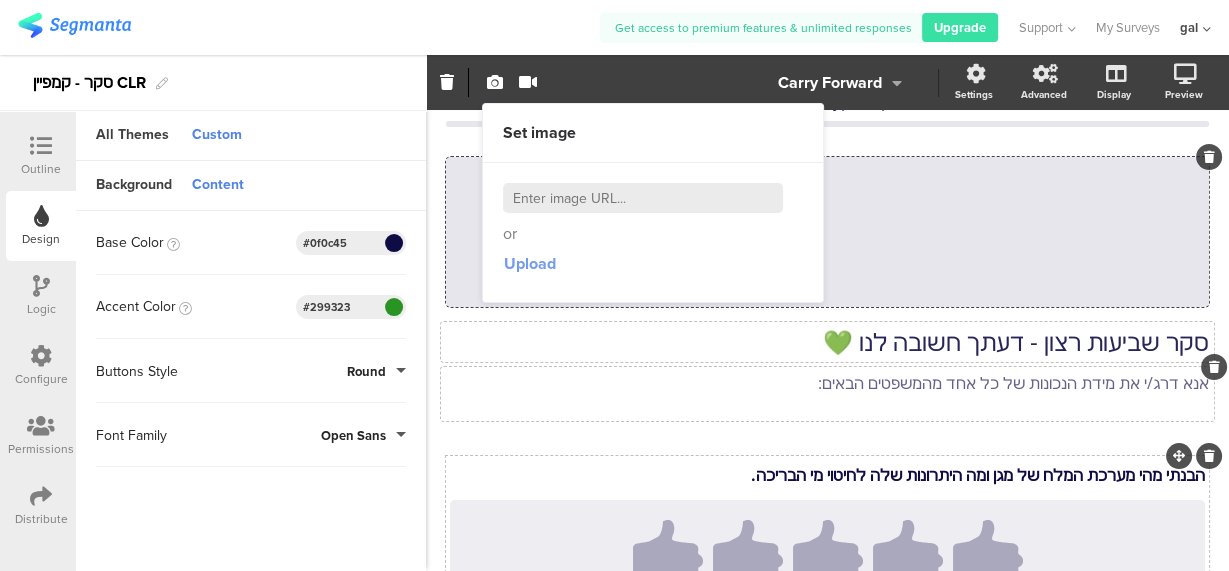 click on "Upload" at bounding box center [530, 263] 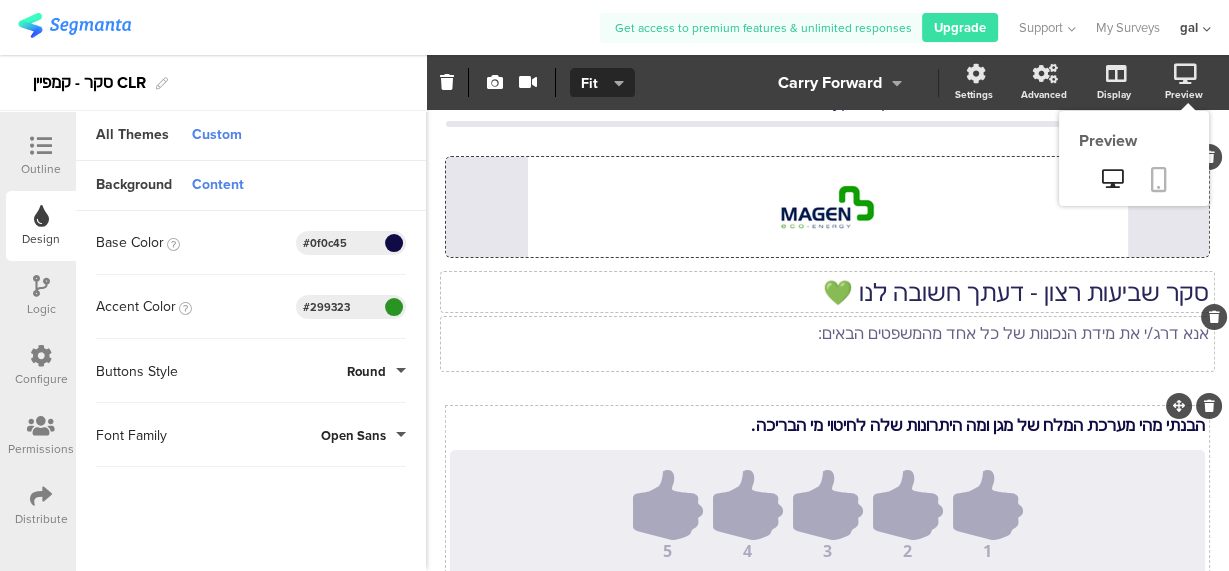 click at bounding box center [1159, 179] 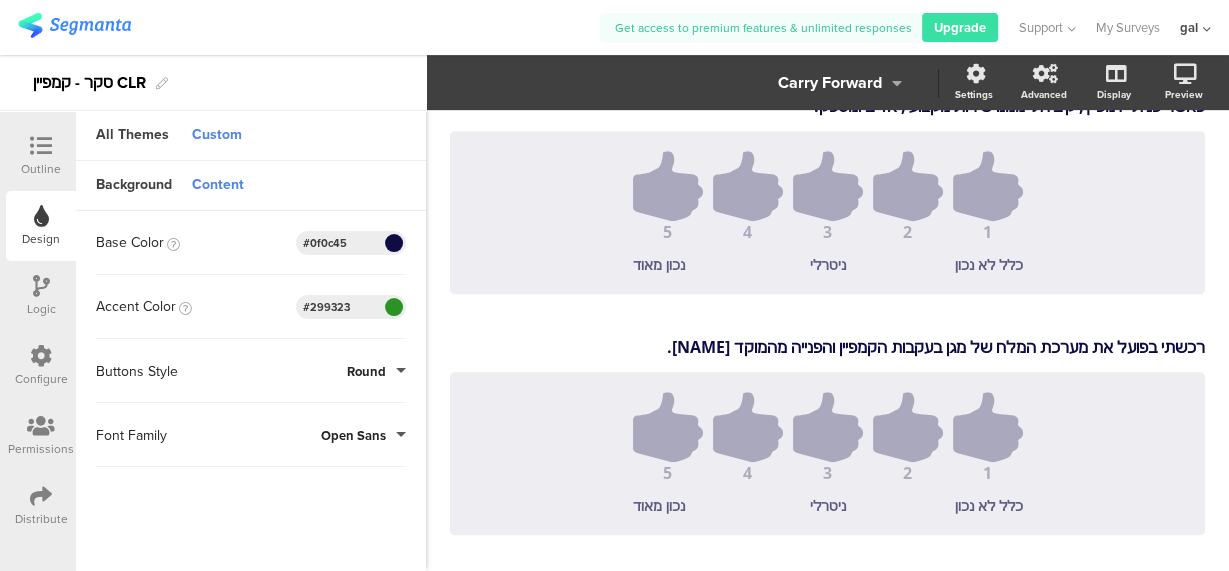 scroll, scrollTop: 1179, scrollLeft: 0, axis: vertical 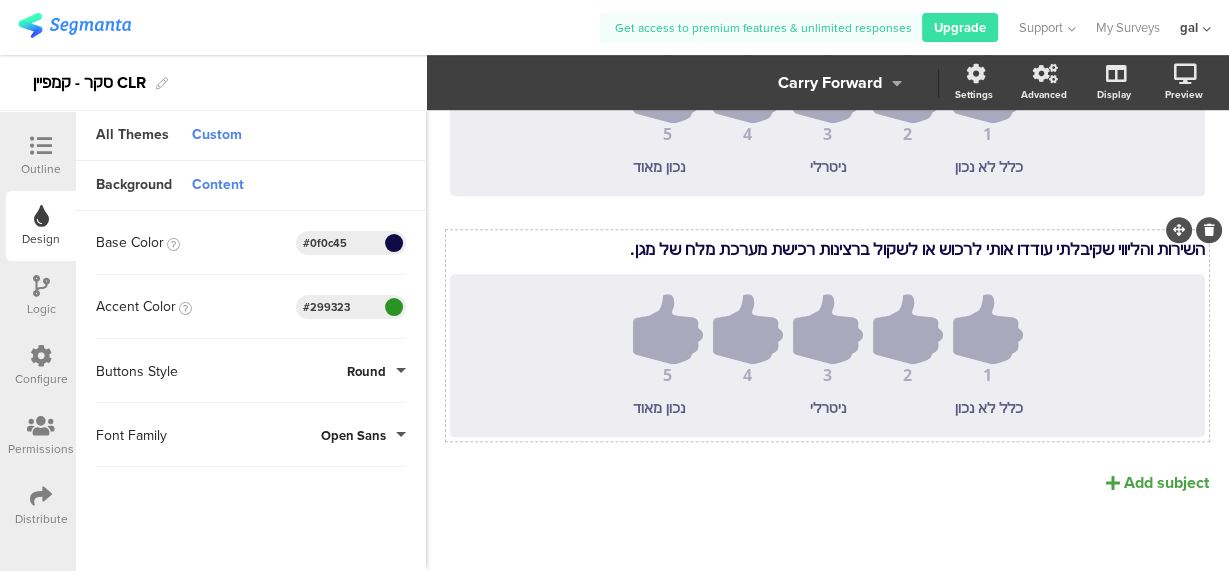 click at bounding box center (1209, 230) 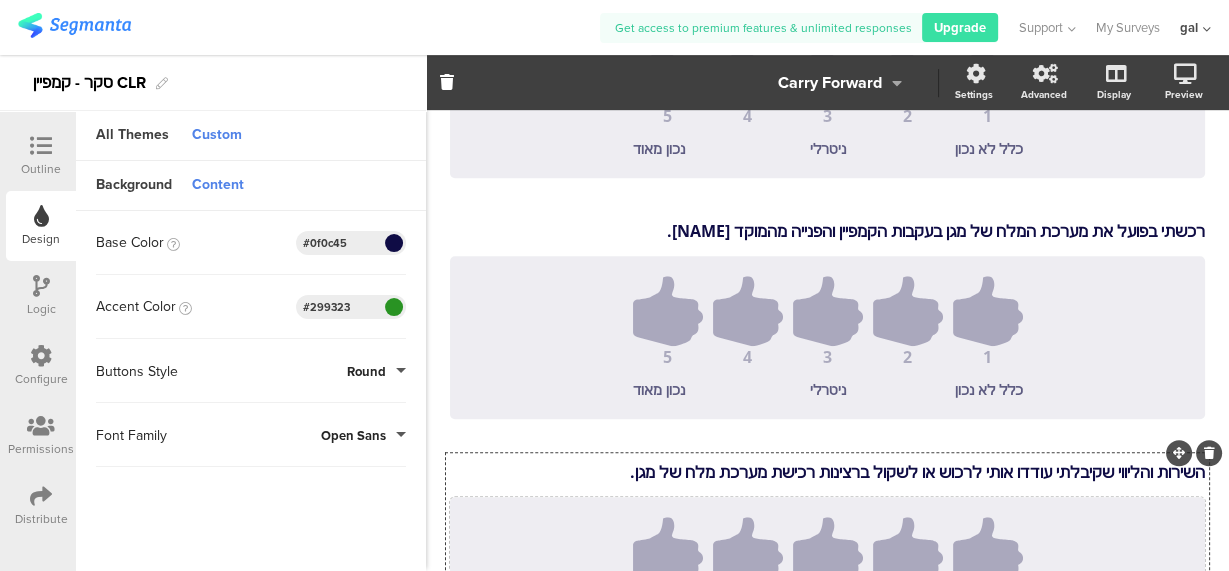 scroll, scrollTop: 949, scrollLeft: 0, axis: vertical 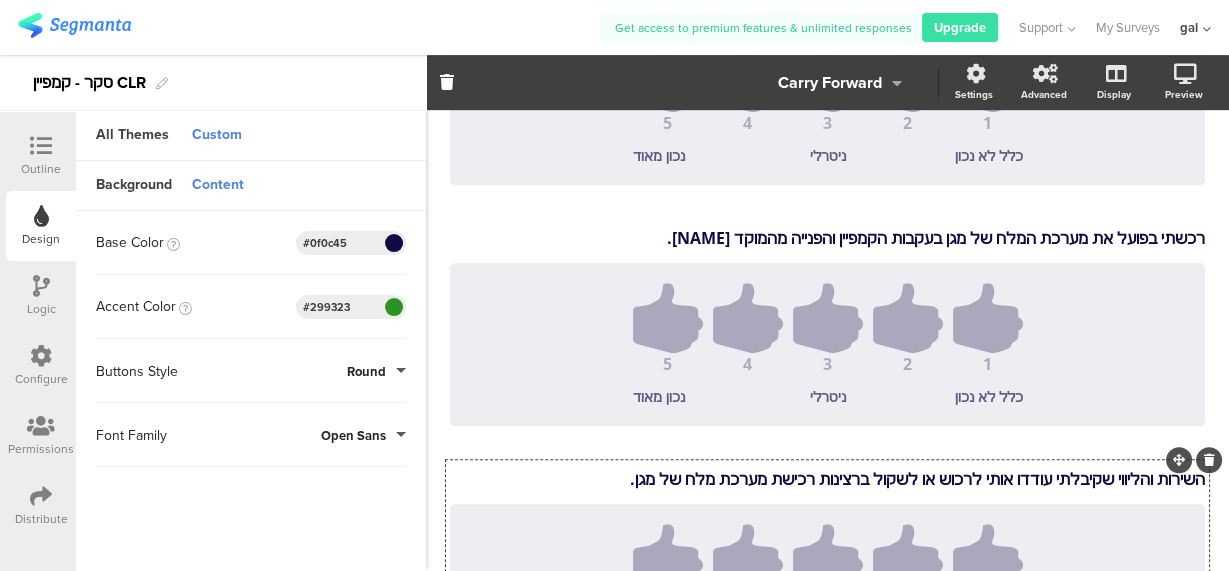 click at bounding box center (1209, 460) 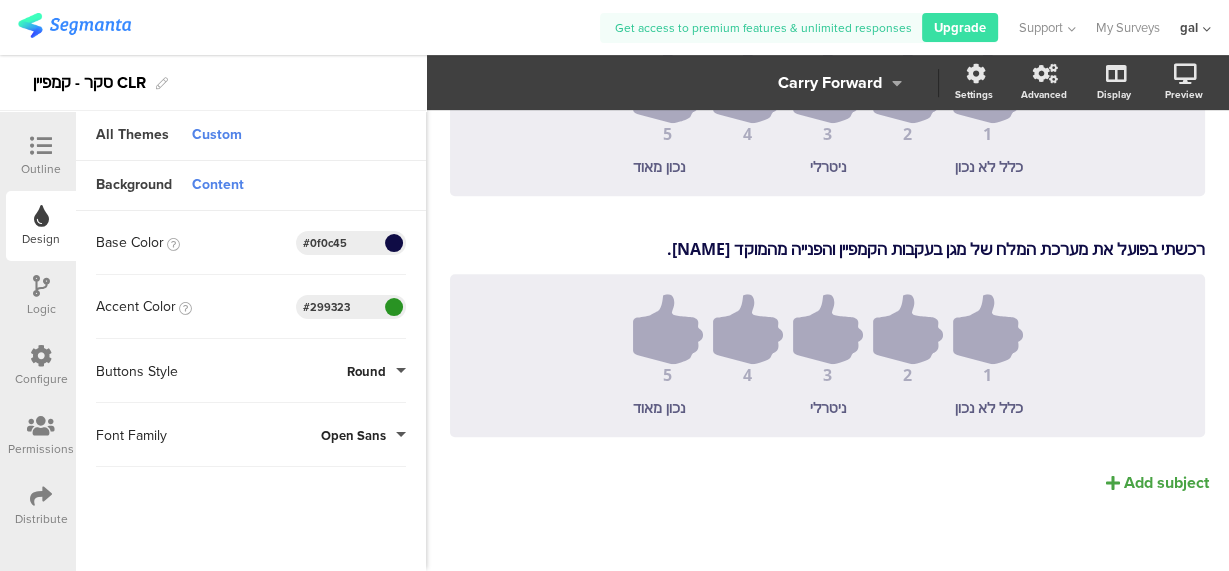 scroll, scrollTop: 917, scrollLeft: 0, axis: vertical 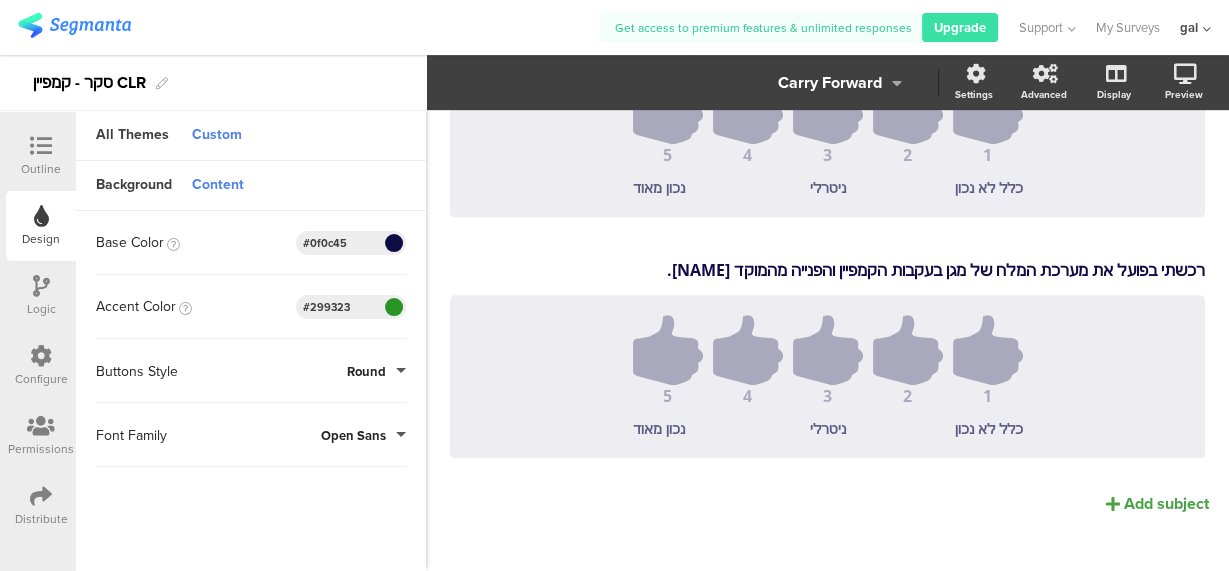 click on "הבנתי מהי מערכת המלח של מגן ומה היתרונות שלה לחיטוי מי הבריכה.
הבנתי מהי מערכת המלח של מגן ומה היתרונות שלה לחיטוי מי הבריכה.
1
2
3
4
5
כלל לא נכון
ניטרלי
נכון מאוד
לאחר שהשארתי פרטים, קיבלתי מענה מקצועי שכלל הסבר על המערכת והתאמה לצרכים שלי [NAME]." at bounding box center [827, -5] 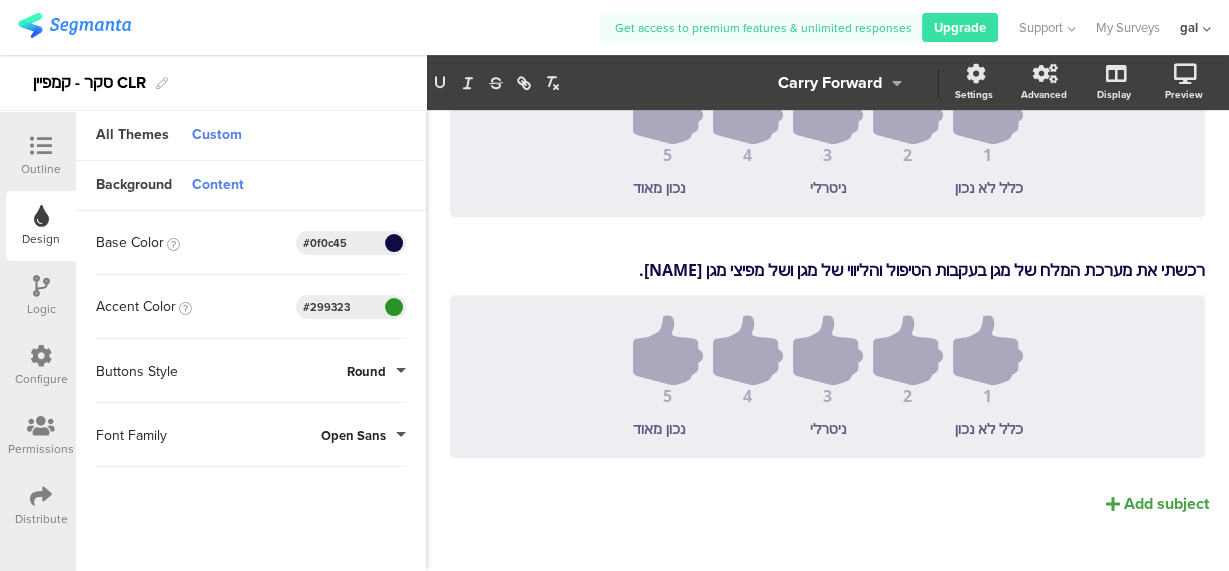 click on "רכשתי את מערכת המלח של מגן בעקבות הטיפול והליווי של מגן ושל מפיצי מגן [NAME]." at bounding box center [827, 270] 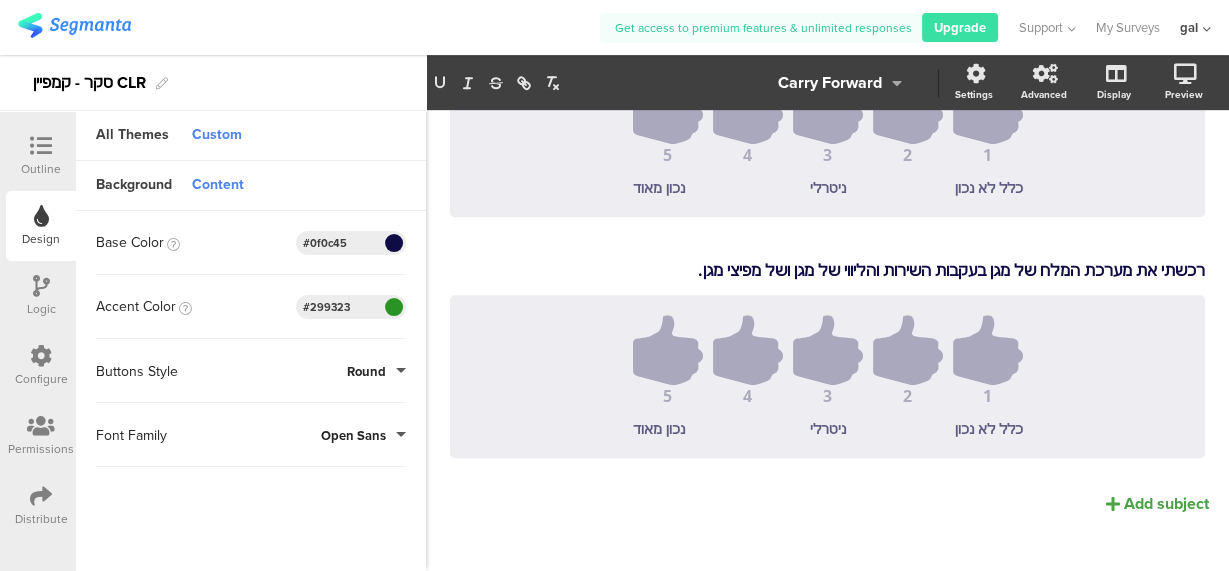 click on "רכשתי את מערכת המלח של מגן בעקבות השירות והליווי של מגן ושל מפיצי מגן." at bounding box center (827, 270) 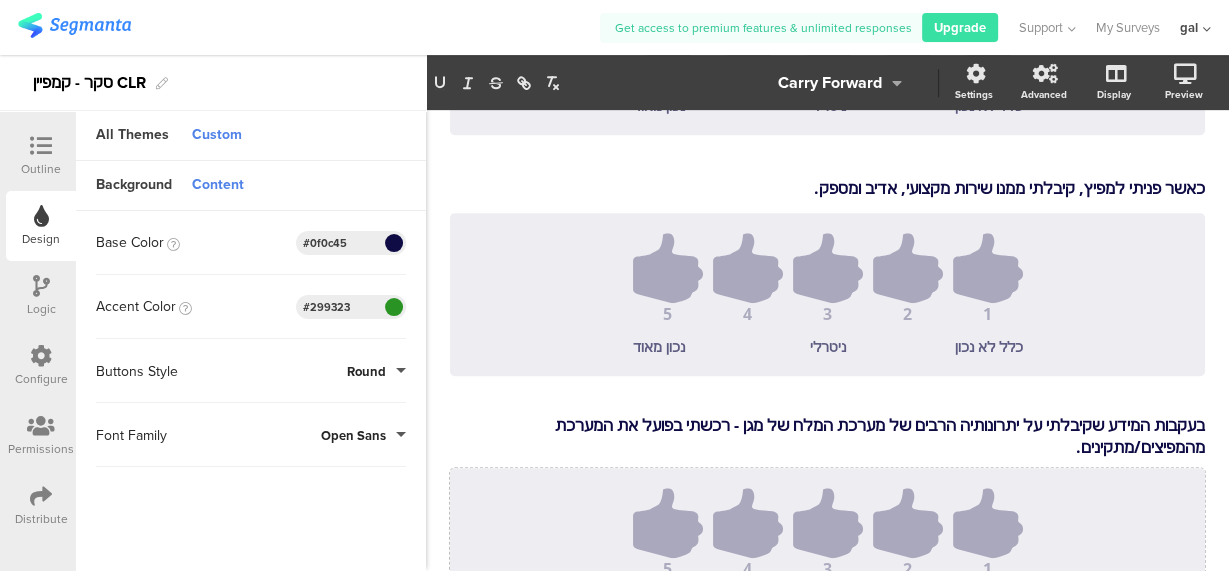 scroll, scrollTop: 757, scrollLeft: 0, axis: vertical 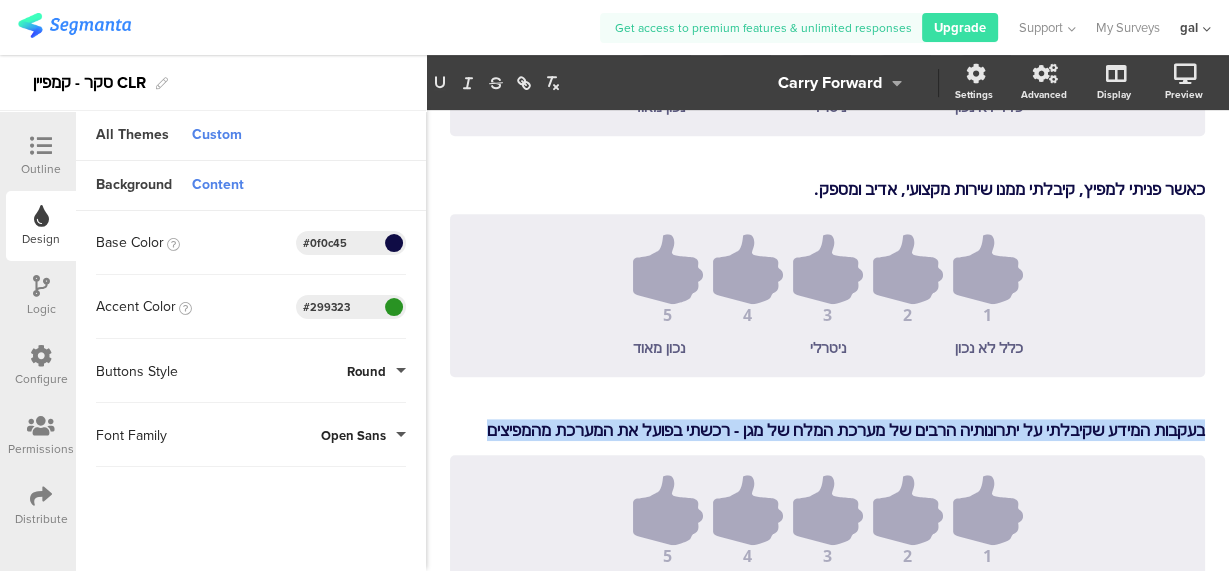 copy on "בעקבות המידע שקיבלתי על יתרונותיה הרבים של מערכת המלח של מגן - רכשתי בפועל את המערכת מהמפיצים" 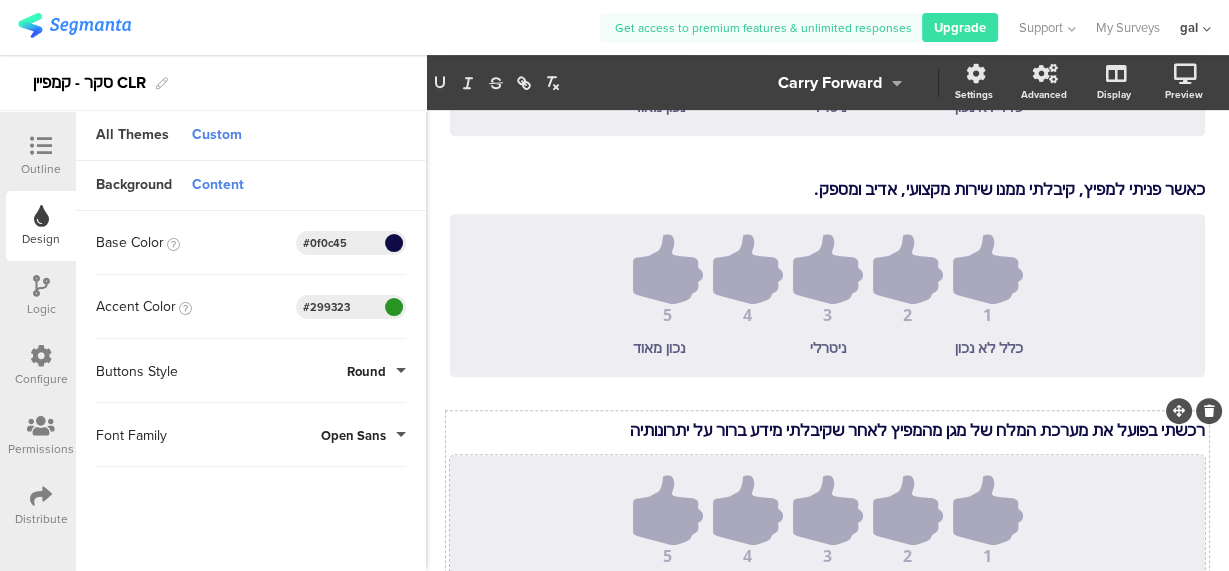 scroll, scrollTop: 761, scrollLeft: 0, axis: vertical 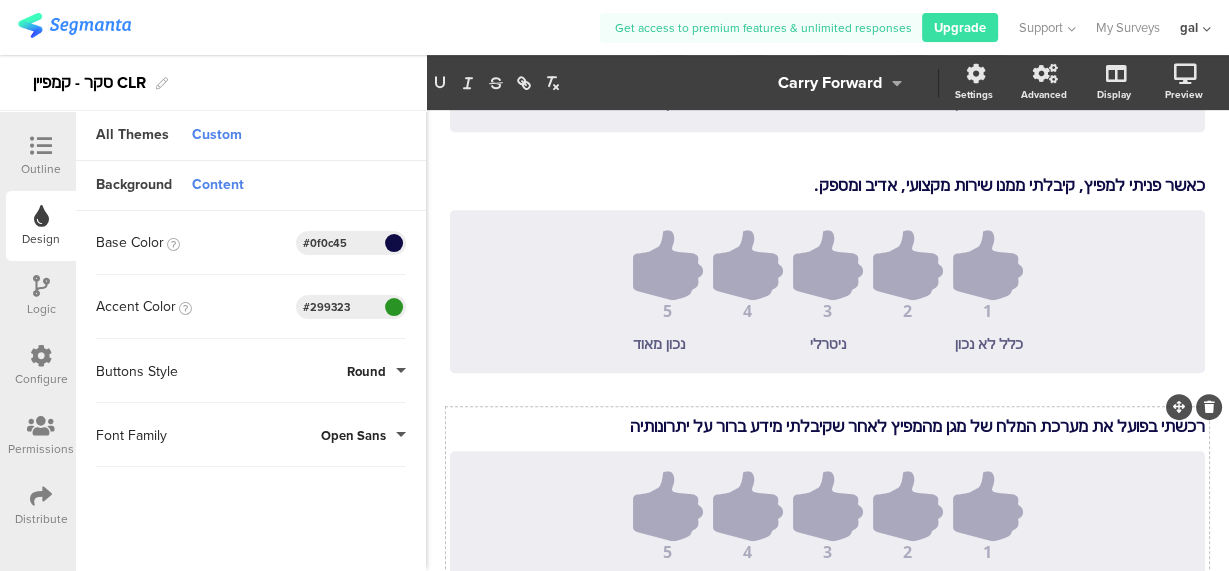 click on "רכשתי בפועל את מערכת המלח של מגן מהמפיץ לאחר שקיבלתי מידע ברור על יתרונותיה" at bounding box center (827, 426) 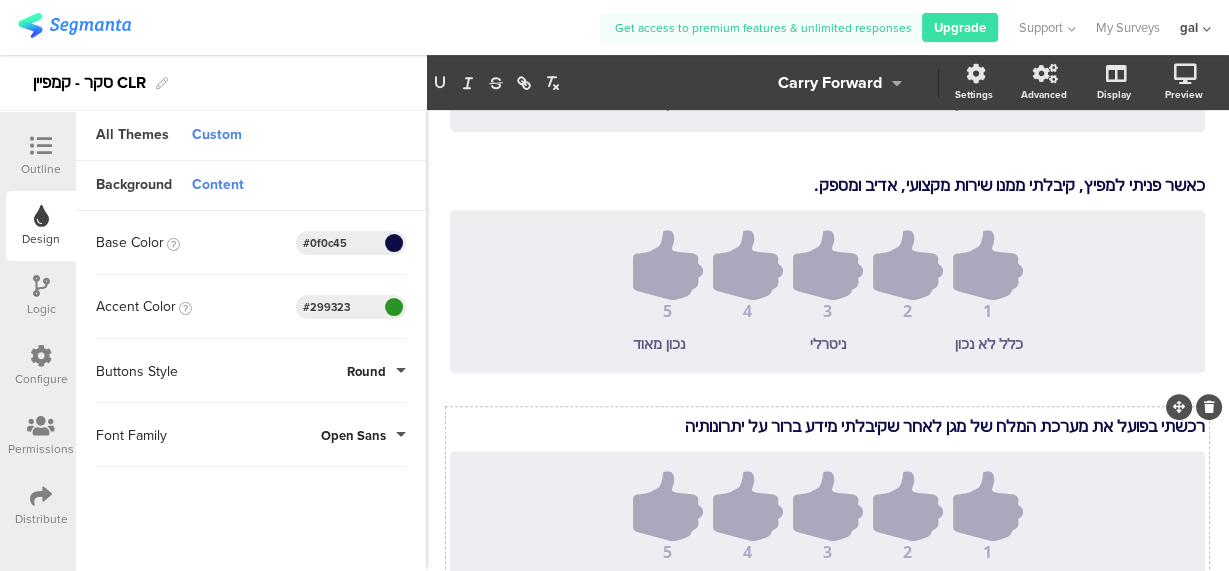click on "רכשתי בפועל את מערכת המלח של מגן לאחר שקיבלתי מידע ברור על יתרונותיה" at bounding box center [827, 426] 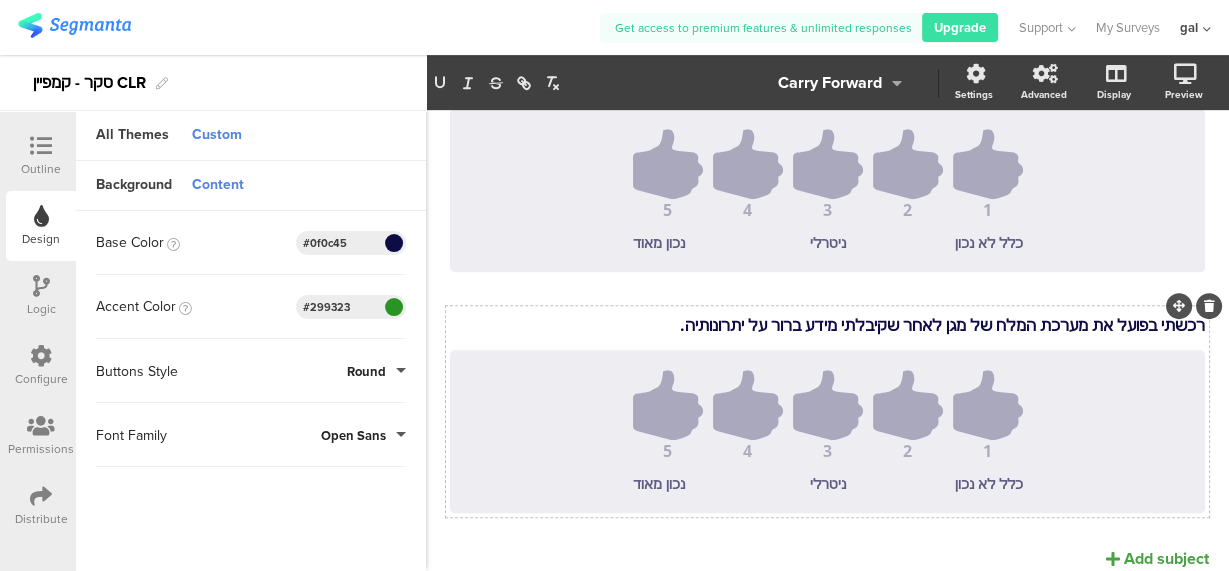 scroll, scrollTop: 938, scrollLeft: 0, axis: vertical 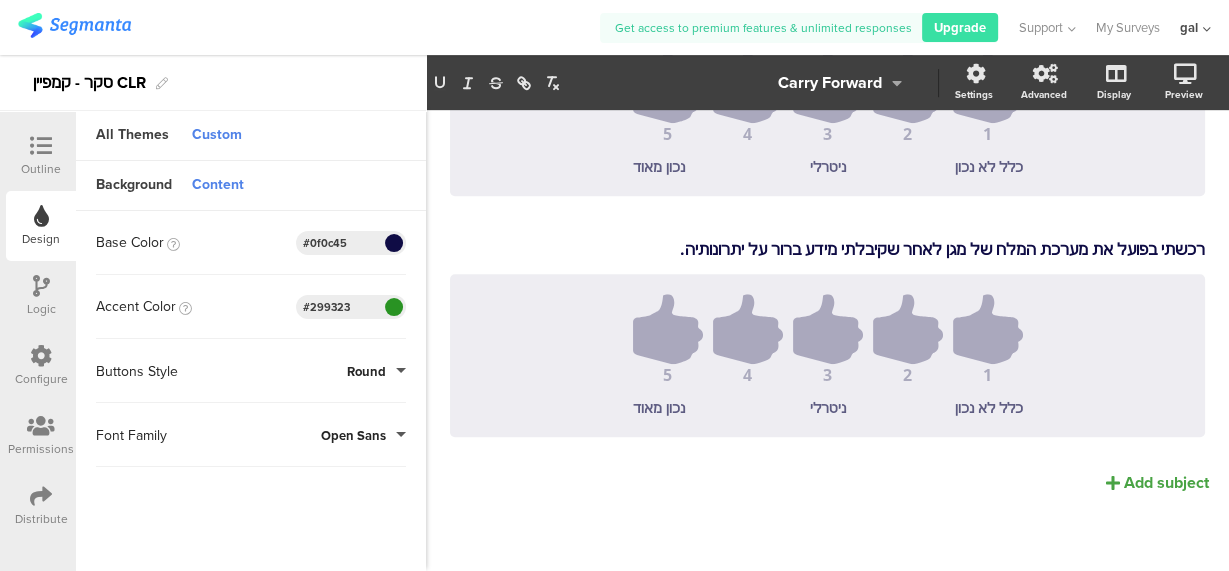 click on "הבנתי מהי מערכת המלח של מגן ומה היתרונות שלה לחיטוי מי הבריכה.
הבנתי מהי מערכת המלח של מגן ומה היתרונות שלה לחיטוי מי הבריכה.
1
2
3
4
5
כלל לא נכון
ניטרלי
נכון מאוד
1" at bounding box center [827, 35] 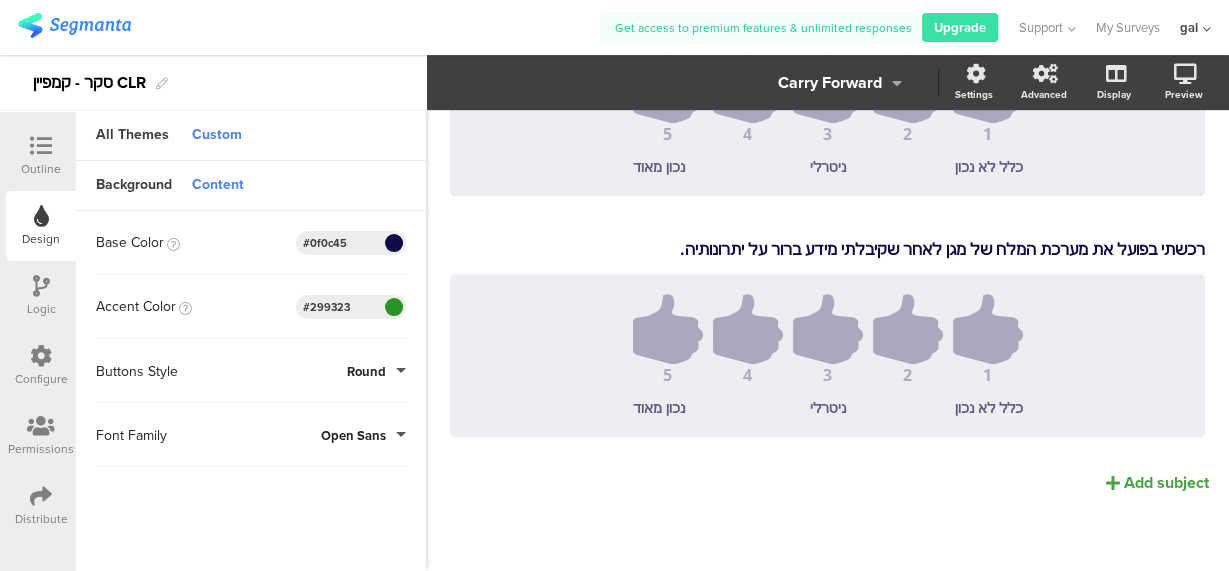click at bounding box center [897, 83] 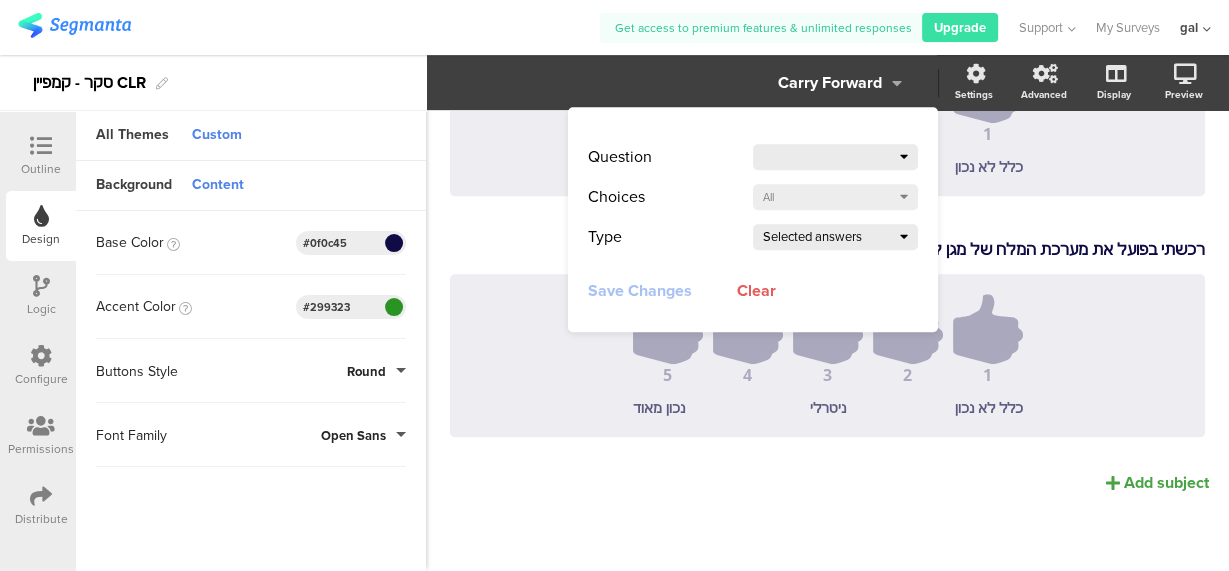click at bounding box center [897, 83] 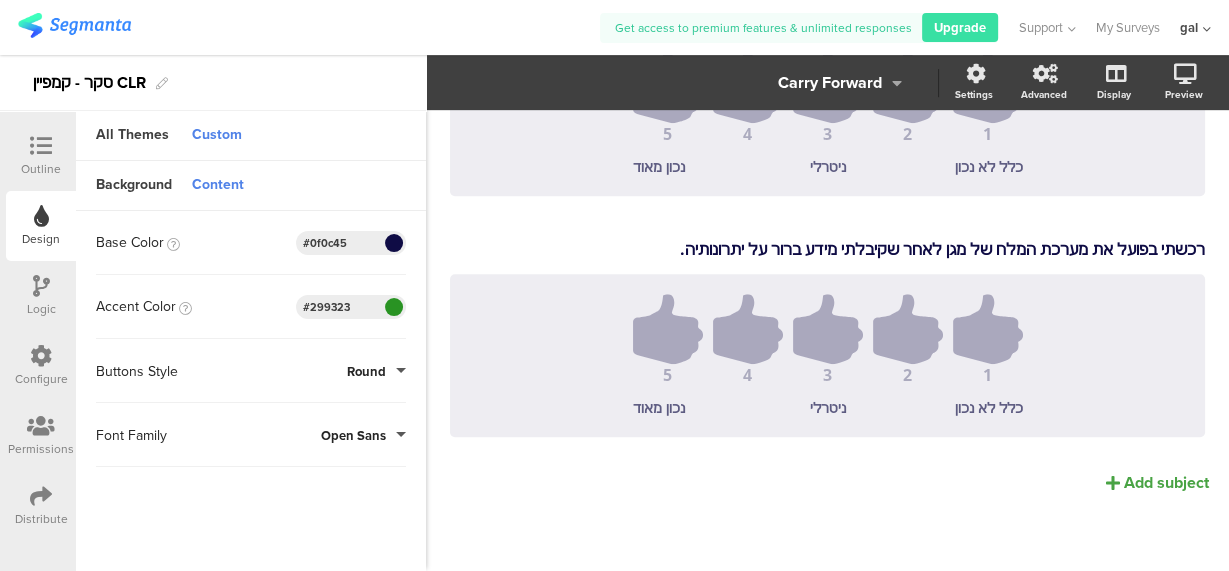 click at bounding box center (897, 83) 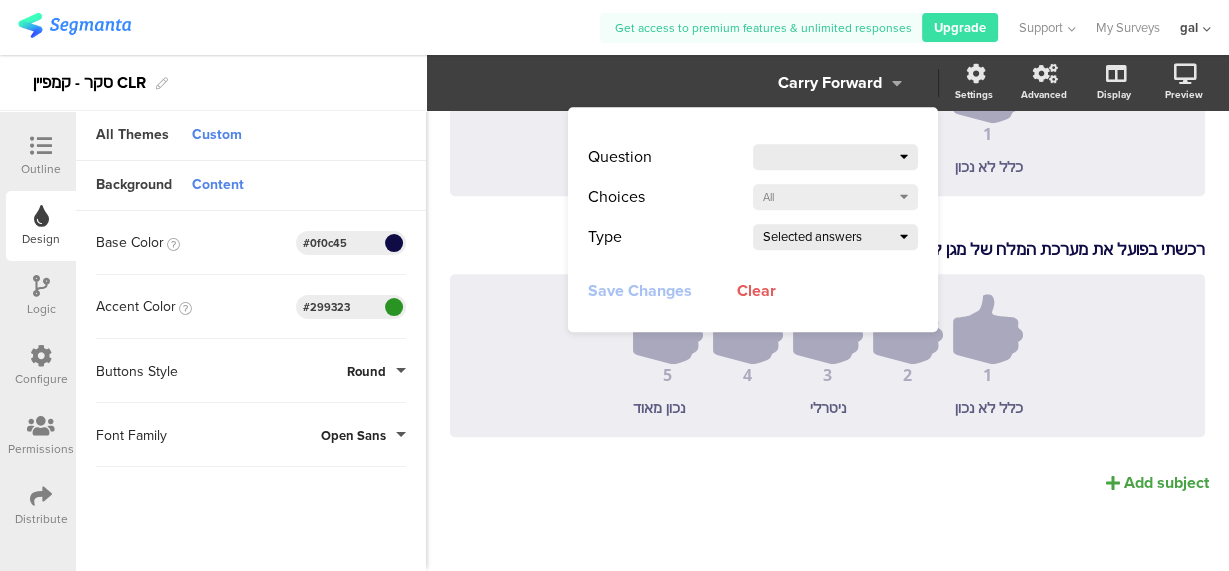 click at bounding box center (831, 157) 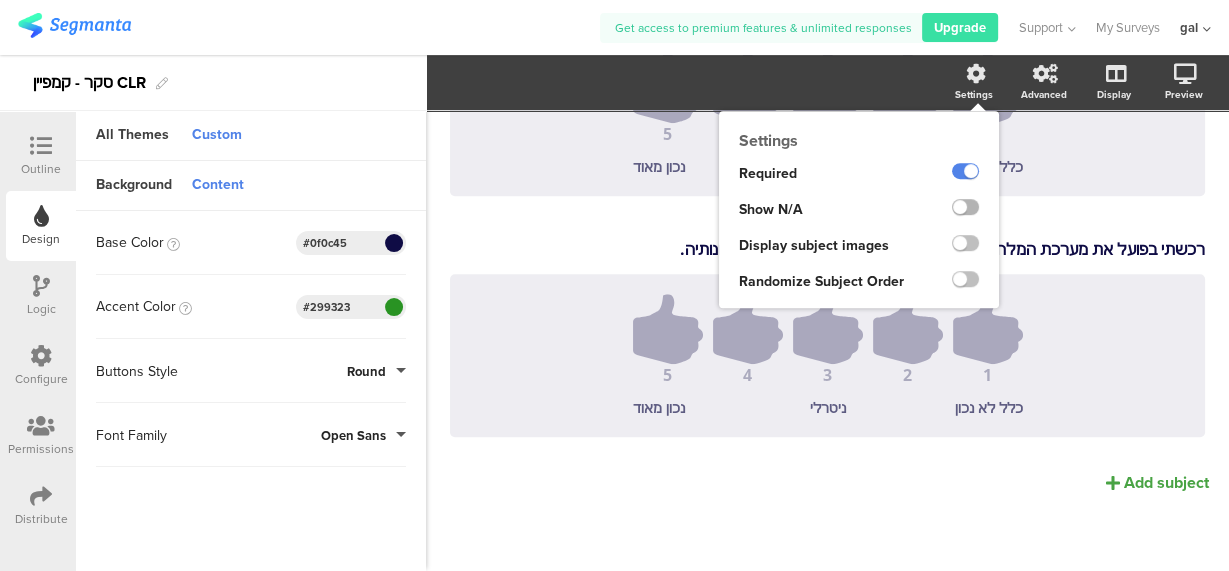click at bounding box center (965, 207) 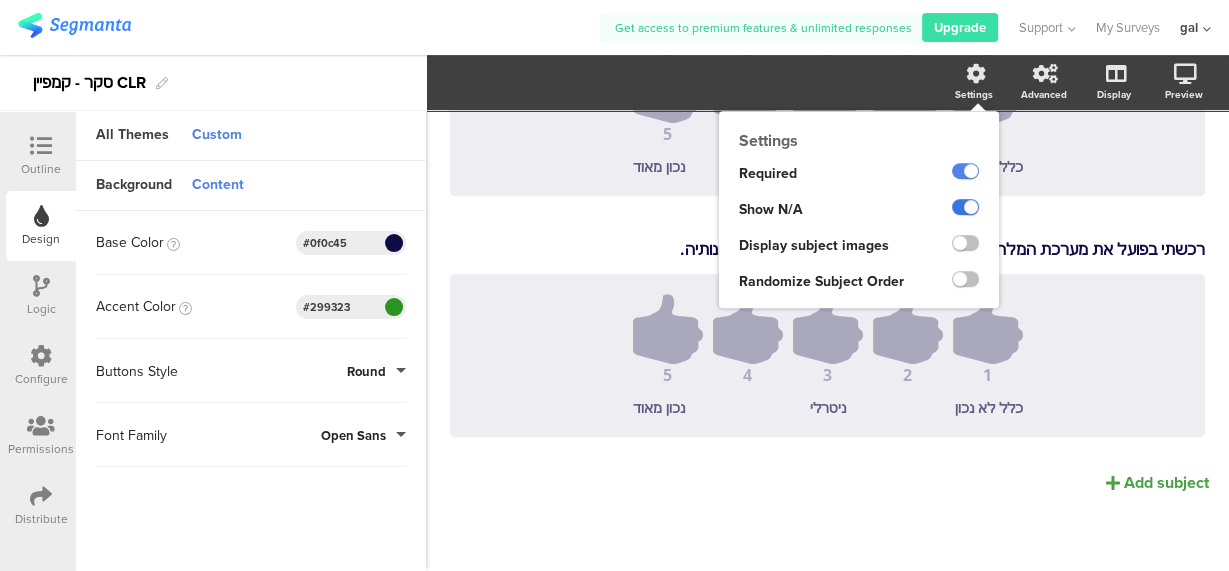 scroll, scrollTop: 1048, scrollLeft: 0, axis: vertical 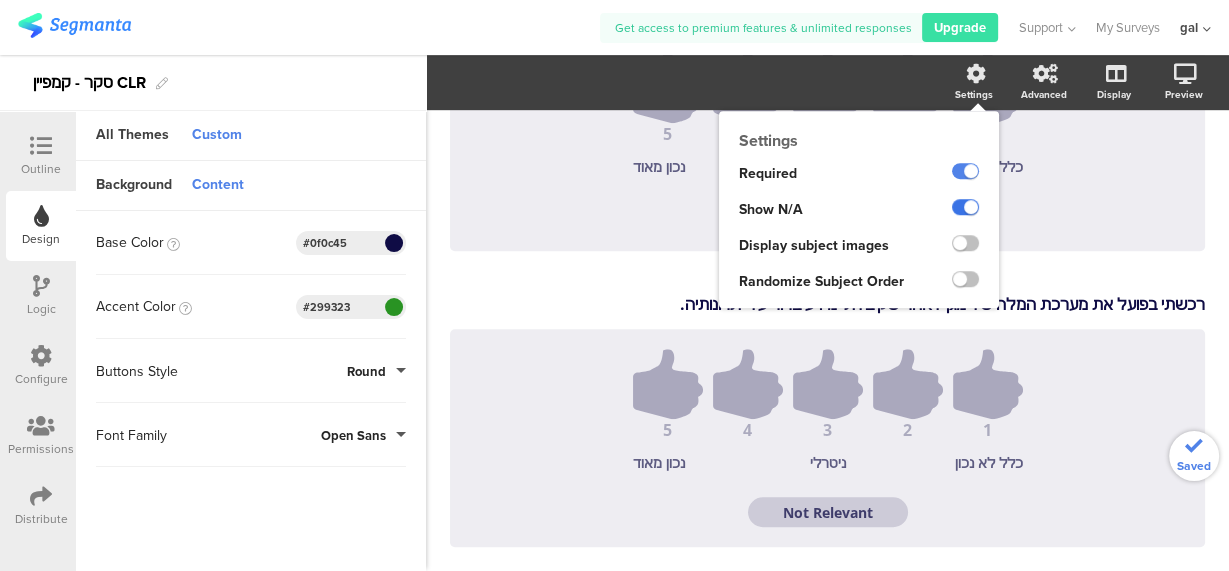click at bounding box center [965, 207] 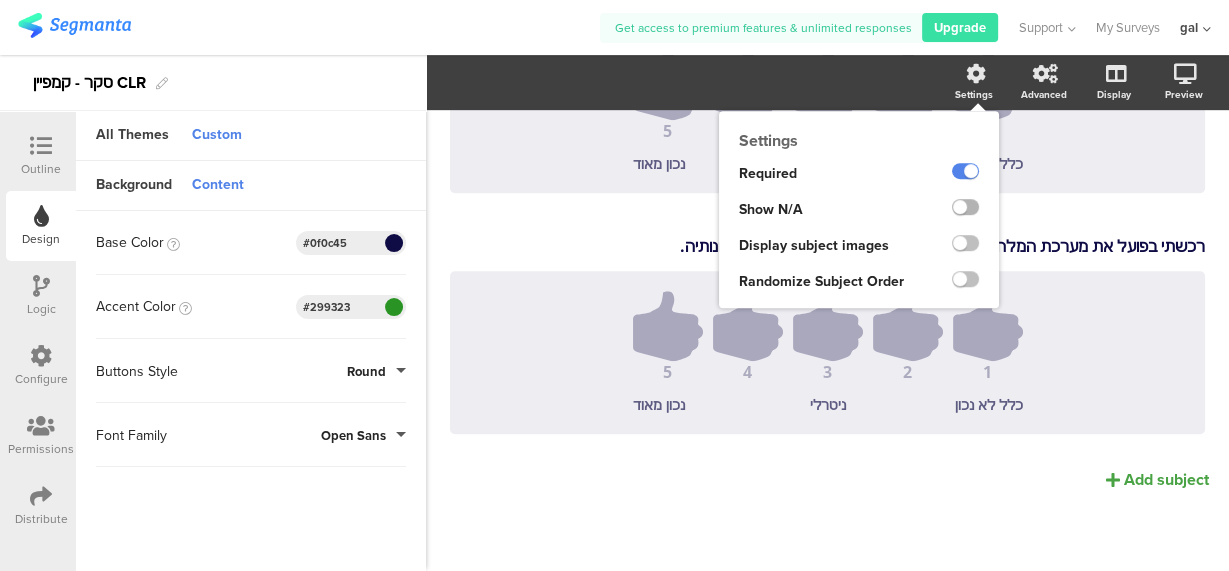 scroll, scrollTop: 938, scrollLeft: 0, axis: vertical 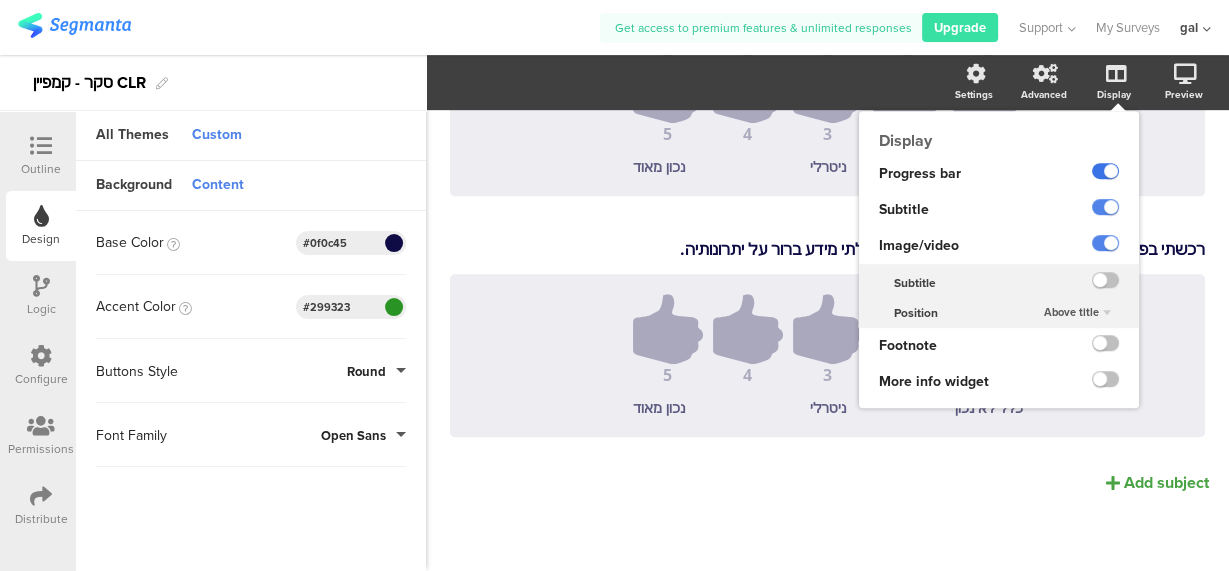 click at bounding box center [1105, 171] 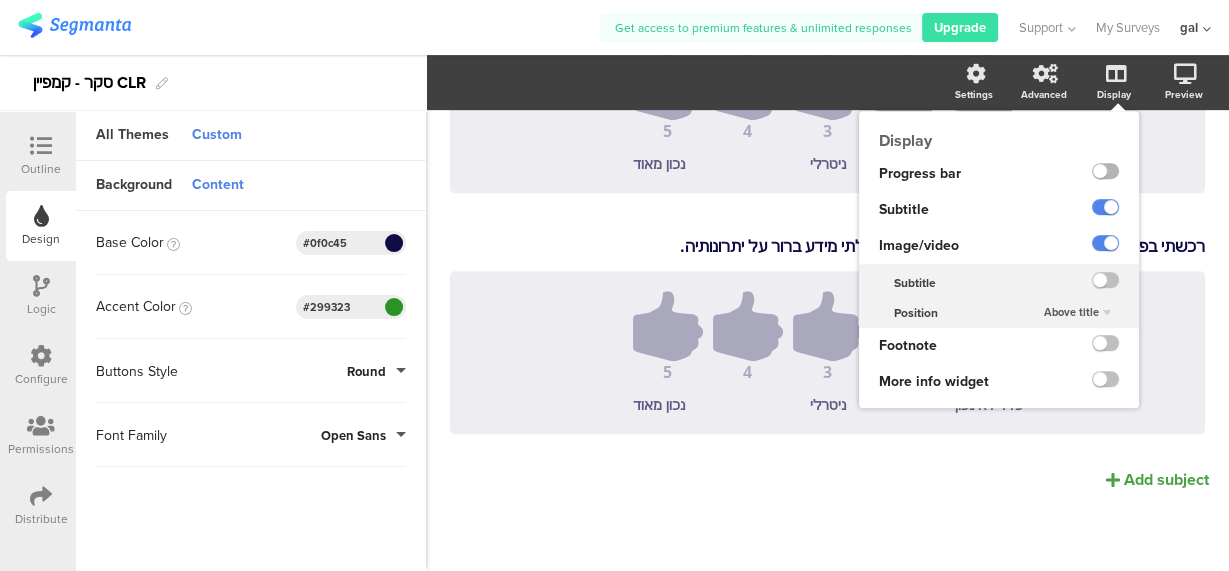 scroll, scrollTop: 883, scrollLeft: 0, axis: vertical 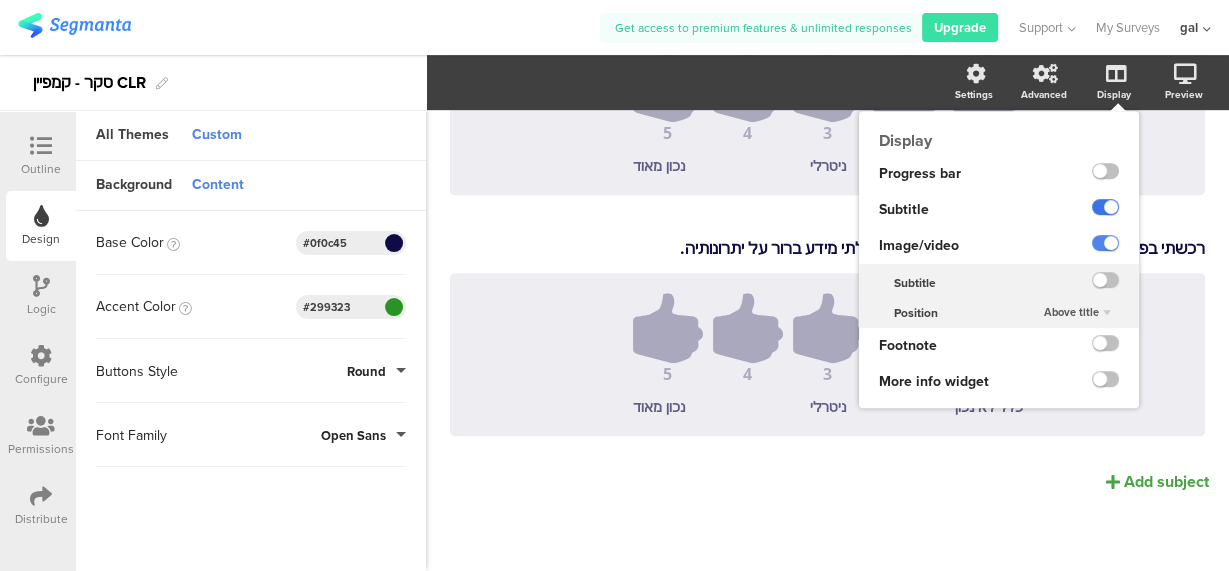 click at bounding box center [1105, 207] 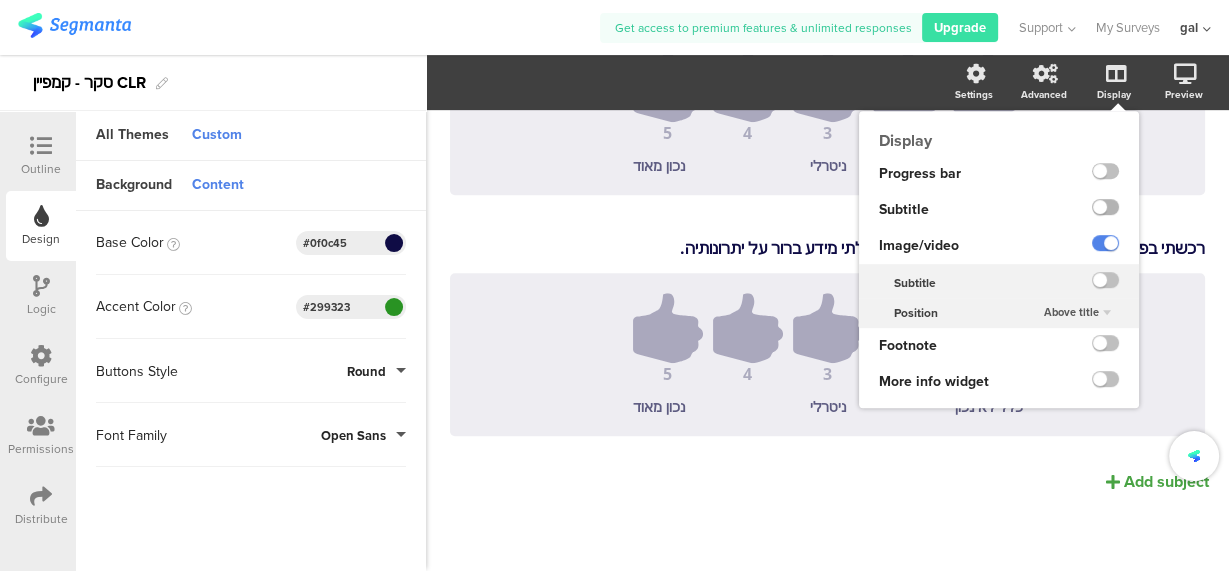 click at bounding box center [1105, 207] 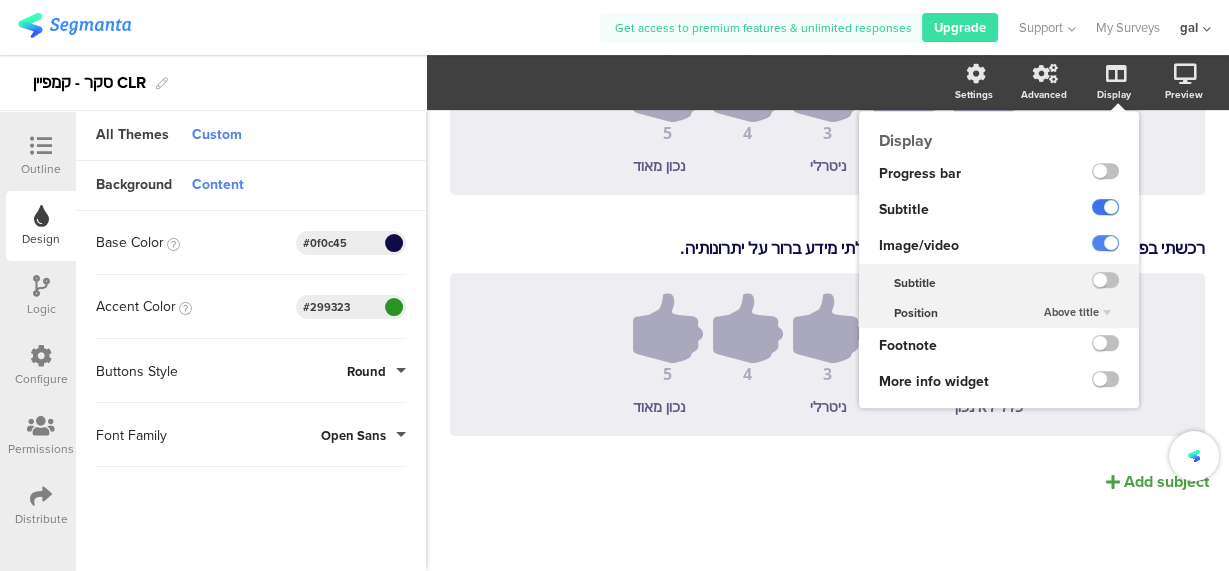 scroll, scrollTop: 883, scrollLeft: 0, axis: vertical 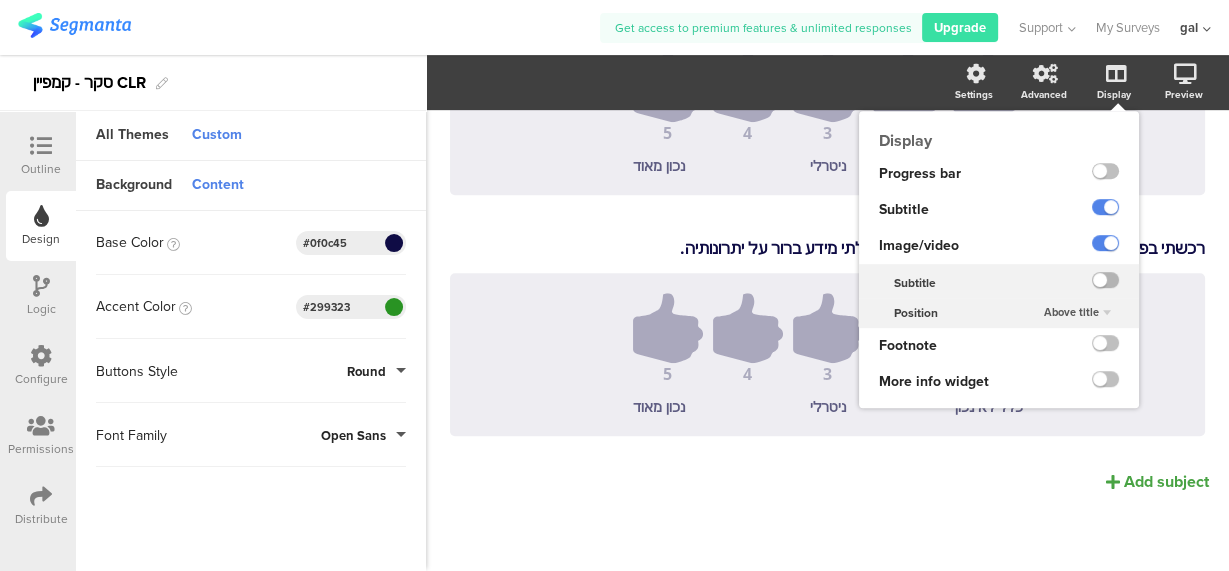 click at bounding box center [1105, 280] 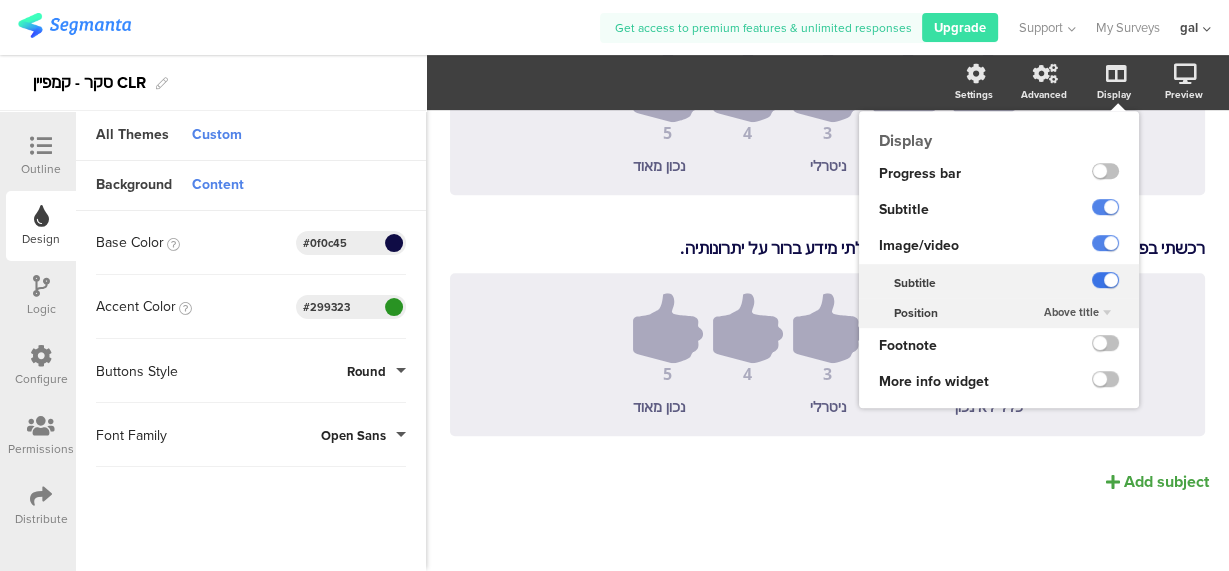 scroll, scrollTop: 919, scrollLeft: 0, axis: vertical 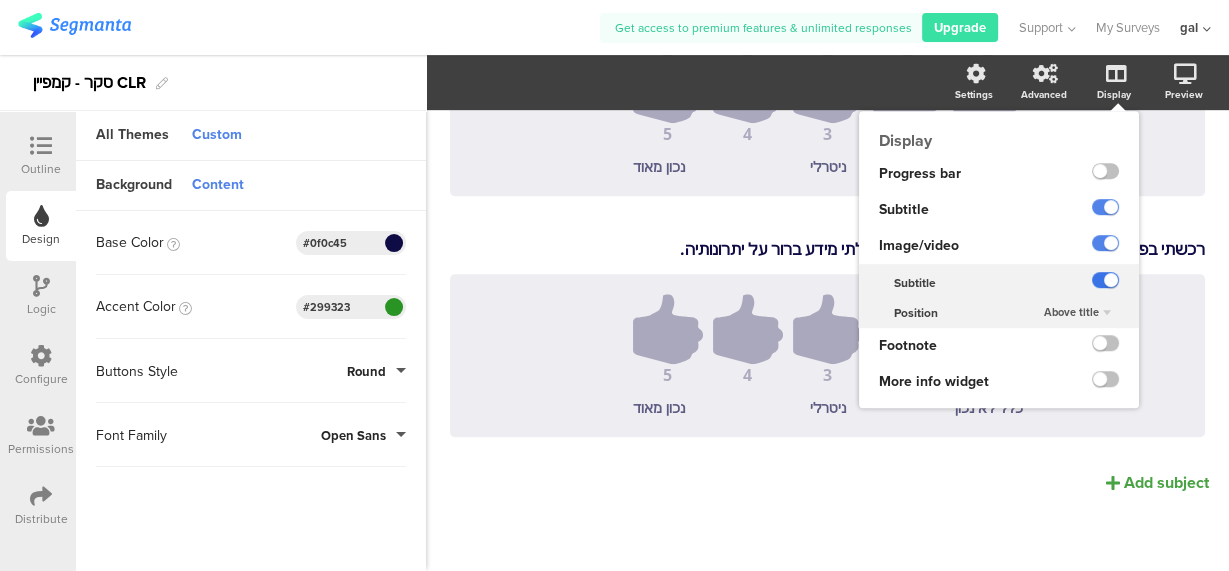 click at bounding box center (1105, 280) 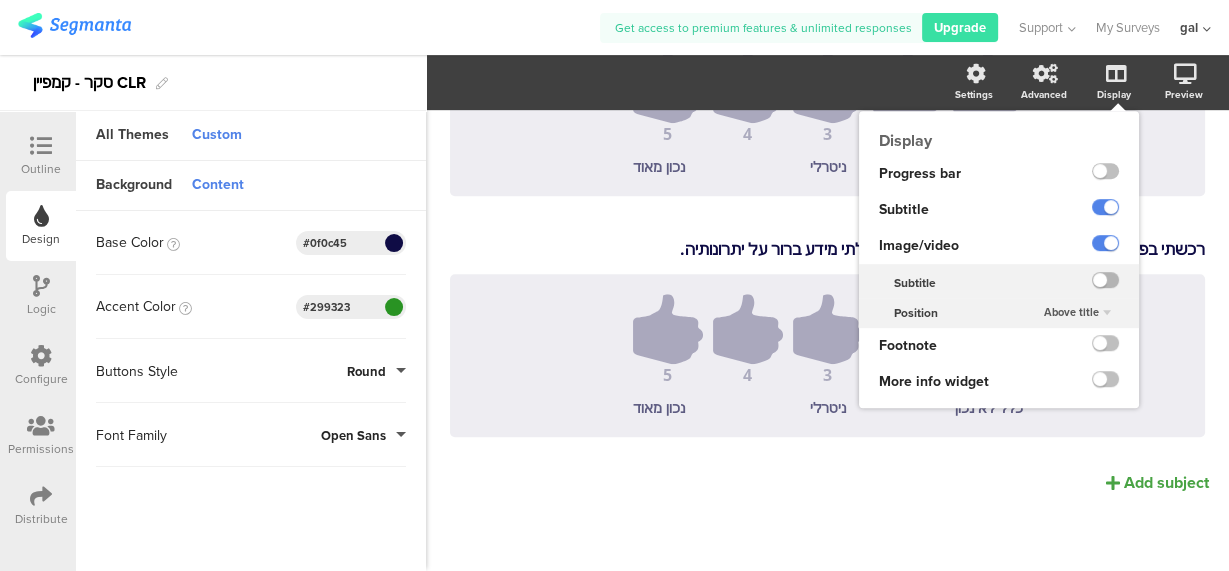 scroll, scrollTop: 883, scrollLeft: 0, axis: vertical 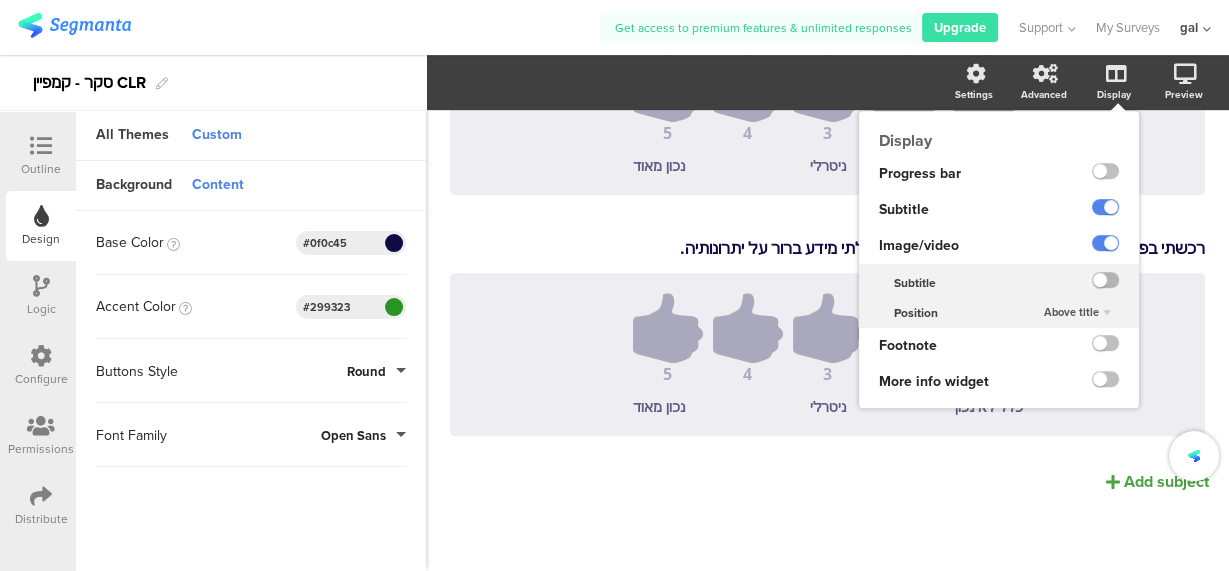 click at bounding box center [1105, 280] 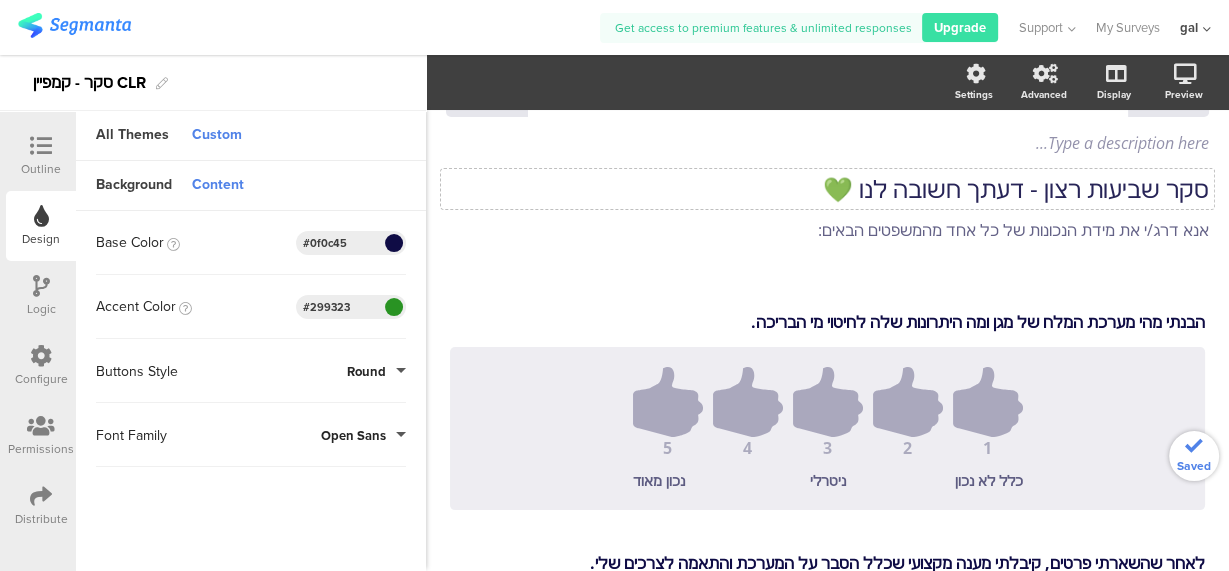 scroll, scrollTop: 0, scrollLeft: 0, axis: both 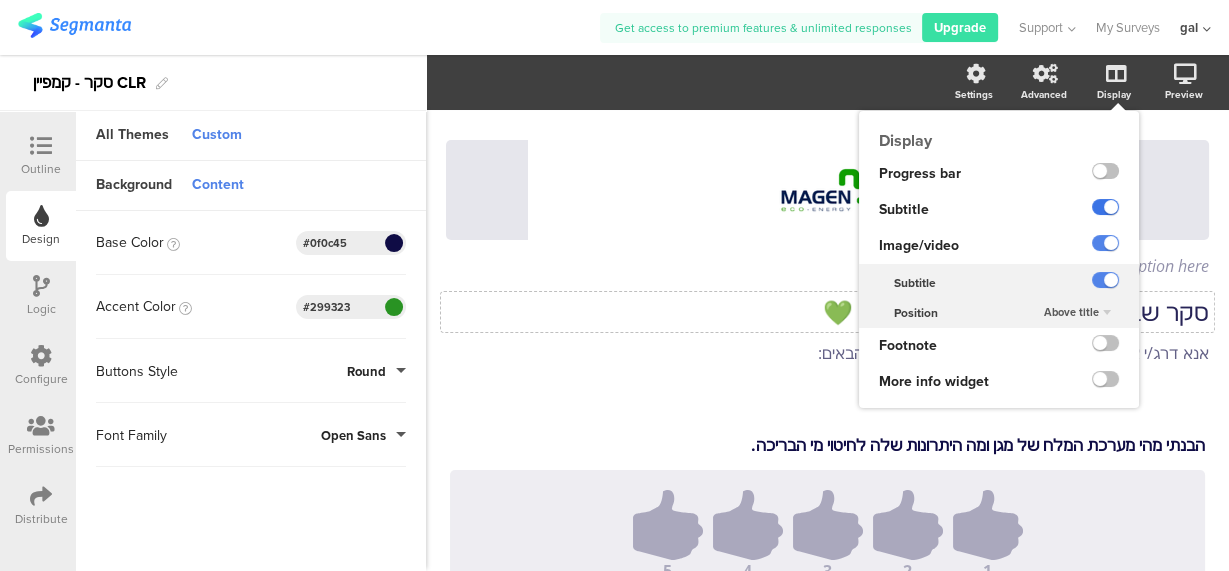 click at bounding box center (1105, 207) 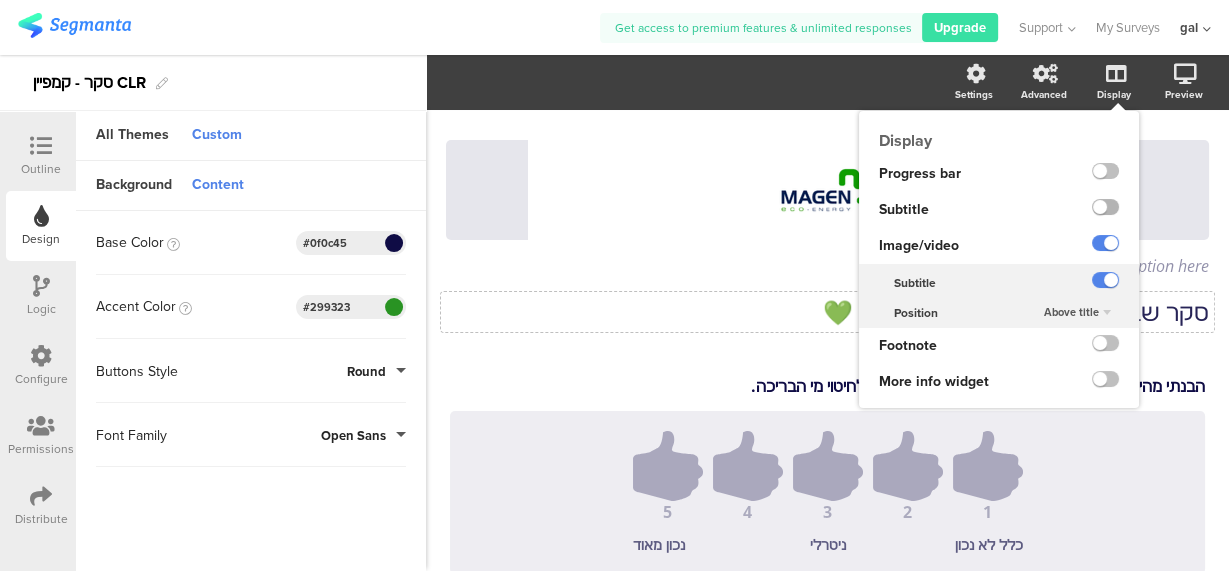 click at bounding box center [1105, 207] 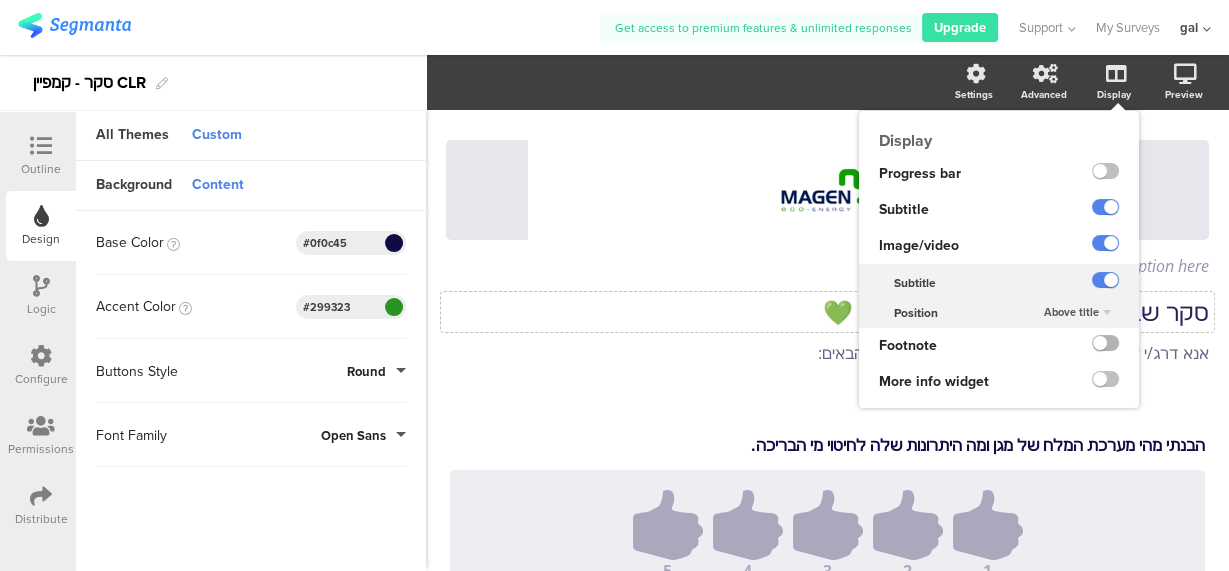 click at bounding box center (1105, 343) 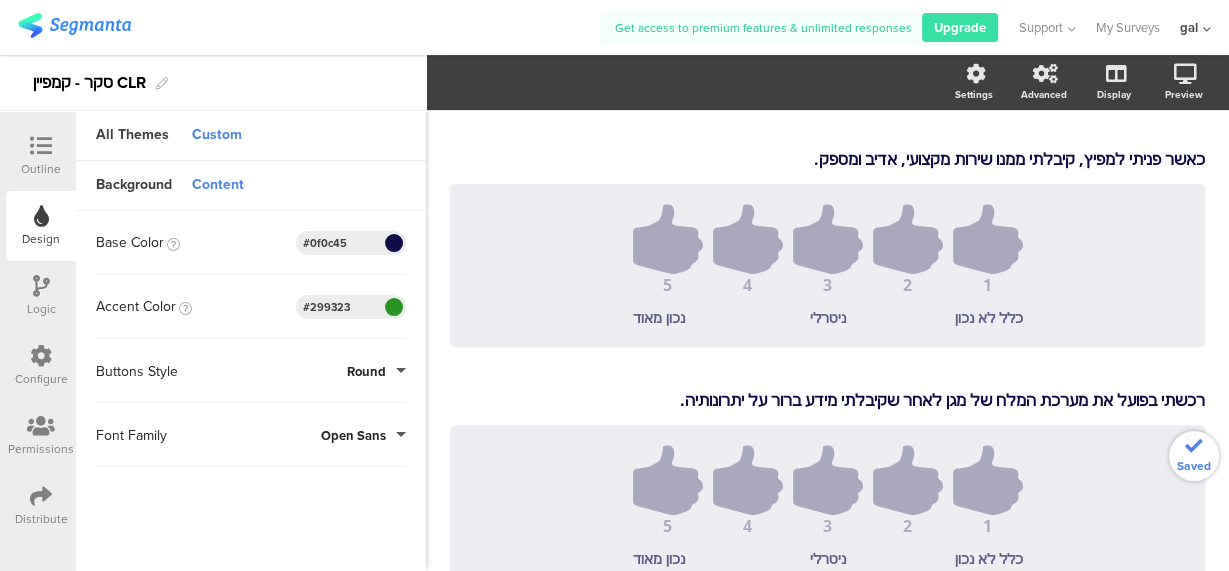 scroll, scrollTop: 992, scrollLeft: 0, axis: vertical 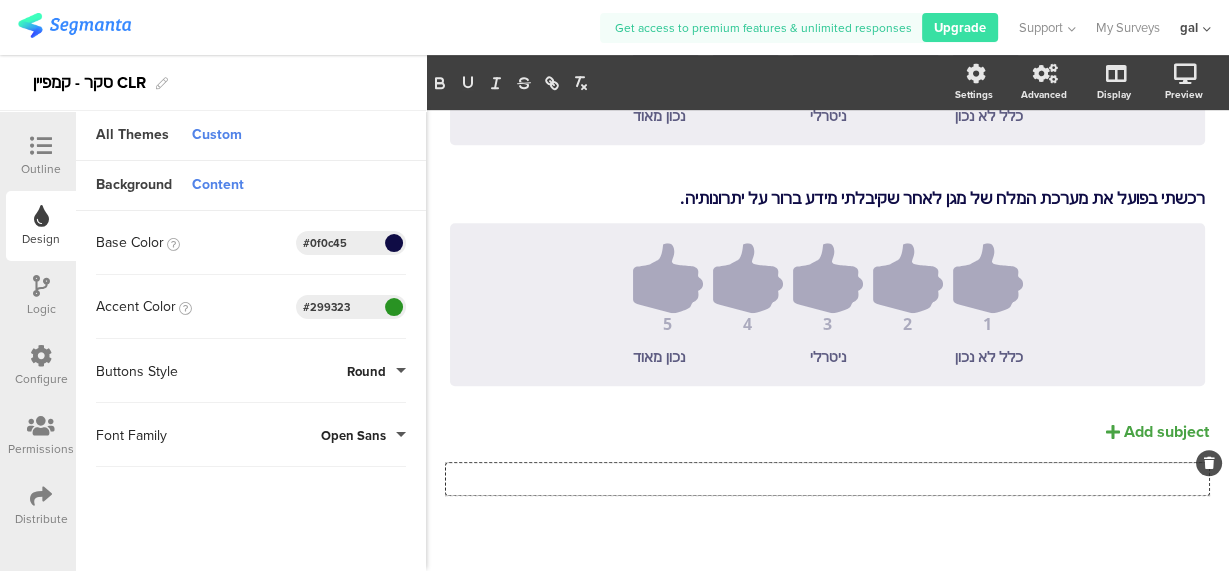 click on "הבנתי מהי מערכת המלח של מגן ומה היתרונות שלה לחיטוי מי הבריכה.
הבנתי מהי מערכת המלח של מגן ומה היתרונות שלה לחיטוי מי הבריכה.
1
2
3
4
5
כלל לא נכון
ניטרלי
נכון מאוד
1" at bounding box center [827, 20] 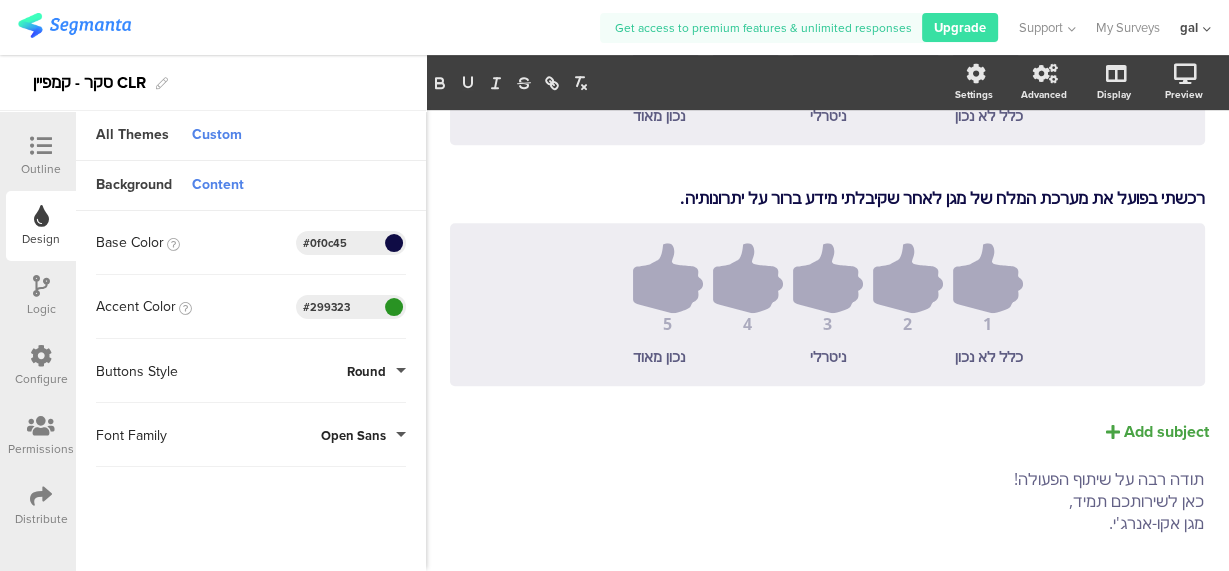 click on "הבנתי מהי מערכת המלח של מגן ומה היתרונות שלה לחיטוי מי הבריכה.
הבנתי מהי מערכת המלח של מגן ומה היתרונות שלה לחיטוי מי הבריכה.
1
2
3
4
5
כלל לא נכון
ניטרלי
נכון מאוד
לאחר שהשארתי פרטים, קיבלתי מענה מקצועי שכלל הסבר על המערכת והתאמה לצרכים שלי [NAME]." at bounding box center [827, -51] 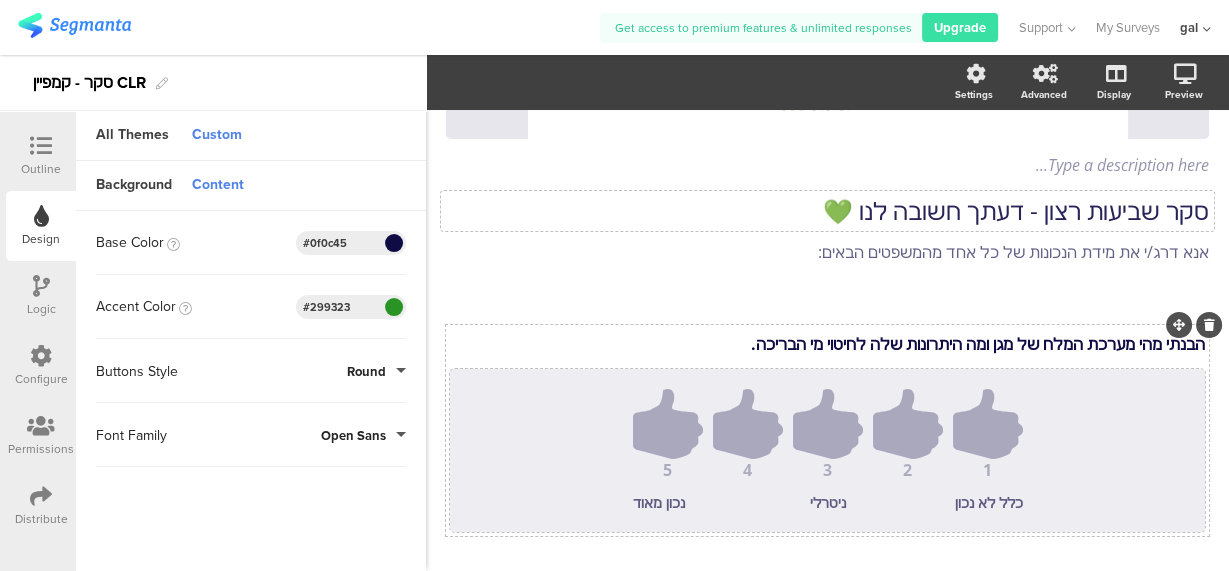 scroll, scrollTop: 105, scrollLeft: 0, axis: vertical 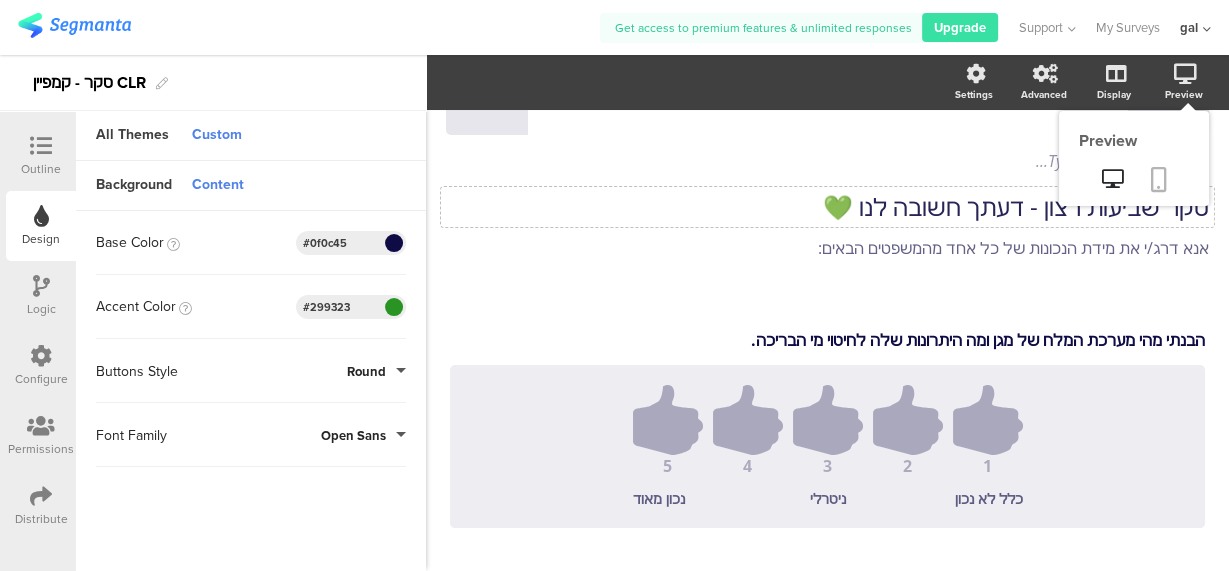 click at bounding box center [1159, 179] 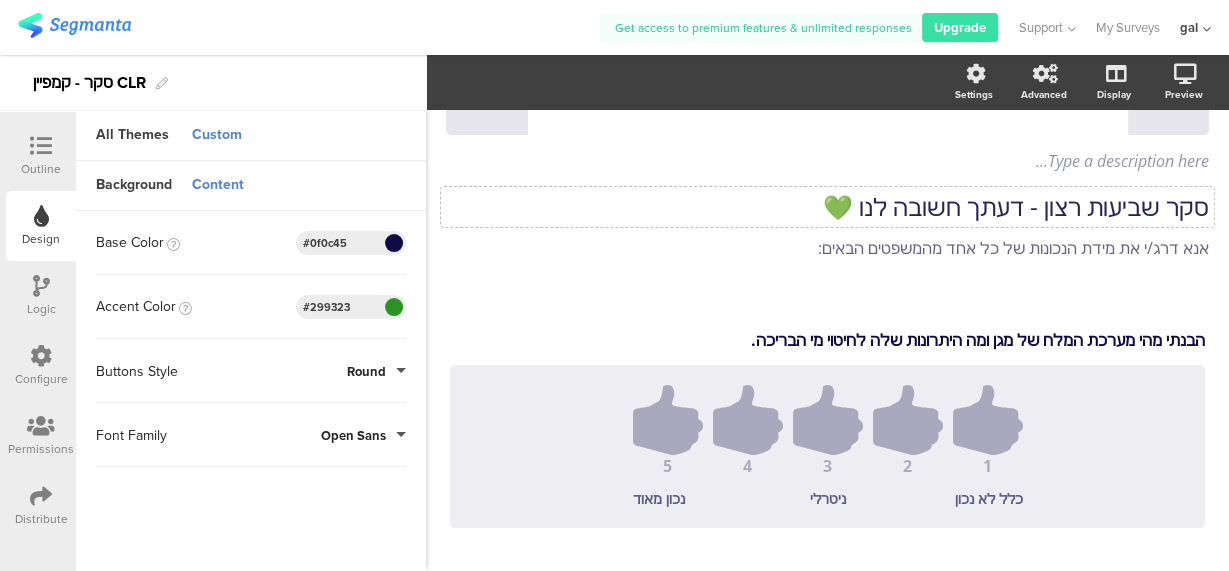 click on "Distribute" at bounding box center (41, 169) 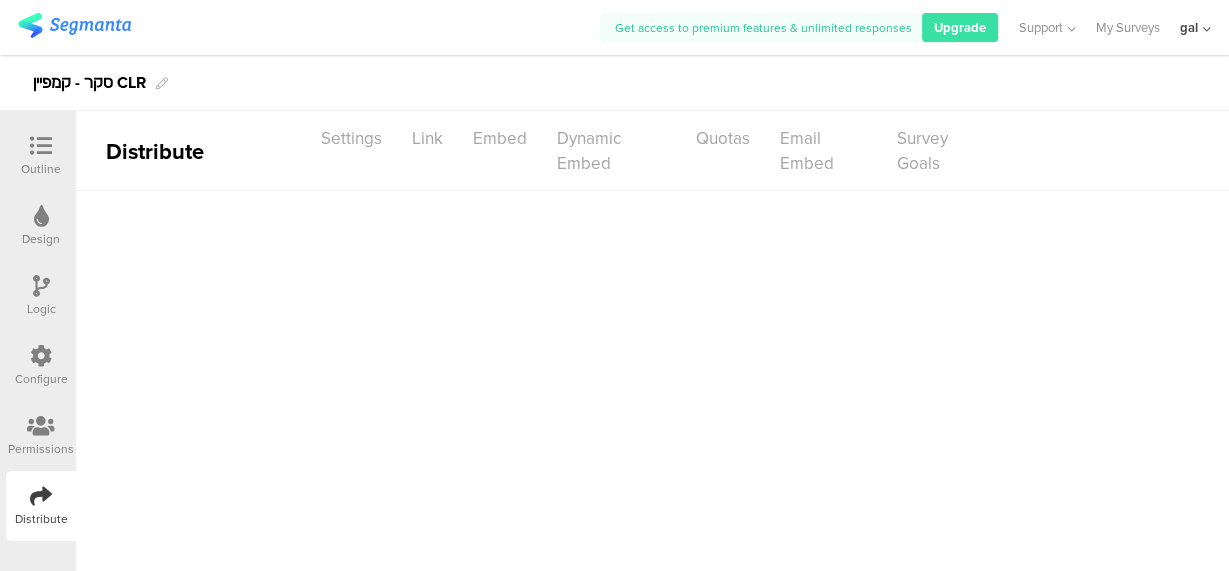 scroll, scrollTop: 0, scrollLeft: 0, axis: both 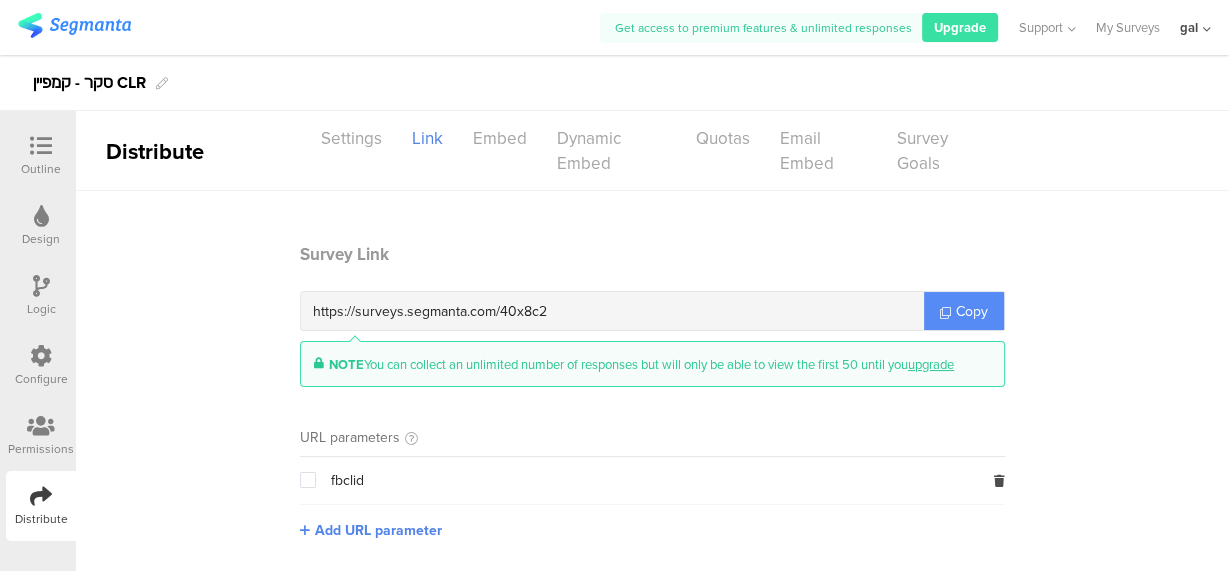 click on "Copy" at bounding box center [972, 311] 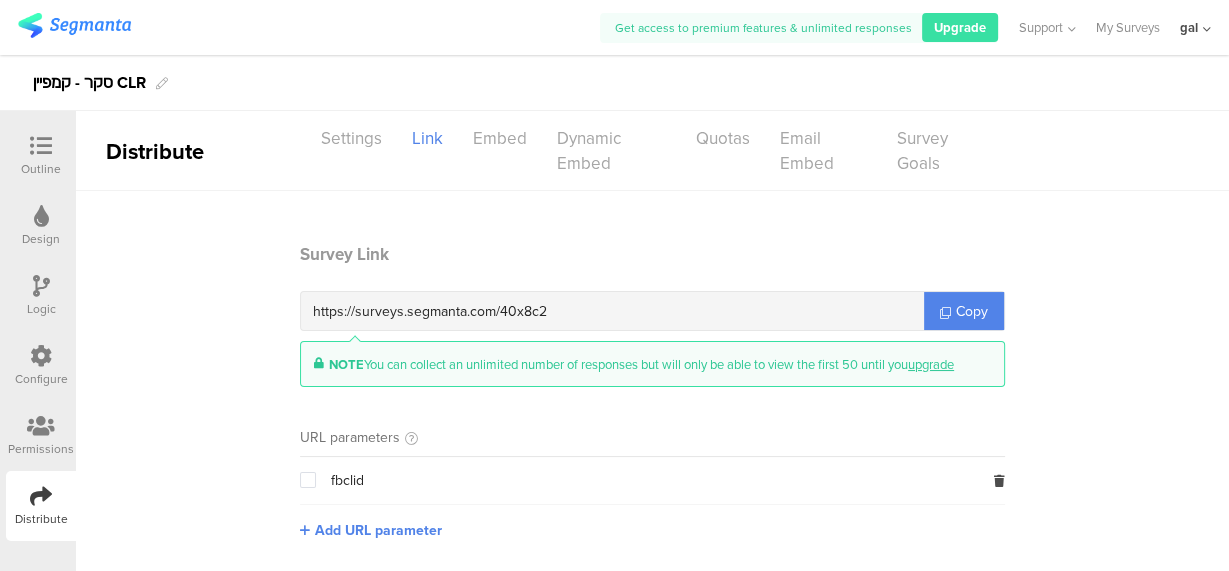 click at bounding box center [41, 146] 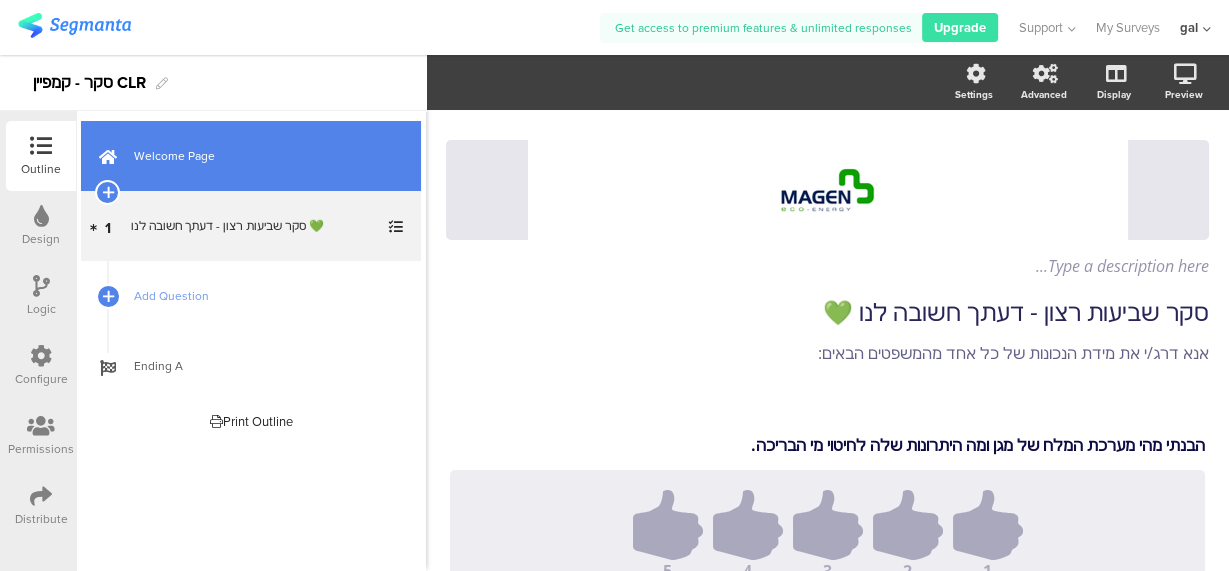 click on "Welcome Page" at bounding box center (262, 156) 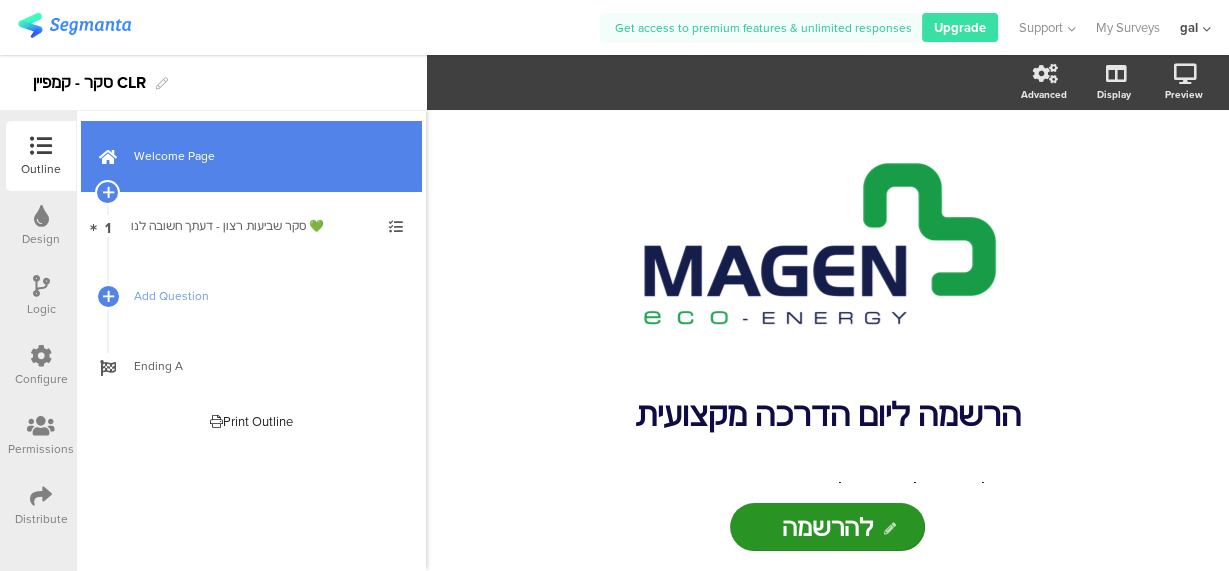 click on "Welcome Page" at bounding box center (251, 156) 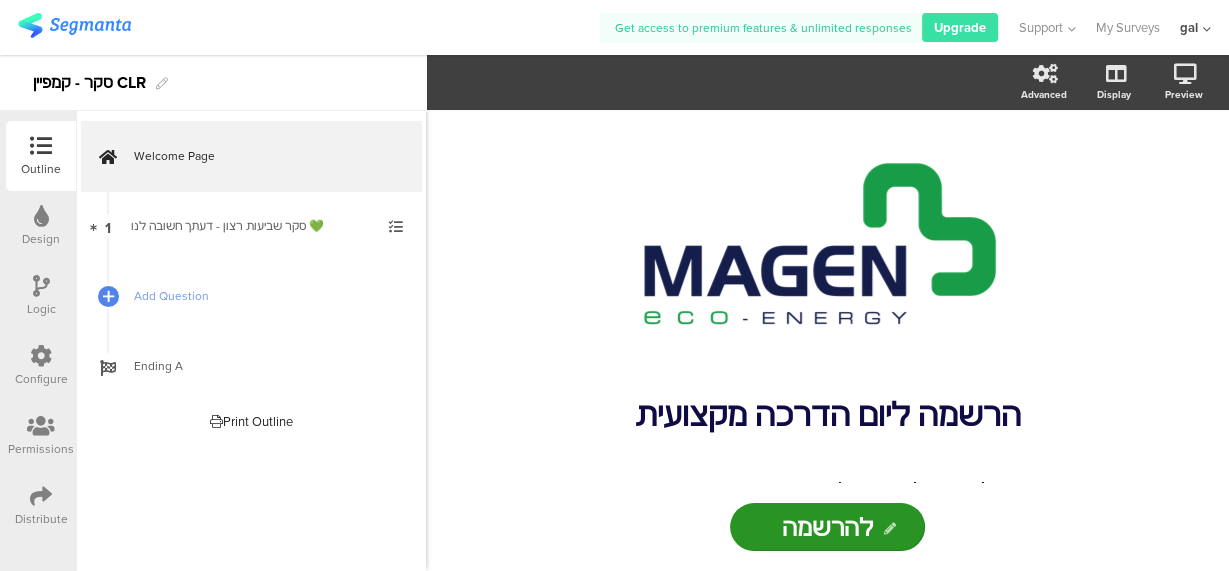 click on "Configure" at bounding box center (41, 366) 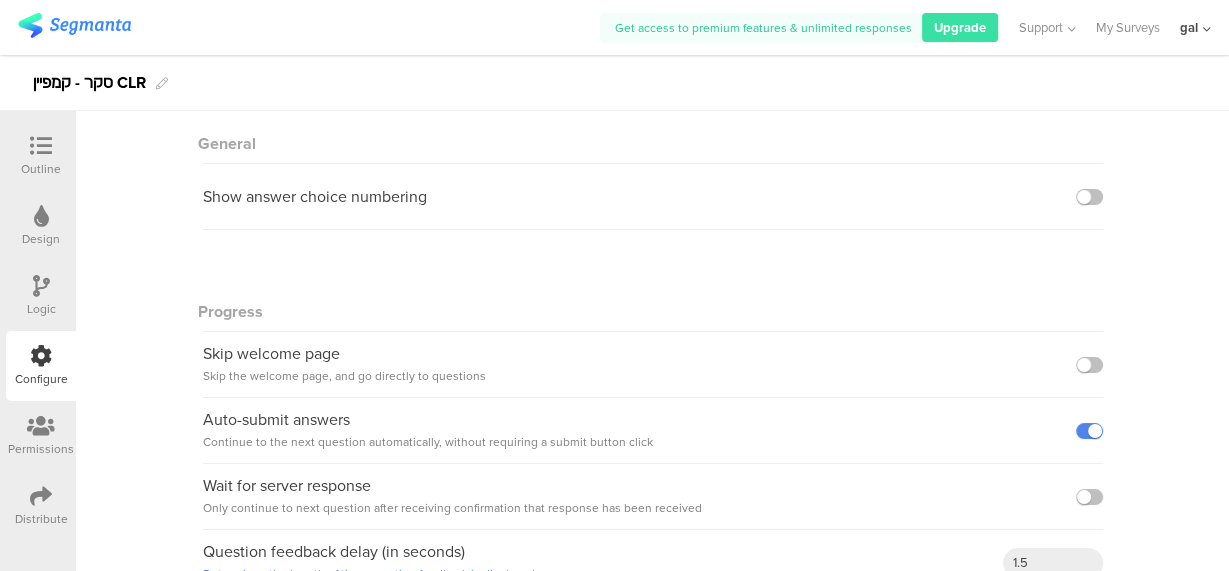 scroll, scrollTop: 141, scrollLeft: 0, axis: vertical 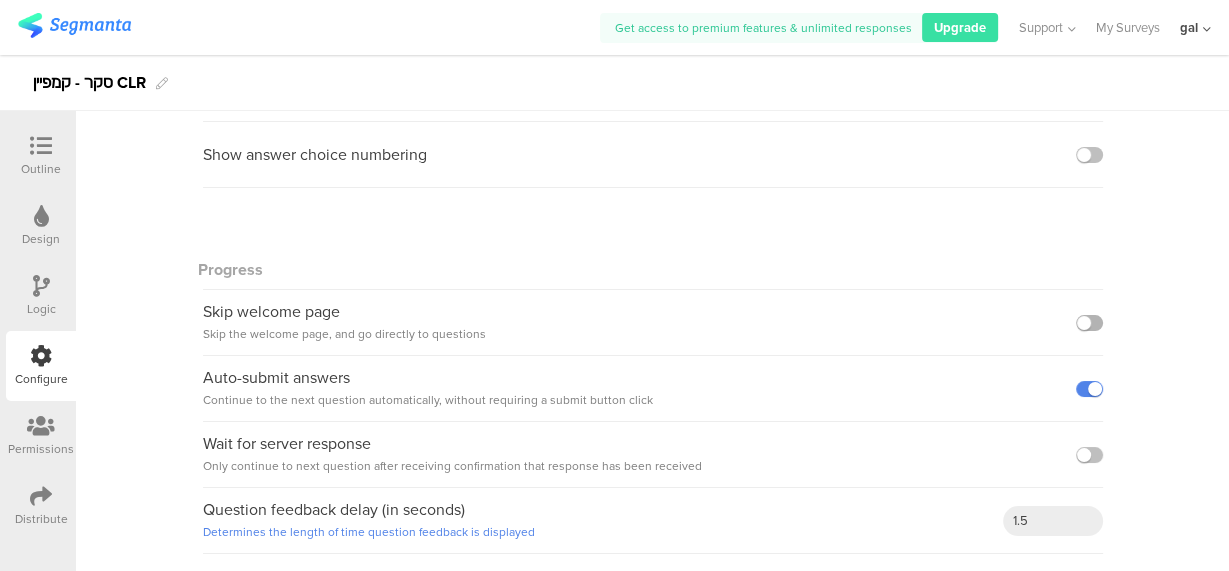 click at bounding box center (1089, 323) 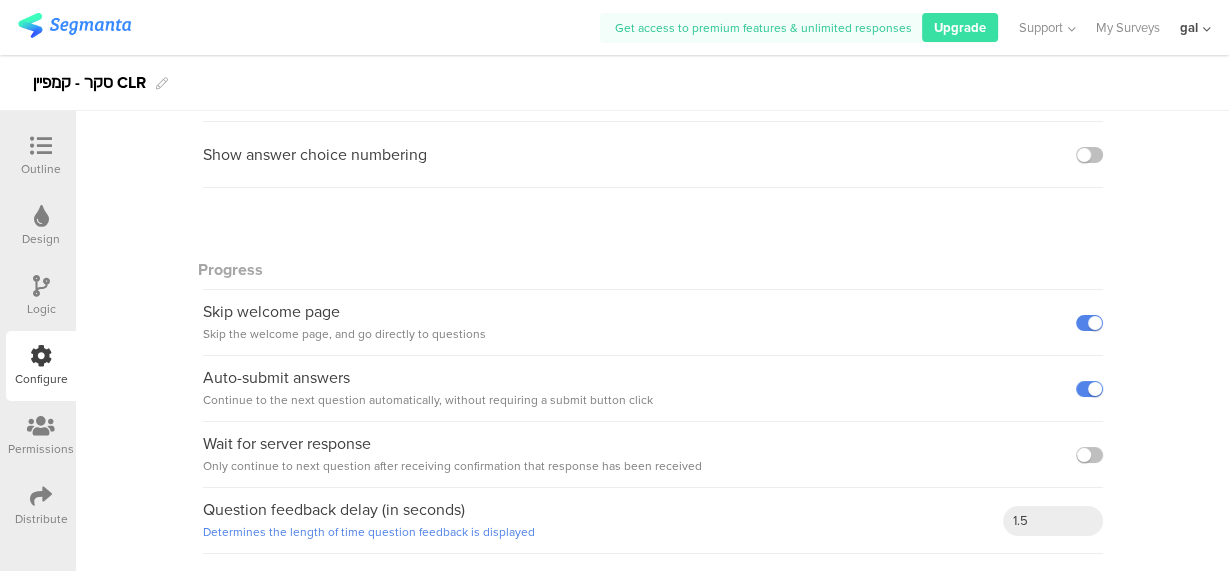click at bounding box center [41, 147] 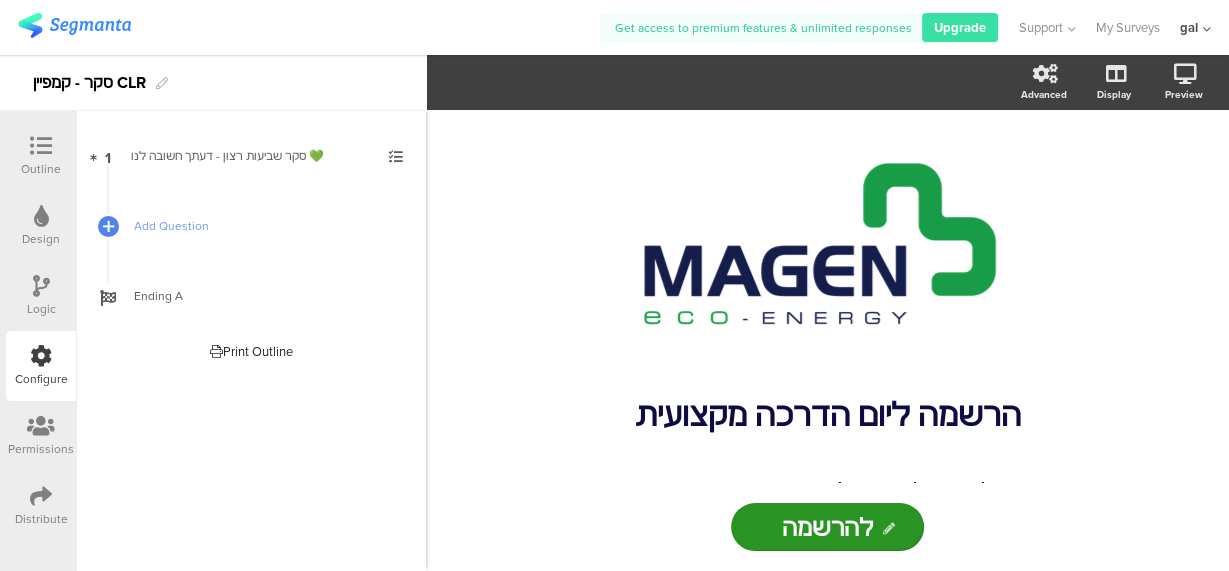 scroll, scrollTop: 0, scrollLeft: 0, axis: both 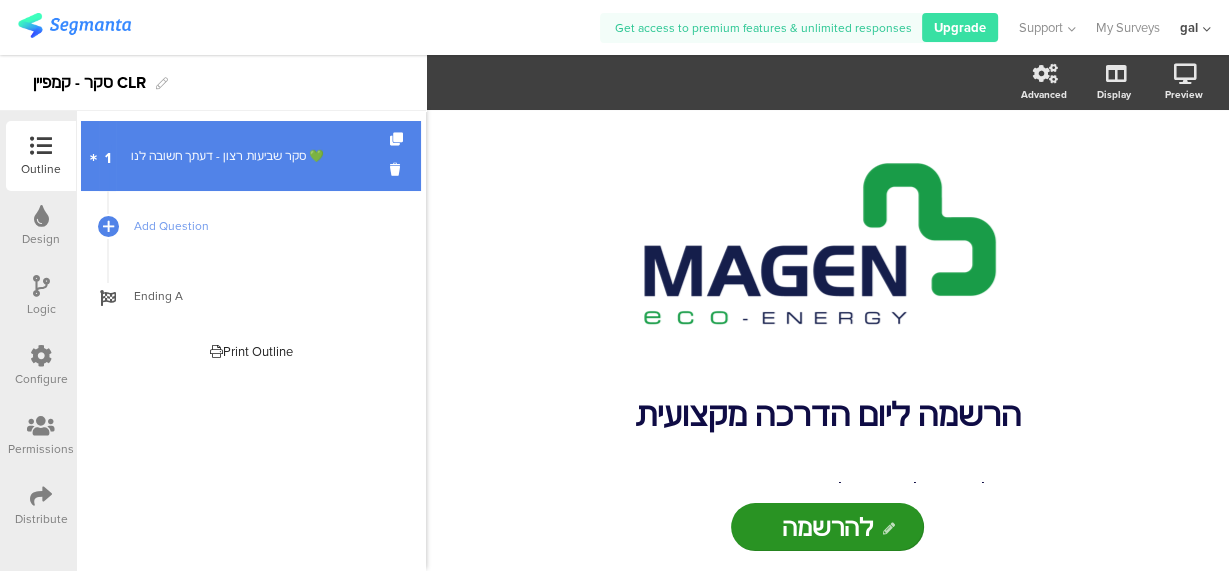 click on "סקר שביעות רצון - דעתך חשובה לנו 💚" at bounding box center [250, 156] 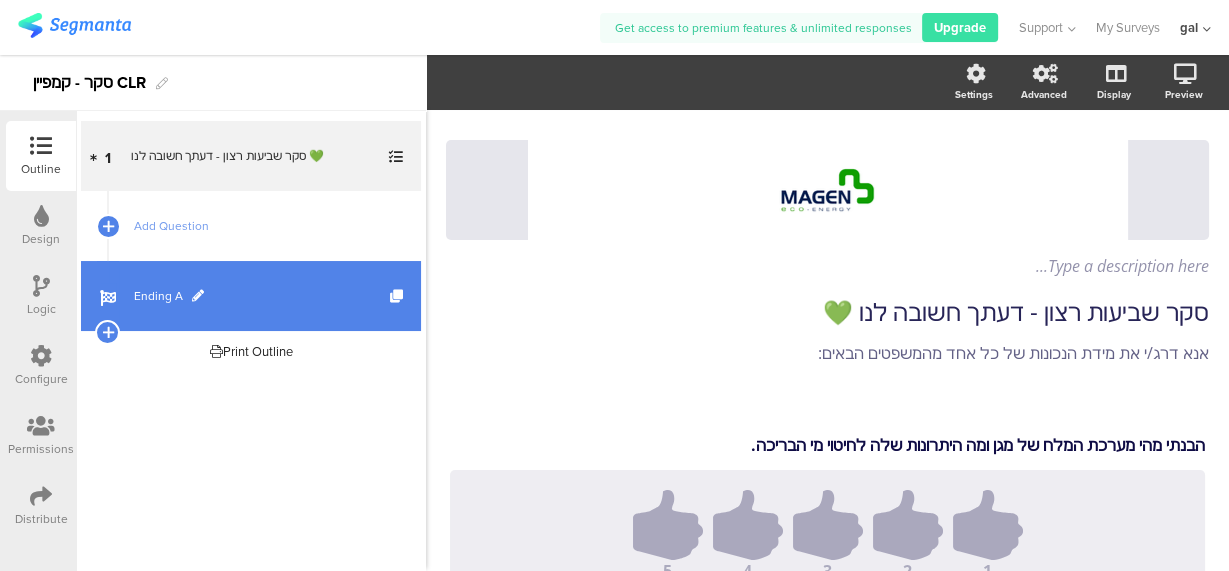 click on "Ending A" at bounding box center [262, 296] 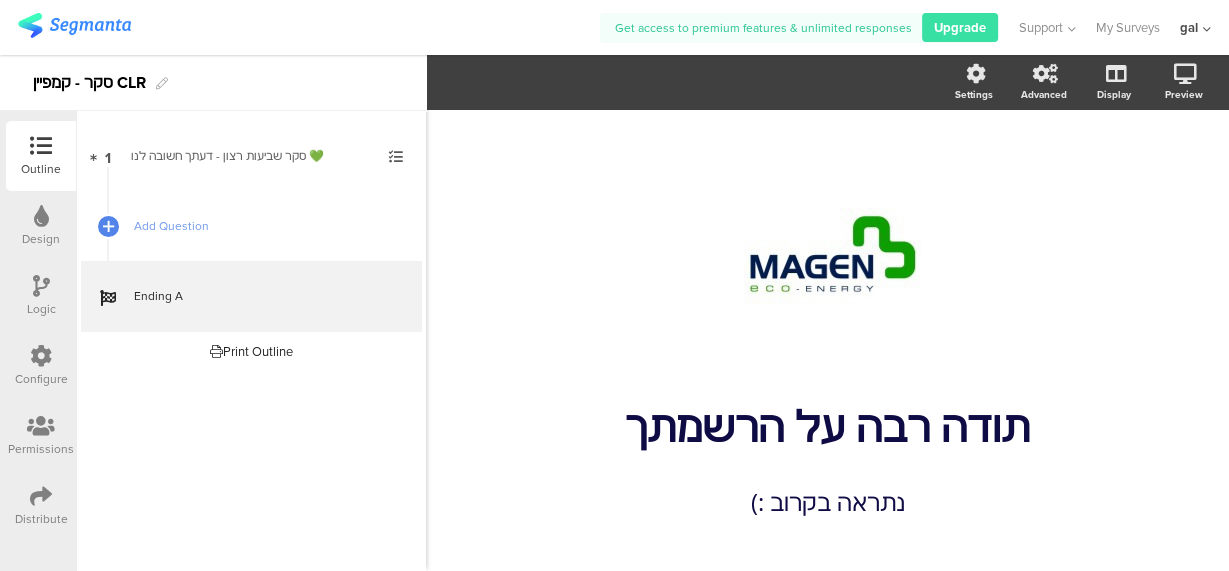 click at bounding box center (41, 356) 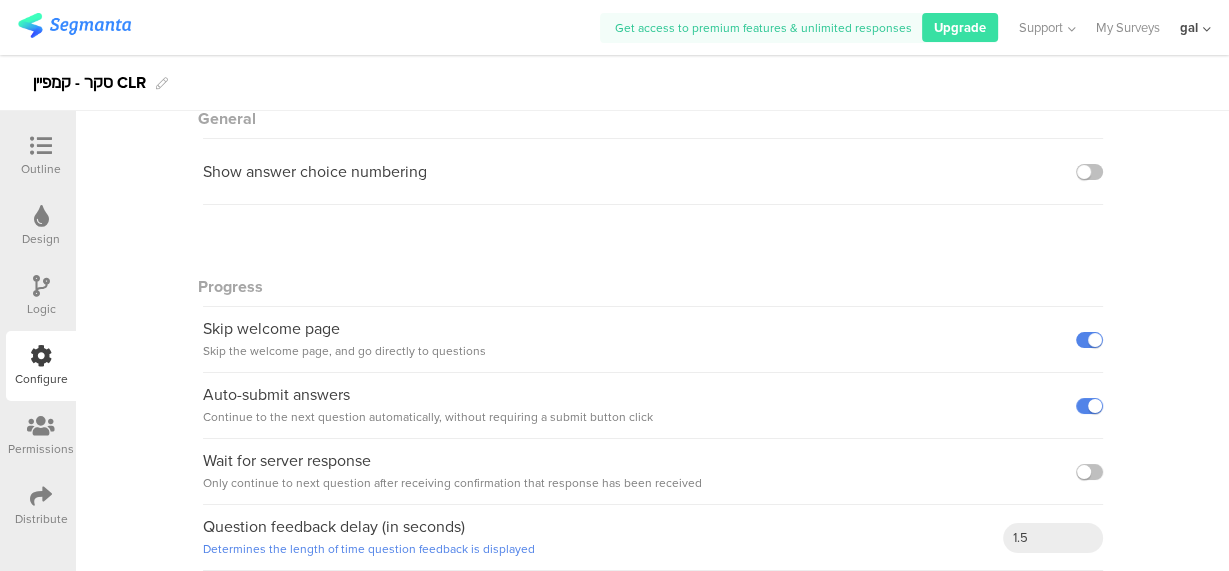 scroll, scrollTop: 141, scrollLeft: 0, axis: vertical 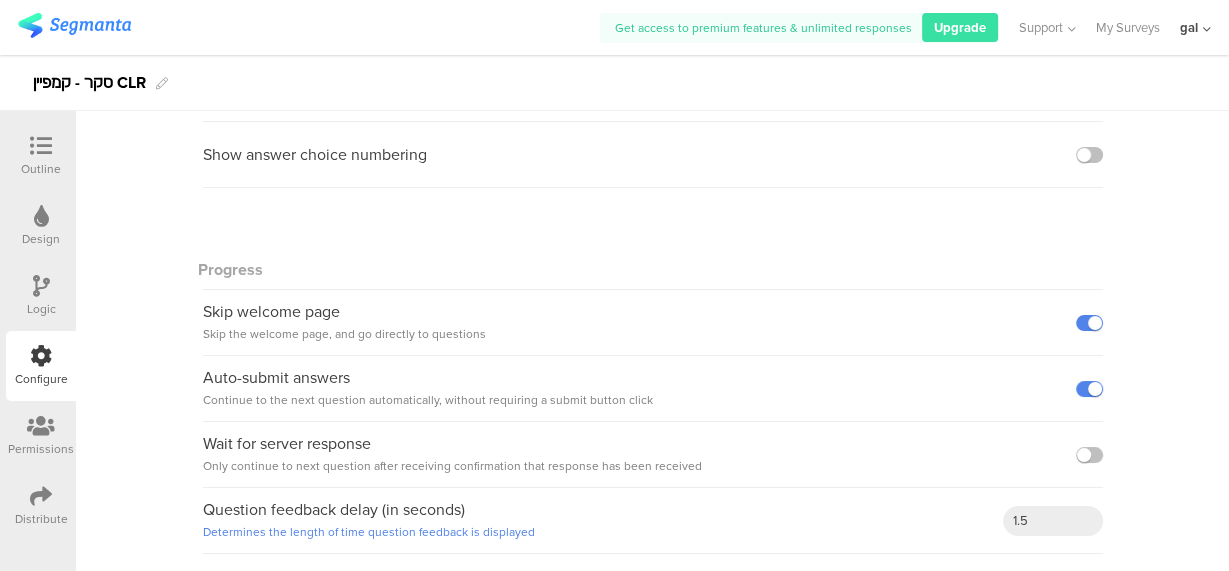 click at bounding box center [41, 146] 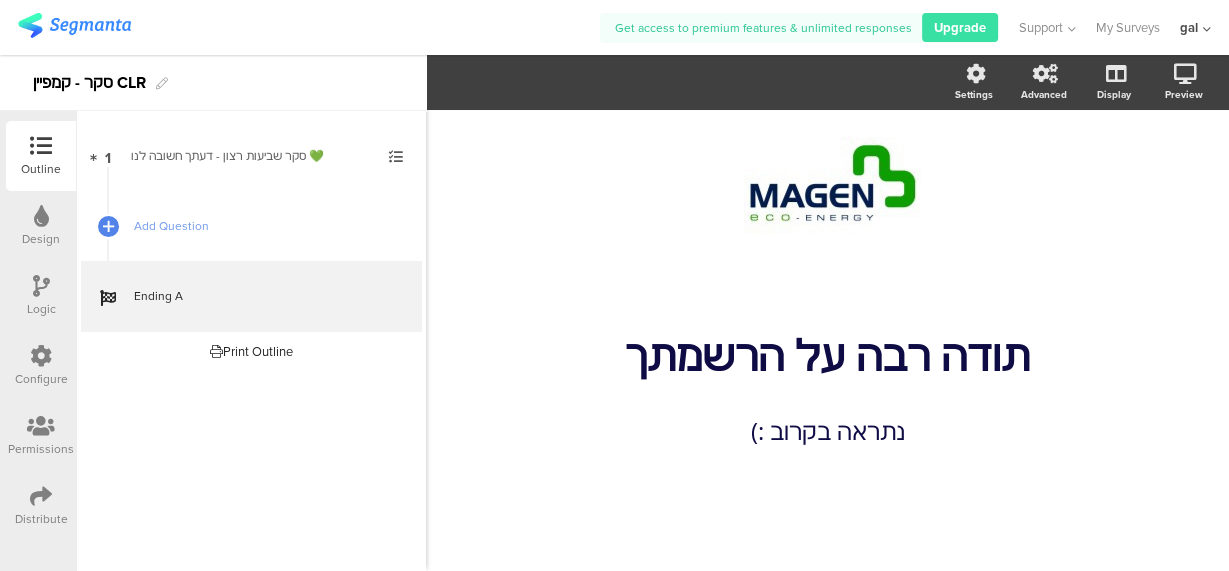scroll, scrollTop: 71, scrollLeft: 0, axis: vertical 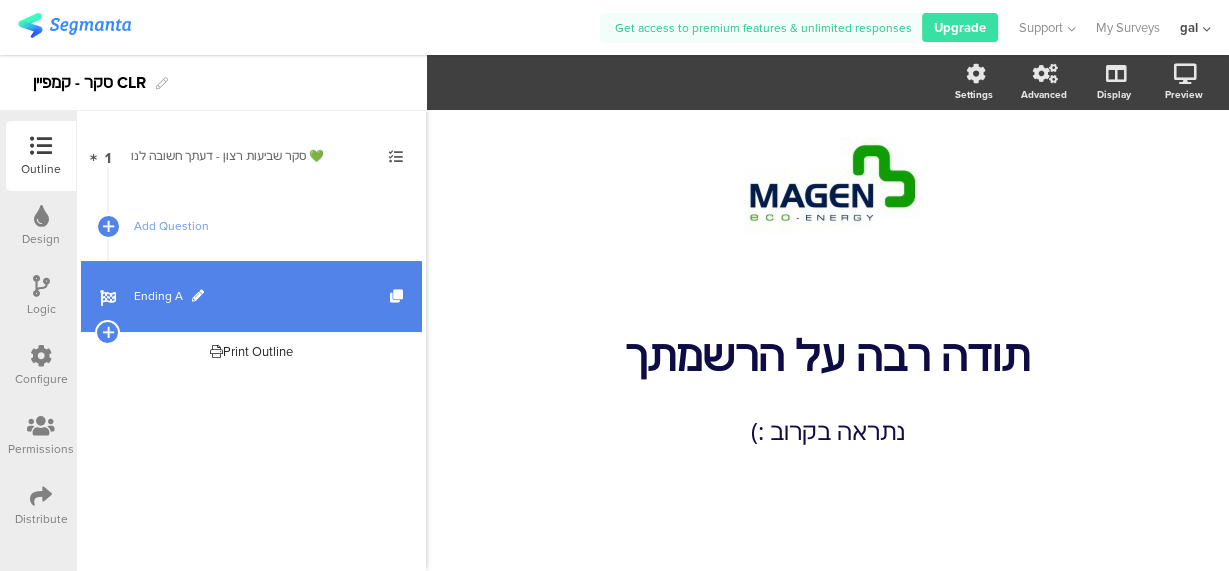 click at bounding box center (198, 296) 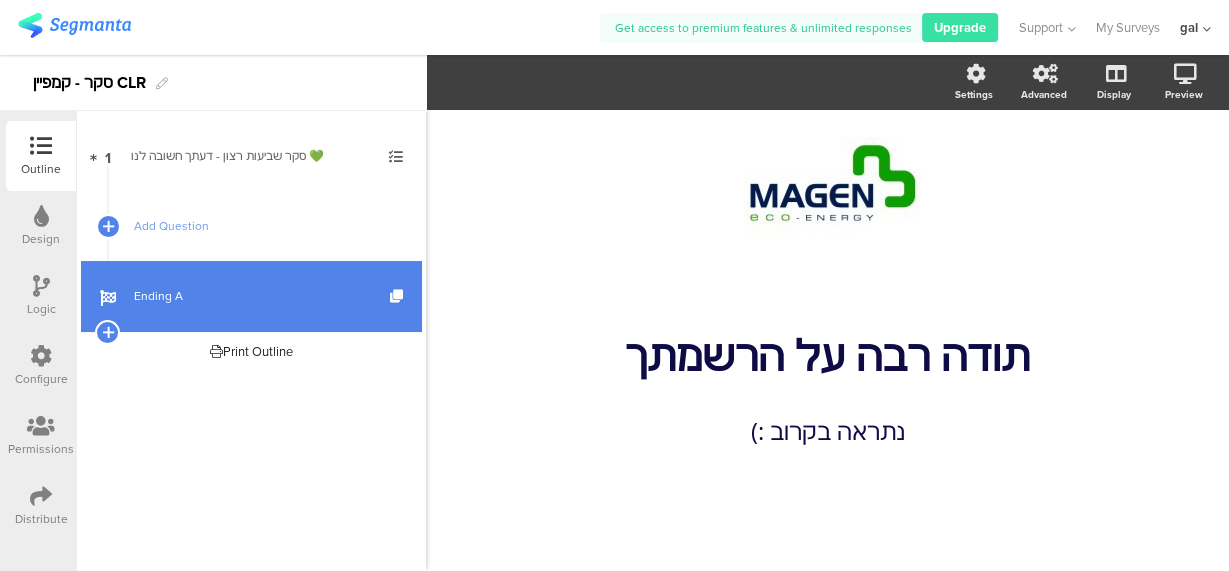 click at bounding box center (41, 147) 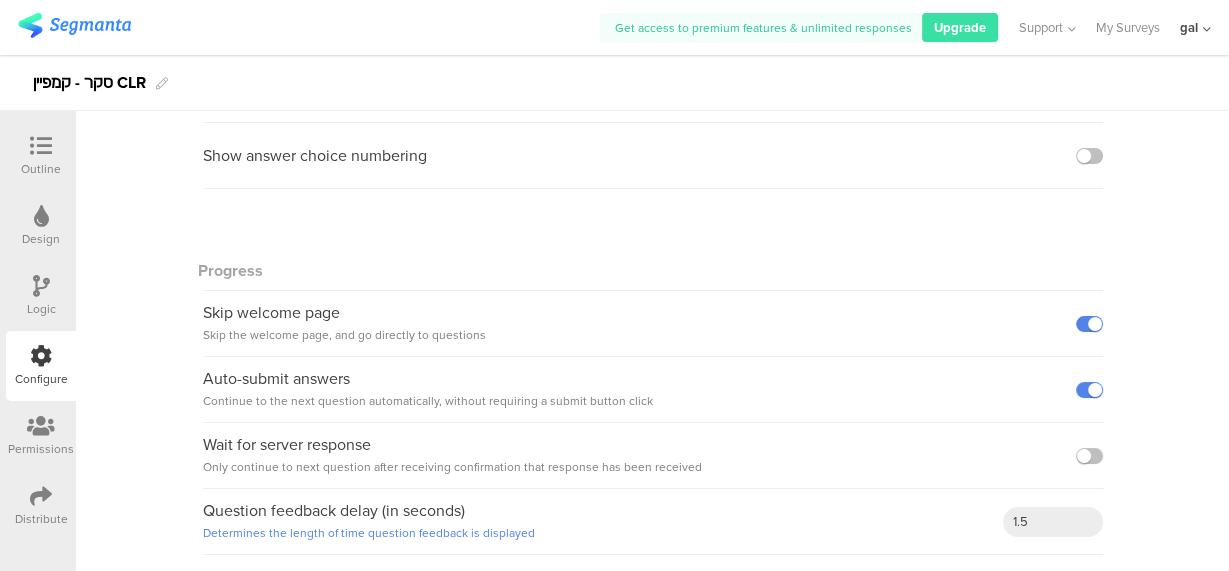 scroll, scrollTop: 141, scrollLeft: 0, axis: vertical 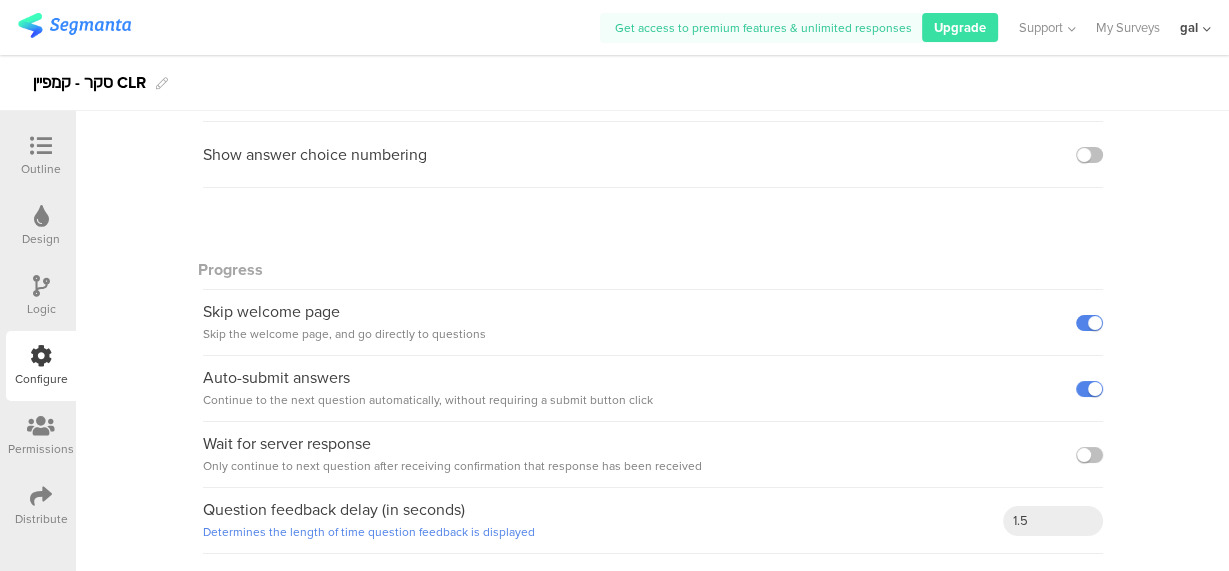 click on "Auto-submit answers Continue to the next question automatically, without requiring a submit button click" at bounding box center (315, 154) 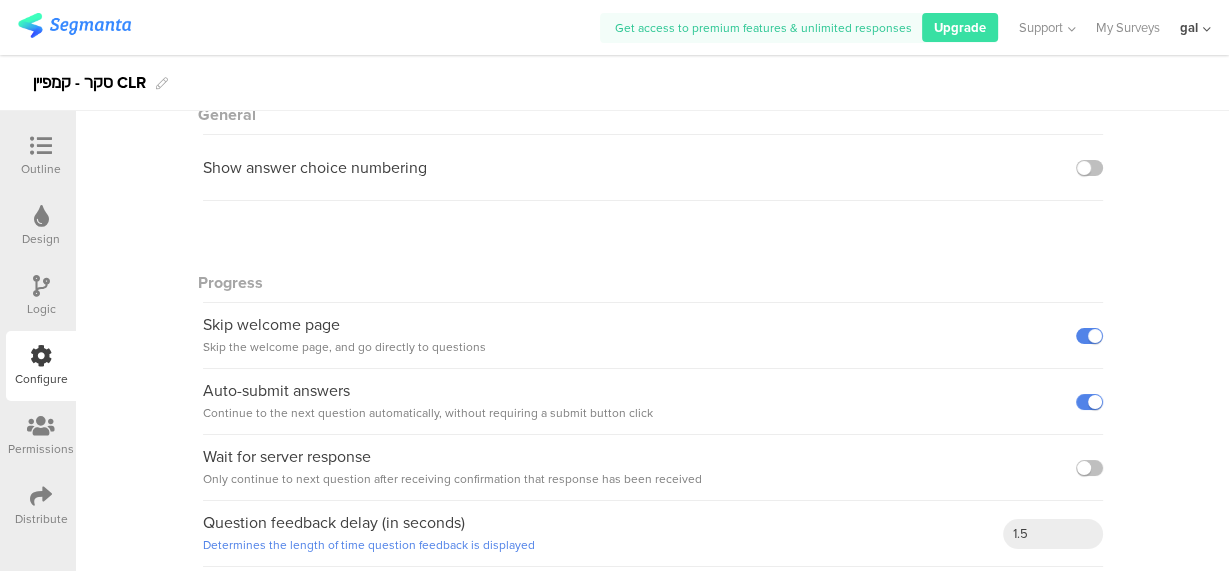 scroll, scrollTop: 141, scrollLeft: 0, axis: vertical 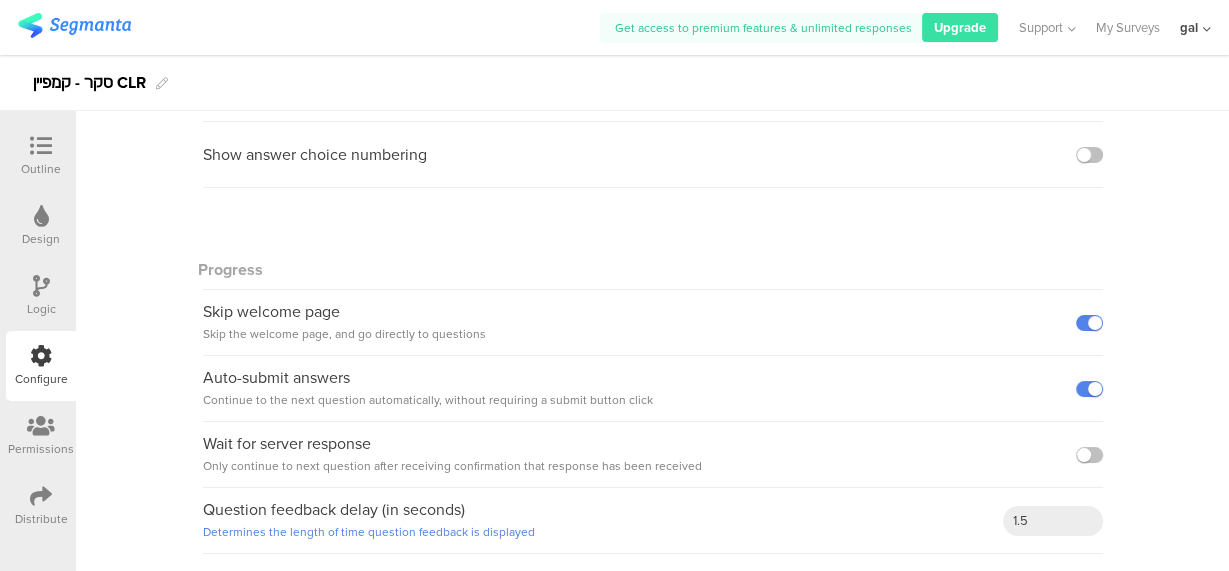 click at bounding box center [41, 146] 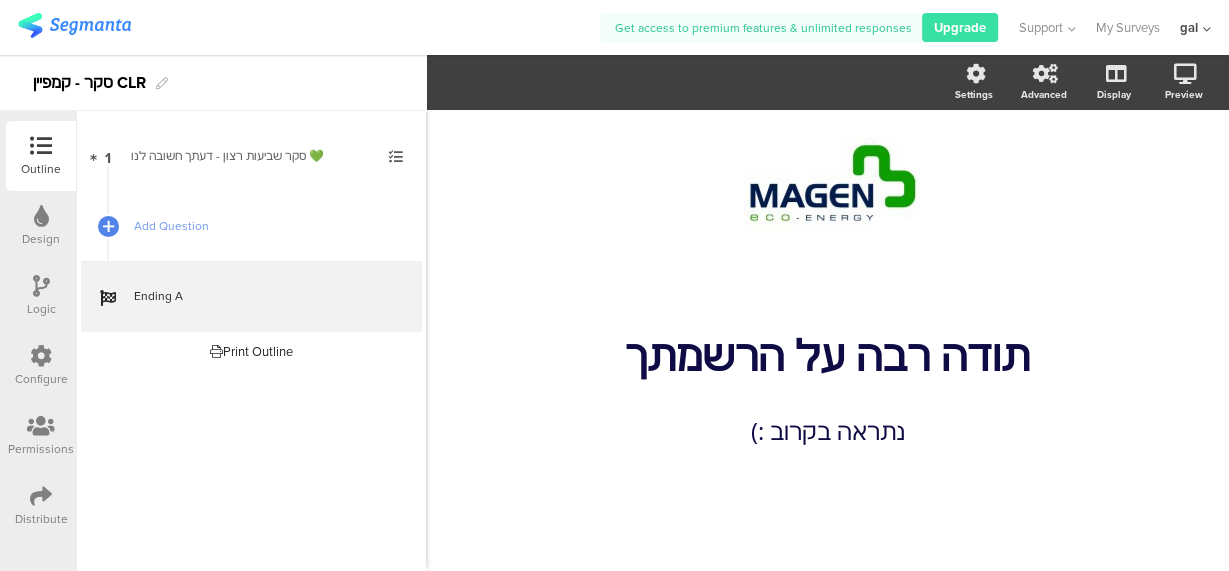 scroll, scrollTop: 71, scrollLeft: 0, axis: vertical 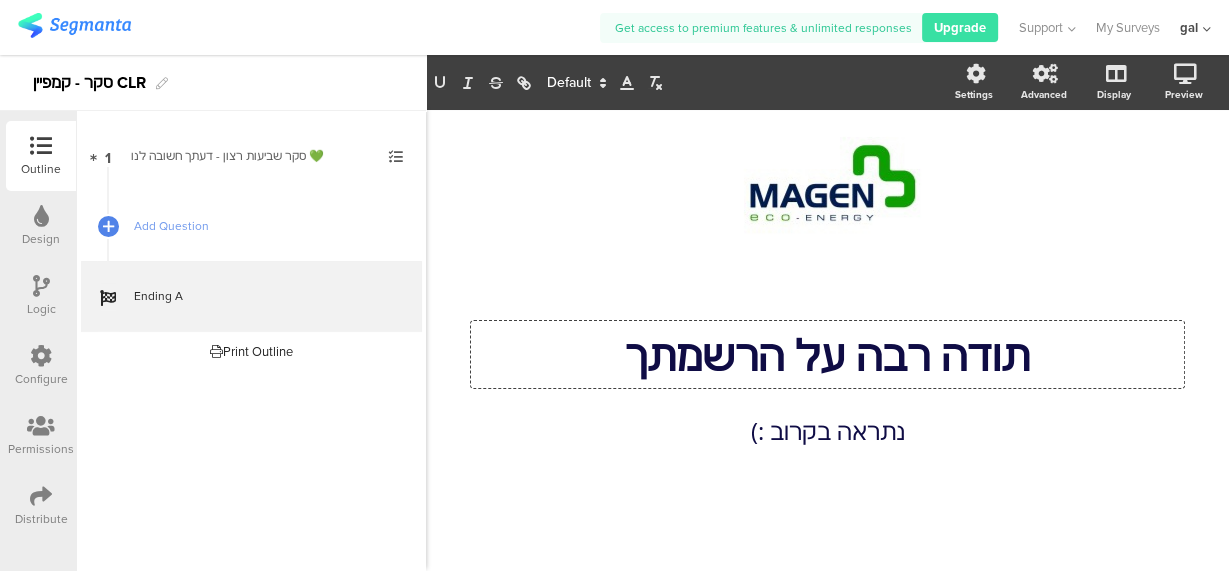 click on "/
תודה רבה על הרשמתך
תודה רבה על הרשמתך
תודה רבה על הרשמתך
נתראה בקרוב :)
נתראה בקרוב :)" at bounding box center [827, 305] 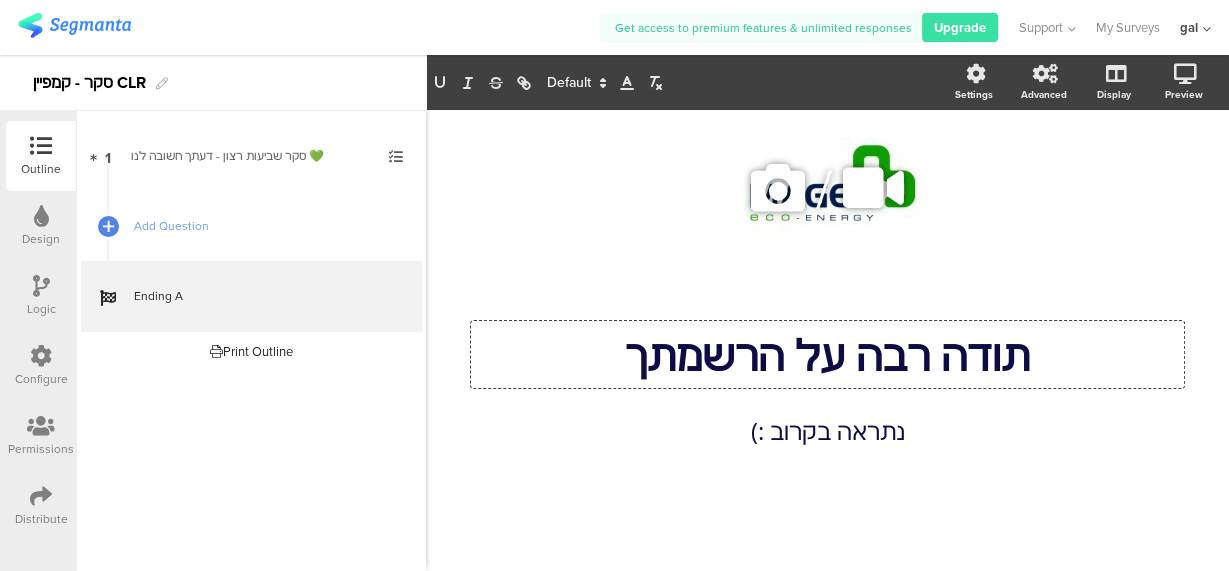 scroll, scrollTop: 14, scrollLeft: 0, axis: vertical 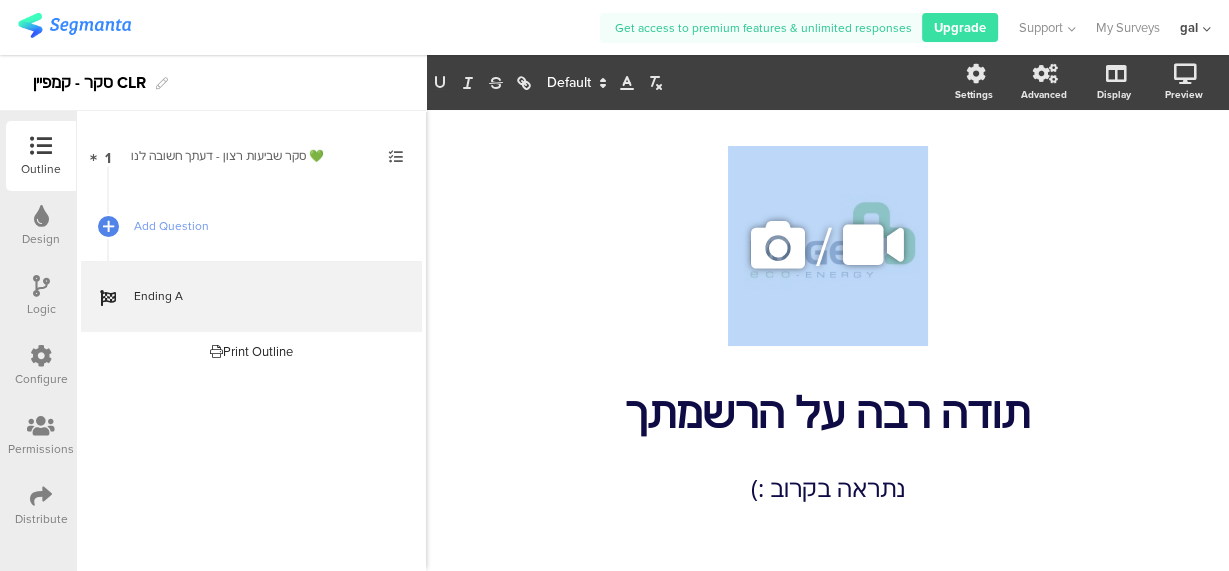 click on "/" at bounding box center (827, 264) 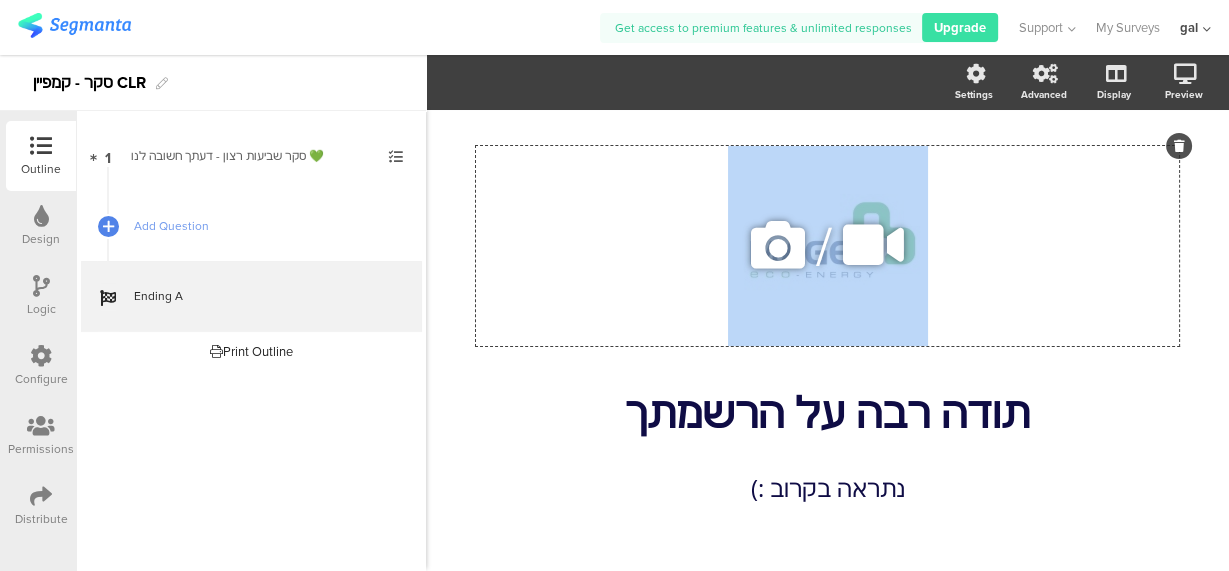 click on "/" at bounding box center [827, 264] 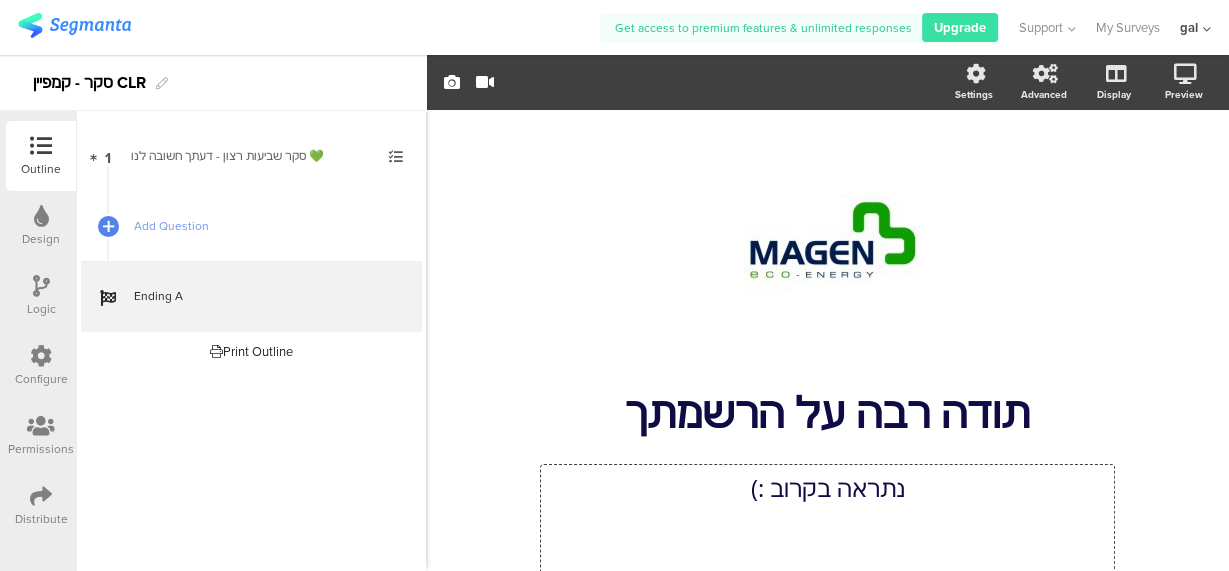click on "נתראה בקרוב :)
נתראה בקרוב :)
נתראה בקרוב :)" at bounding box center [827, 524] 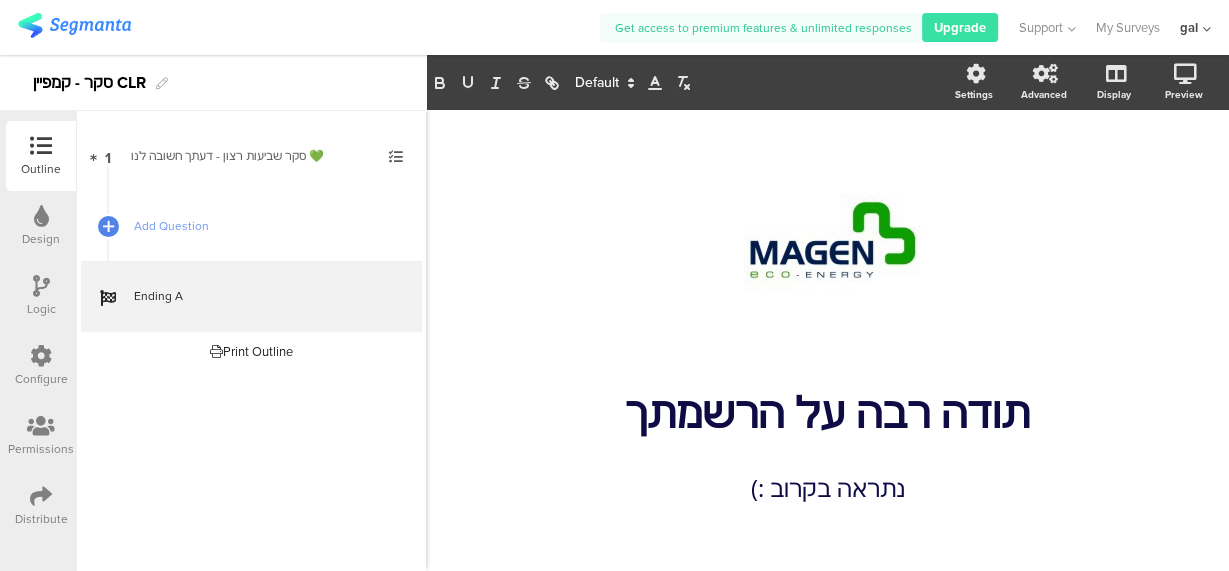 click at bounding box center (41, 286) 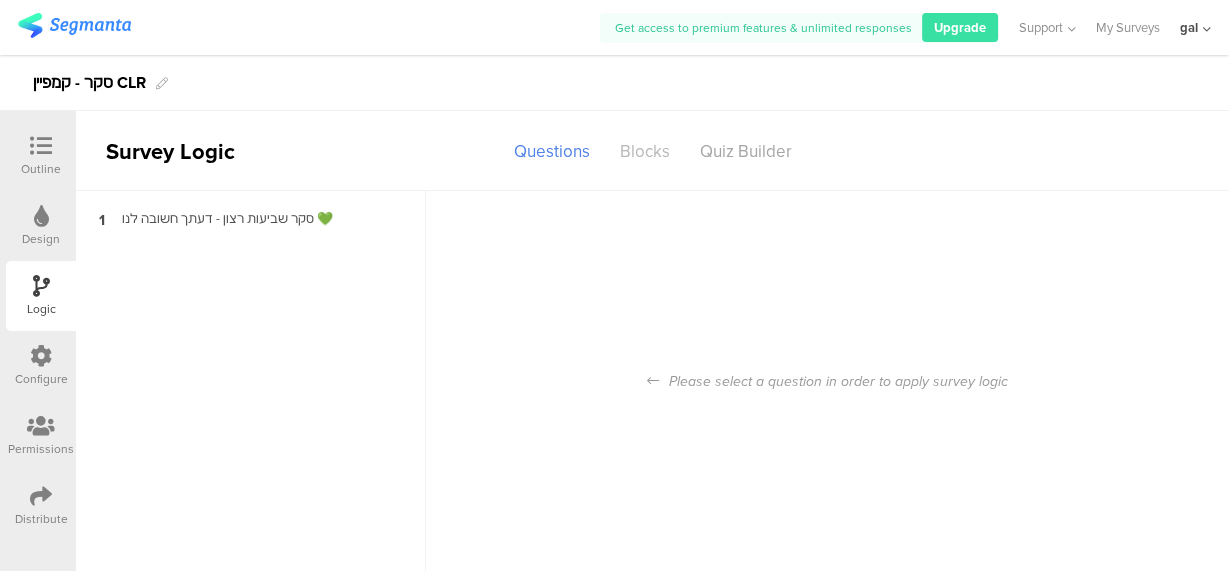 click on "Blocks" at bounding box center [645, 151] 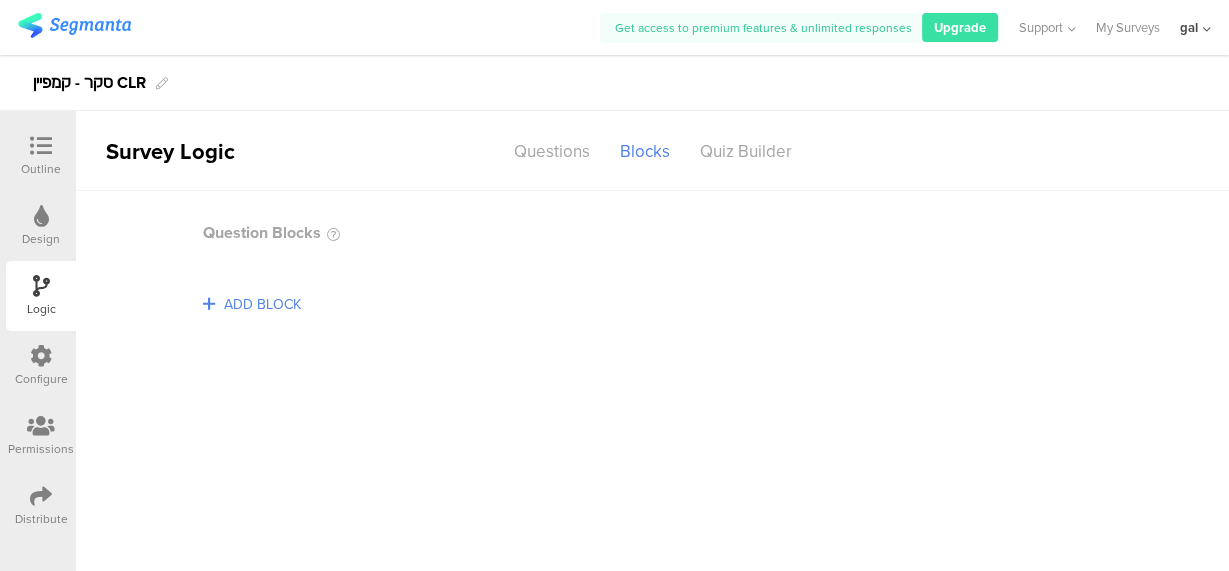 click on "Outline" at bounding box center (41, 169) 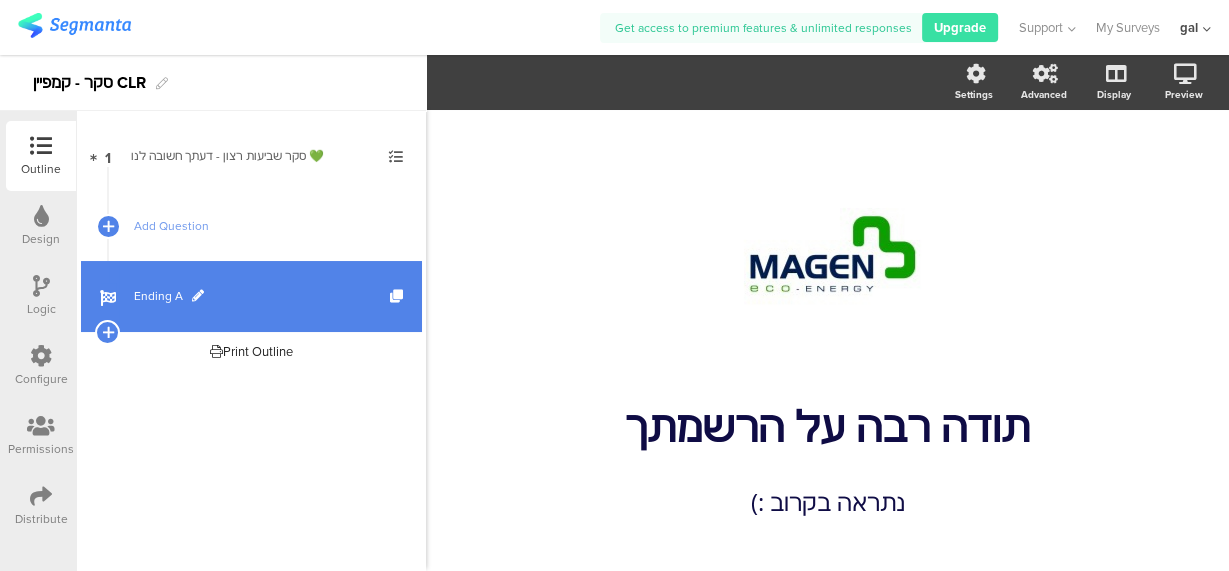 click on "Ending A" at bounding box center (251, 296) 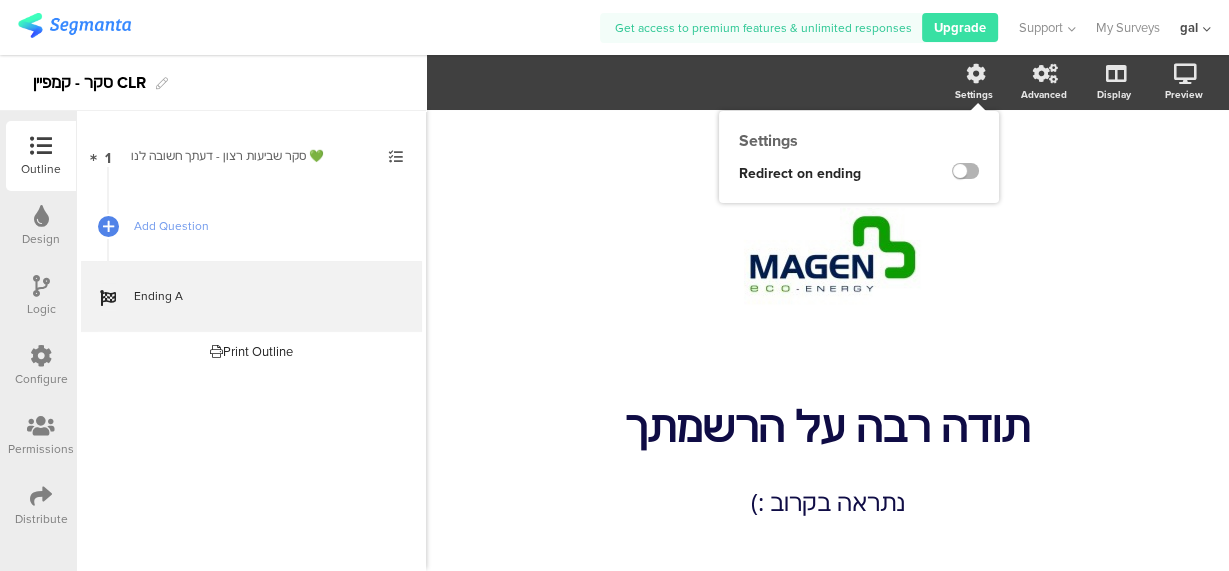 click at bounding box center (965, 171) 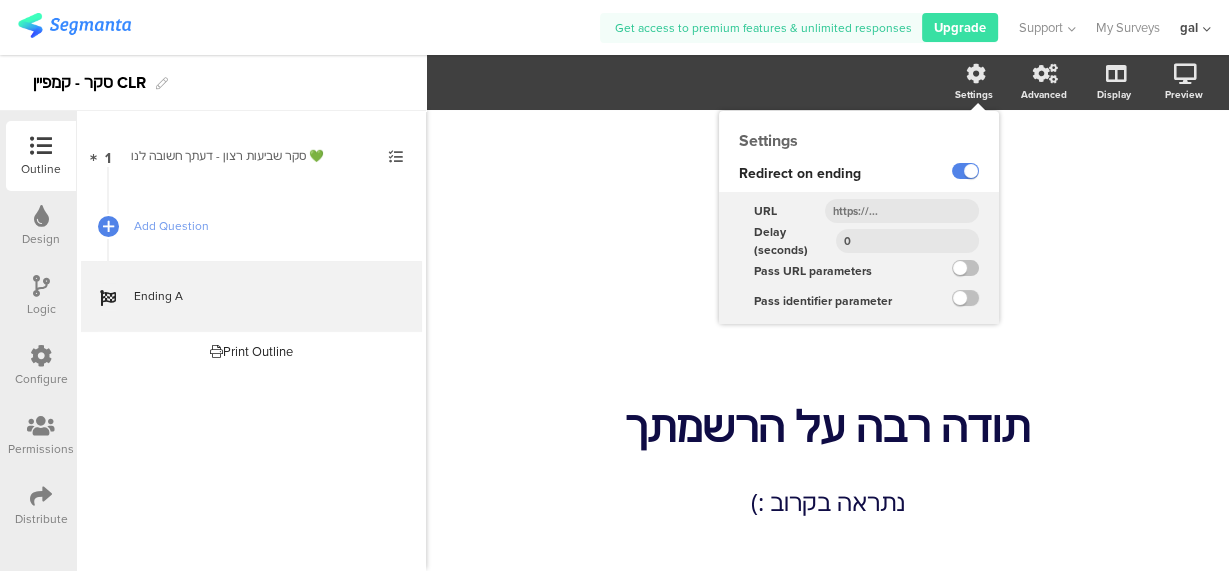 click on "Redirect on ending" at bounding box center (800, 173) 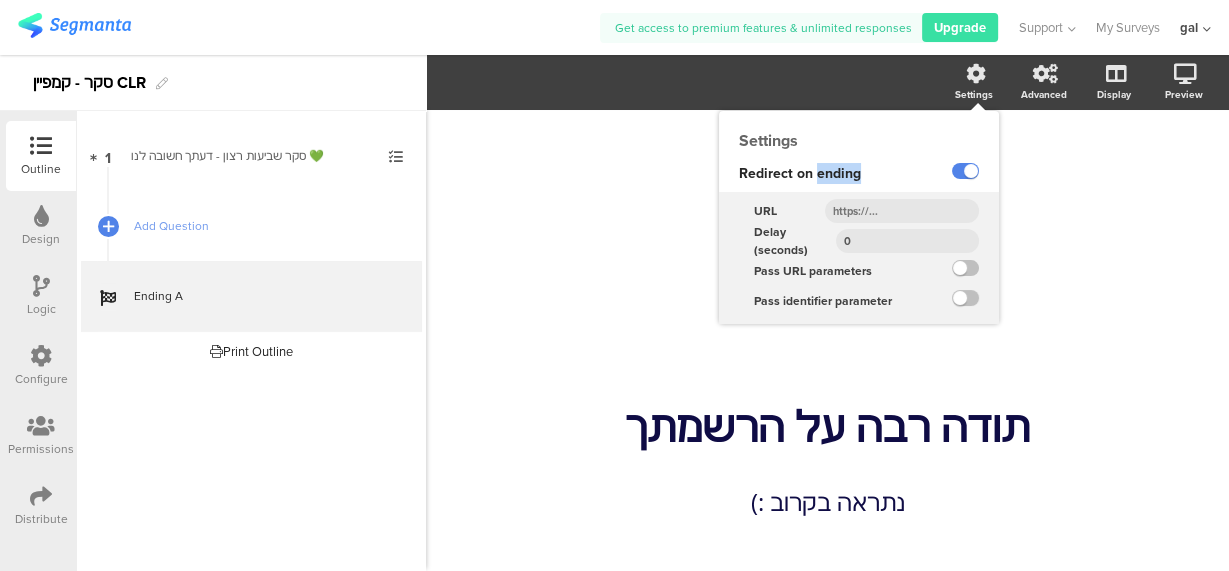 click on "Redirect on ending" at bounding box center [800, 173] 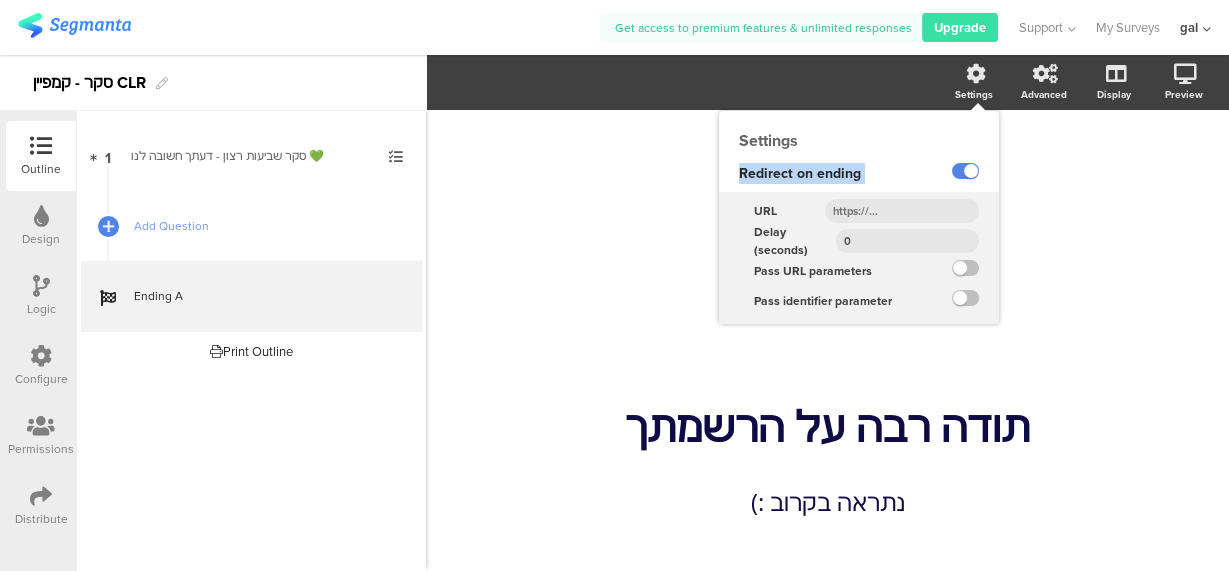 click on "Redirect on ending" at bounding box center [800, 173] 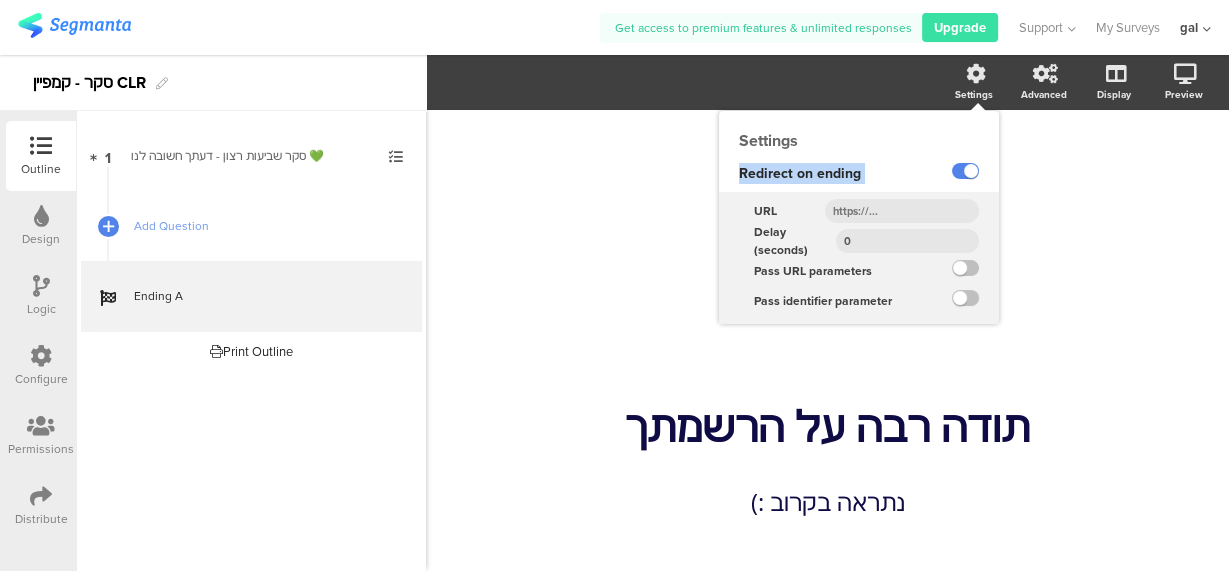 copy on "Redirect on ending" 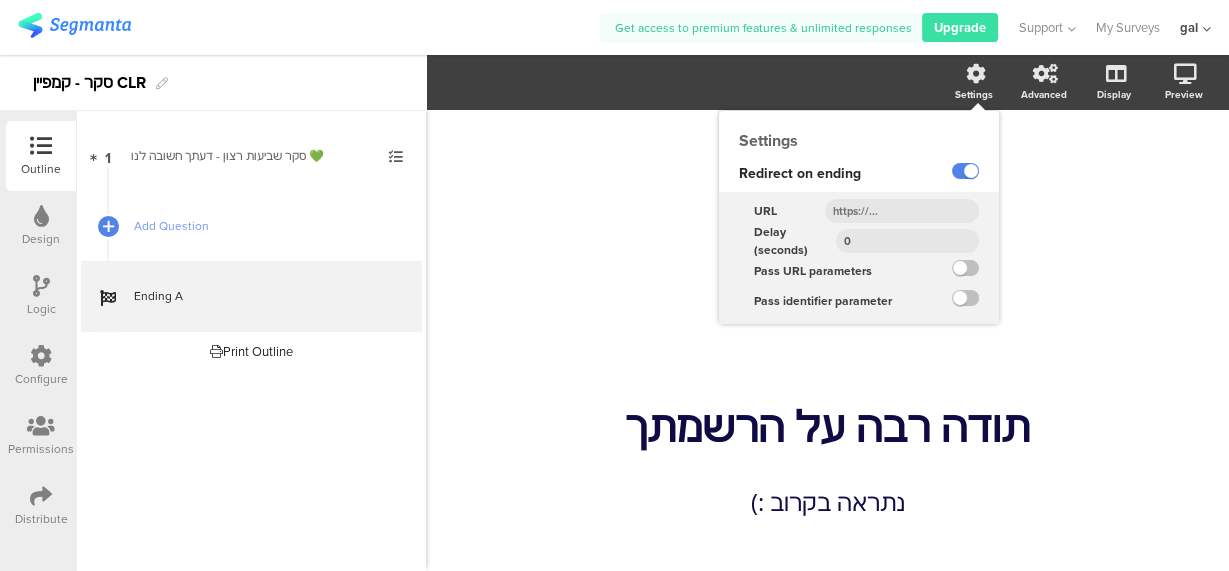 scroll, scrollTop: 71, scrollLeft: 0, axis: vertical 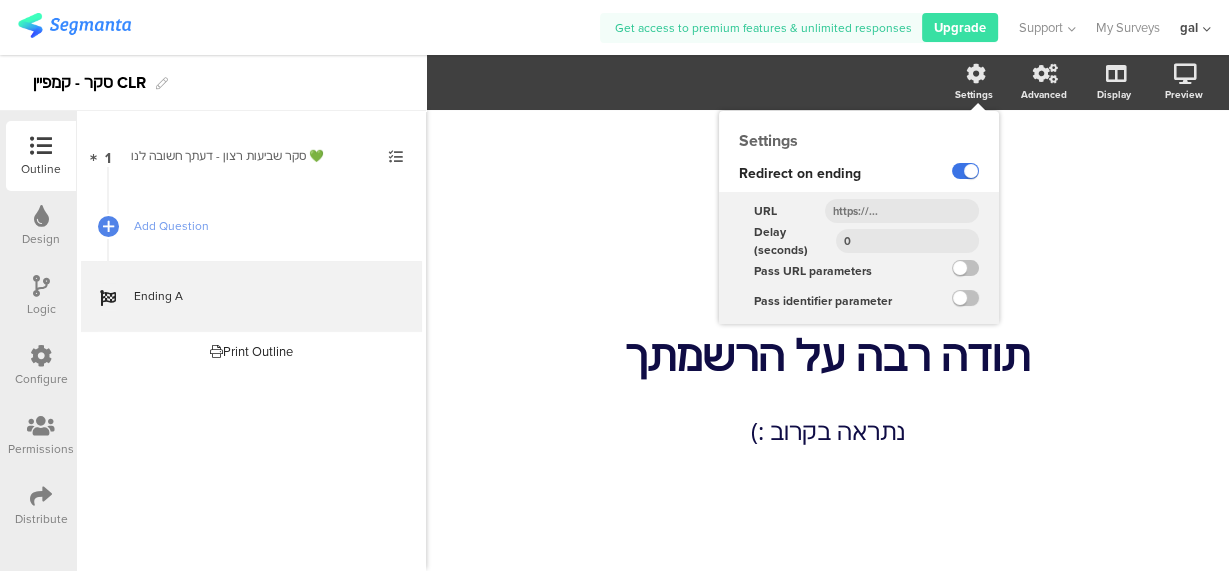 click at bounding box center [965, 171] 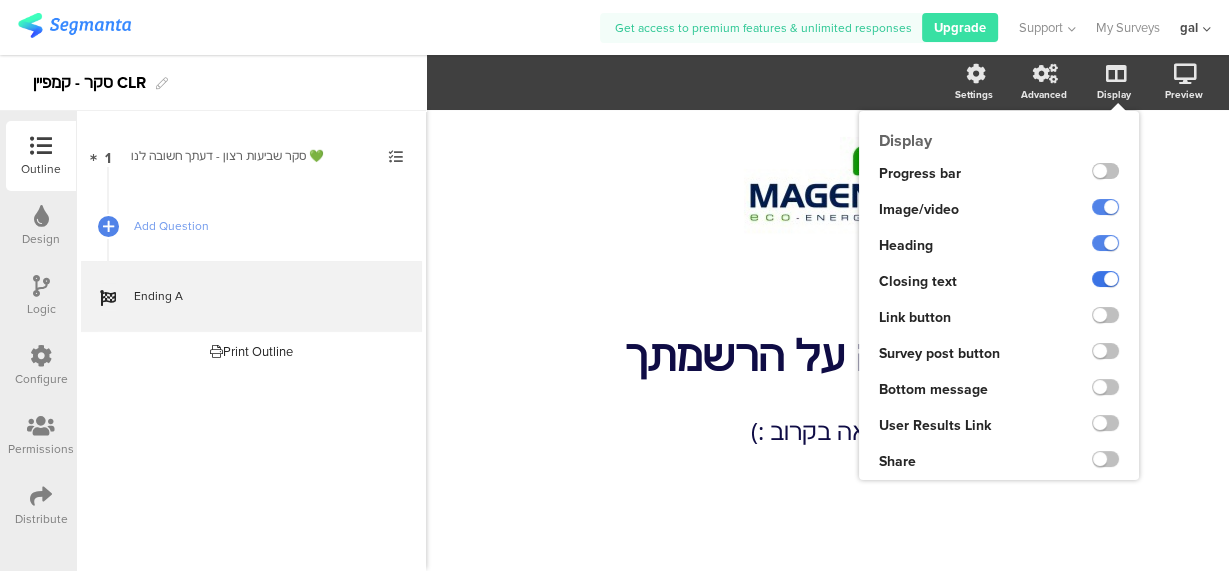 click at bounding box center (1105, 279) 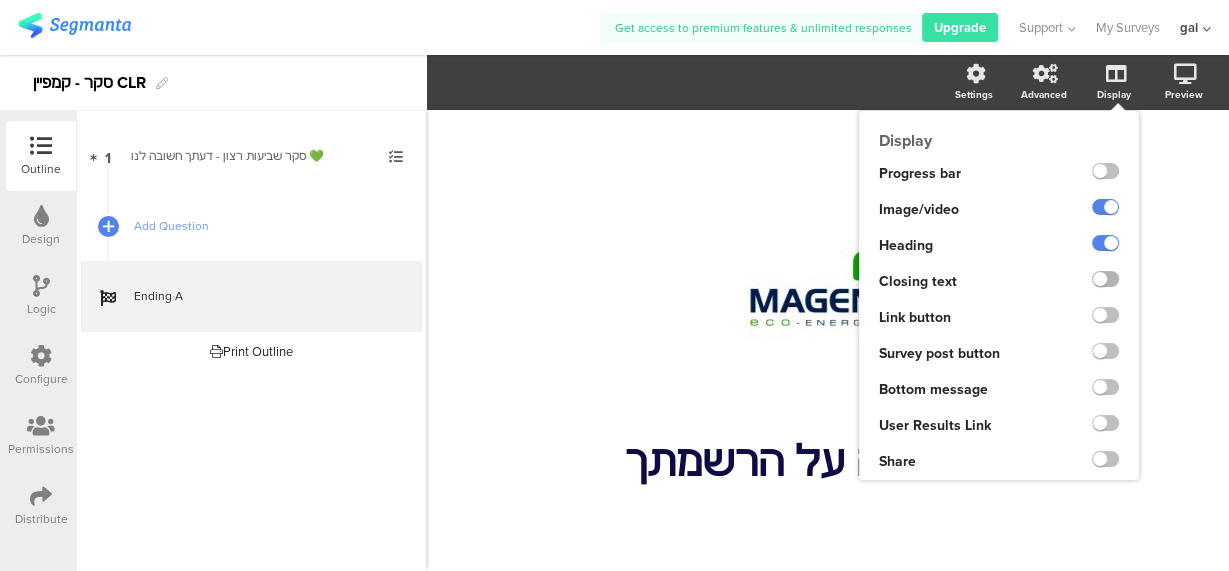 scroll, scrollTop: 0, scrollLeft: 0, axis: both 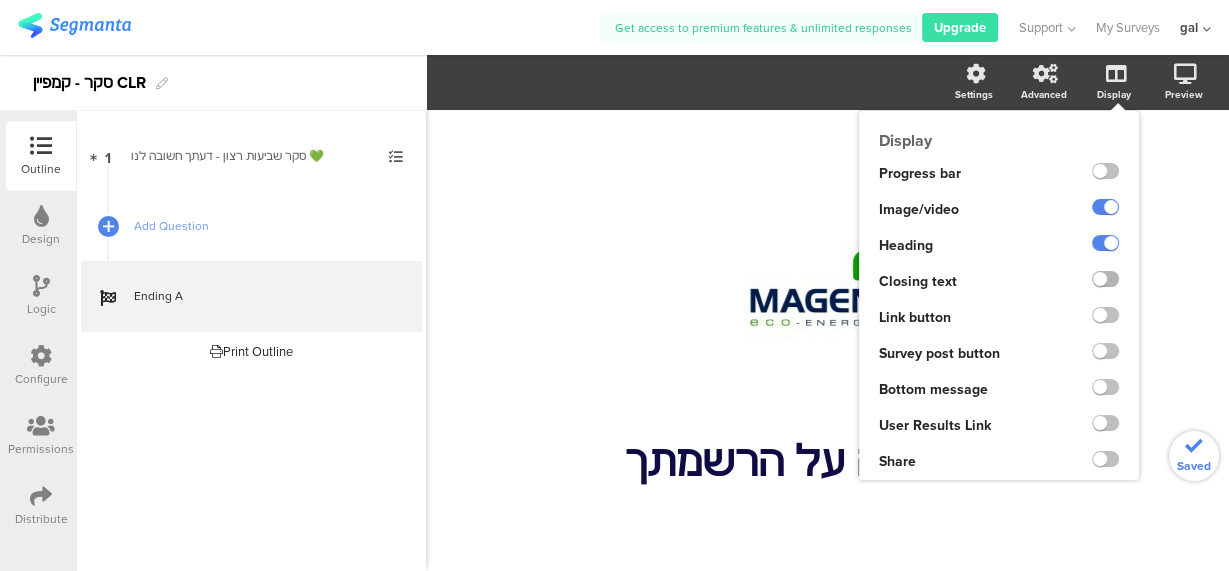 click at bounding box center [1105, 279] 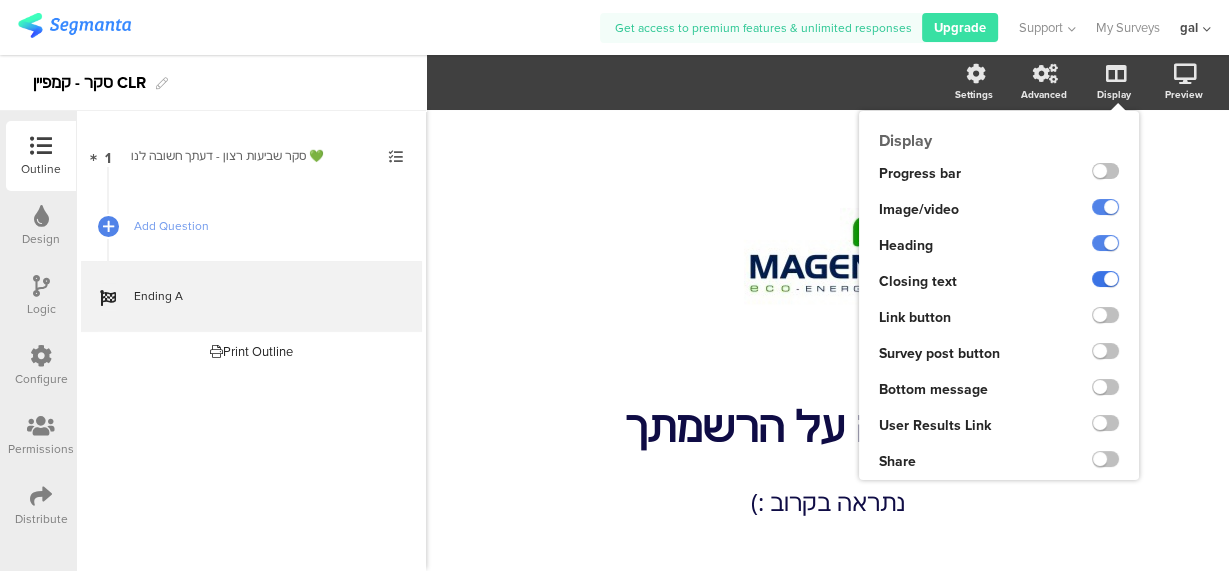 click at bounding box center (1105, 279) 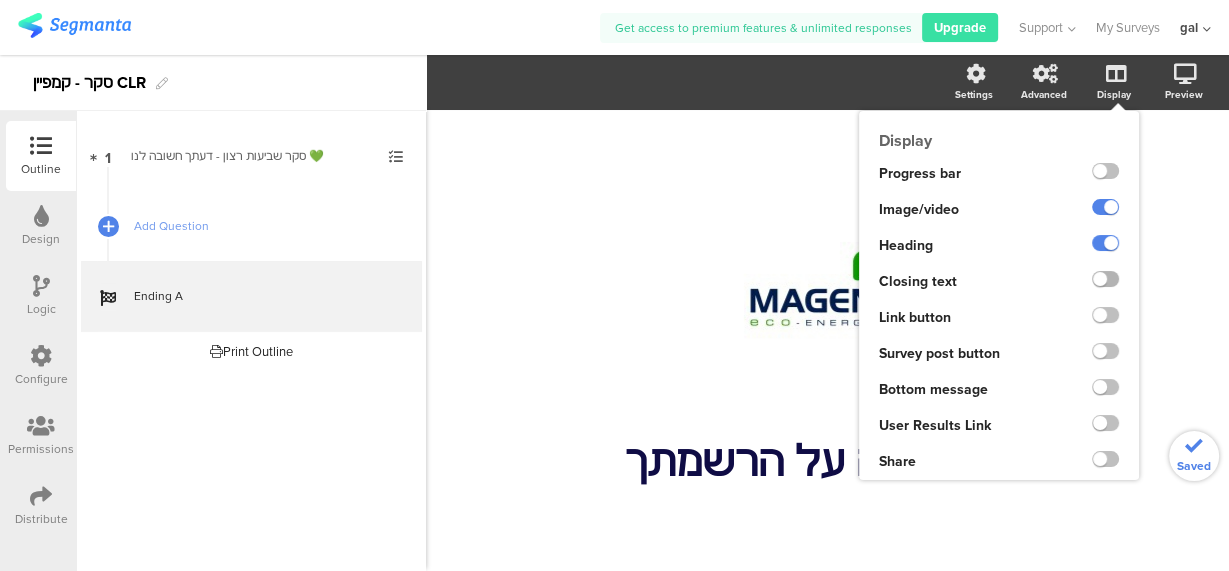click at bounding box center (1105, 279) 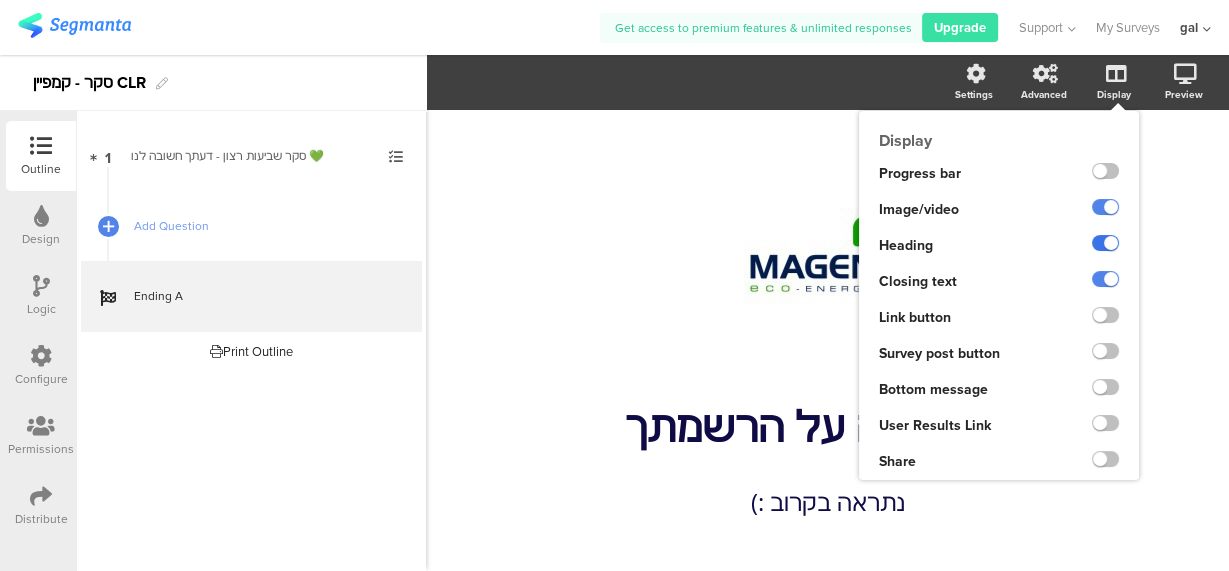 click at bounding box center [1105, 243] 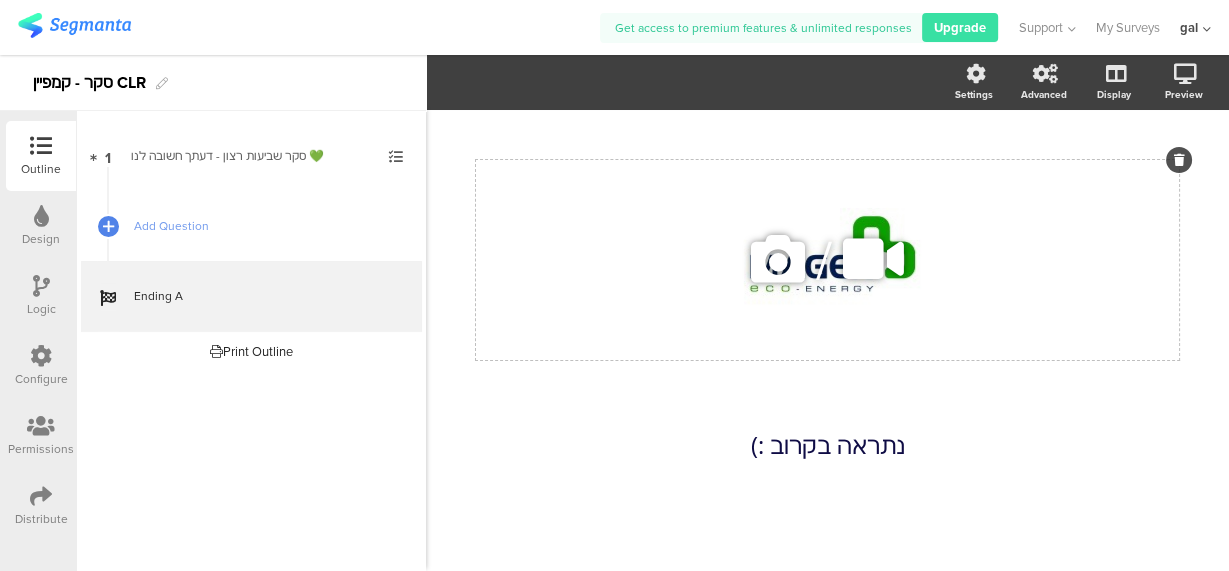 click at bounding box center [778, 259] 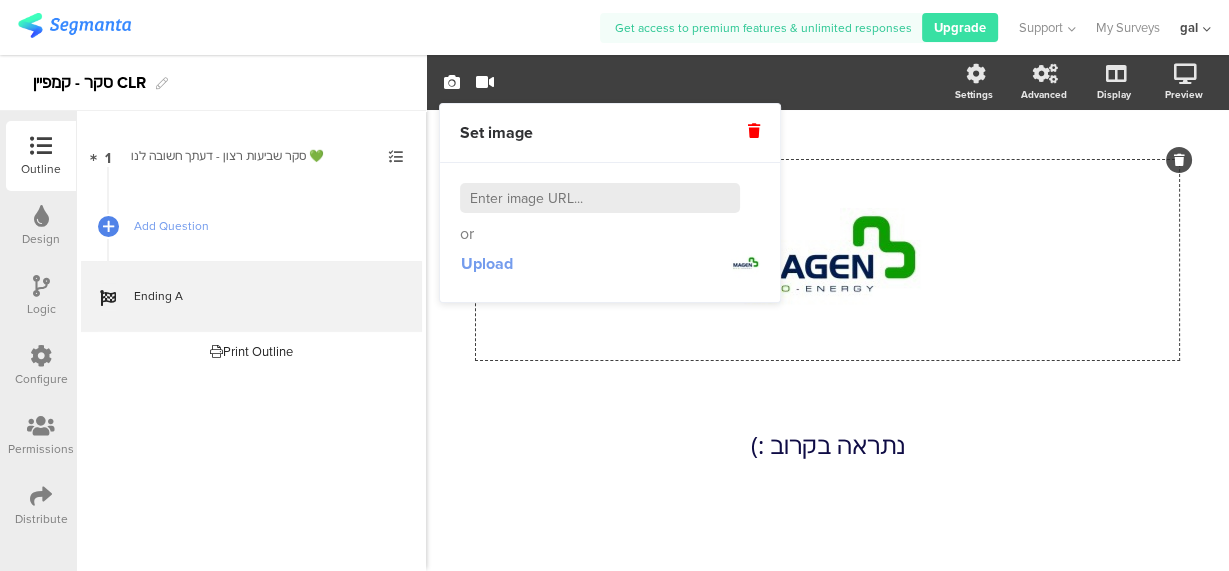 click on "Upload" at bounding box center (487, 263) 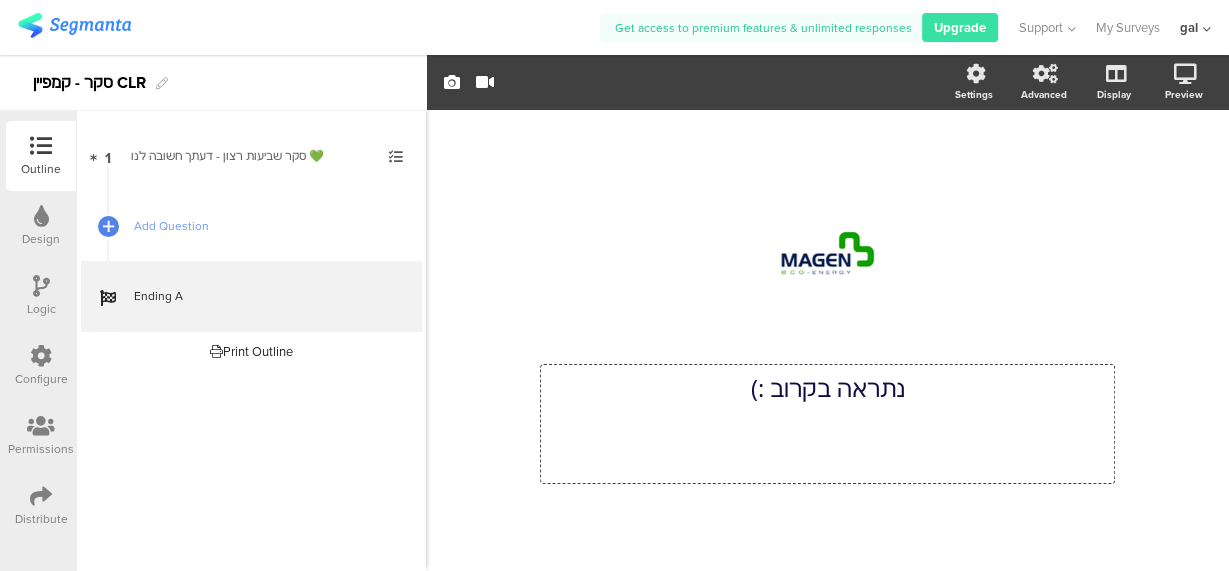 click on "נתראה בקרוב :)
נתראה בקרוב :)
נתראה בקרוב :)" at bounding box center (827, 424) 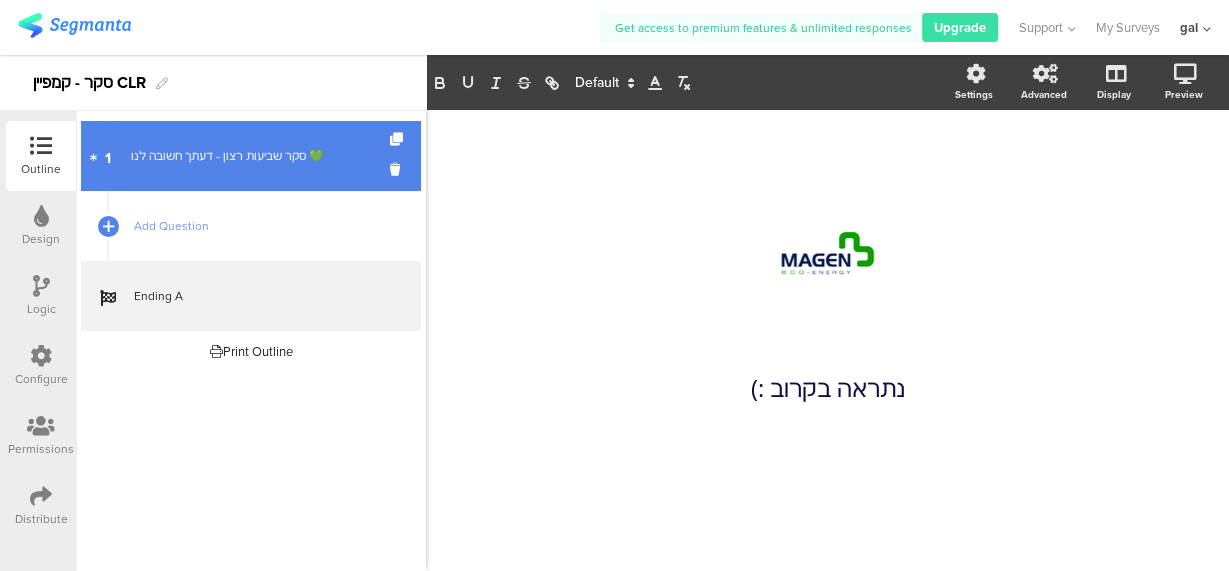 click on "1
סקר שביעות רצון - דעתך חשובה לנו 💚" at bounding box center [251, 156] 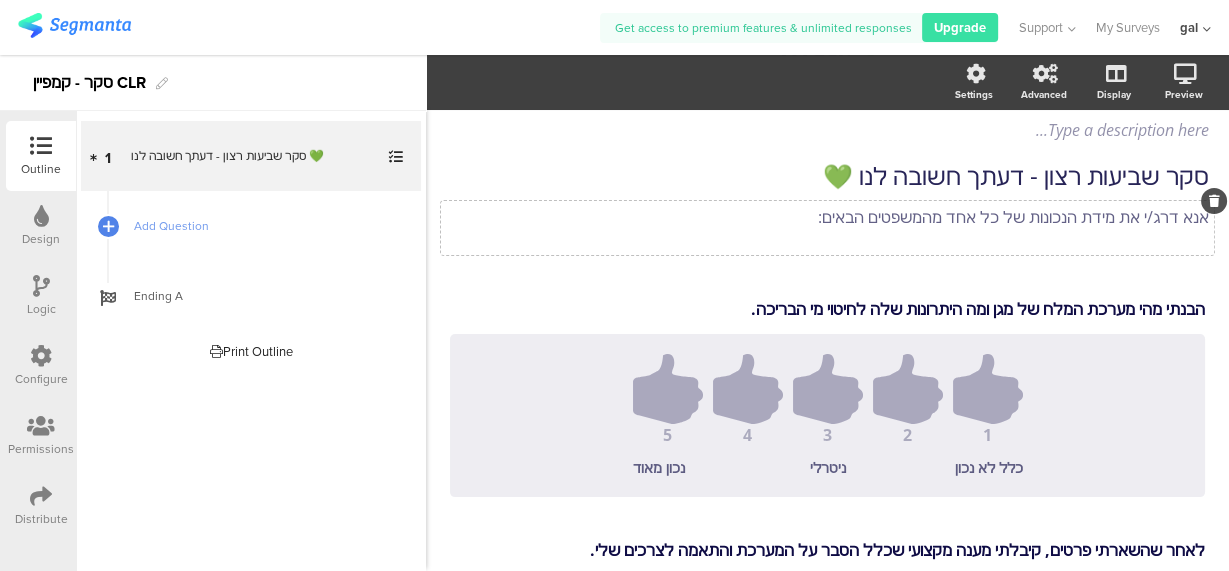 scroll, scrollTop: 93, scrollLeft: 0, axis: vertical 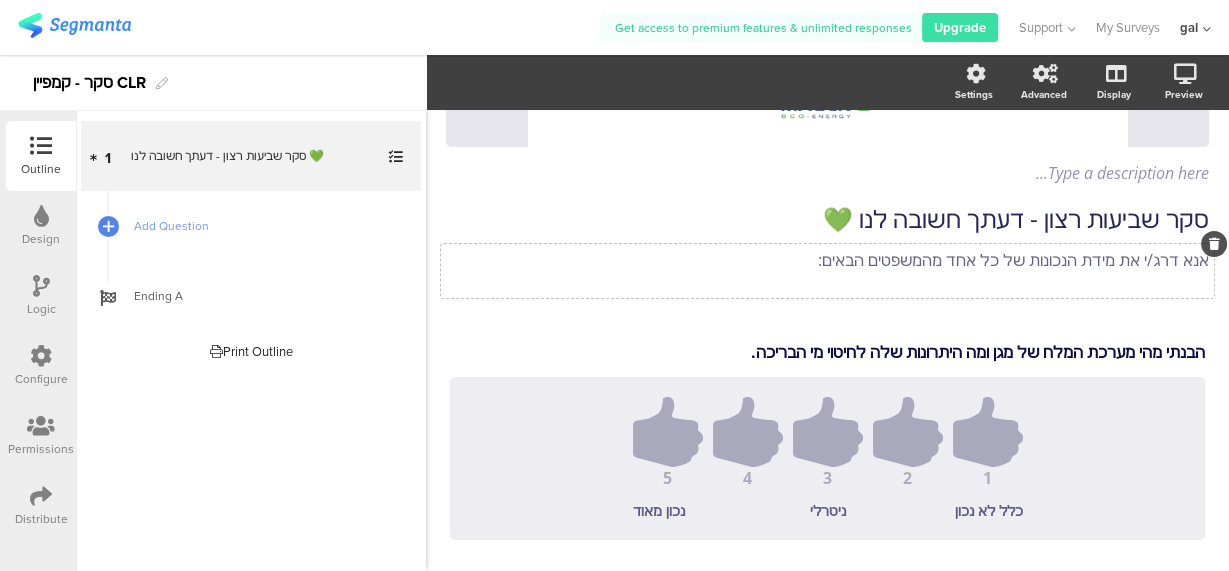 click on "אנא דרג/י את מידת הנכונות של כל אחד מהמשפטים הבאים:
אנא דרג/י את מידת הנכונות של כל אחד מהמשפטים הבאים:" at bounding box center (827, 271) 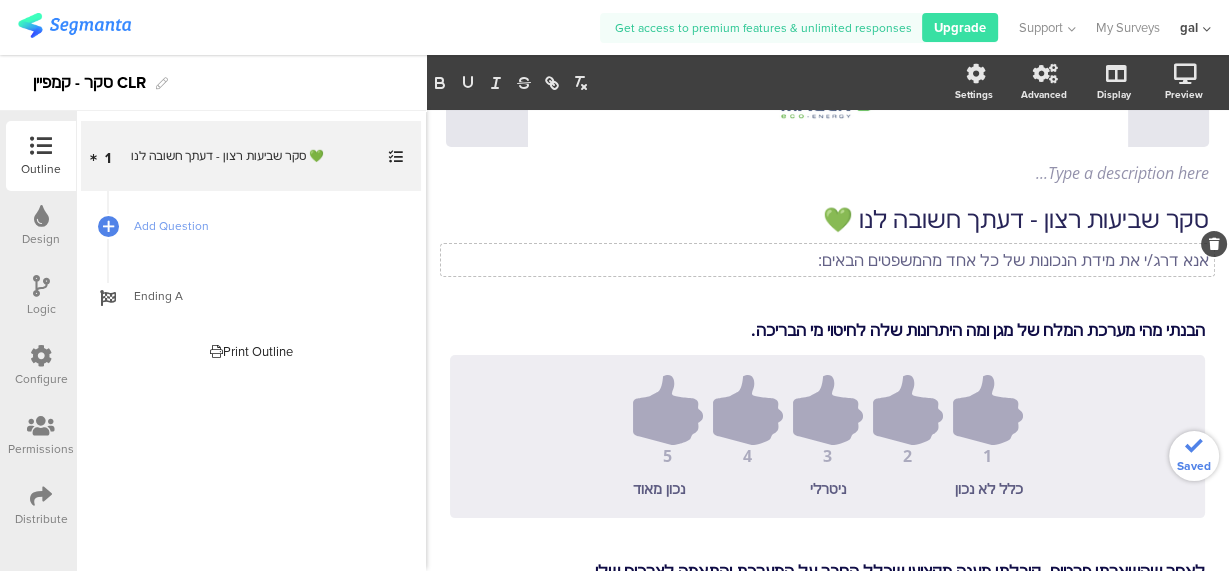 click on "סקר שביעות רצון - דעתך חשובה לנו 💚
סקר שביעות רצון - דעתך חשובה לנו 💚
אנא דרג/י את מידת הנכונות של כל אחד מהמשפטים הבאים:
אנא דרג/י את מידת הנכונות של כל אחד מהמשפטים הבאים:
/
Type a description here..." at bounding box center [827, 755] 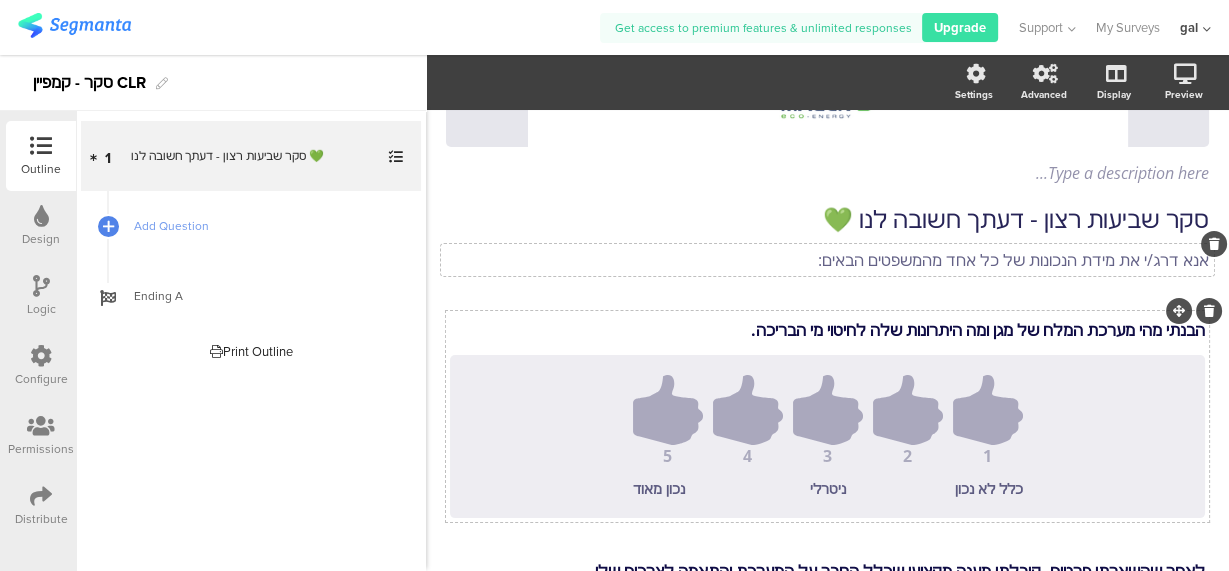 scroll, scrollTop: 71, scrollLeft: 0, axis: vertical 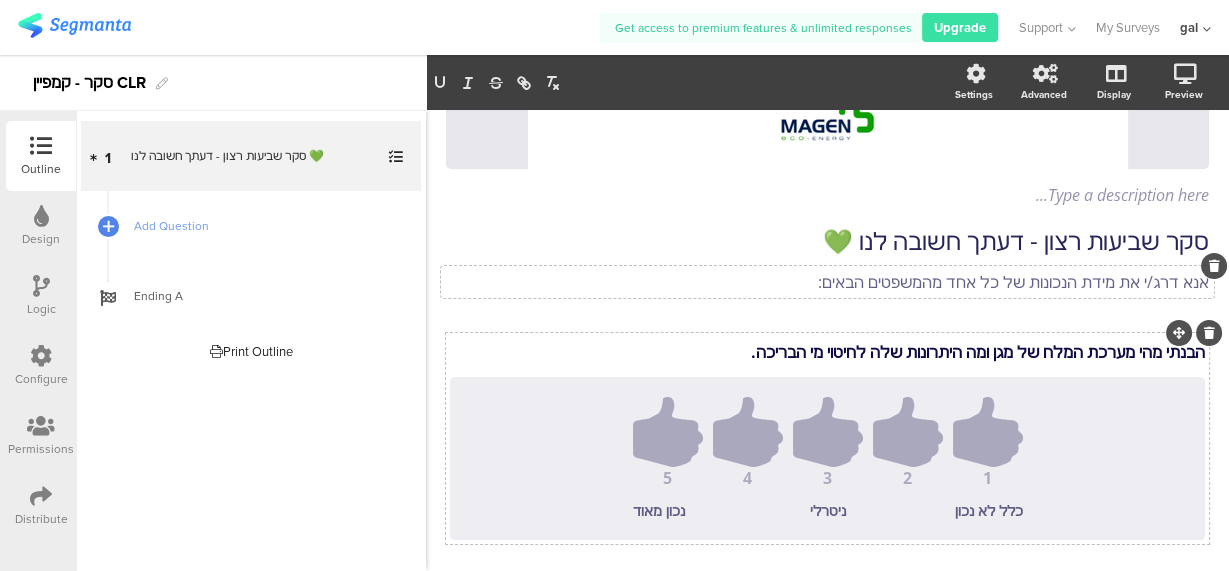 click on "הבנתי מהי מערכת המלח של מגן ומה היתרונות שלה לחיטוי מי הבריכה.
הבנתי מהי מערכת המלח של מגן ומה היתרונות שלה לחיטוי מי הבריכה.
הבנתי מהי מערכת המלח של מגן ומה היתרונות שלה לחיטוי מי הבריכה.
1
2
3
4
5
כלל לא נכון
ניטרלי
נכון מאוד" at bounding box center [827, 438] 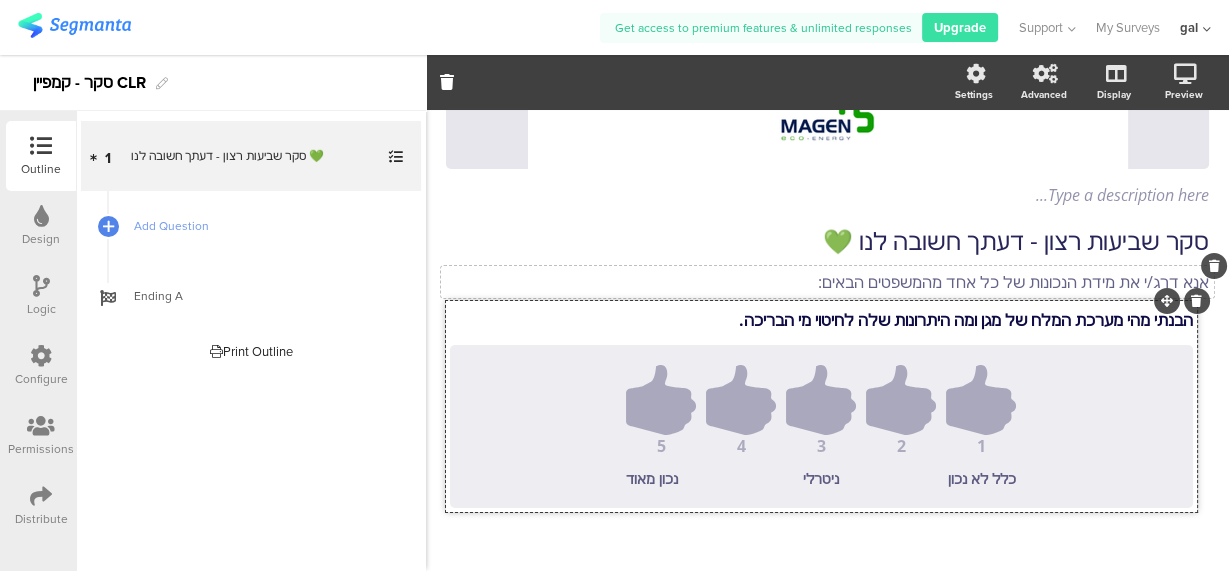 drag, startPoint x: 1169, startPoint y: 328, endPoint x: 1169, endPoint y: 296, distance: 32 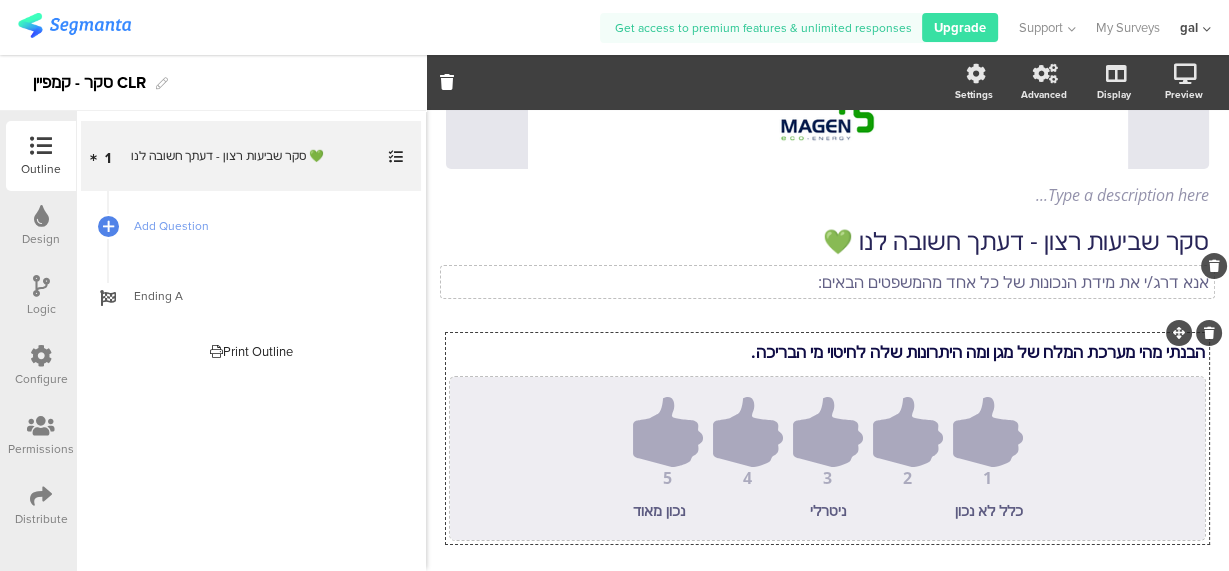 click on "1
2
3
4
5" at bounding box center [827, 441] 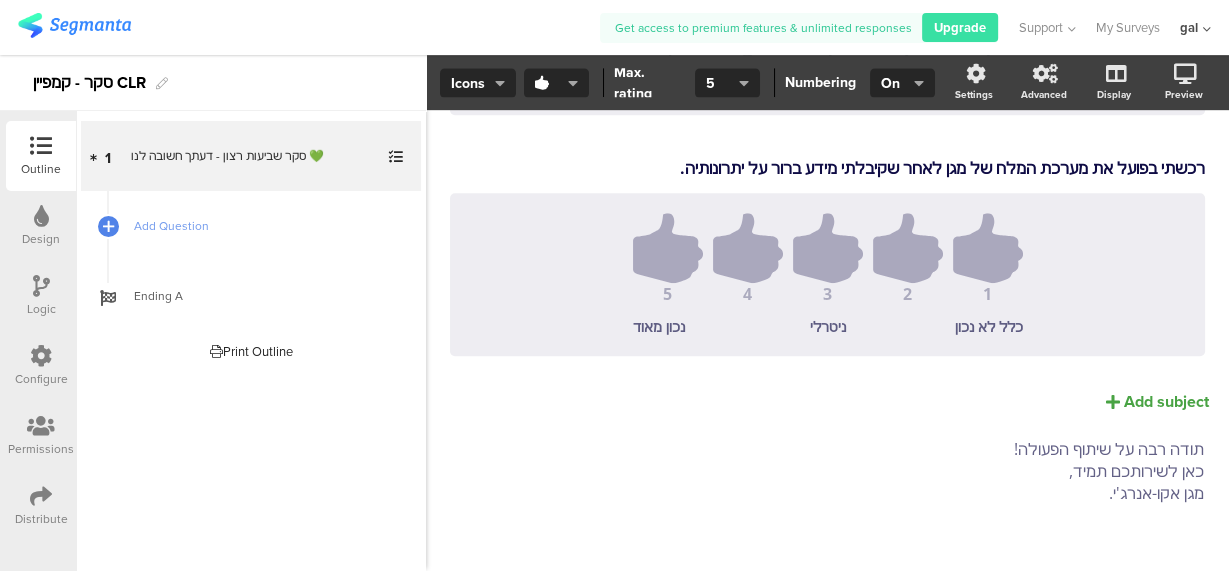 scroll, scrollTop: 1013, scrollLeft: 0, axis: vertical 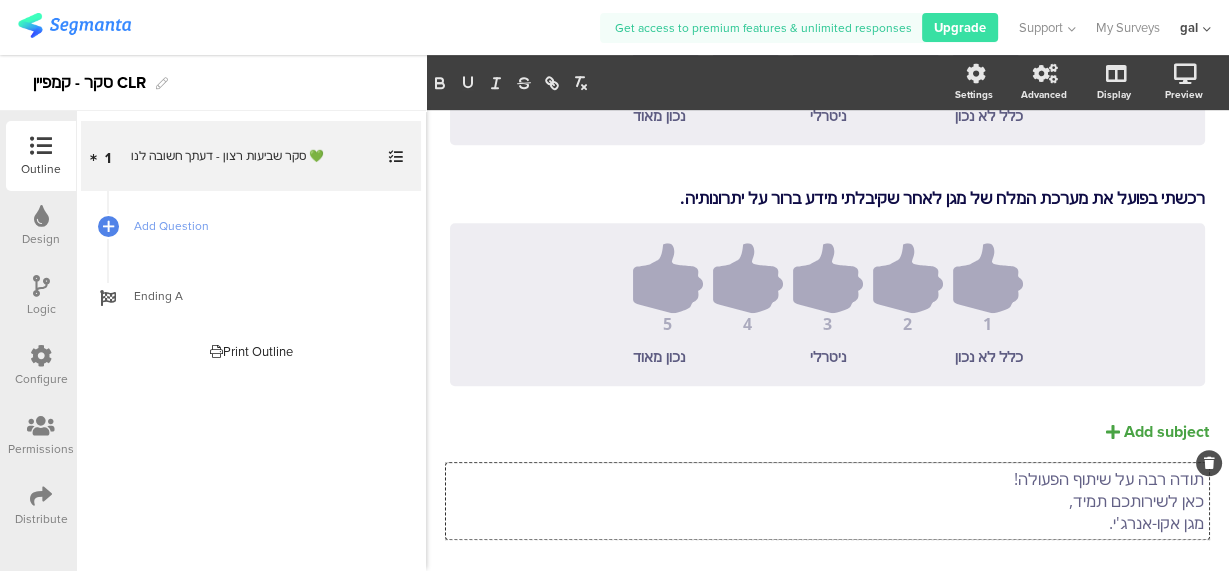 drag, startPoint x: 1091, startPoint y: 456, endPoint x: 1173, endPoint y: 461, distance: 82.1523 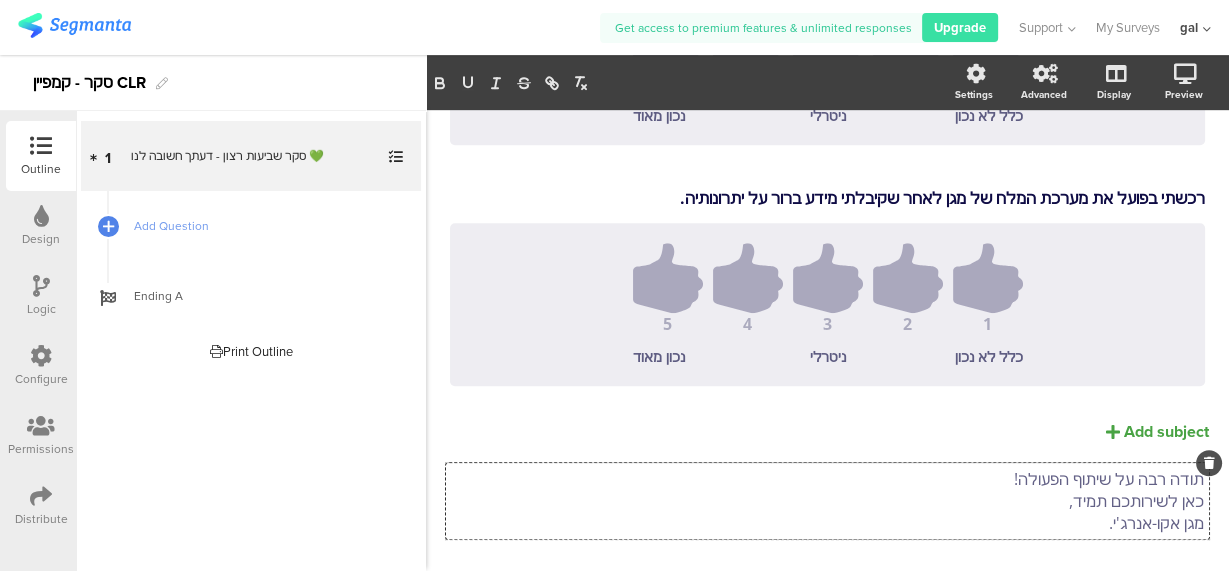 click on "תודה רבה על שיתוף הפעולה!  כאן לשירותכם תמיד, מגן אקו-אנרג'י.
תודה רבה על שיתוף הפעולה!  כאן לשירותכם תמיד, מגן אקו-אנרג'י.
תודה רבה על שיתוף הפעולה! כאן לשירותכם תמיד, מגן אקו-אנרג'י." at bounding box center (827, 501) 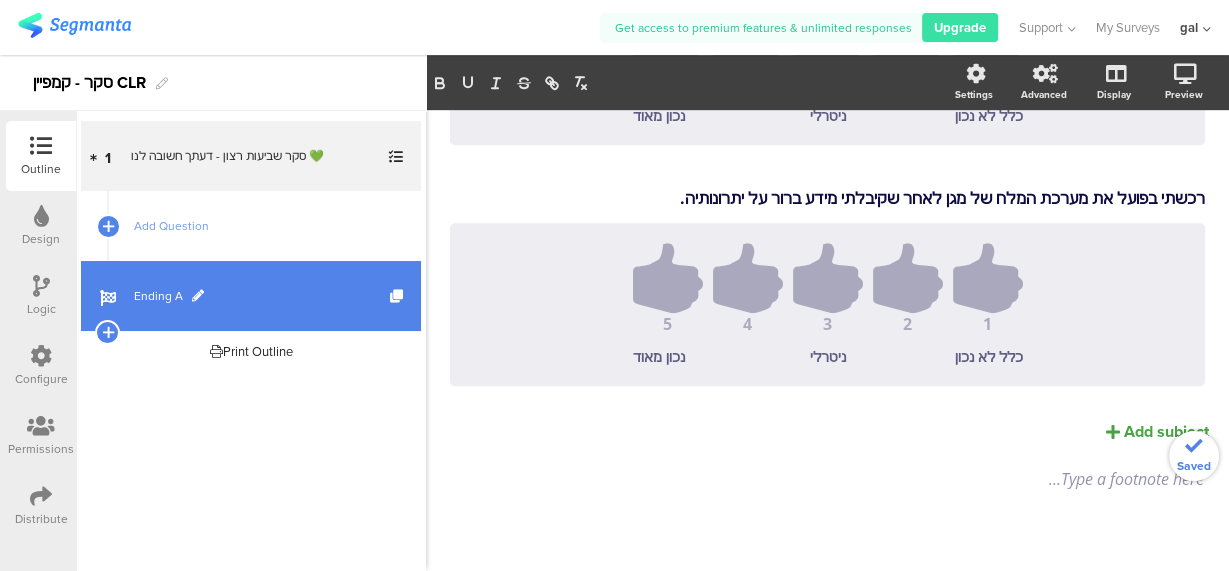 click on "Ending A" at bounding box center (262, 296) 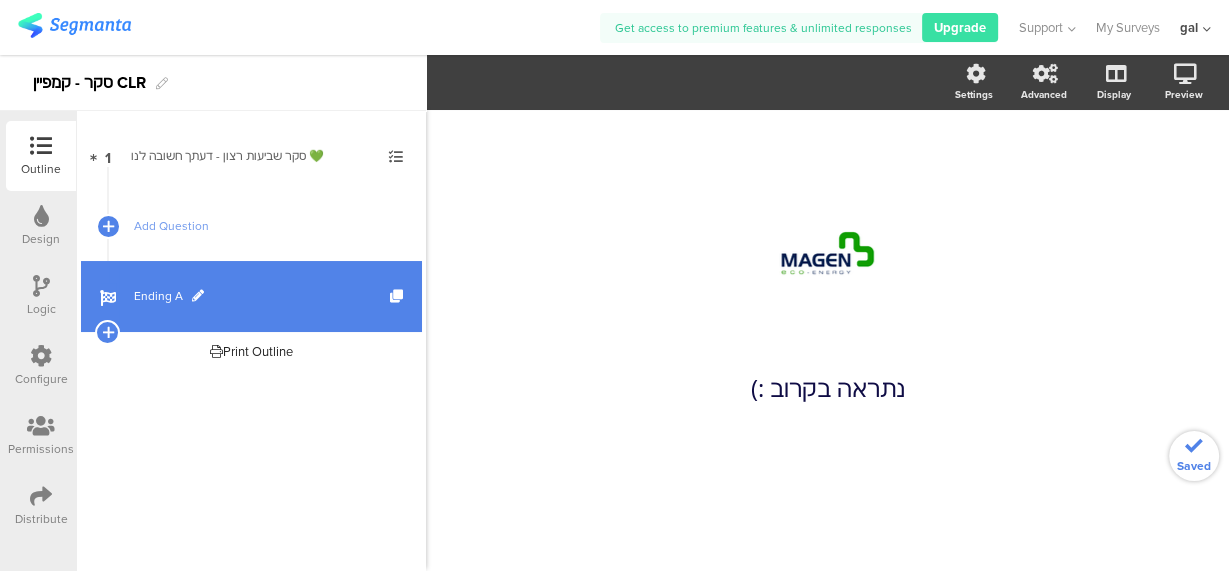 scroll, scrollTop: 0, scrollLeft: 0, axis: both 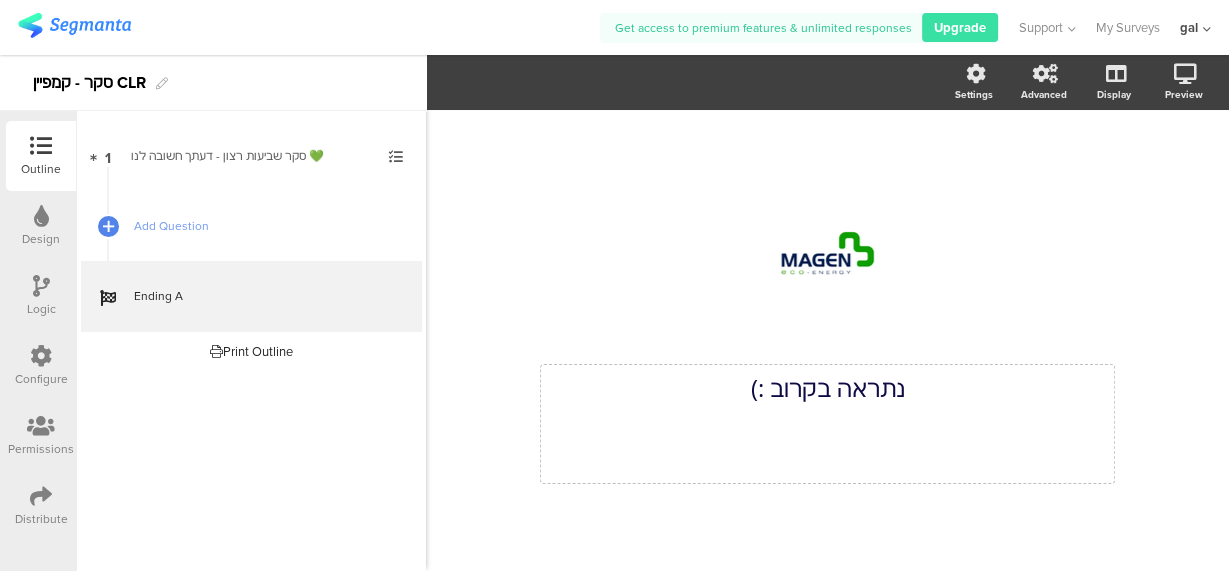 click on "נתראה בקרוב :)
נתראה בקרוב :)" at bounding box center (827, 424) 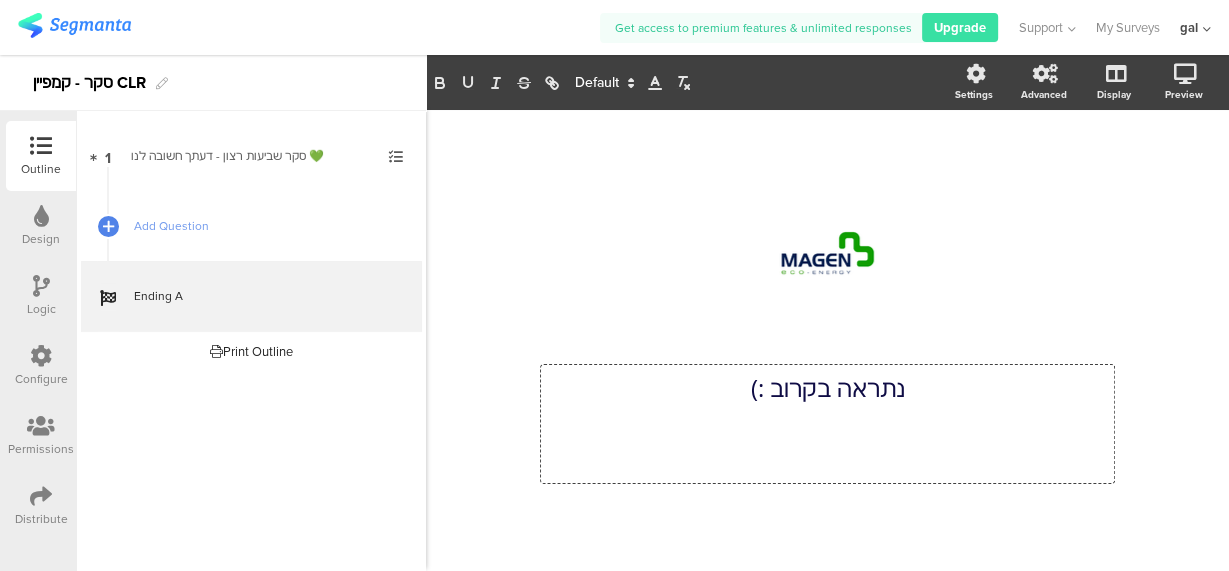 click on "נתראה בקרוב :)" at bounding box center (827, 388) 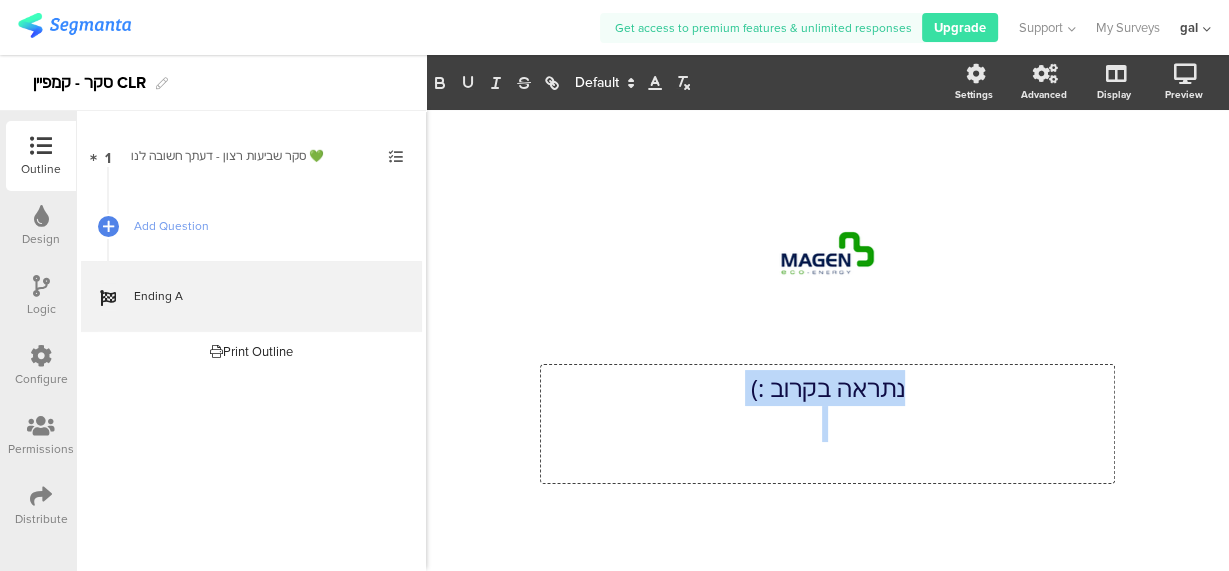 click on "נתראה בקרוב :)" at bounding box center (827, 388) 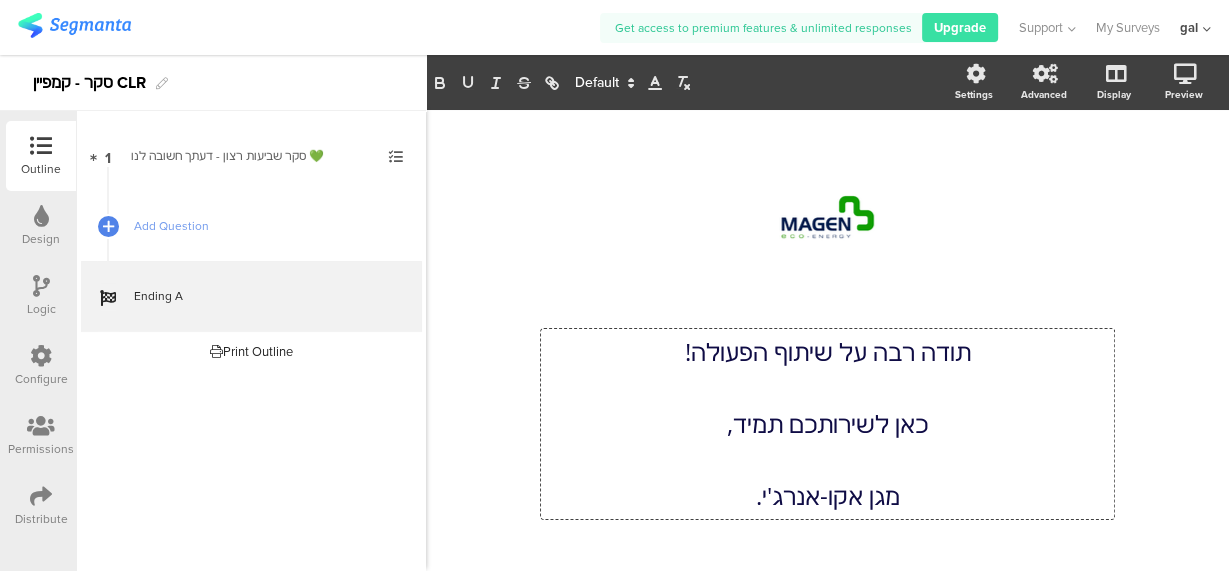 click at bounding box center (827, 388) 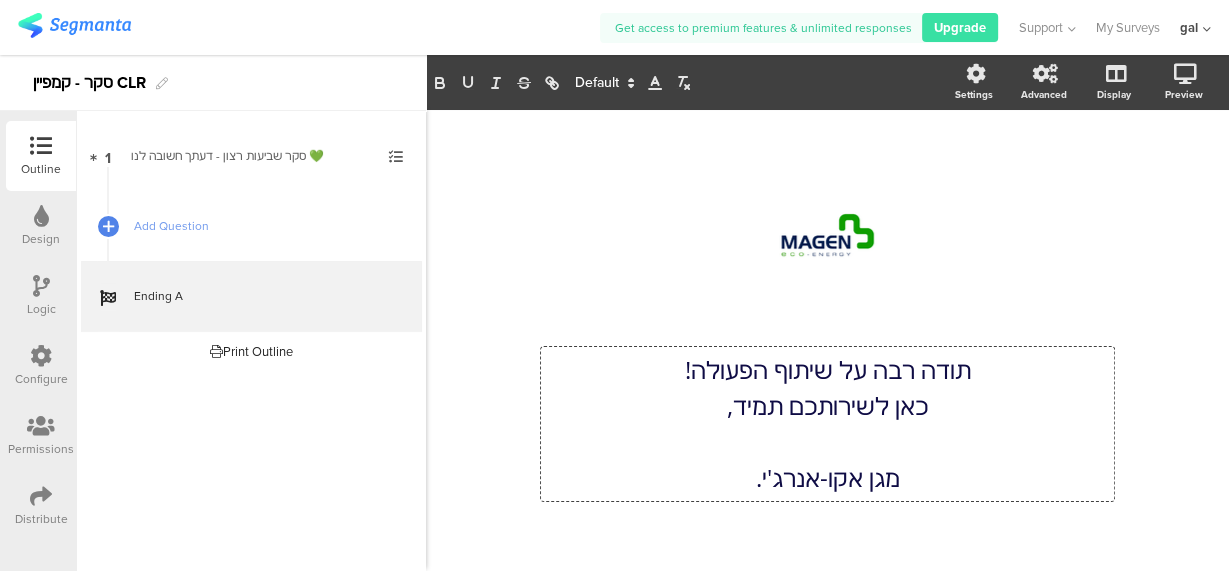 click at bounding box center (827, 442) 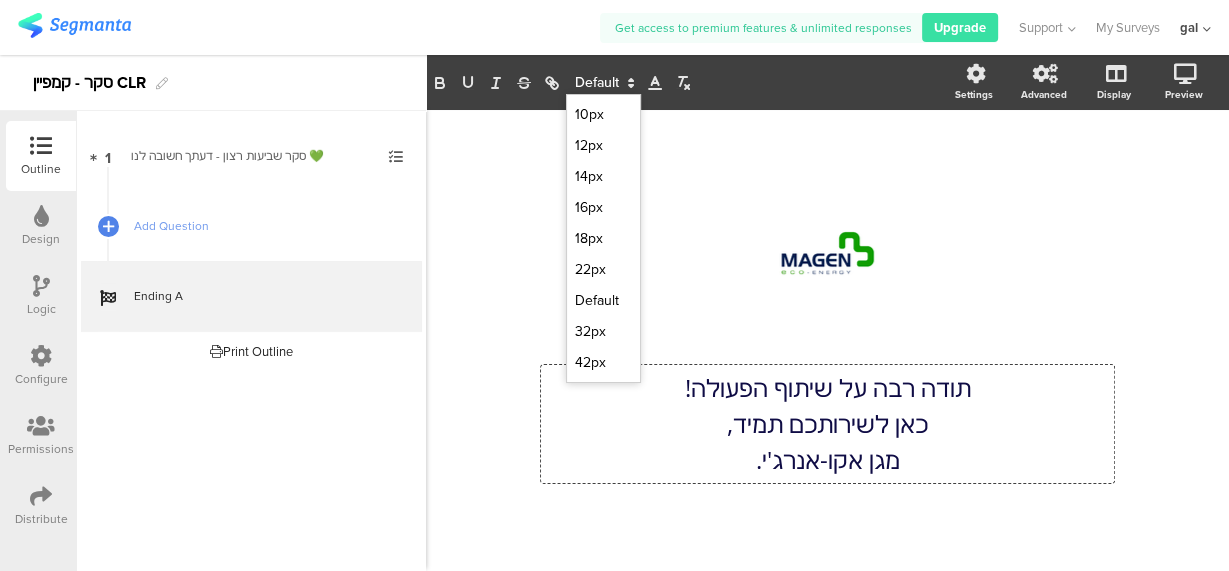 click at bounding box center [603, 83] 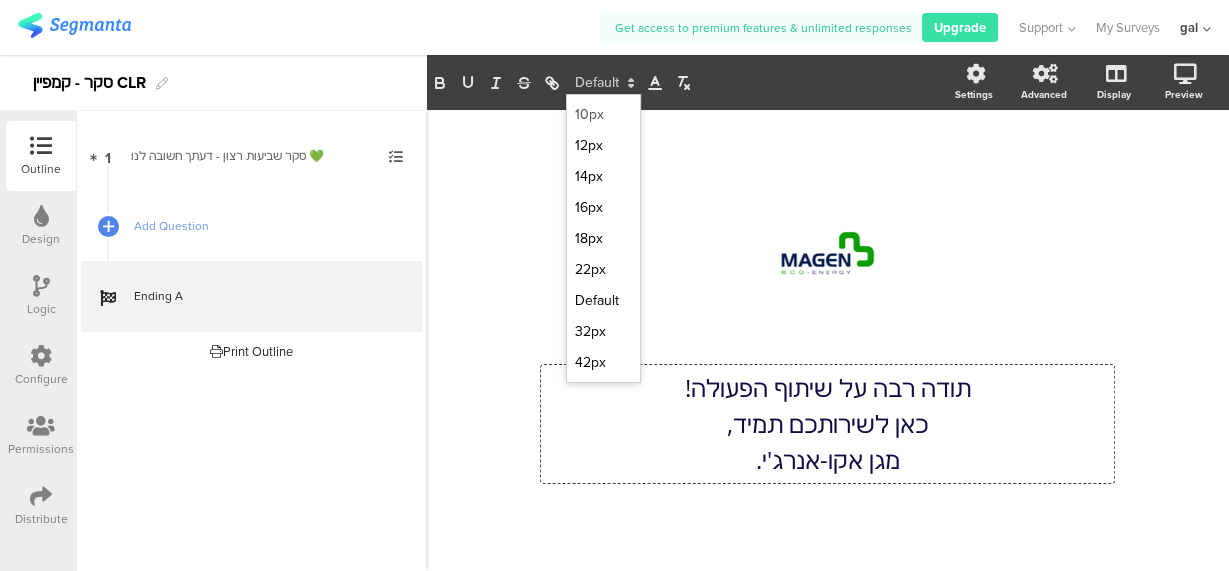 click at bounding box center (603, 114) 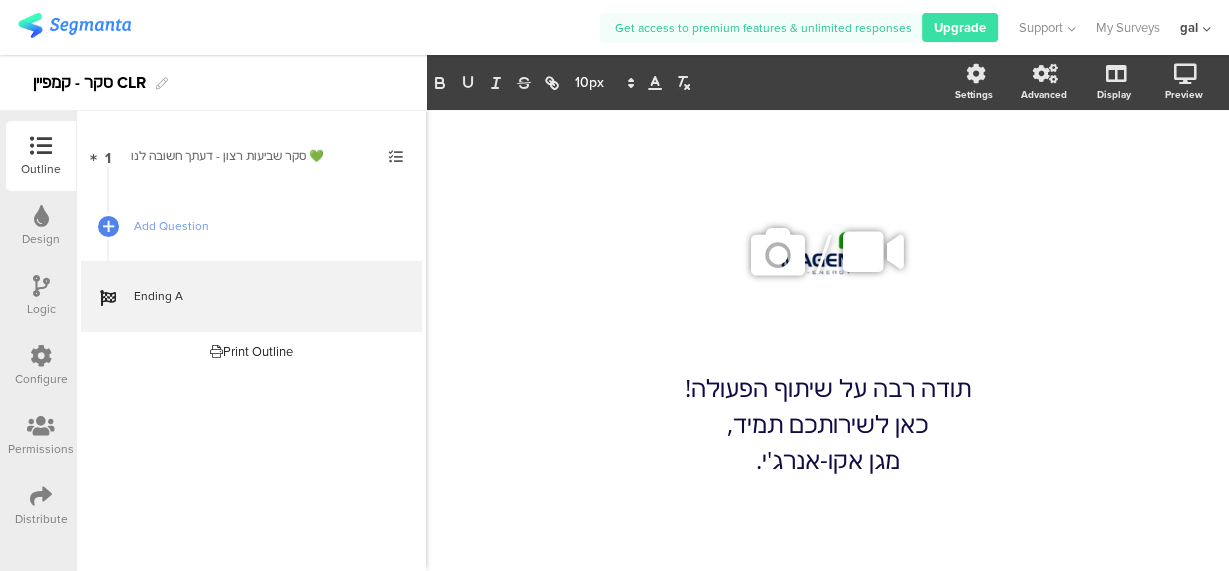 click on "/" at bounding box center [827, 271] 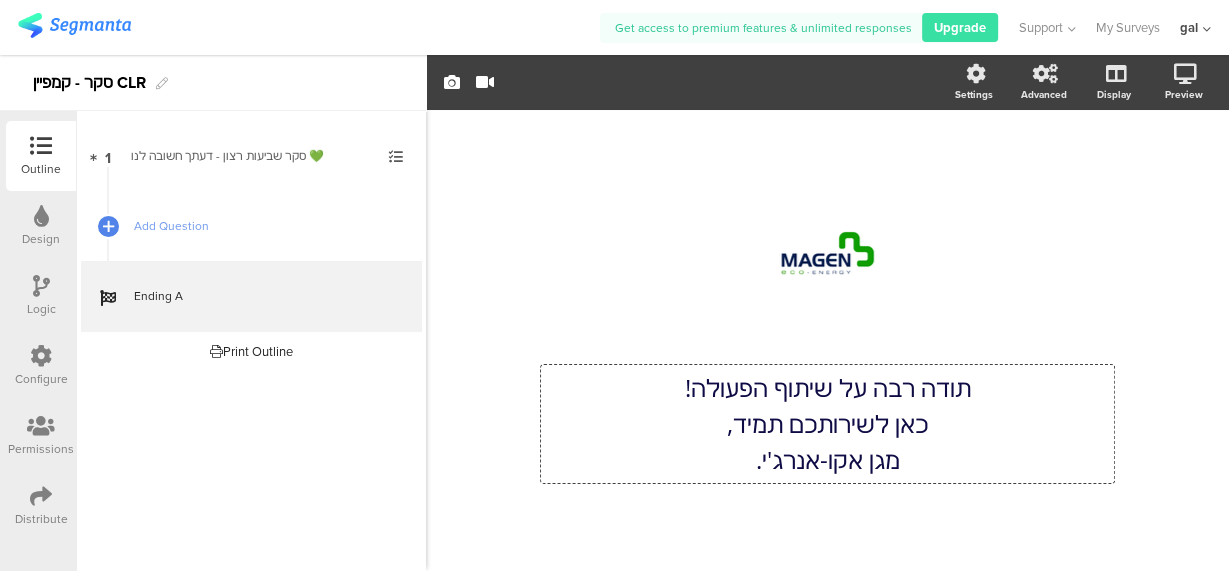 click on "תודה רבה על שיתוף הפעולה! כאן לשירותכם תמיד, מגן אקו-אנרג'י.
תודה רבה על שיתוף הפעולה! כאן לשירותכם תמיד, מגן אקו-אנרג'י.
תודה רבה על שיתוף הפעולה! כאן לשירותכם תמיד, מגן אקו-אנרג'י." at bounding box center [827, 424] 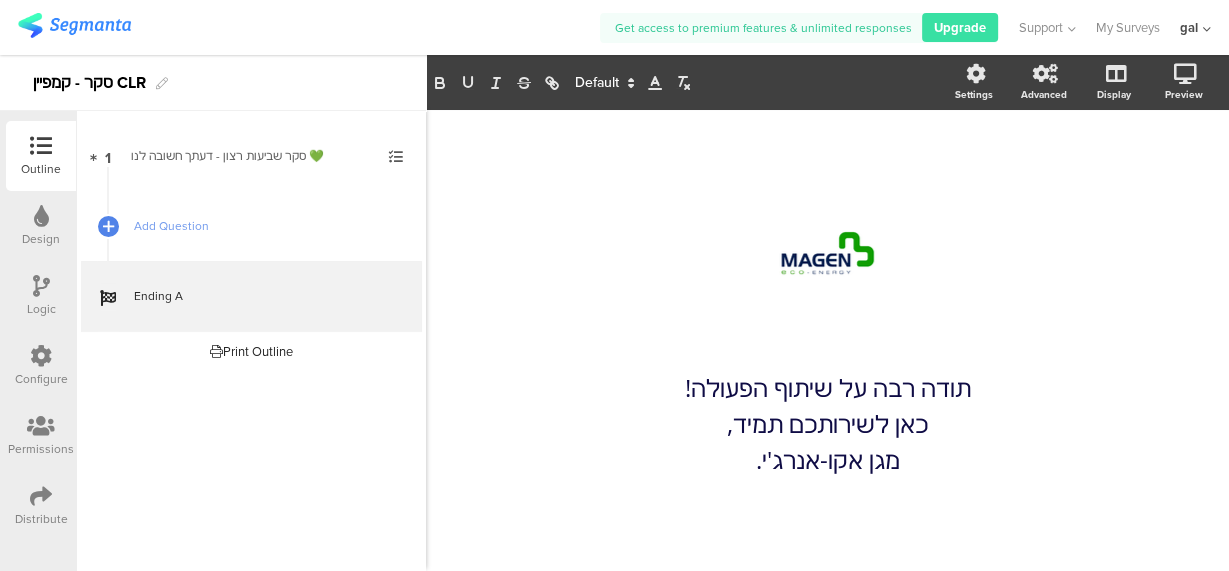 click on "/
תודה רבה על שיתוף הפעולה! כאן לשירותכם תמיד, מגן אקו-אנרג'י.
תודה רבה על שיתוף הפעולה! כאן לשירותכם תמיד, מגן אקו-אנרג'י." at bounding box center [827, 330] 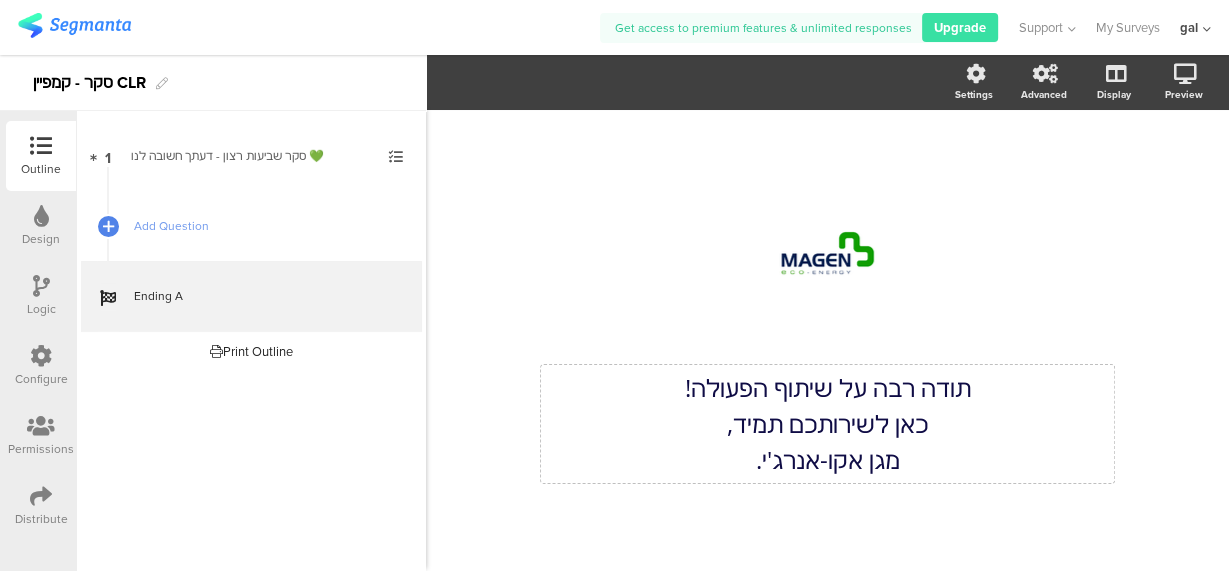 click on "תודה רבה על שיתוף הפעולה! כאן לשירותכם תמיד, מגן אקו-אנרג'י.
תודה רבה על שיתוף הפעולה! כאן לשירותכם תמיד, מגן אקו-אנרג'י." at bounding box center (827, 424) 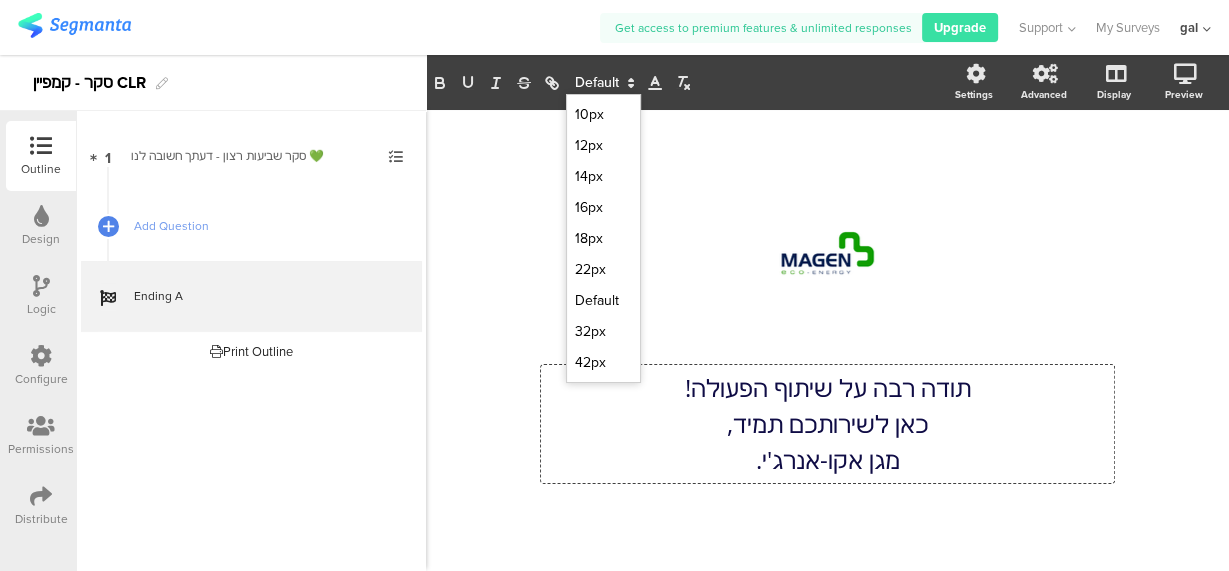 click at bounding box center [631, 83] 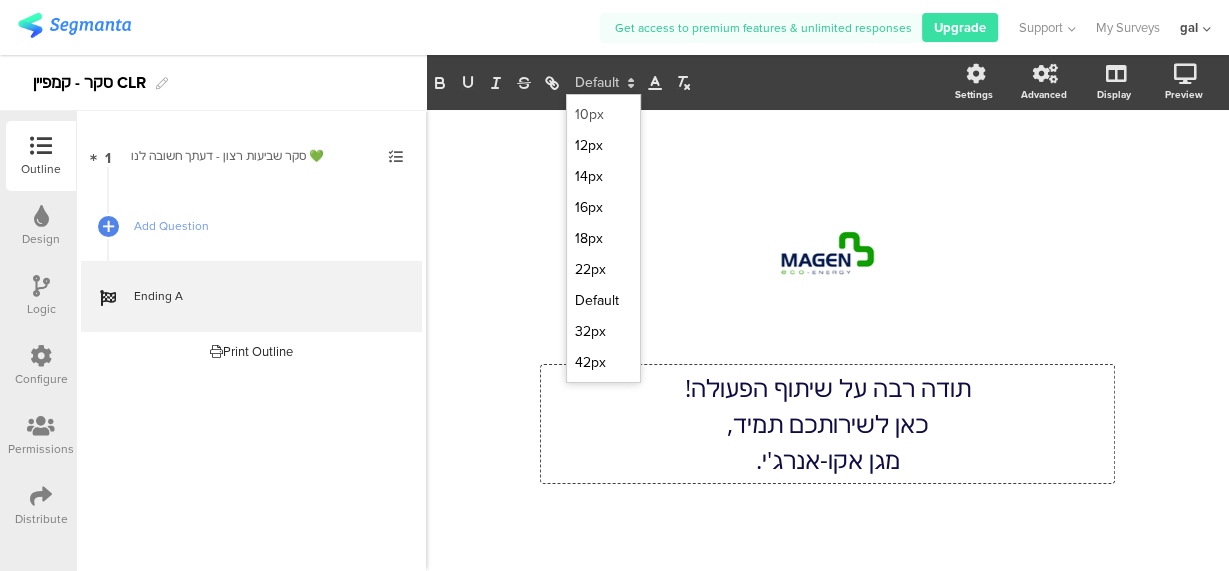 click at bounding box center [603, 114] 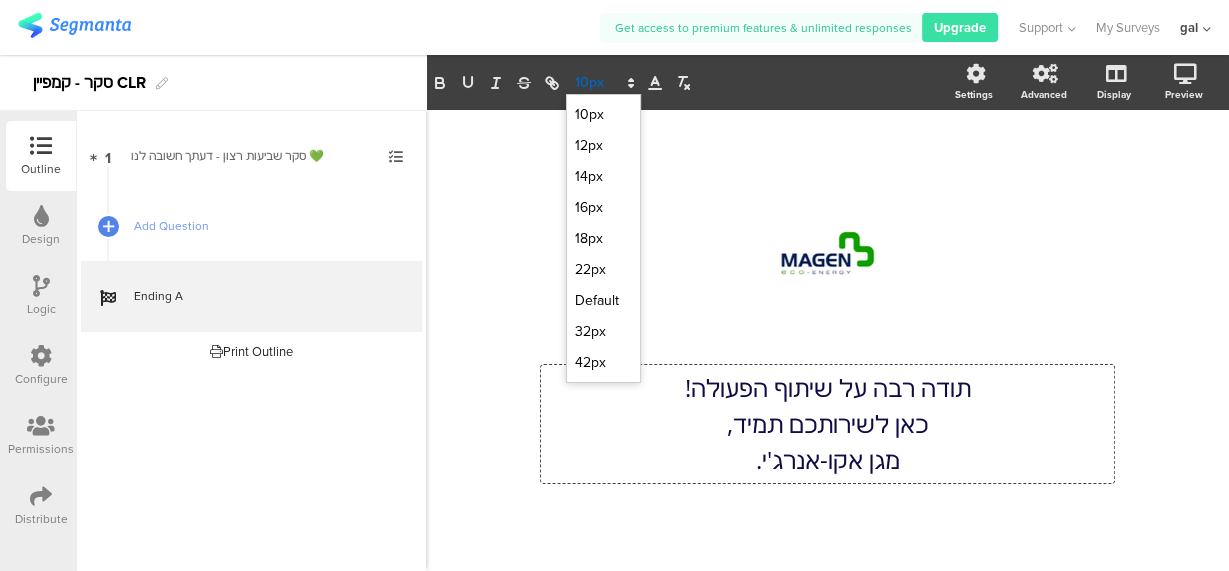 click at bounding box center [603, 83] 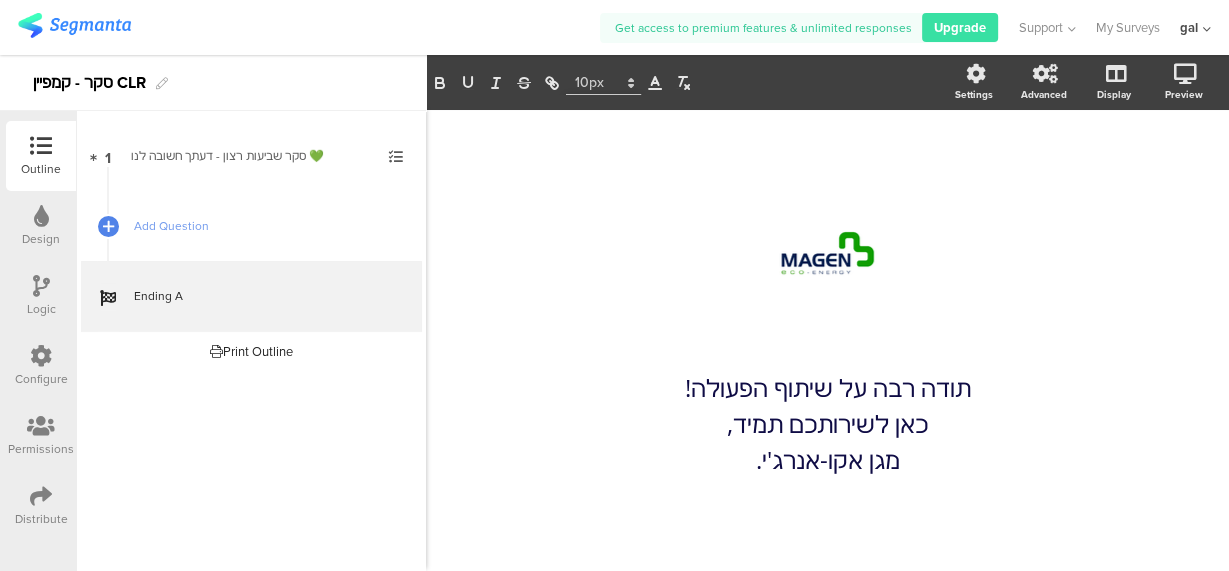 click on "/
תודה רבה על שיתוף הפעולה! כאן לשירותכם תמיד, מגן אקו-אנרג'י.
תודה רבה על שיתוף הפעולה! כאן לשירותכם תמיד, מגן אקו-אנרג'י." at bounding box center [827, 340] 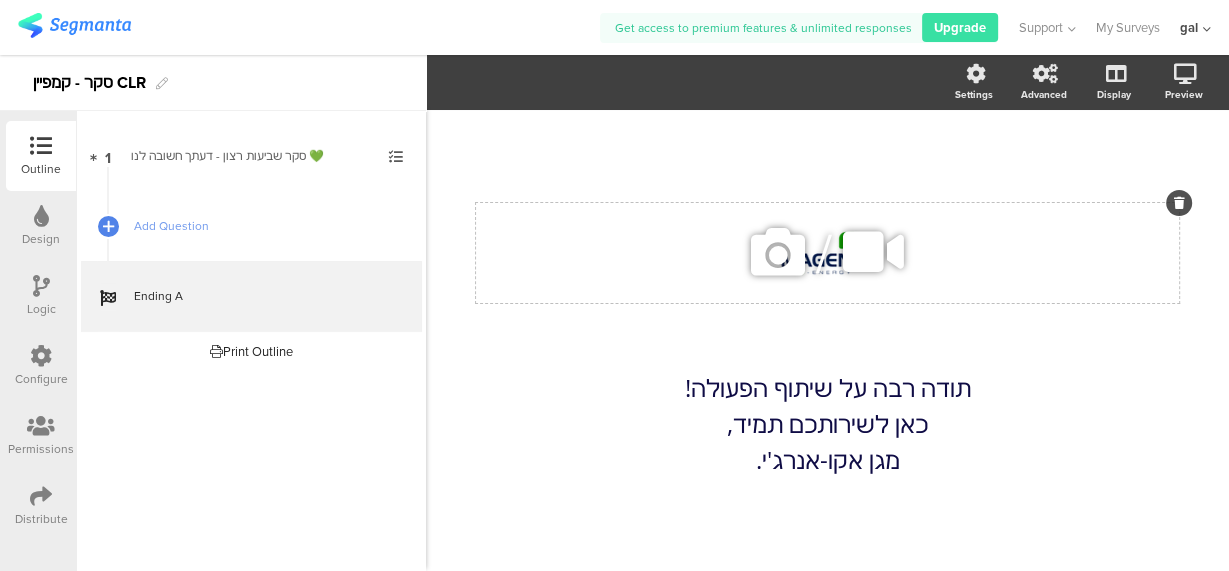 click on "/" at bounding box center [827, 253] 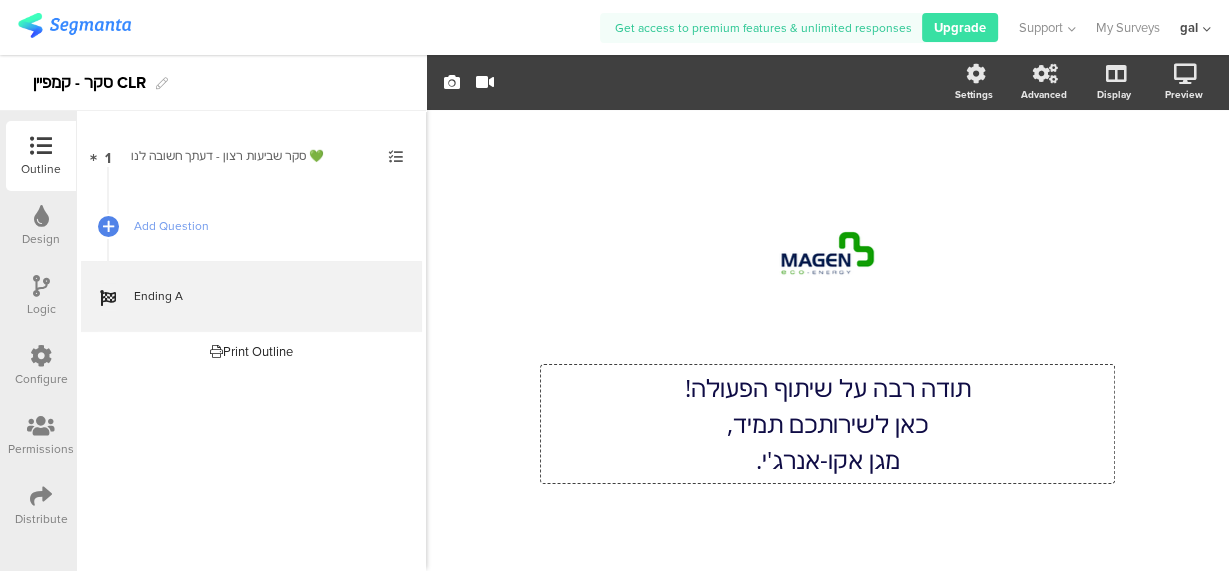 click on "תודה רבה על שיתוף הפעולה! כאן לשירותכם תמיד, מגן אקו-אנרג'י.
תודה רבה על שיתוף הפעולה! כאן לשירותכם תמיד, מגן אקו-אנרג'י.
תודה רבה על שיתוף הפעולה! כאן לשירותכם תמיד, מגן אקו-אנרג'י." at bounding box center [827, 424] 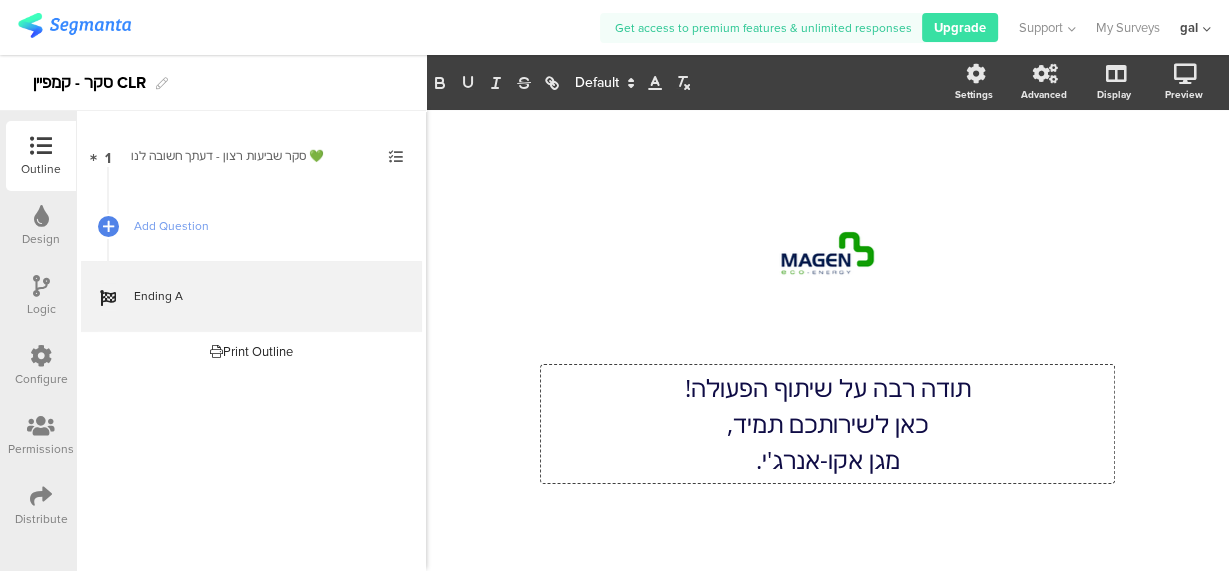 click on "תודה רבה על שיתוף הפעולה! כאן לשירותכם תמיד, מגן אקו-אנרג'י.
תודה רבה על שיתוף הפעולה! כאן לשירותכם תמיד, מגן אקו-אנרג'י.
תודה רבה על שיתוף הפעולה! כאן לשירותכם תמיד, מגן אקו-אנרג'י." at bounding box center (827, 424) 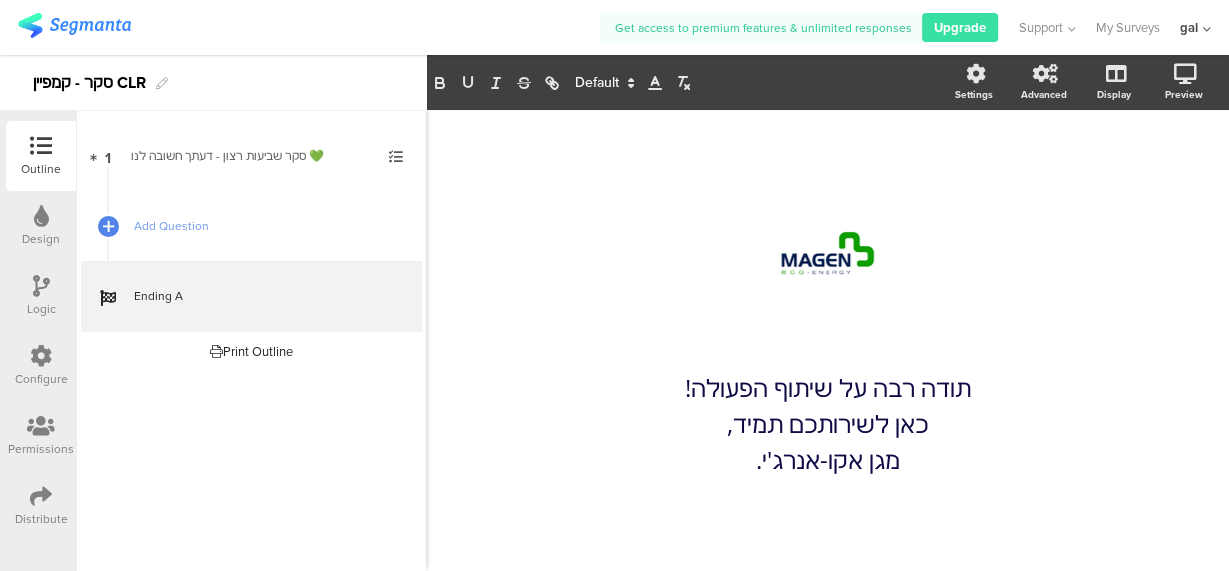 click on "/
תודה רבה על שיתוף הפעולה! כאן לשירותכם תמיד, מגן אקו-אנרג'י.
תודה רבה על שיתוף הפעולה! כאן לשירותכם תמיד, מגן אקו-אנרג'י." at bounding box center [827, 340] 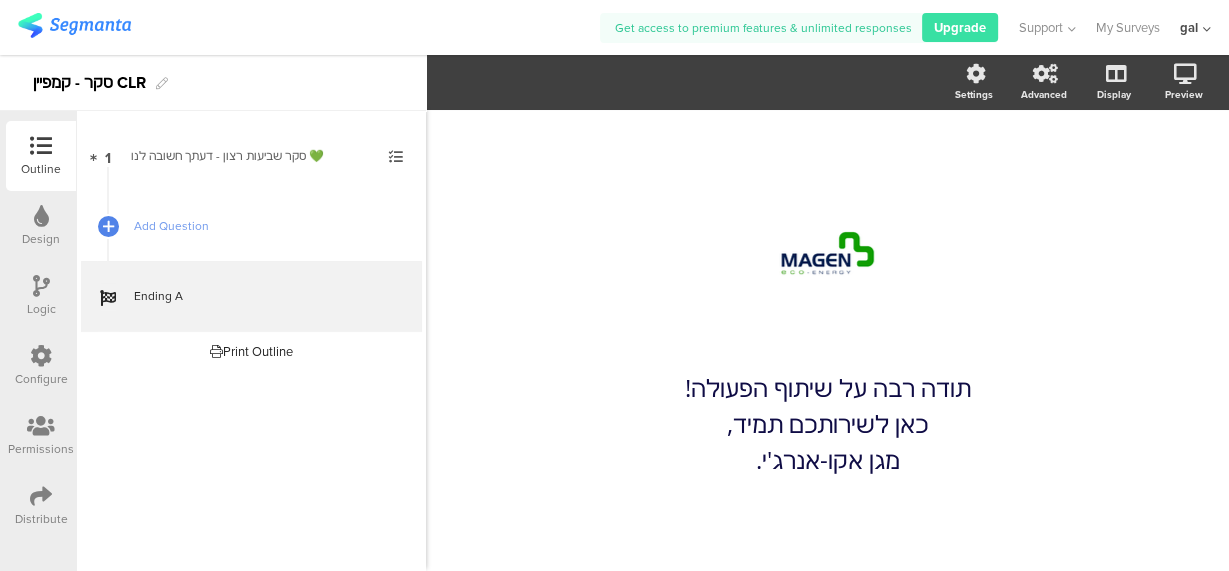 click on "Distribute" at bounding box center [41, 169] 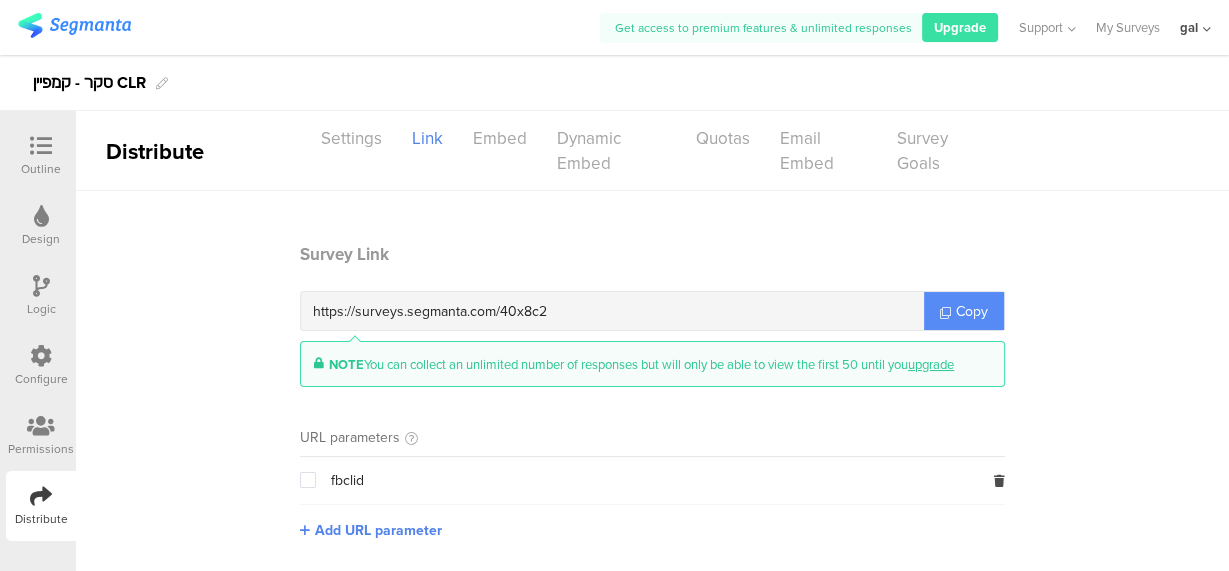 click on "Copy" at bounding box center (964, 311) 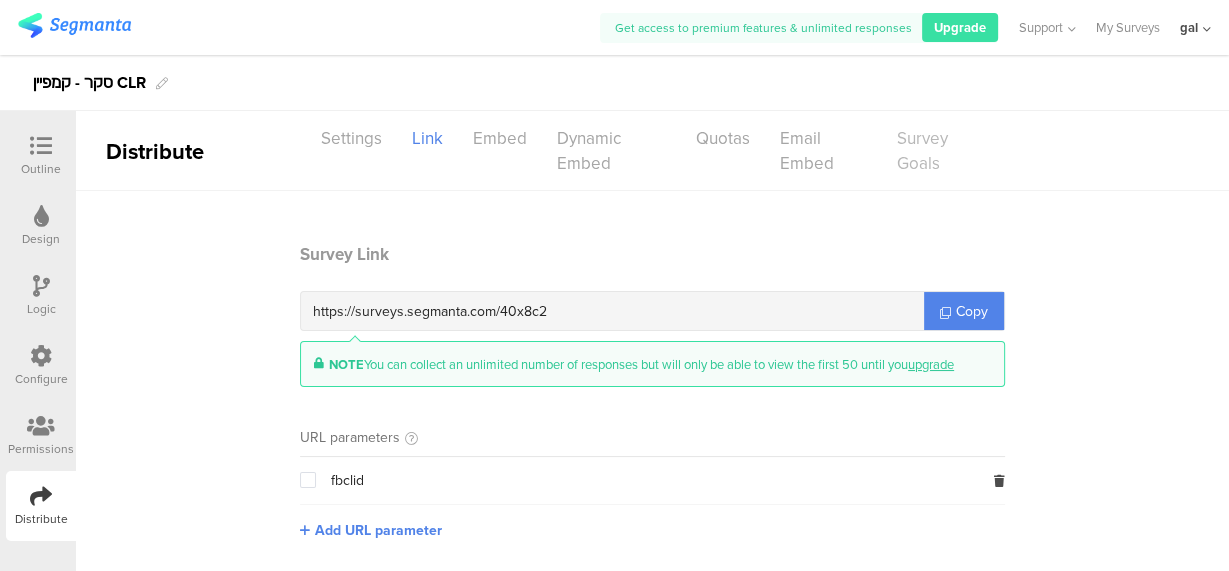 click on "Survey Goals" at bounding box center (351, 138) 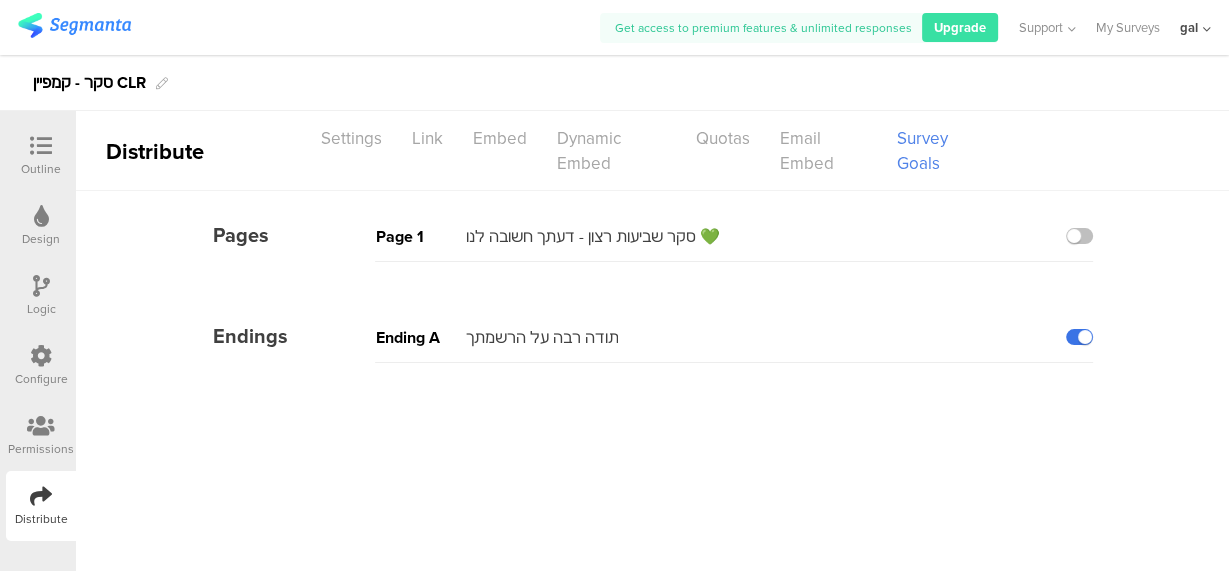 click at bounding box center (1079, 337) 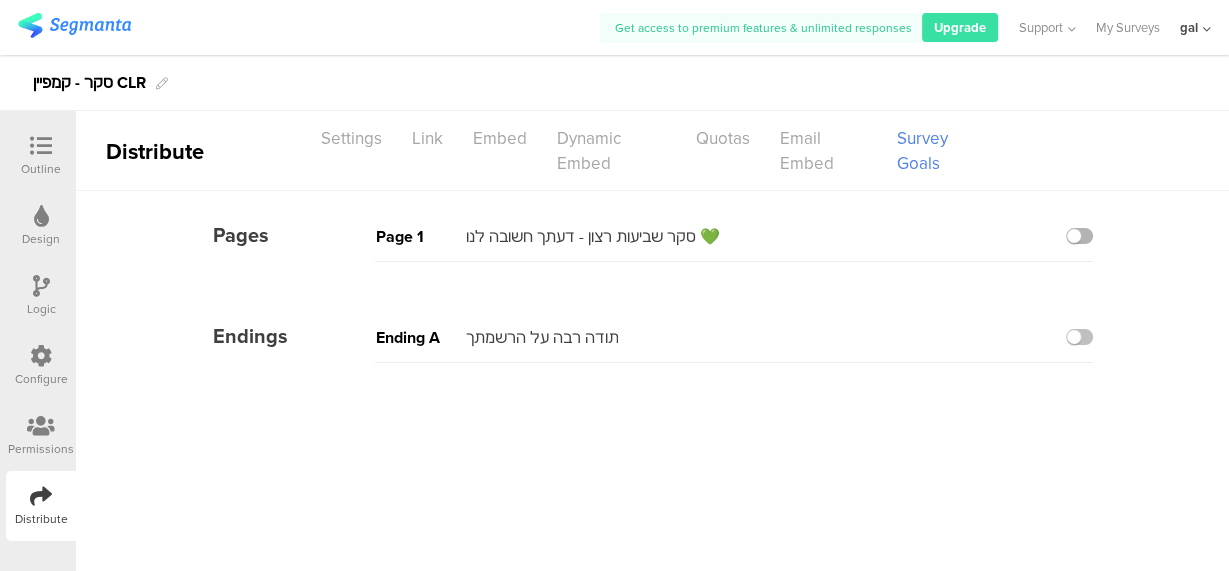click at bounding box center [1079, 236] 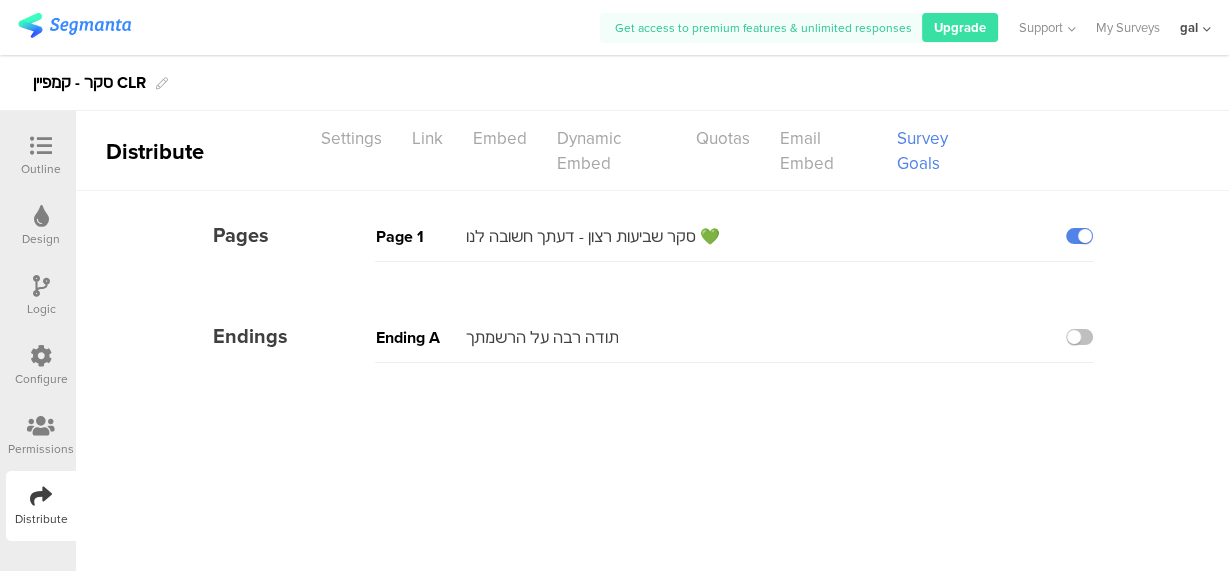 click at bounding box center [41, 146] 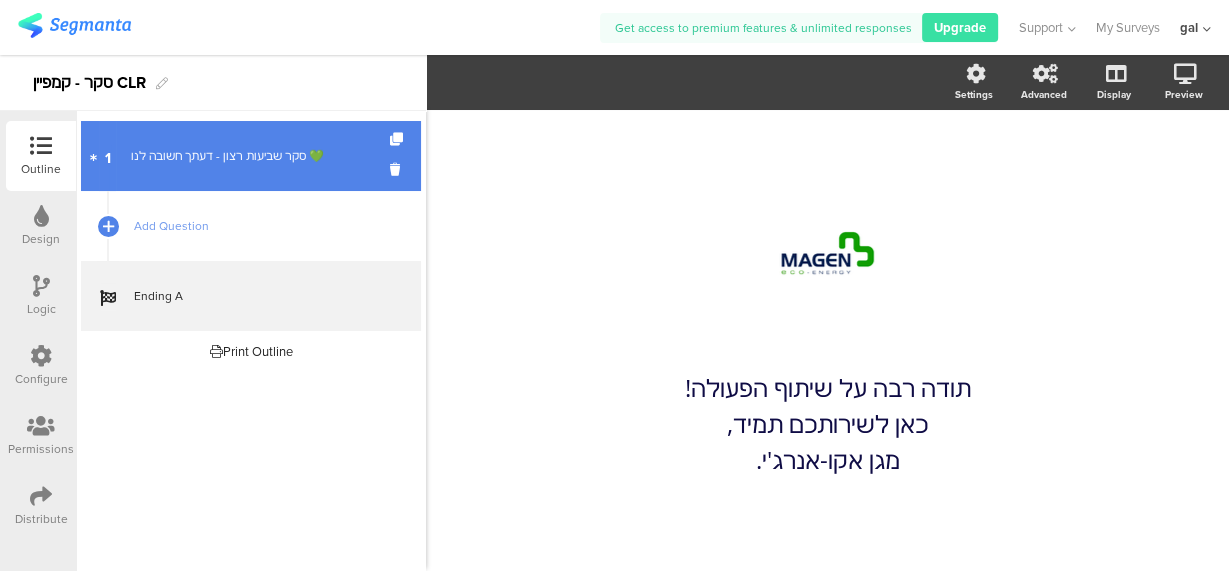 click on "1
סקר שביעות רצון - דעתך חשובה לנו 💚" at bounding box center [251, 156] 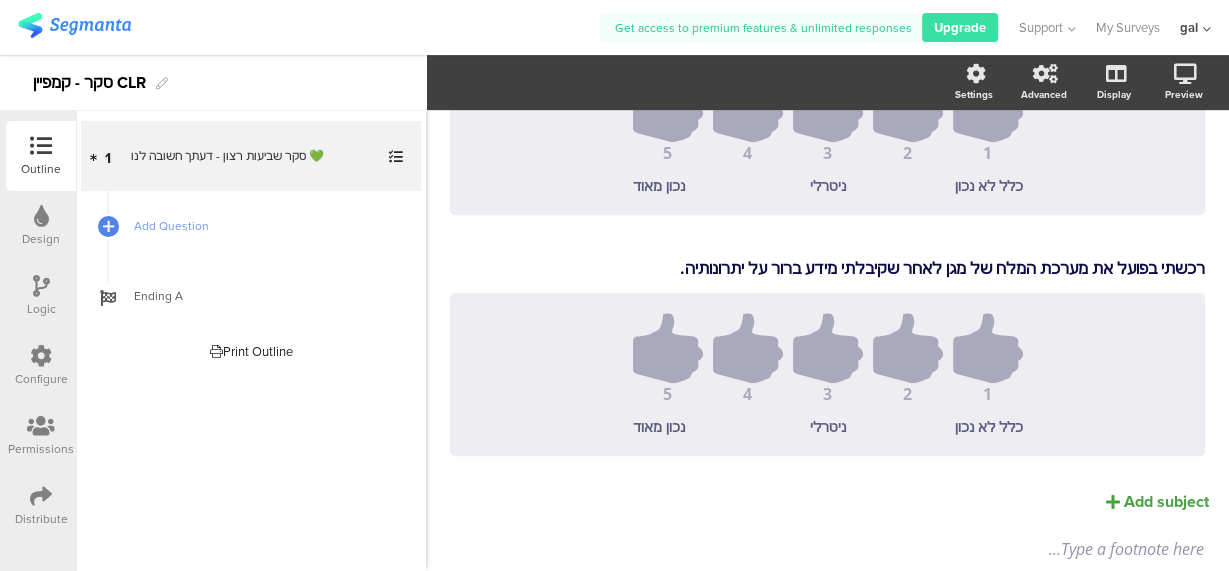 scroll, scrollTop: 970, scrollLeft: 0, axis: vertical 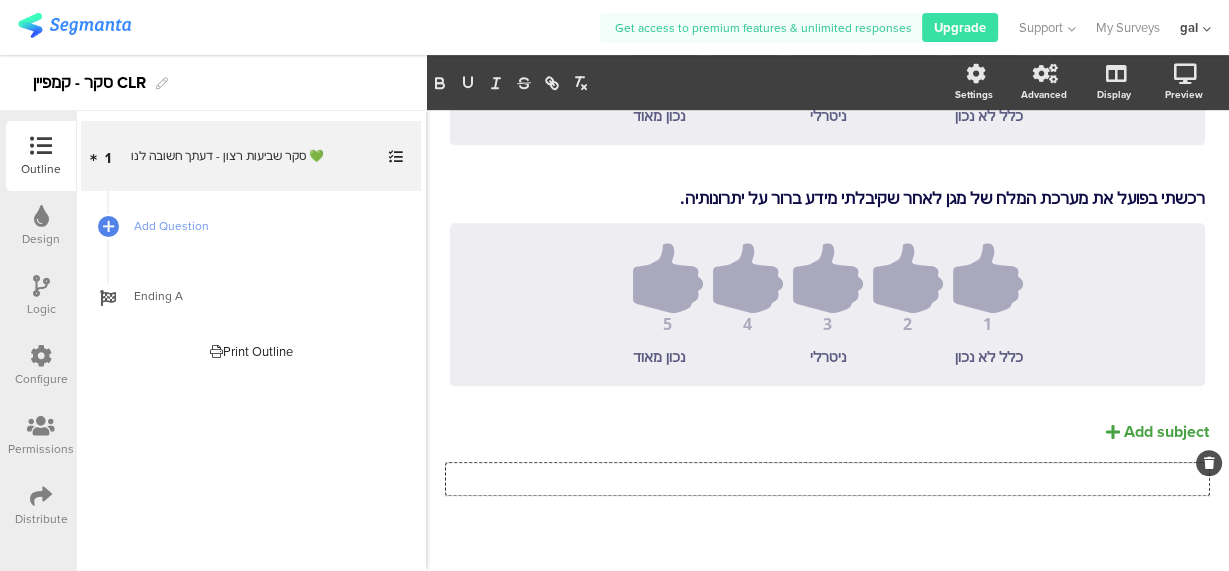 click on "Type a footnote here..." at bounding box center [827, 479] 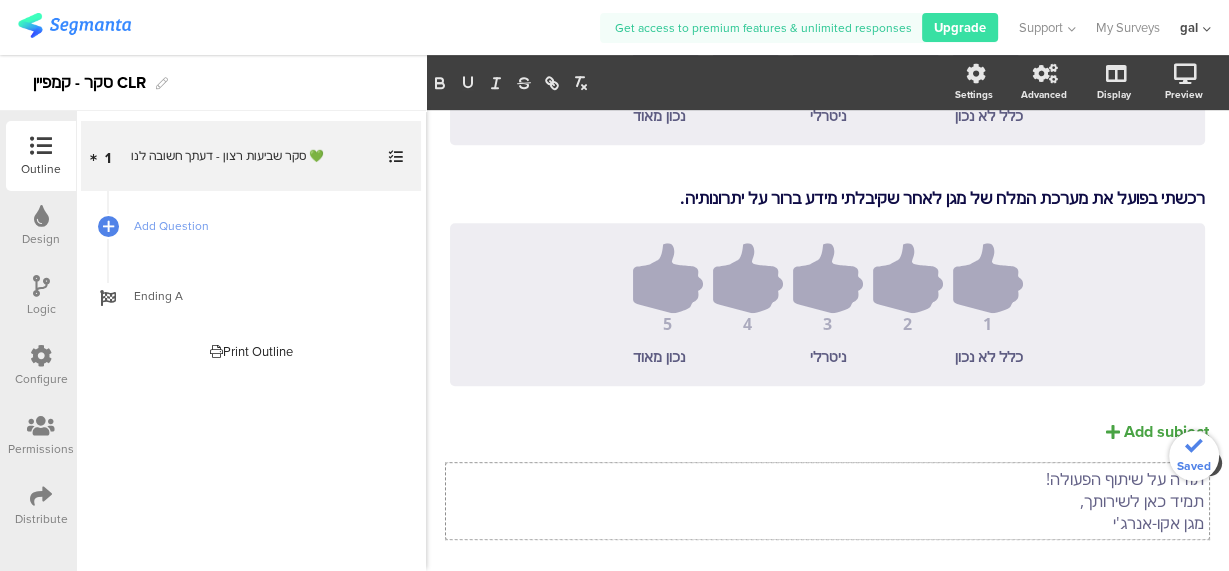 click on "הבנתי מהי מערכת המלח של מגן ומה היתרונות שלה לחיטוי מי הבריכה.
הבנתי מהי מערכת המלח של מגן ומה היתרונות שלה לחיטוי מי הבריכה.
1
2
3
4
5
כלל לא נכון
ניטרלי
נכון מאוד" at bounding box center [827, 42] 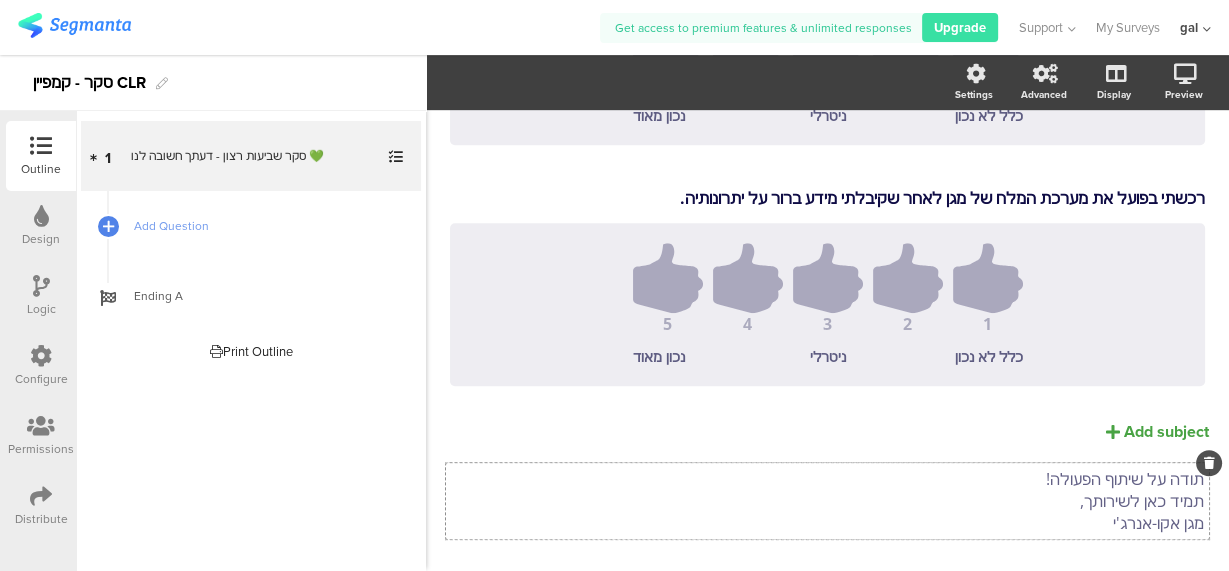 click on "סקר - קמפיין CLR" at bounding box center (89, 83) 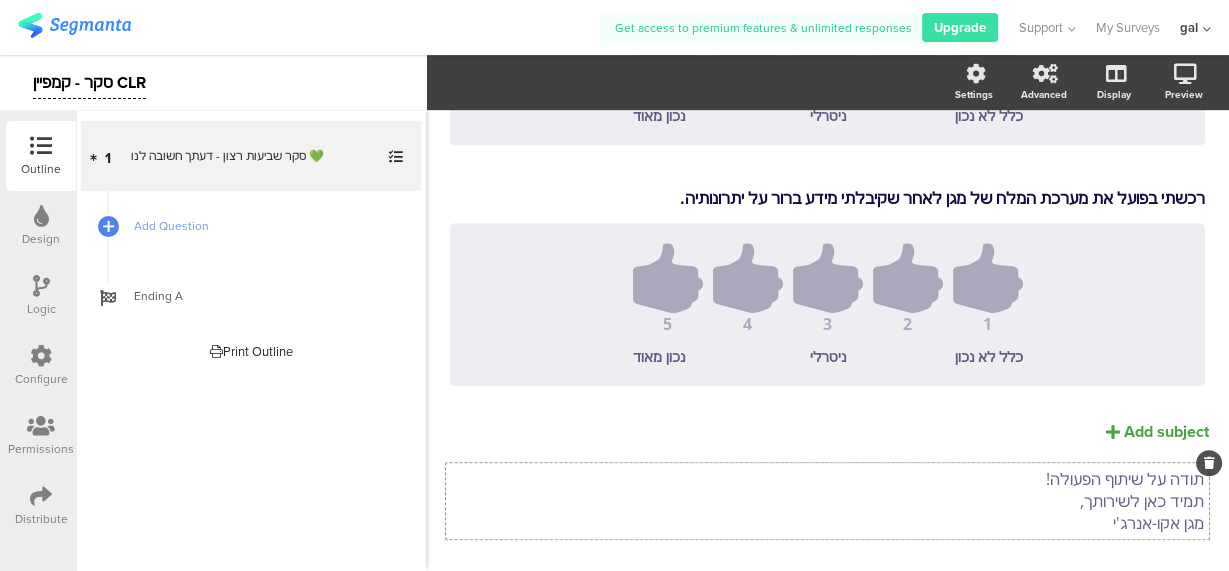 click on "סקר - קמפיין CLR" at bounding box center [89, 83] 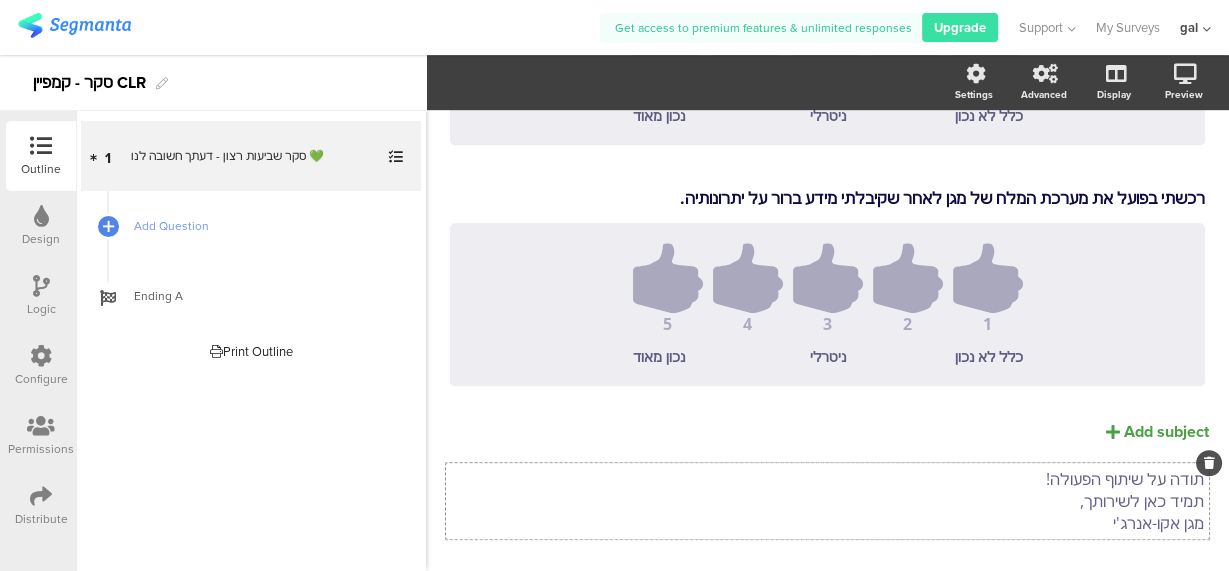 click on "סקר - קמפיין CLR" at bounding box center [213, 83] 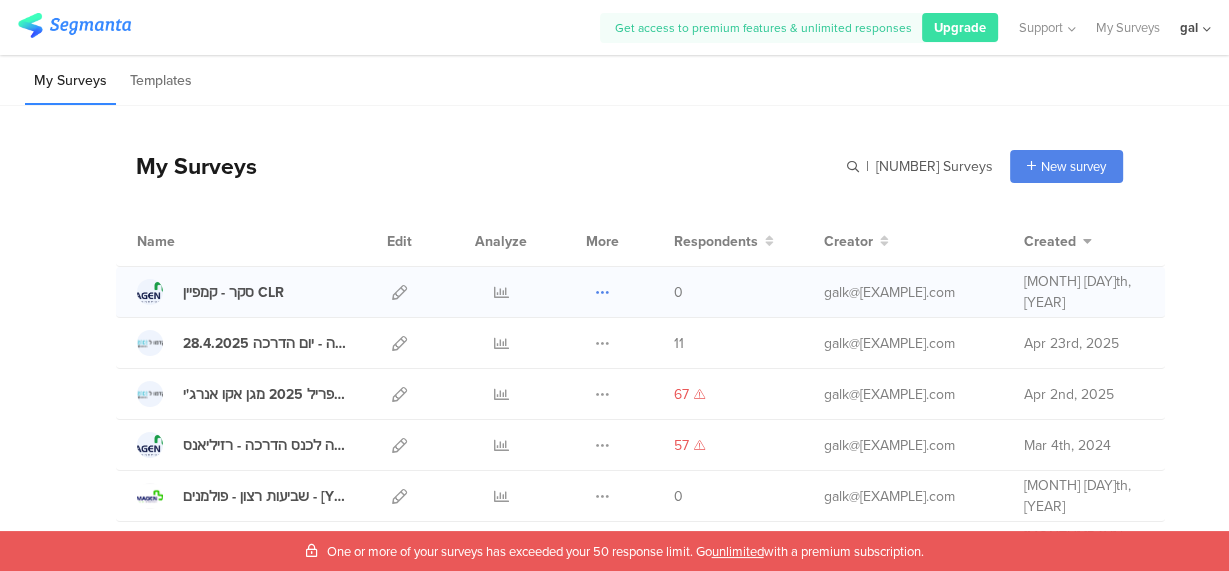 click at bounding box center [602, 292] 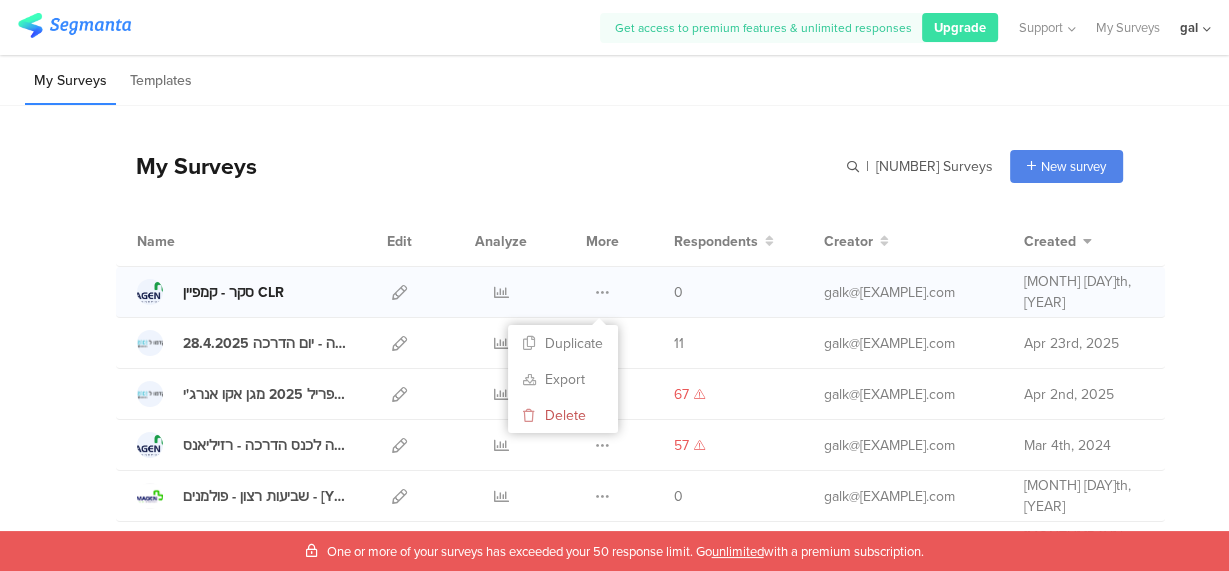 click on "סקר - קמפיין CLR" at bounding box center (233, 292) 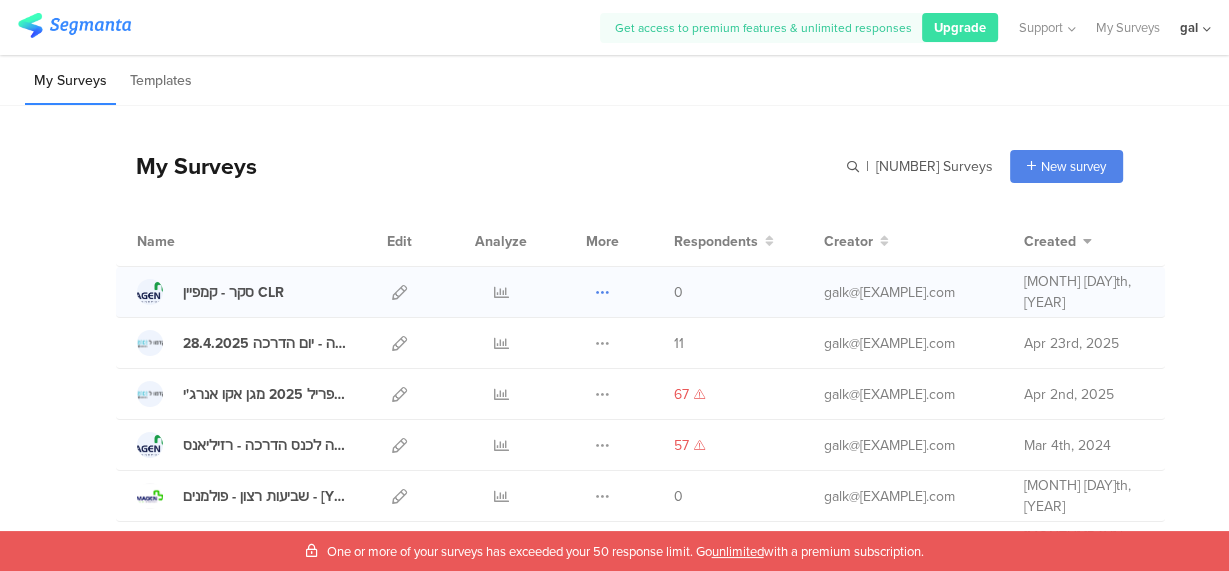 click at bounding box center [602, 292] 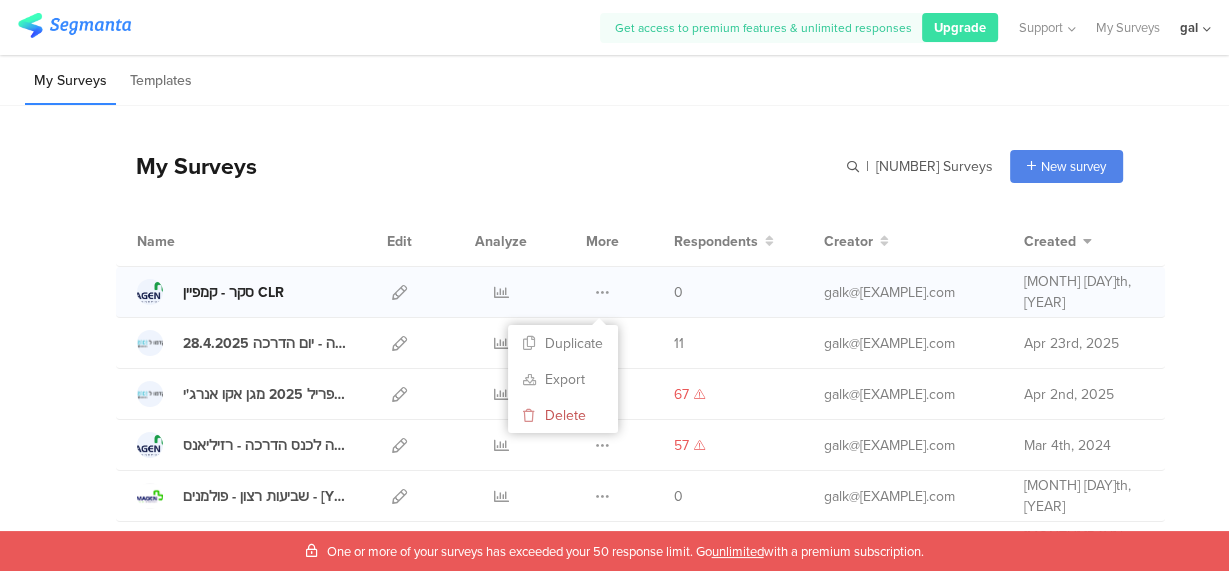 click on "סקר - קמפיין CLR" at bounding box center [233, 292] 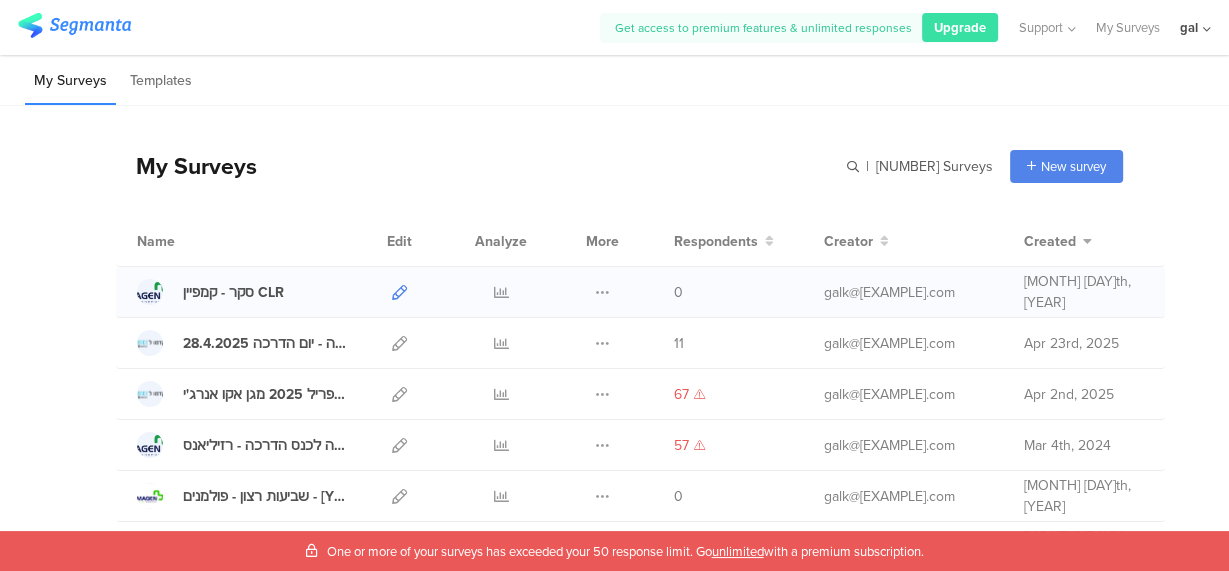 click at bounding box center (399, 292) 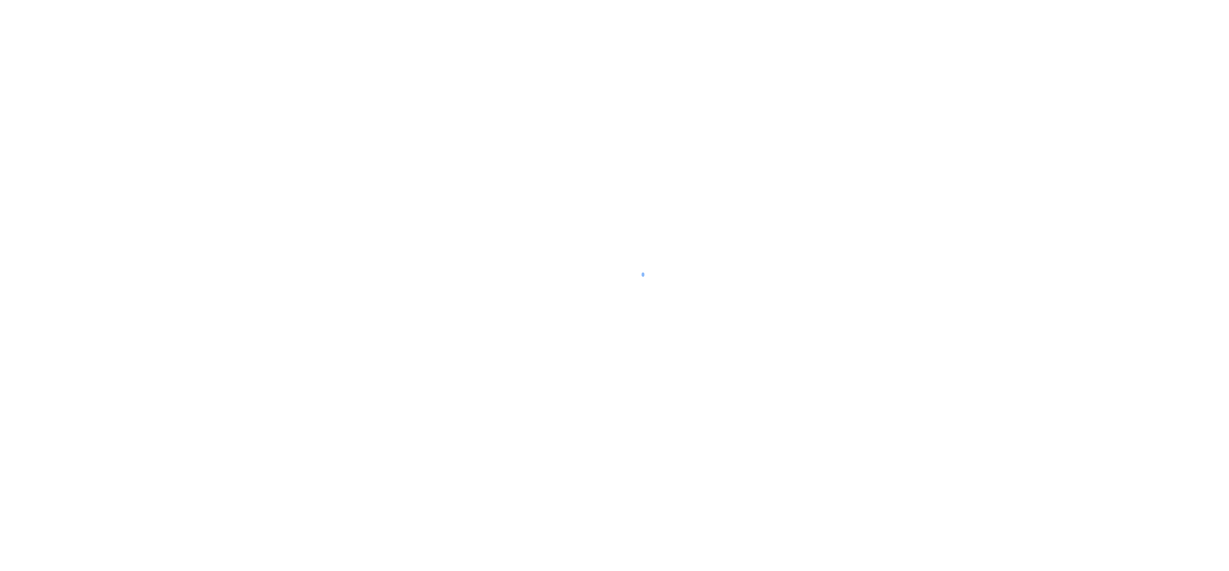 scroll, scrollTop: 0, scrollLeft: 0, axis: both 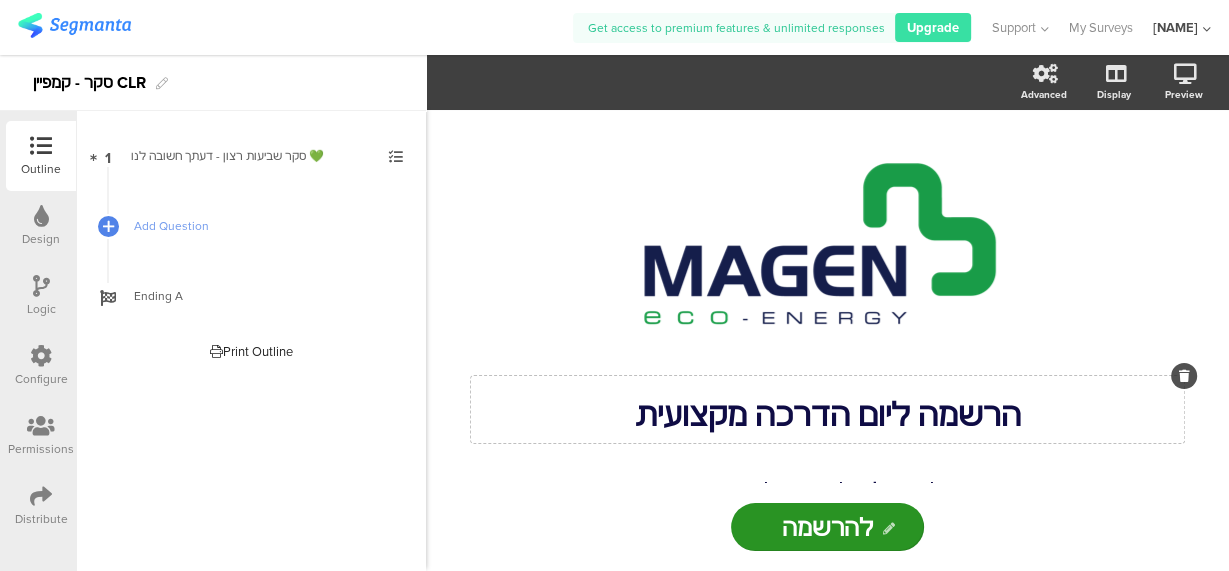 click on "הרשמה ליום הדרכה מקצועית" at bounding box center [828, 413] 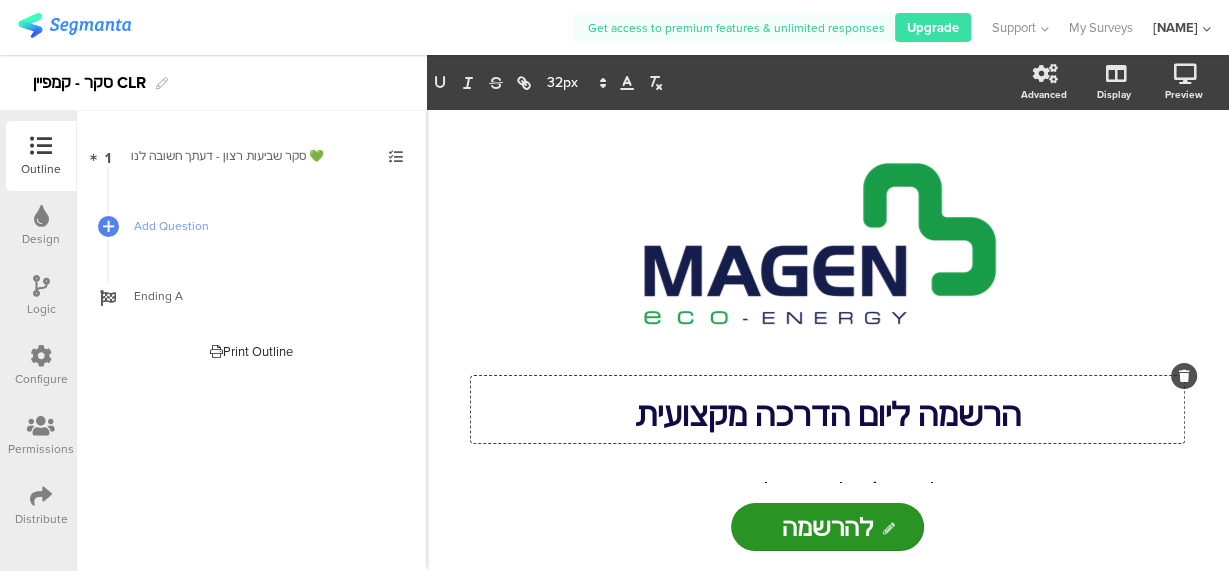 scroll, scrollTop: 10, scrollLeft: 0, axis: vertical 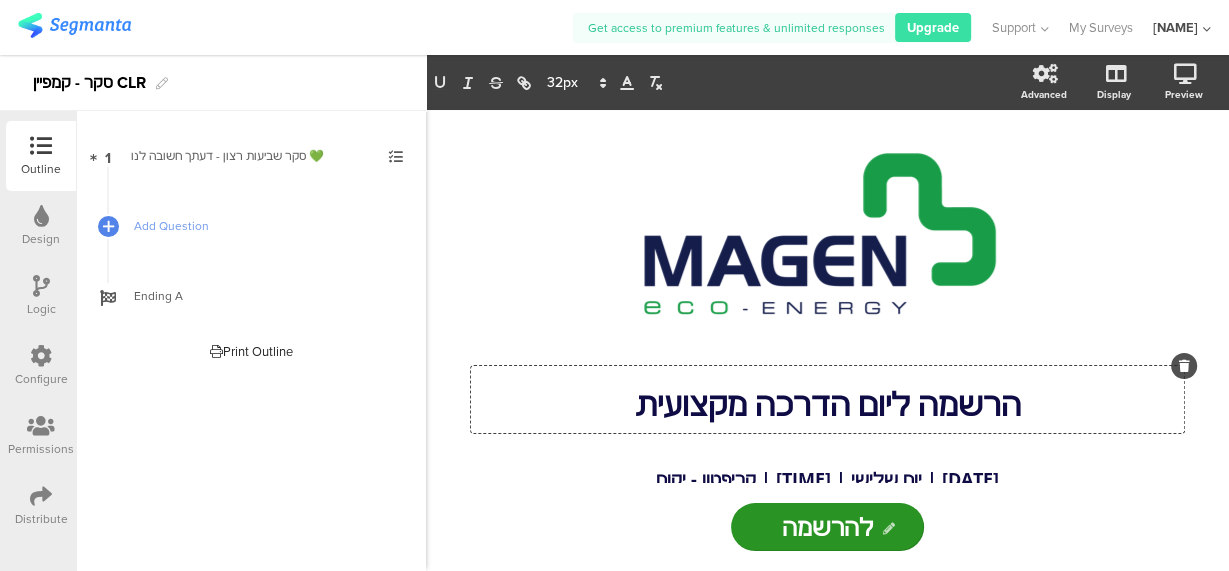 click on "הרשמה ליום הדרכה מקצועית
הרשמה ליום הדרכה מקצועית
הרשמה ליום הדרכה מקצועית" at bounding box center [827, 399] 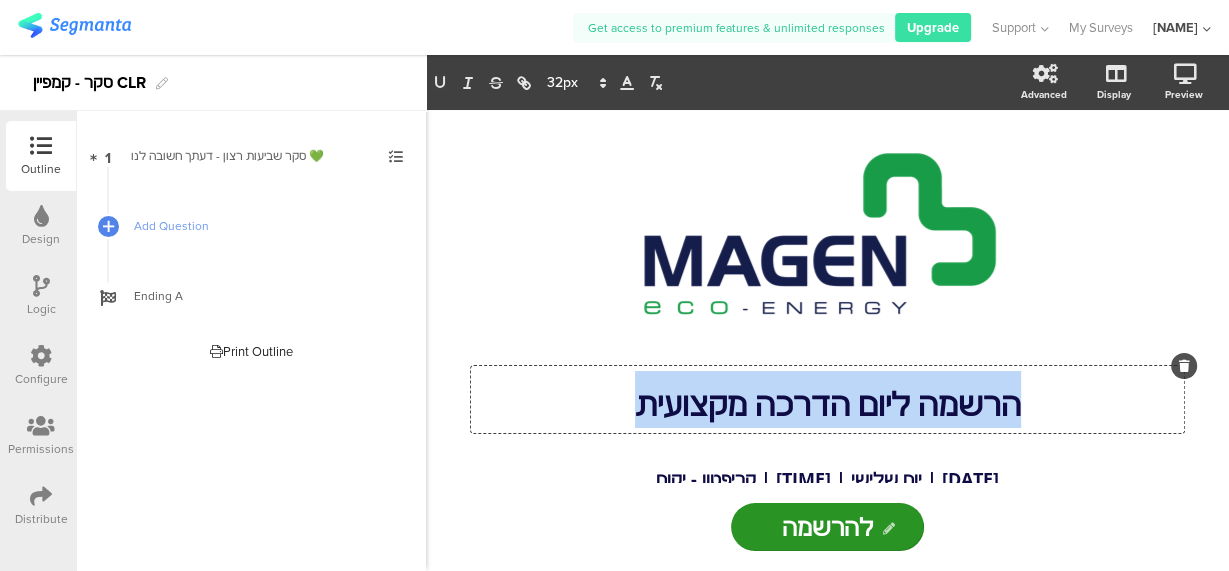 click on "הרשמה ליום הדרכה מקצועית" at bounding box center (828, 403) 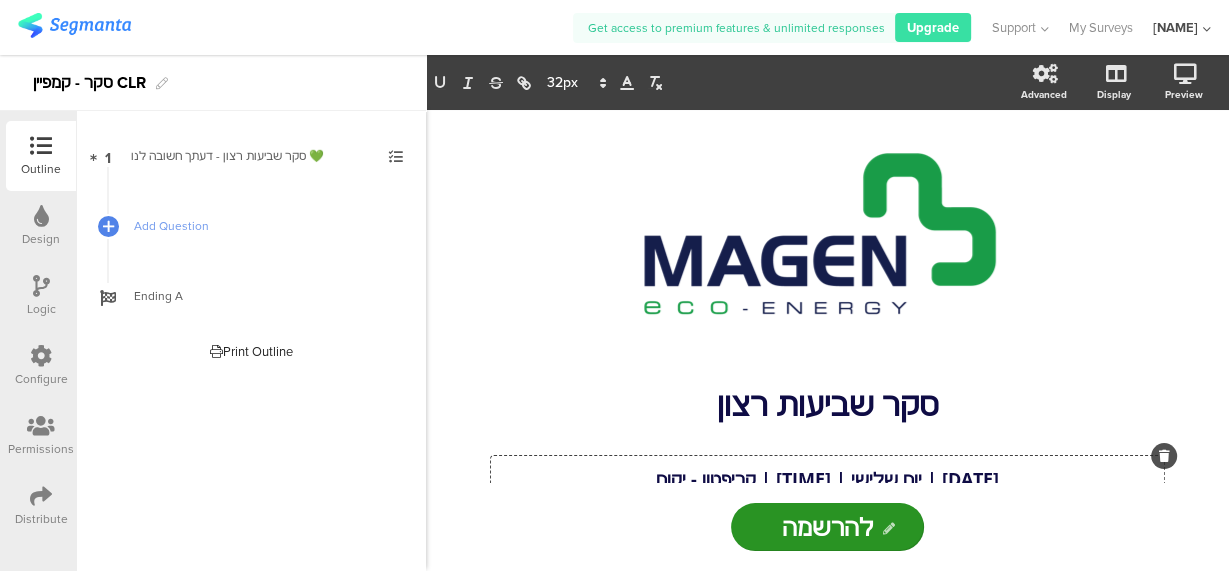 click on "26.3.2024 | יום שלישי | 10:00-13:00 | קריפטון - יקום
26.3.2024 | יום שלישי | 10:00-13:00 | קריפטון - יקום
26.3.2024 | יום שלישי | 10:00-13:00 | קריפטון - יקום" at bounding box center [827, 482] 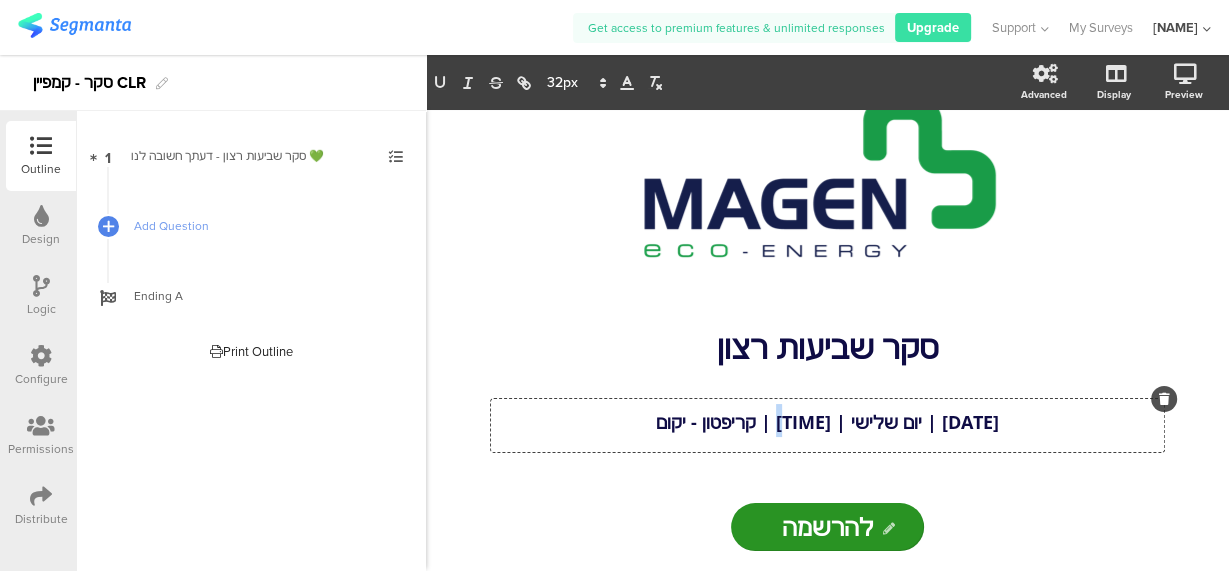 click on "/
סקר שביעות רצון
סקר שביעות רצון
26.3.2024 | יום שלישי | 10:00-13:00 | קריפטון - יקום
26.3.2024 | יום שלישי | 10:00-13:00 | קריפטון - יקום
26.3.2024 | יום שלישי | 10:00-13:00 | קריפטון - יקום" at bounding box center [827, 296] 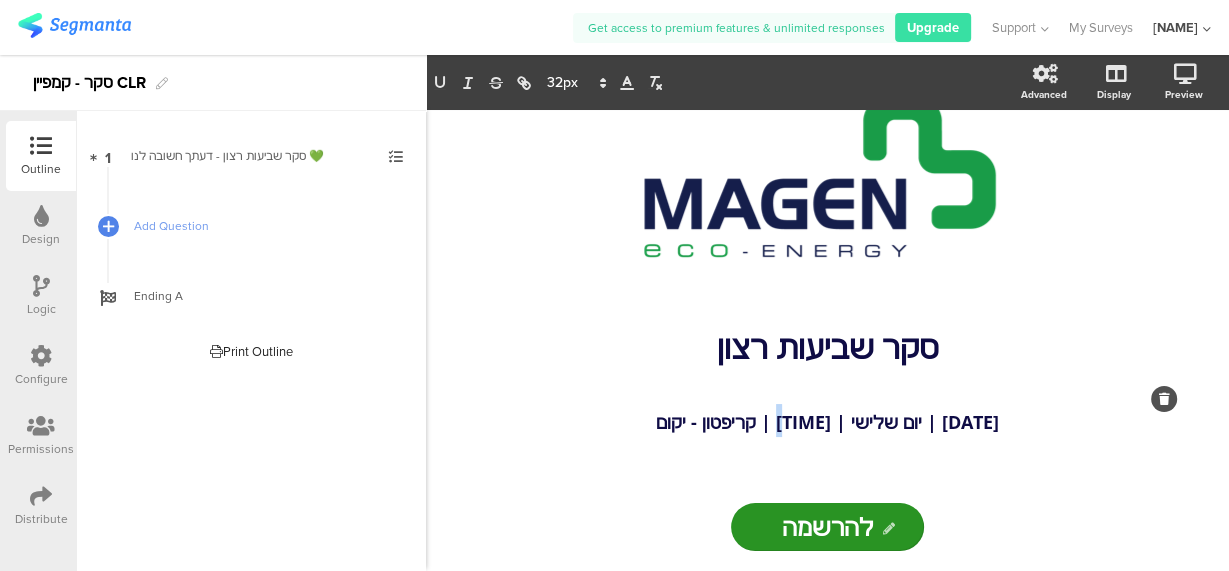 scroll, scrollTop: 80, scrollLeft: 0, axis: vertical 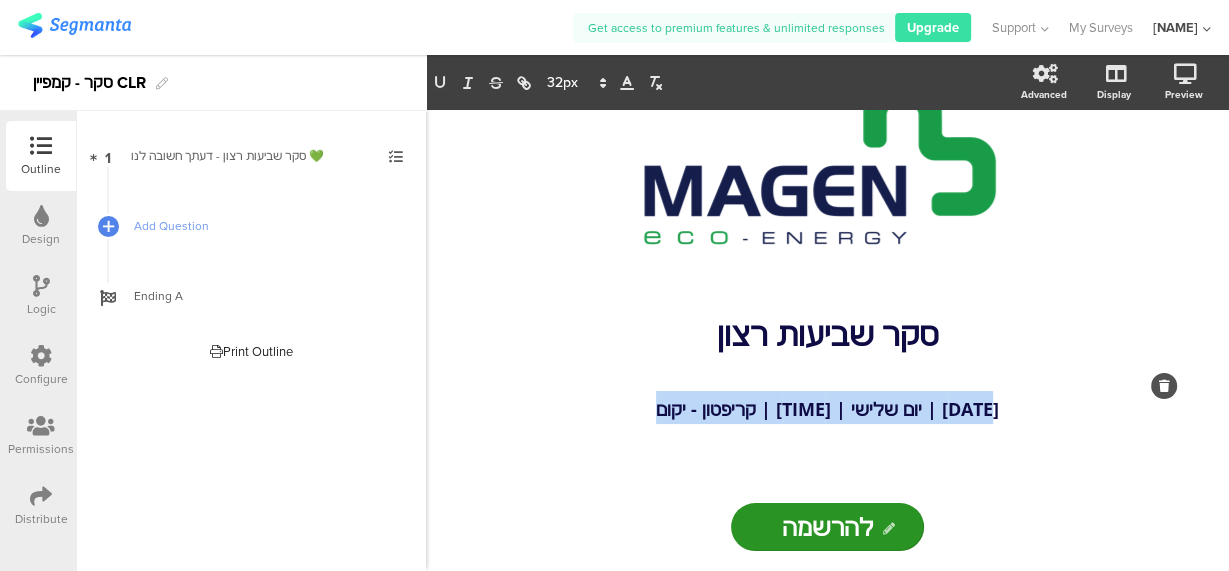 click on "/
סקר שביעות רצון
סקר שביעות רצון
26.3.2024 | יום שלישי | 10:00-13:00 | קריפטון - יקום
26.3.2024 | יום שלישי | 10:00-13:00 | קריפטון - יקום
26.3.2024 | יום שלישי | 10:00-13:00 | קריפטון - יקום" at bounding box center [827, 296] 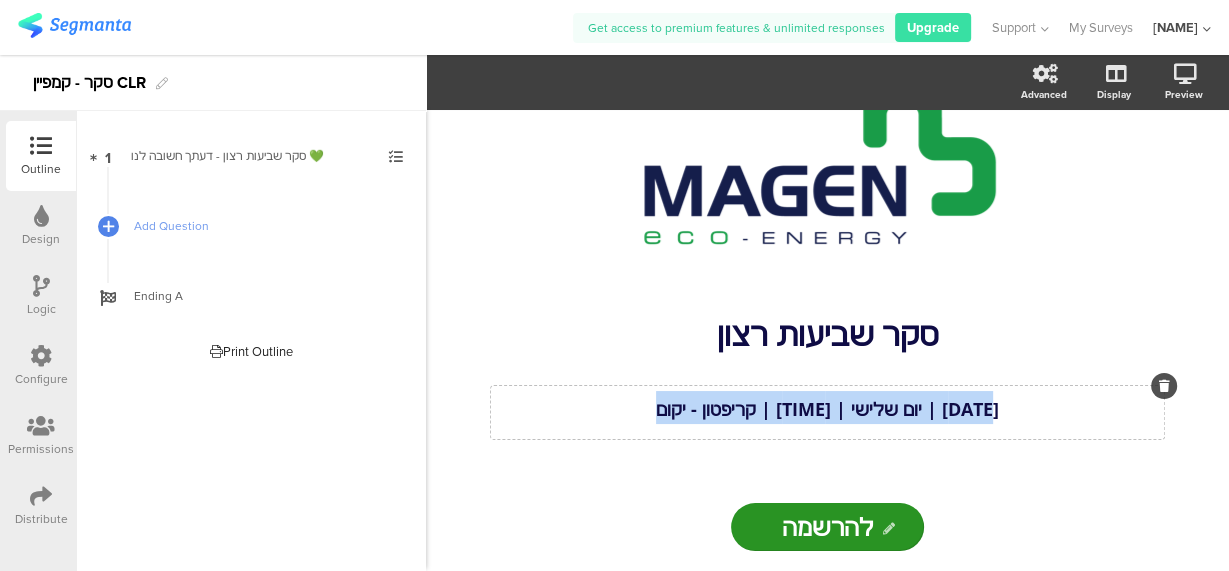click on "26.3.2024 | יום שלישי | 10:00-13:00 | קריפטון - יקום" at bounding box center [827, 409] 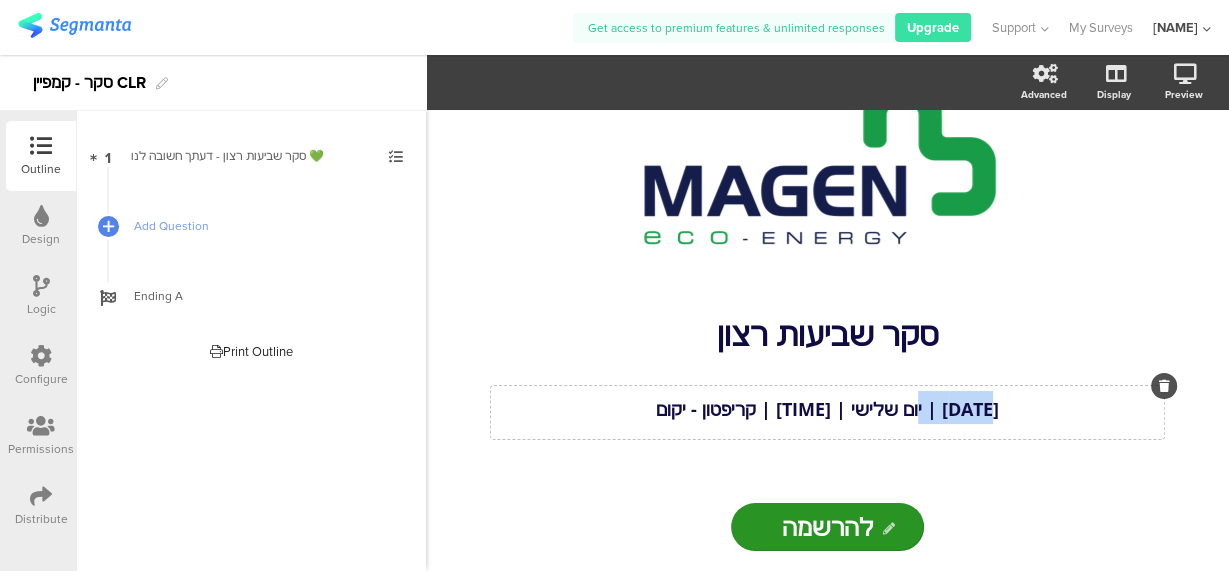 click on "26.3.2024 | יום שלישי | 10:00-13:00 | קריפטון - יקום" at bounding box center [827, 409] 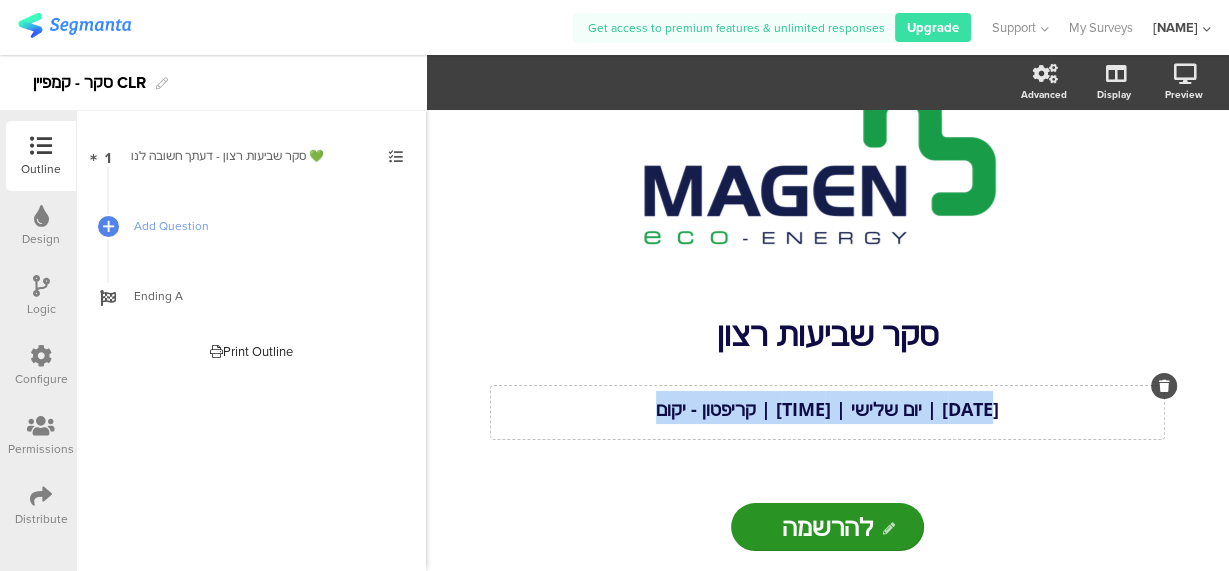 click on "26.3.2024 | יום שלישי | 10:00-13:00 | קריפטון - יקום" at bounding box center (827, 409) 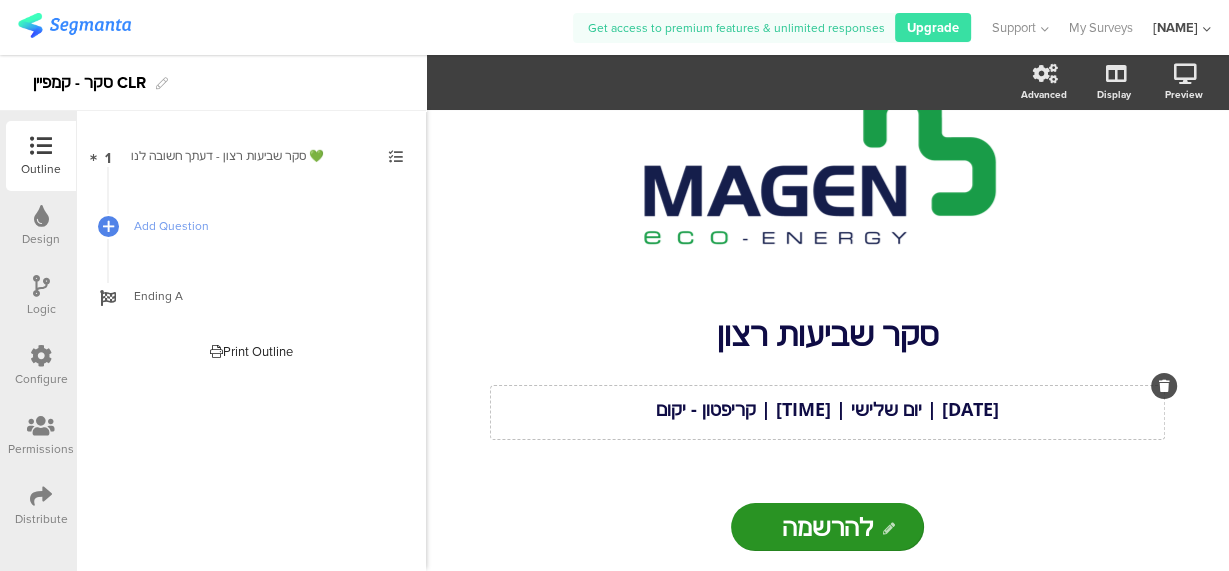 click on "26.3.2024 | יום שלישי | 10:00-13:00 | קריפטון - יקום" at bounding box center (827, 409) 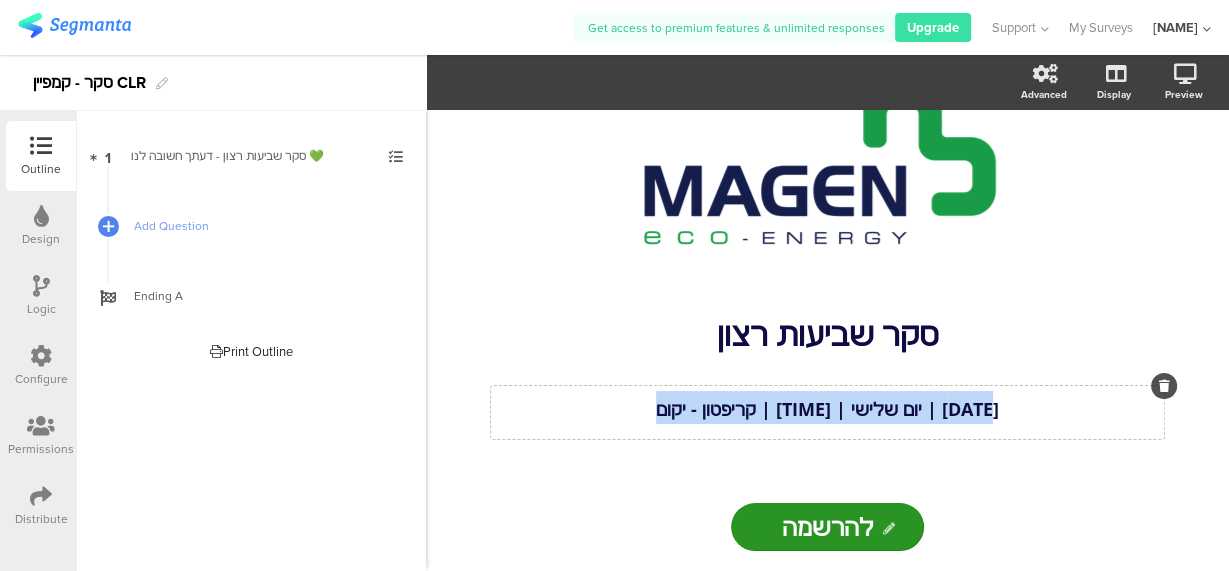 click on "26.3.2024 | יום שלישי | 10:00-13:00 | קריפטון - יקום" at bounding box center [827, 409] 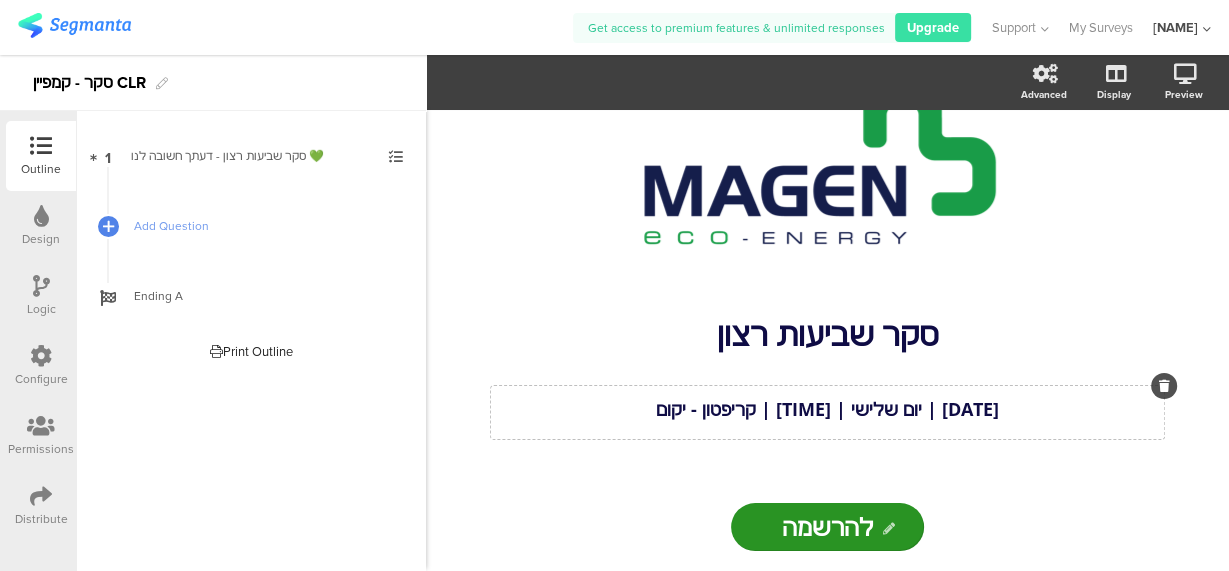 click on "[DATE] | [DAY] | [TIME] | [LOCATION] - [LOCATION]" at bounding box center [827, 409] 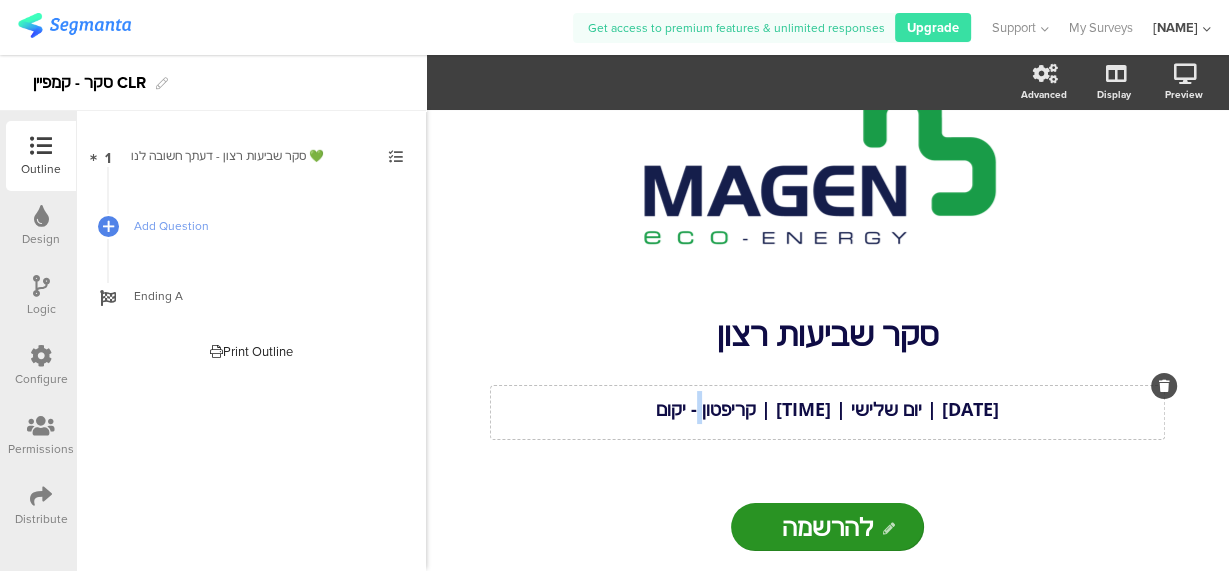 click on "[DATE] | [DAY] | [TIME] | [LOCATION] - [LOCATION]" at bounding box center [827, 409] 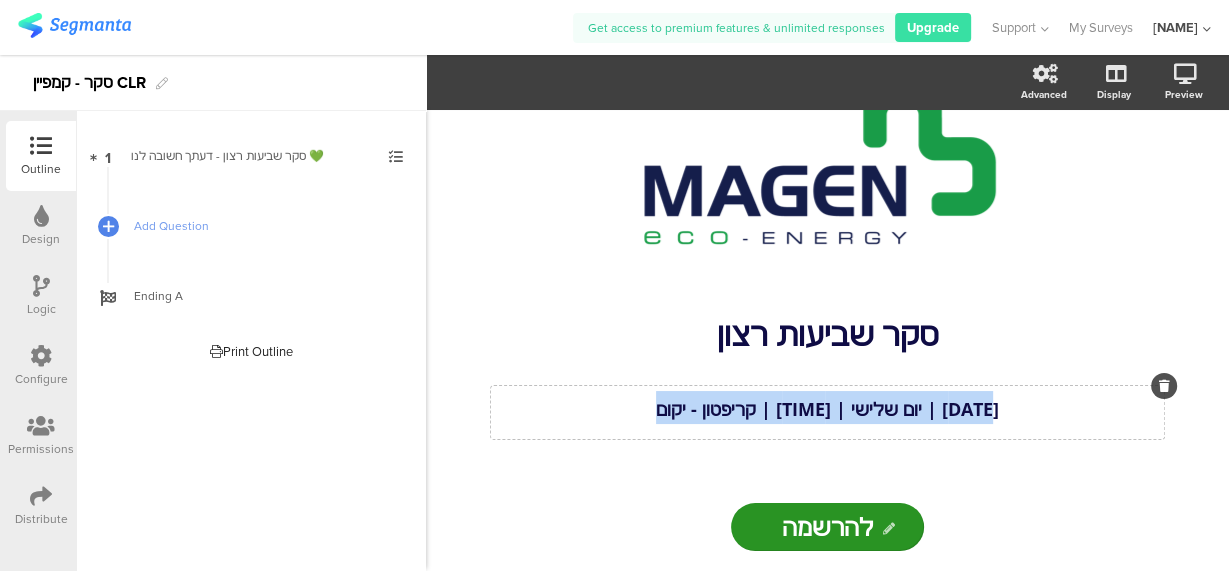 click on "[DATE] | [DAY] | [TIME] | [LOCATION] - [LOCATION]" at bounding box center (827, 409) 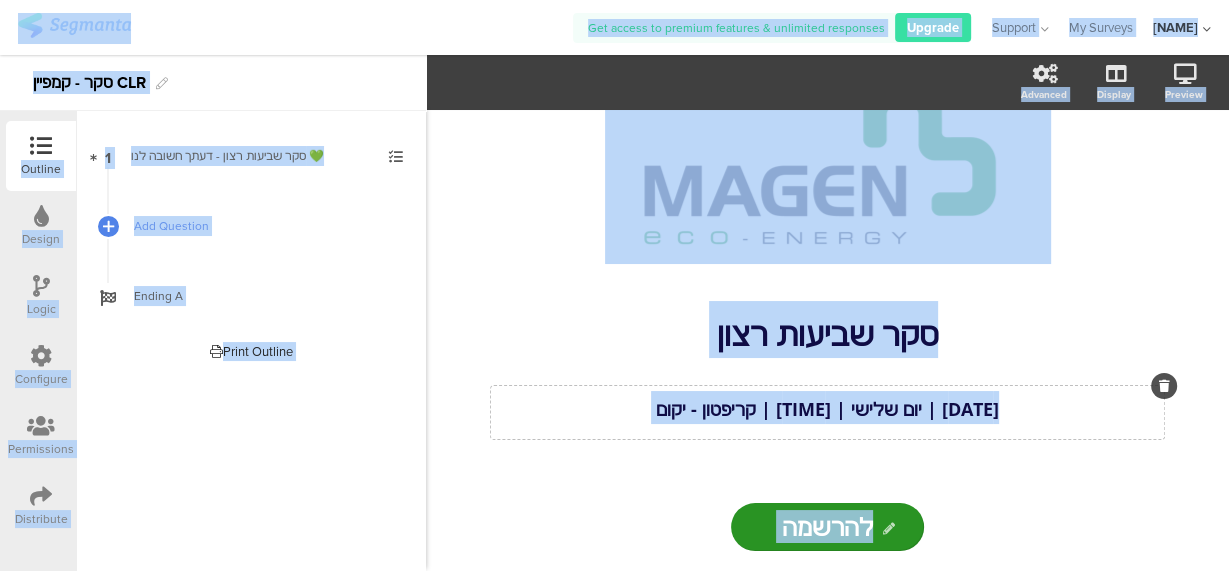 click on "[DATE] | [DAY] | [TIME] | [LOCATION] - [LOCATION]" at bounding box center [827, 409] 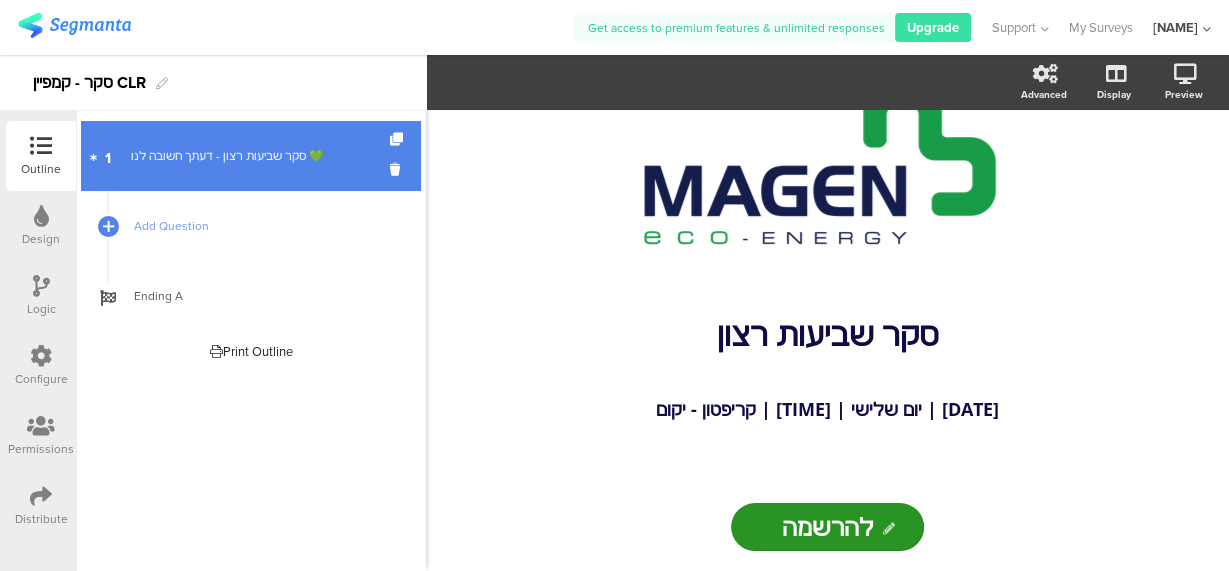 click on "סקר שביעות רצון - דעתך חשובה לנו 💚" at bounding box center [250, 156] 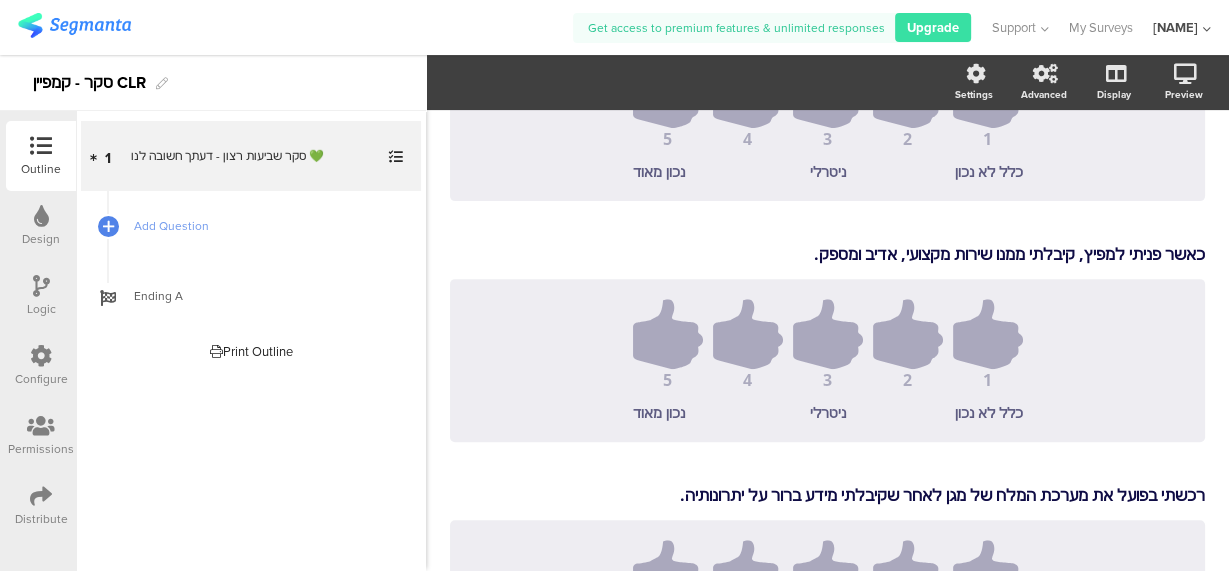 scroll, scrollTop: 1013, scrollLeft: 0, axis: vertical 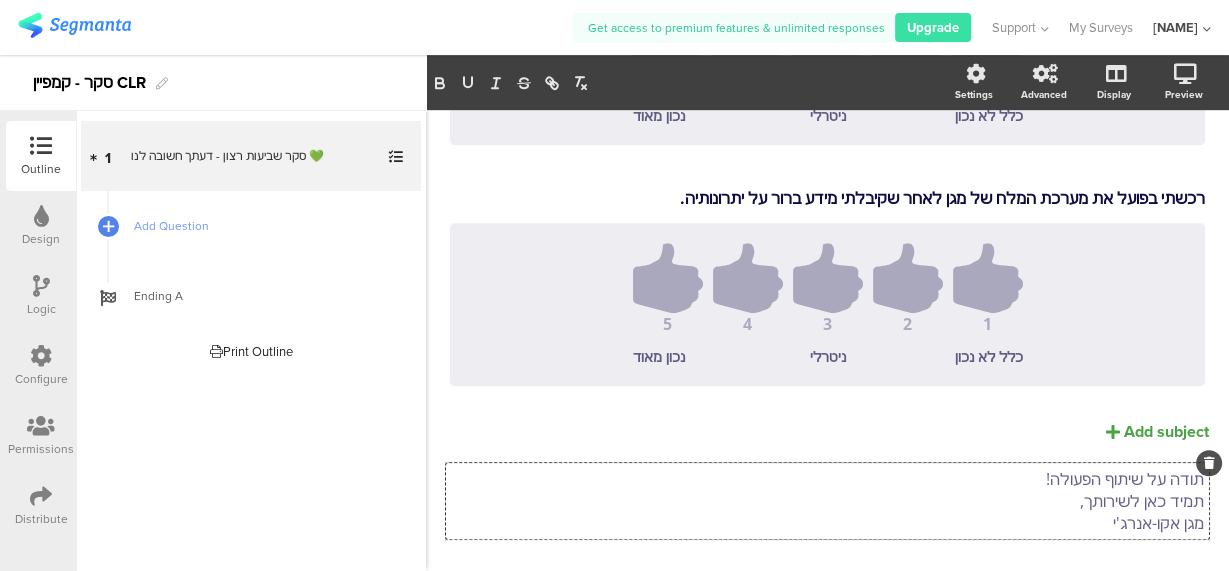 click on "הבנתי מהי מערכת המלח של מגן ומה היתרונות שלה לחיטוי מי הבריכה.
הבנתי מהי מערכת המלח של מגן ומה היתרונות שלה לחיטוי מי הבריכה.
1
2
3
4
5
כלל לא נכון
ניטרלי
נכון מאוד" at bounding box center [827, 42] 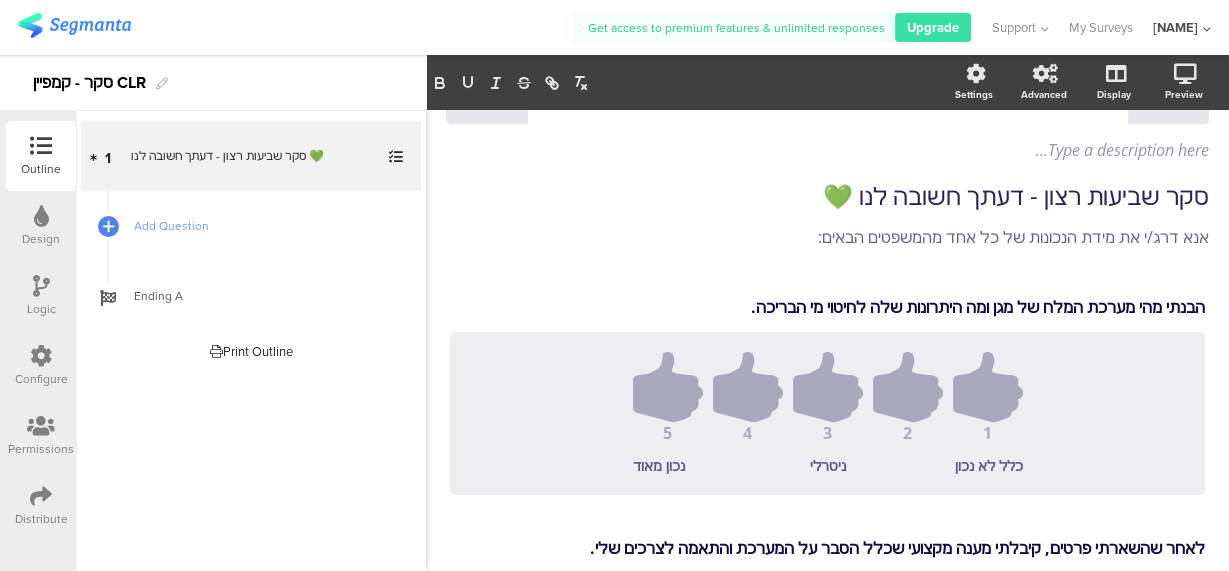 scroll, scrollTop: 0, scrollLeft: 0, axis: both 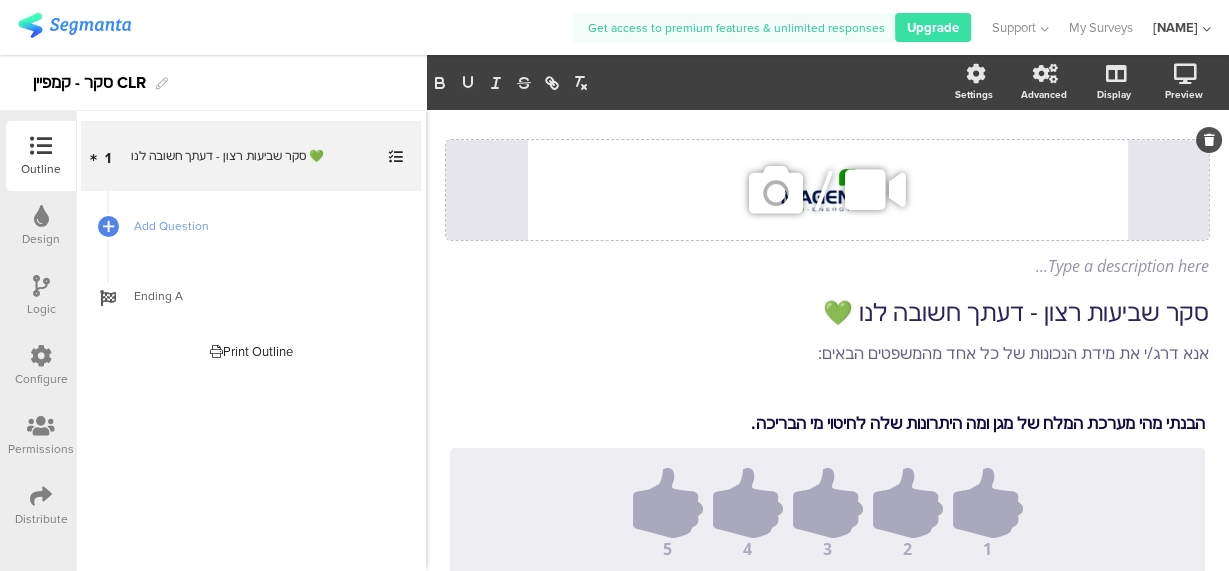 click at bounding box center (776, 190) 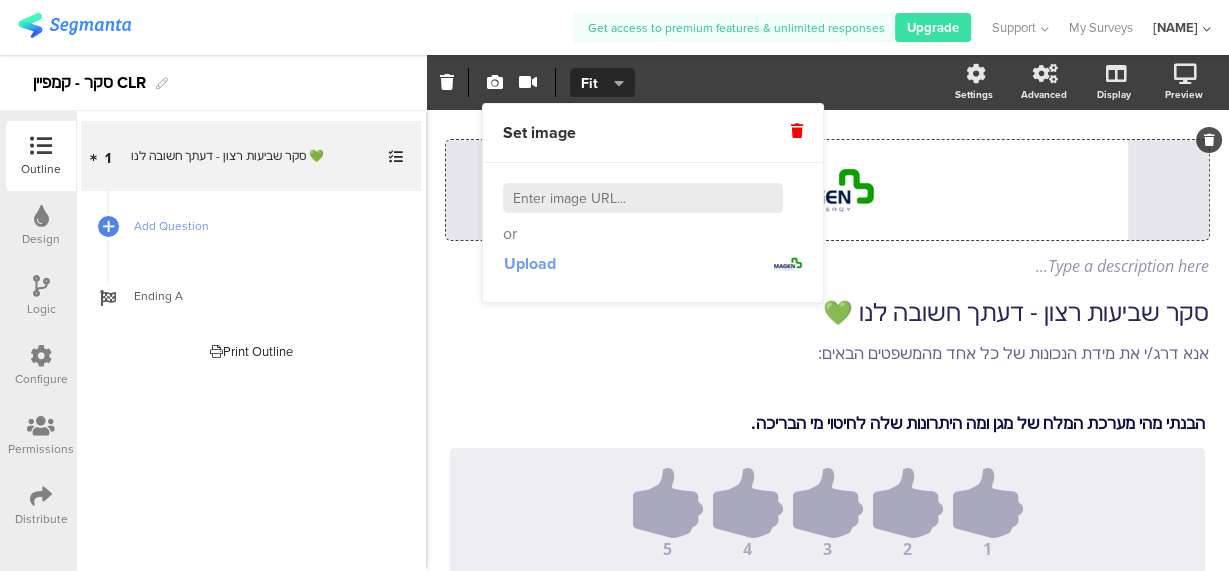 click on "Upload" at bounding box center (530, 263) 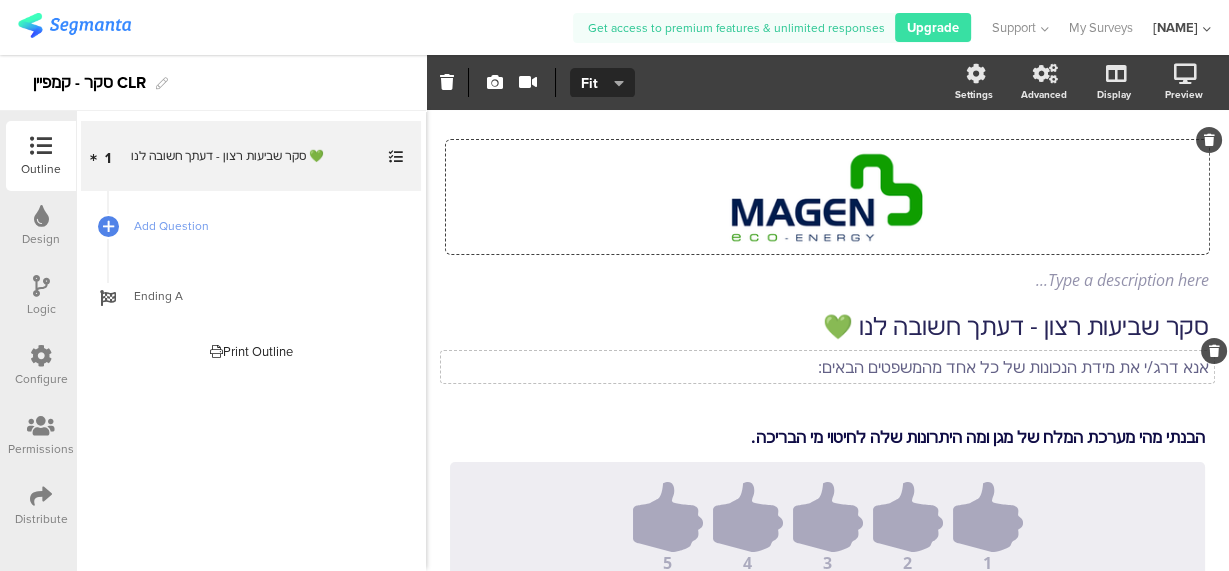 click on "אנא דרג/י את מידת הנכונות של כל אחד מהמשפטים הבאים:
אנא דרג/י את מידת הנכונות של כל אחד מהמשפטים הבאים:" at bounding box center (827, 367) 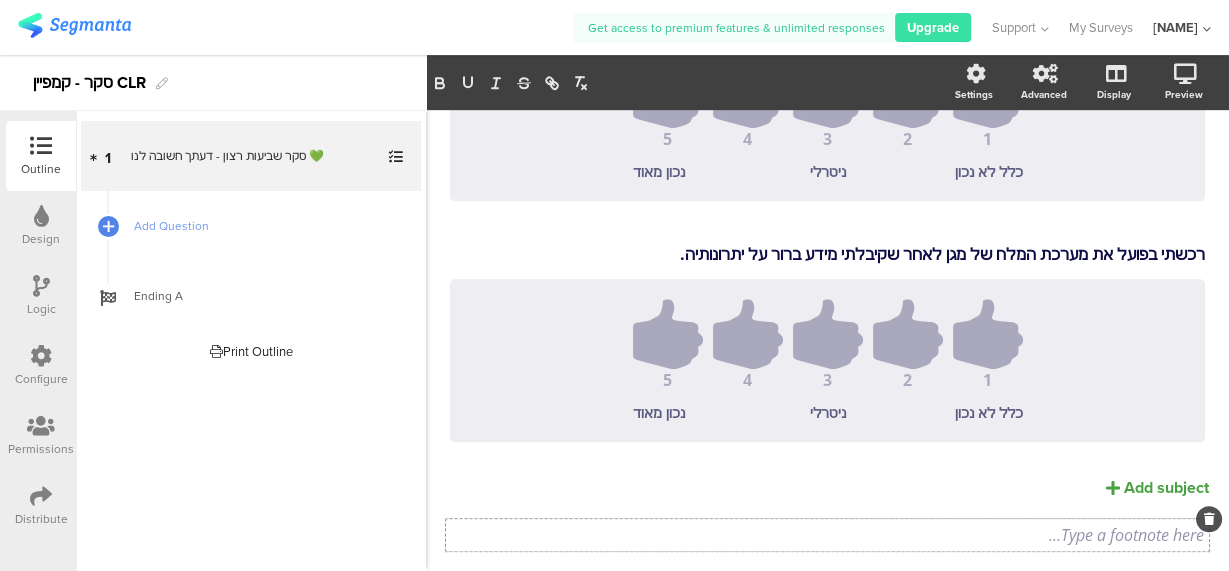 scroll, scrollTop: 983, scrollLeft: 0, axis: vertical 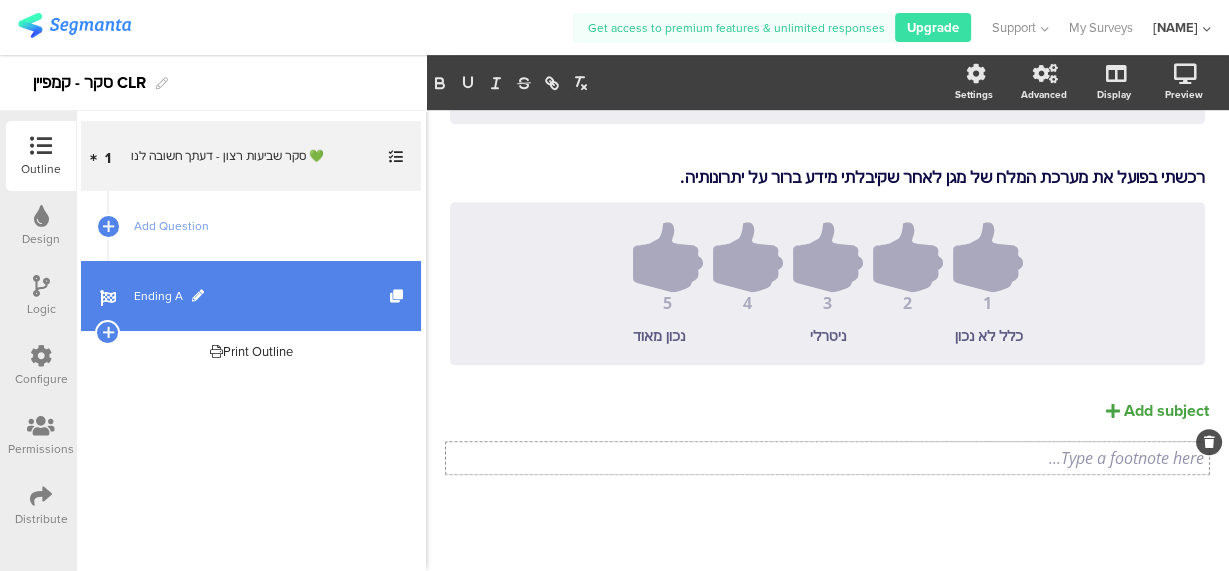 click on "Ending A" at bounding box center (262, 296) 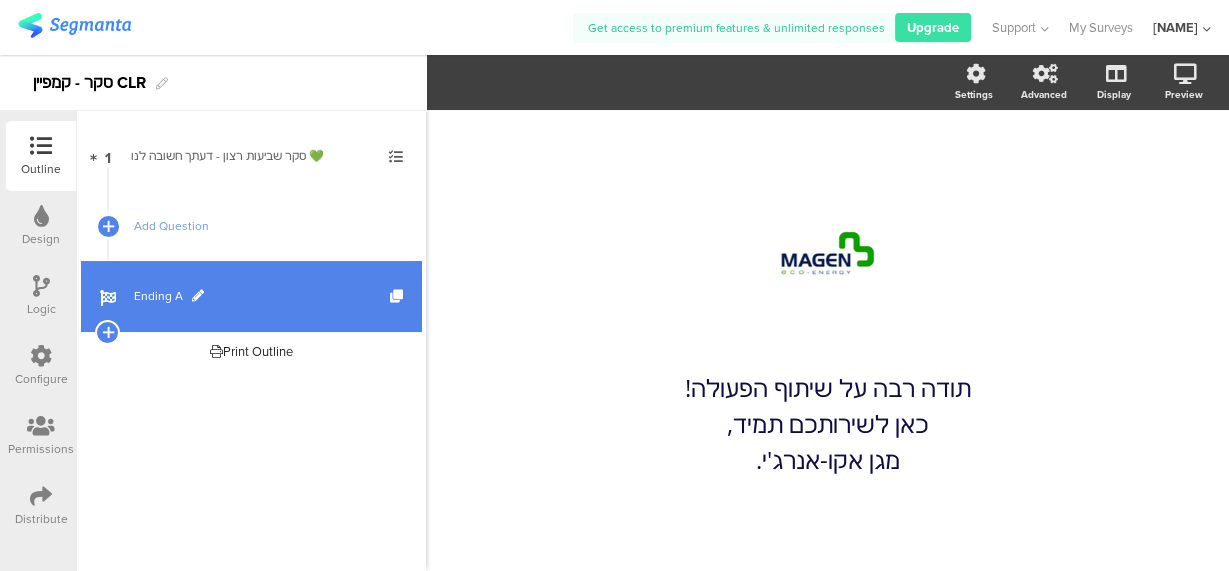 scroll, scrollTop: 0, scrollLeft: 0, axis: both 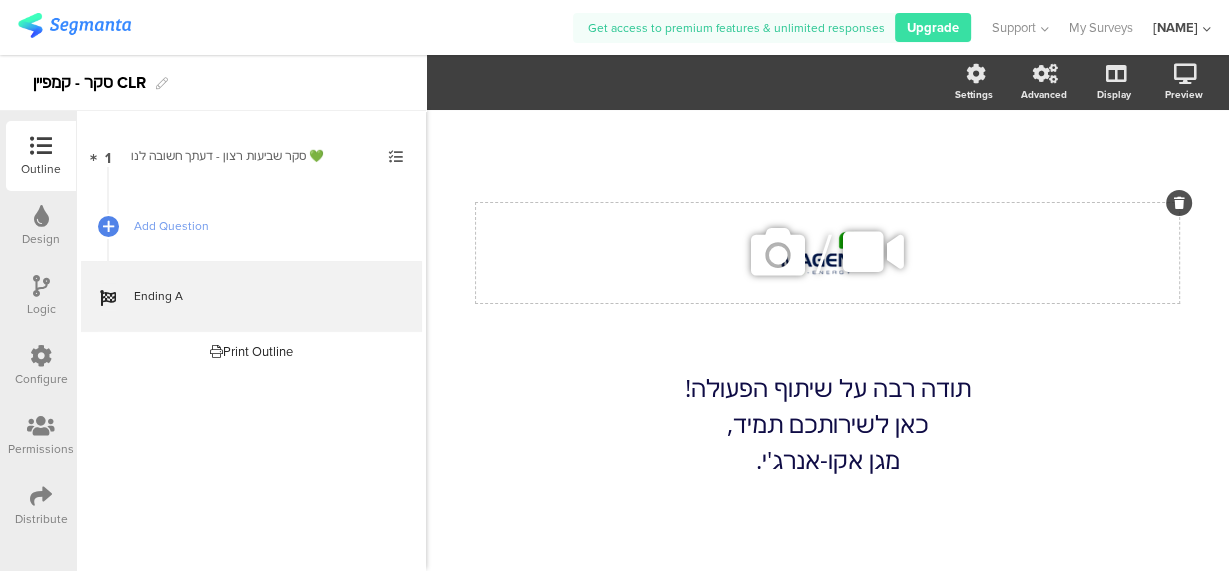 click at bounding box center [778, 252] 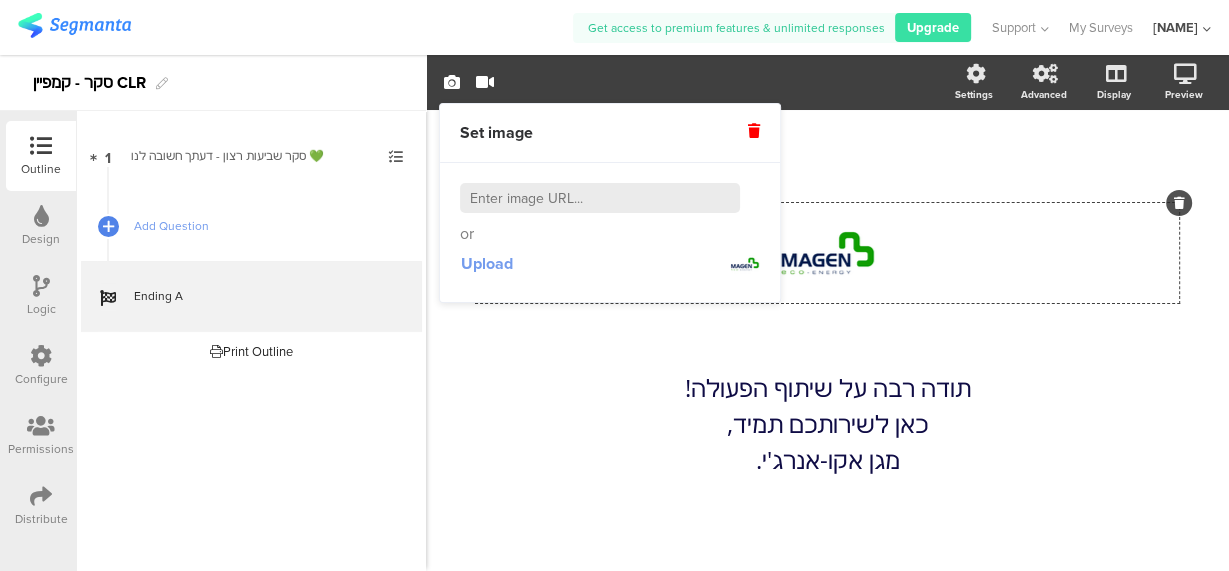 click on "Upload" at bounding box center [487, 263] 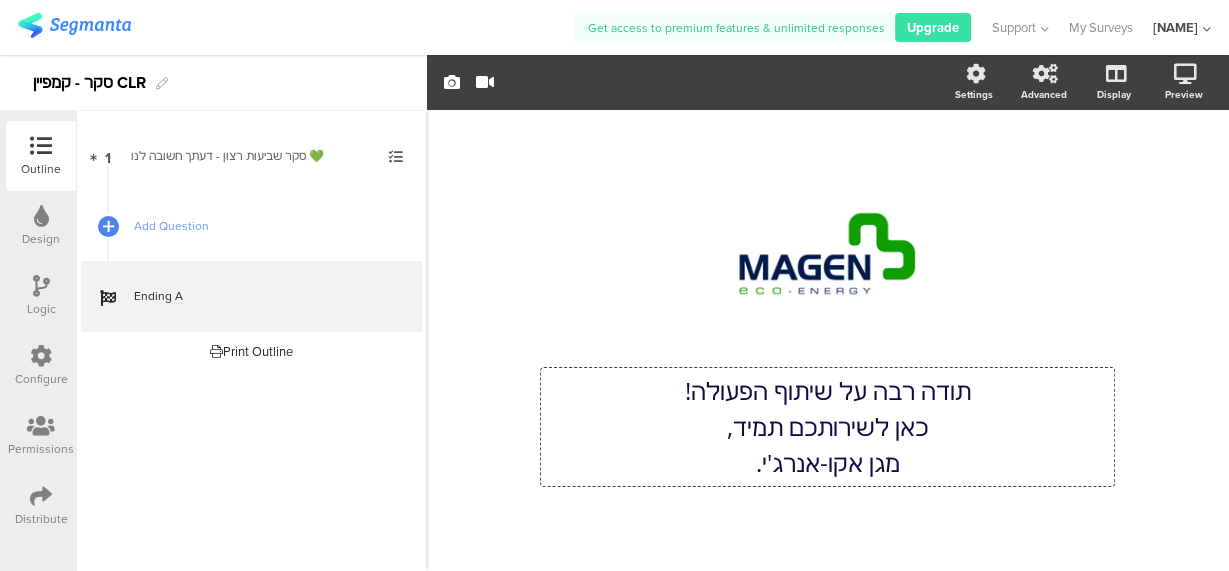 click on "תודה רבה על שיתוף הפעולה! כאן לשירותכם תמיד, מגן אקו-אנרג'י.
תודה רבה על שיתוף הפעולה! כאן לשירותכם תמיד, מגן אקו-אנרג'י.
תודה רבה על שיתוף הפעולה! כאן לשירותכם תמיד, מגן אקו-אנרג'י." at bounding box center (827, 427) 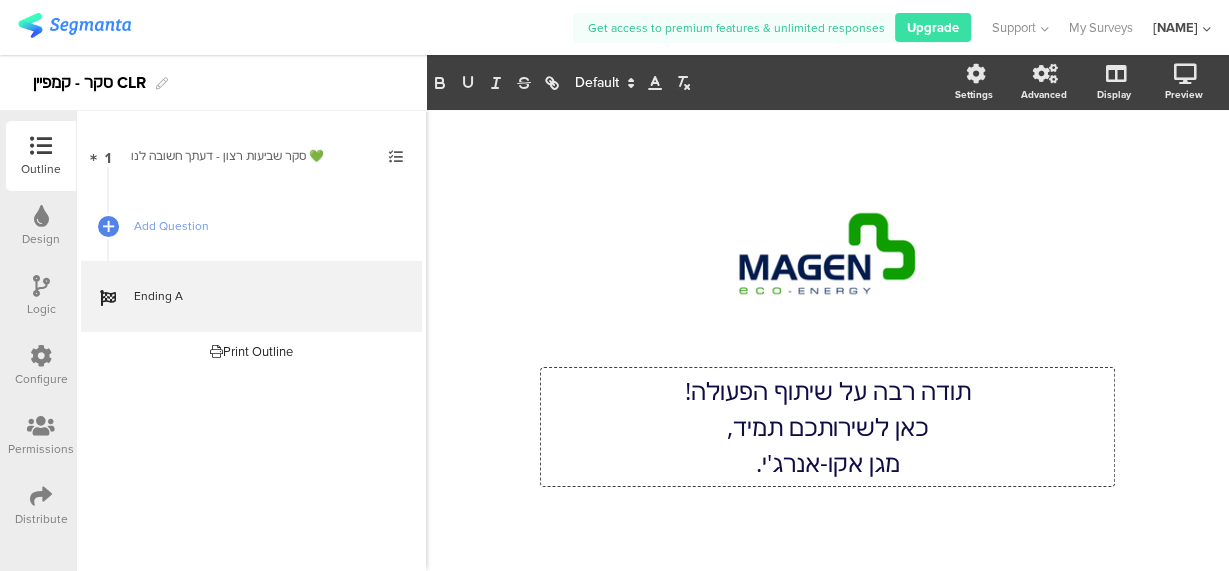 click on "תודה רבה על שיתוף הפעולה!" at bounding box center (827, 391) 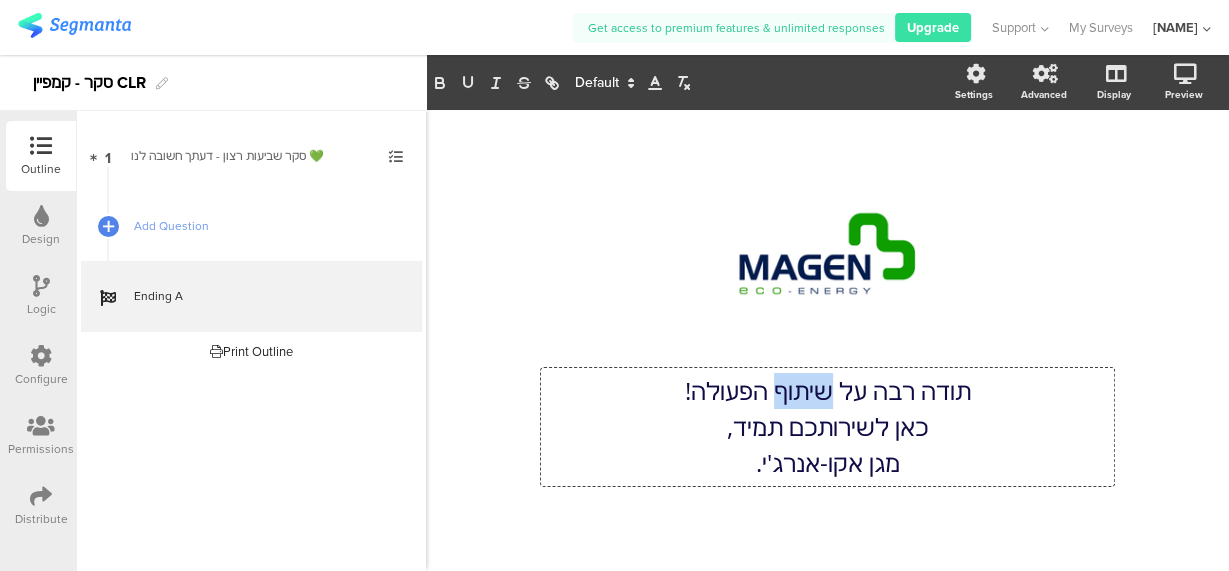click on "תודה רבה על שיתוף הפעולה!" at bounding box center [827, 391] 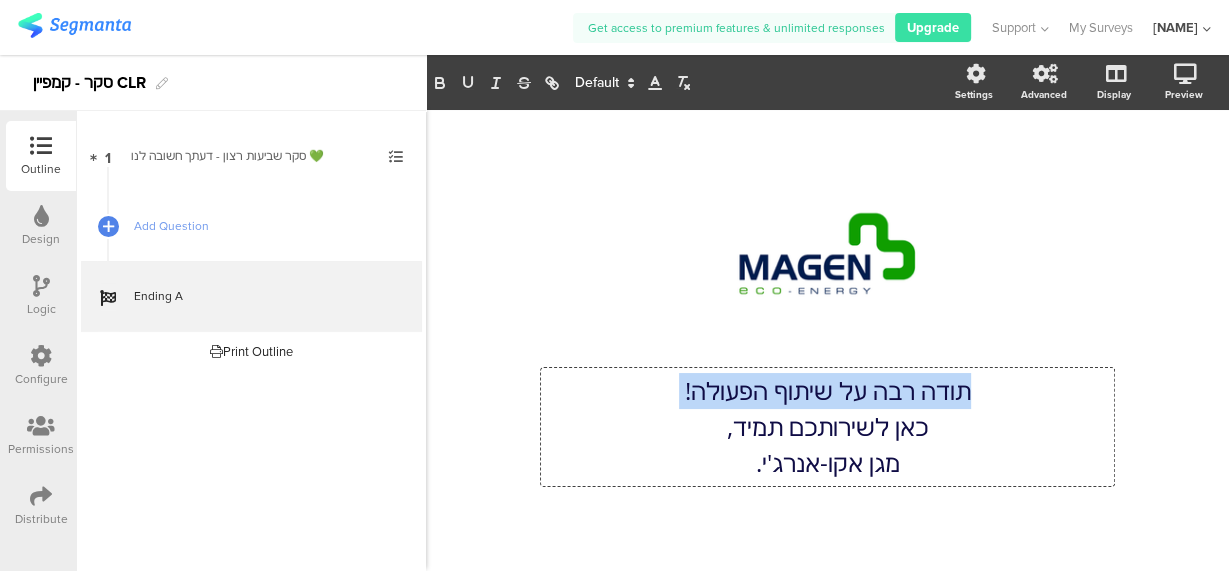click on "תודה רבה על שיתוף הפעולה!" at bounding box center (827, 391) 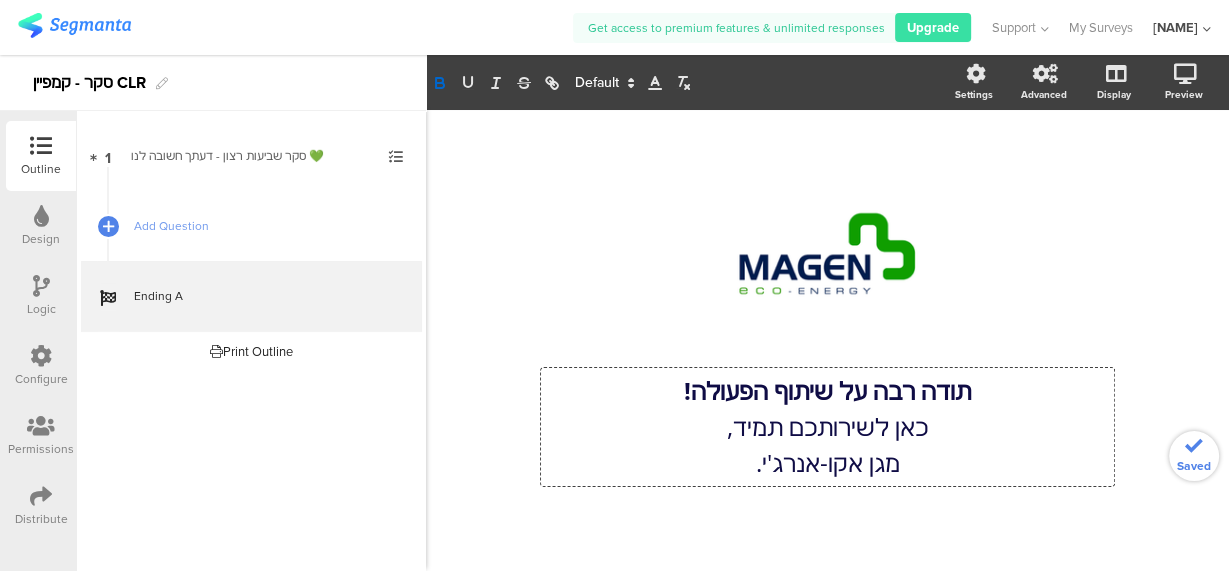 click on "מגן אקו-אנרג'י." at bounding box center [827, 463] 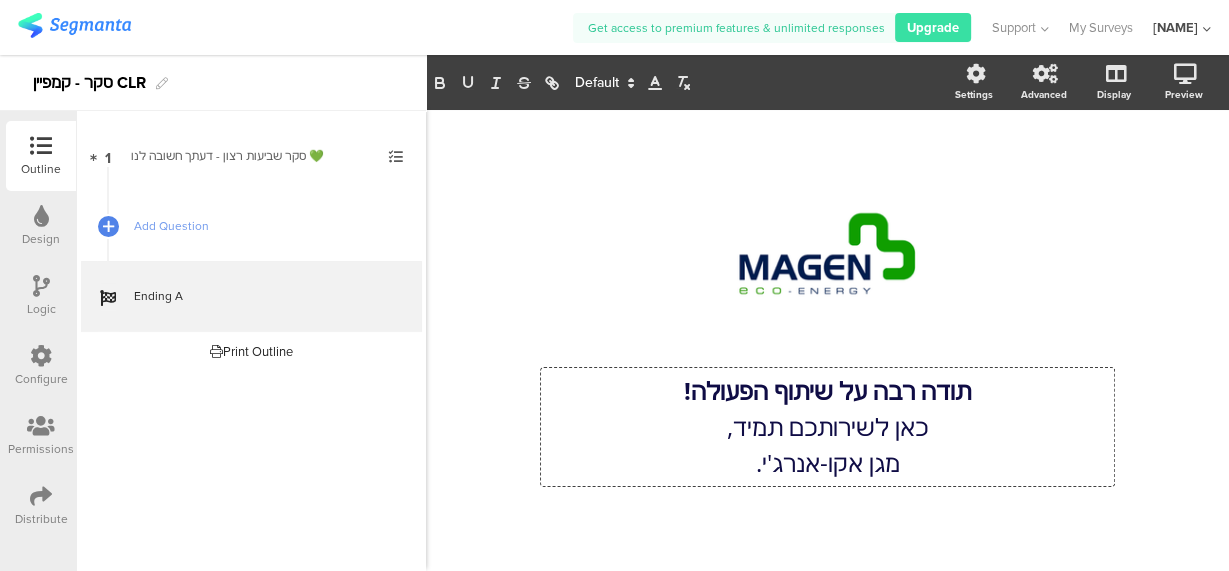 click on "מגן אקו-אנרג'י." at bounding box center (827, 463) 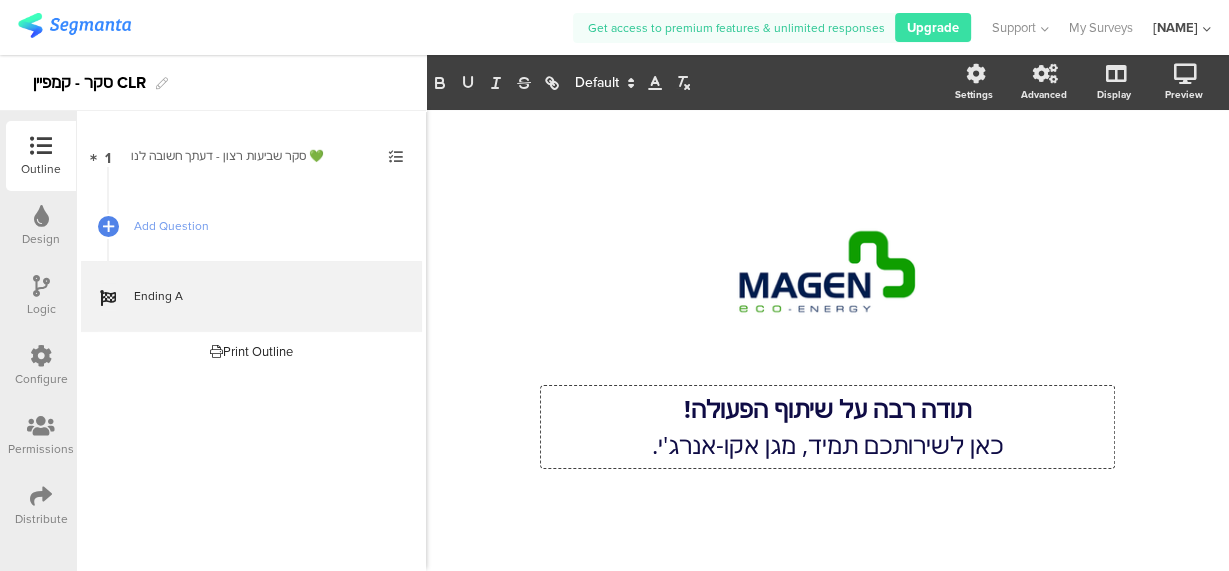 click on "כאן לשירותכם תמיד, מגן אקו-אנרג'י." at bounding box center [827, 445] 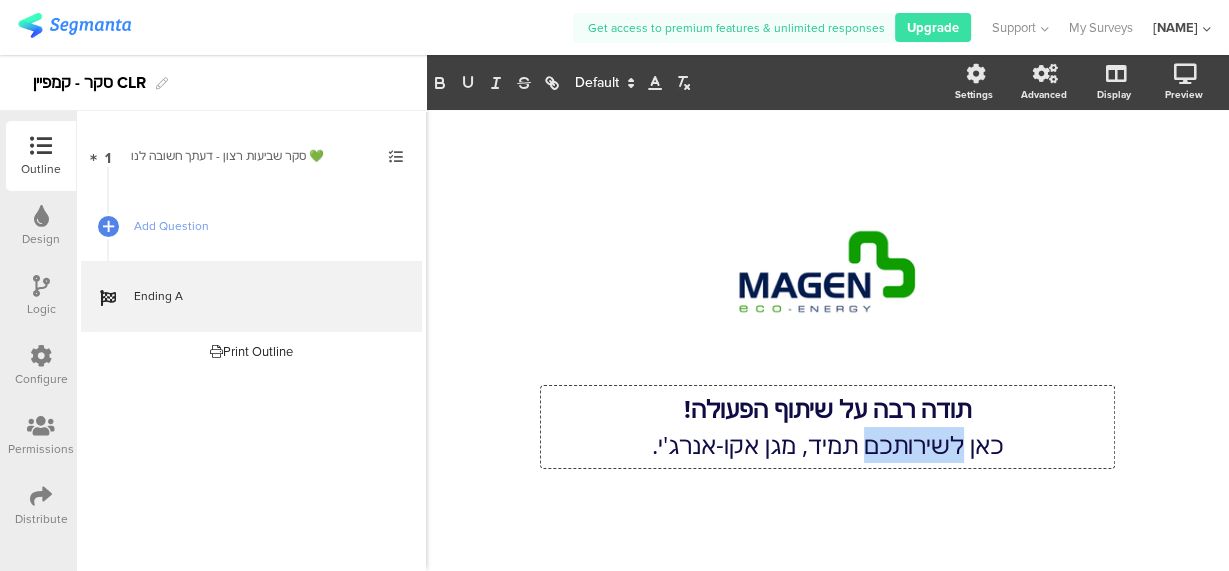 click on "כאן לשירותכם תמיד, מגן אקו-אנרג'י." at bounding box center [827, 445] 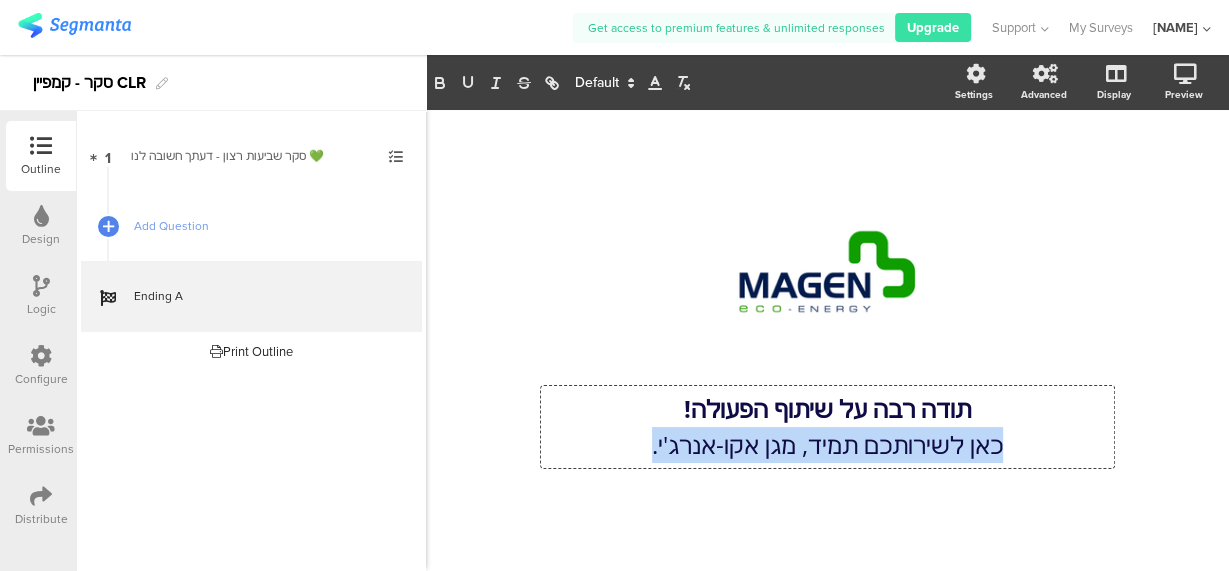 click on "כאן לשירותכם תמיד, מגן אקו-אנרג'י." at bounding box center (827, 445) 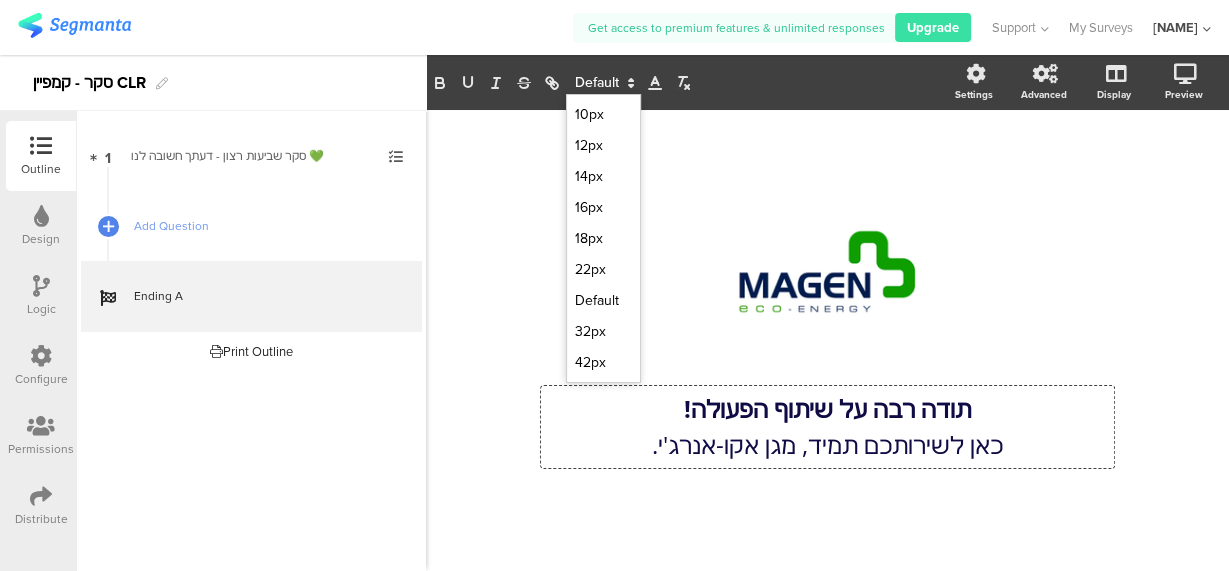 click at bounding box center [603, 83] 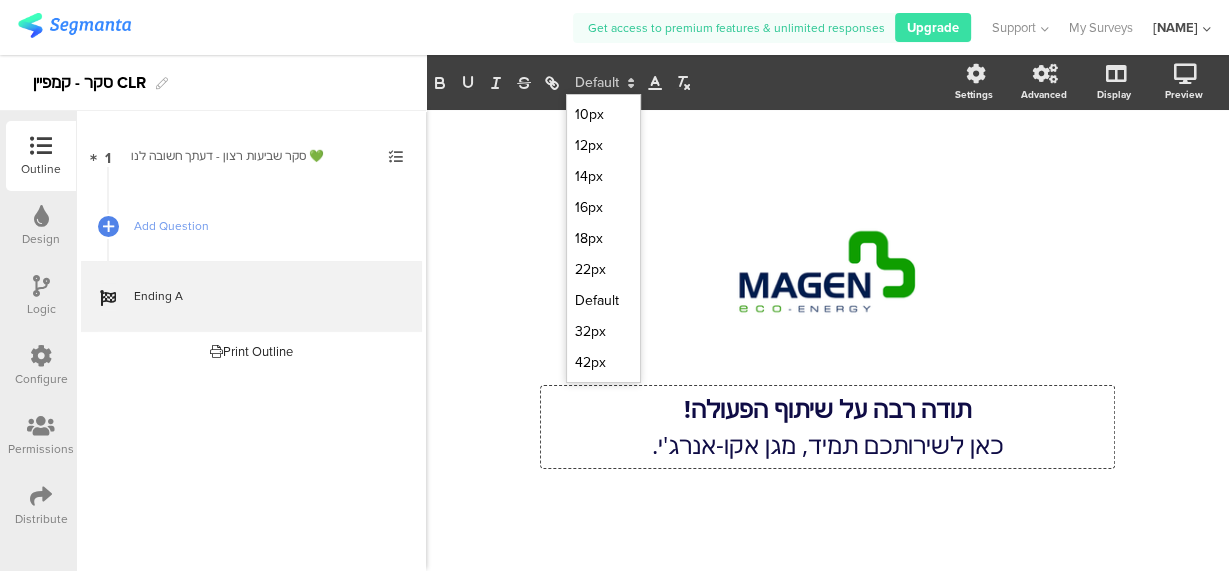 click on "תודה רבה על שיתוף הפעולה!" at bounding box center (827, 408) 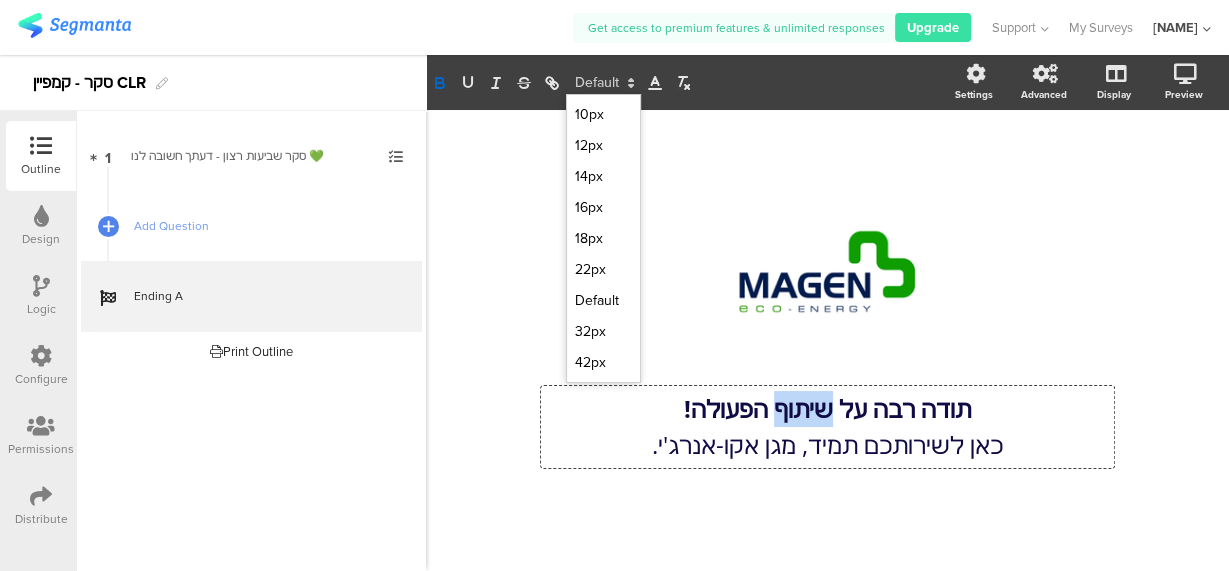 click on "תודה רבה על שיתוף הפעולה!" at bounding box center (827, 408) 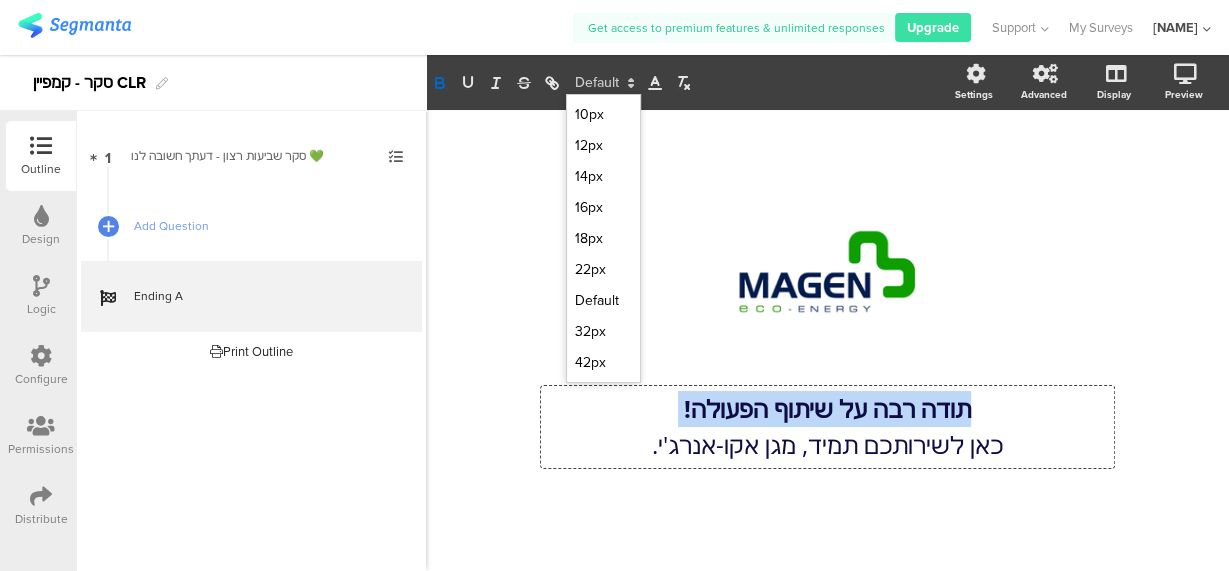 click on "תודה רבה על שיתוף הפעולה!" at bounding box center (827, 408) 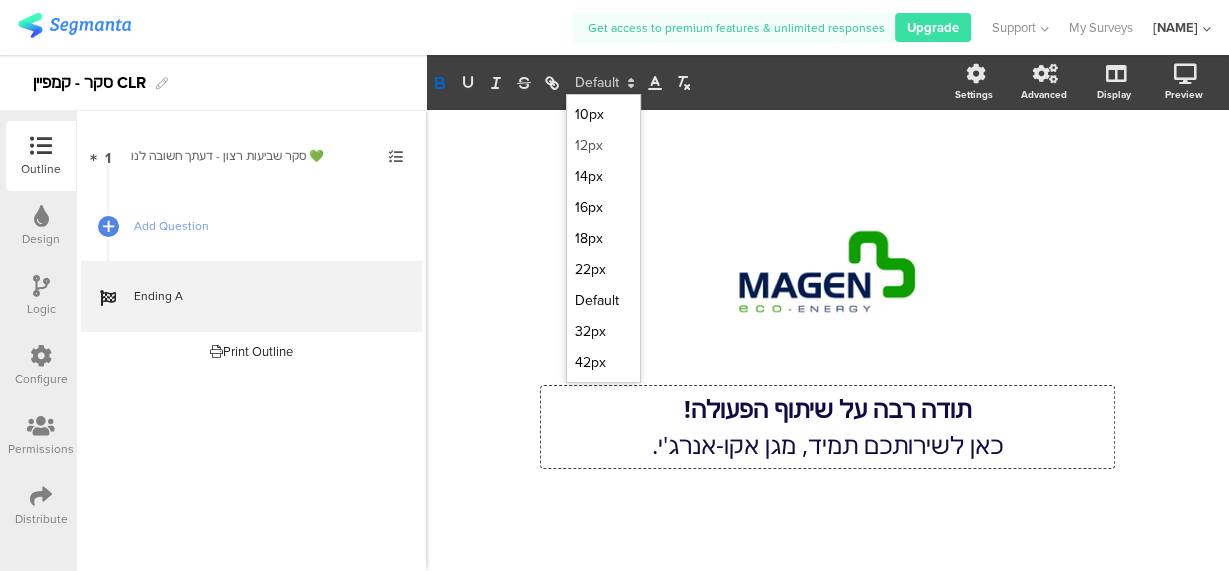 click at bounding box center [603, 145] 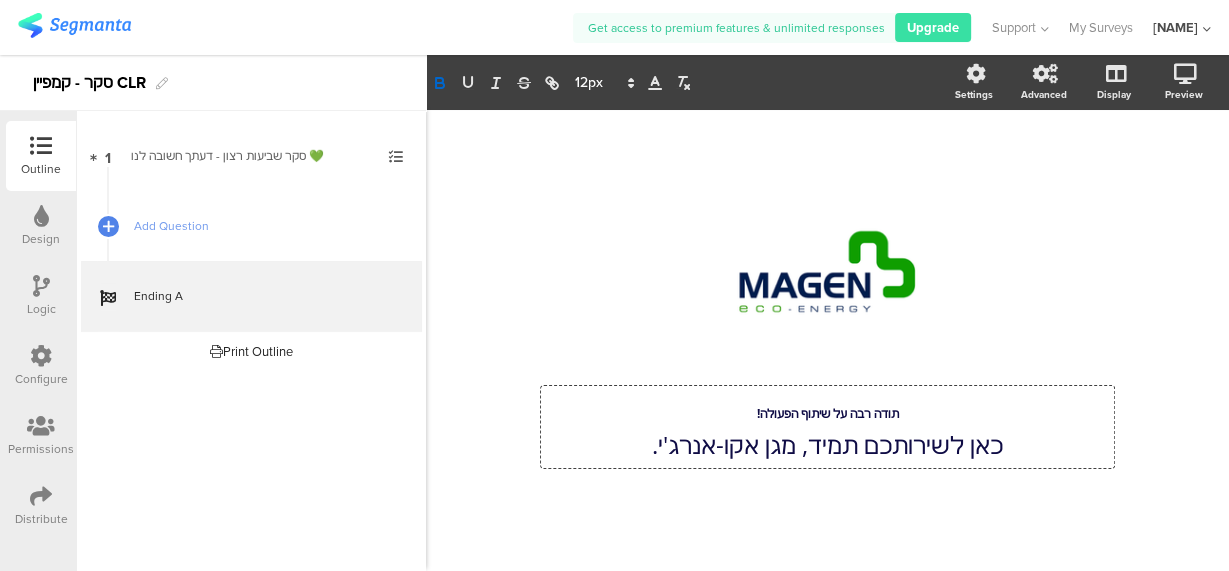 click on "כאן לשירותכם תמיד, מגן אקו-אנרג'י." at bounding box center (827, 445) 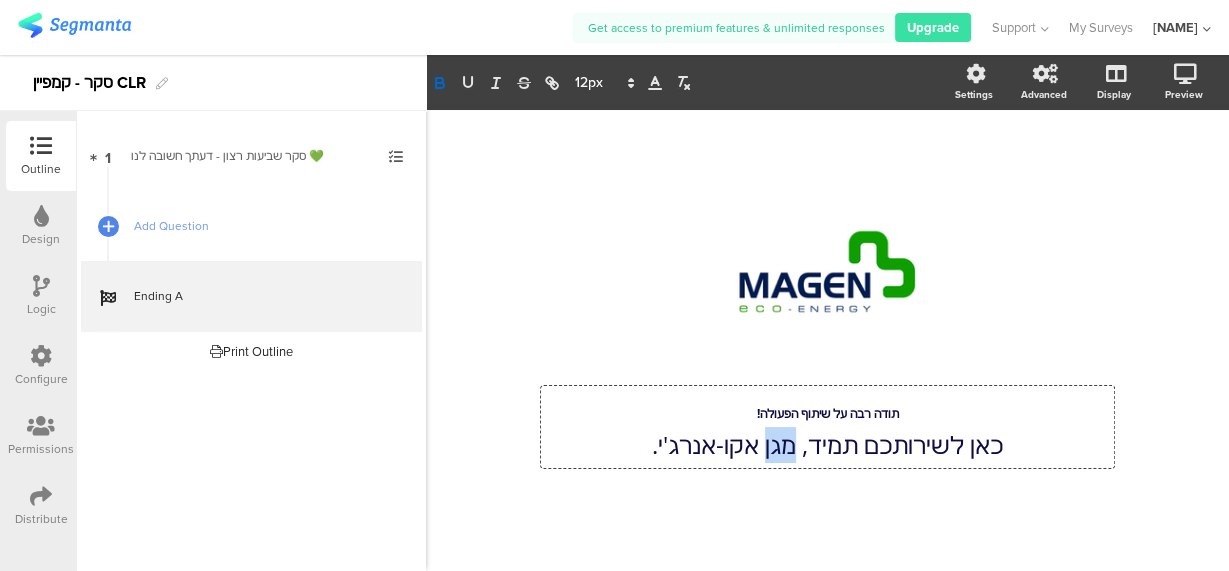click on "כאן לשירותכם תמיד, מגן אקו-אנרג'י." at bounding box center (827, 445) 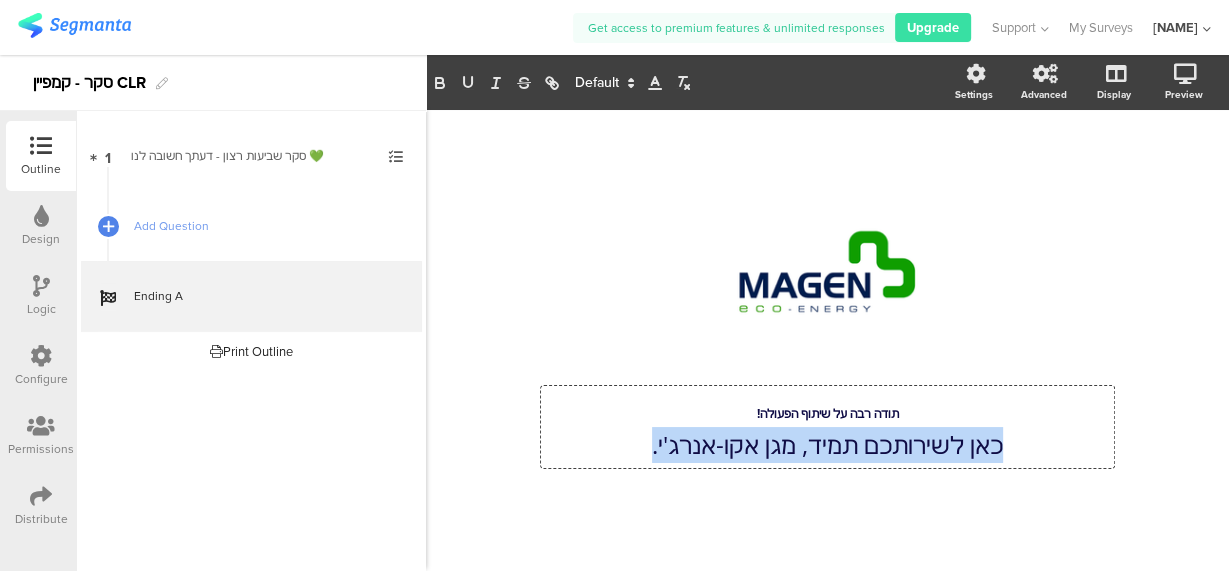 click on "כאן לשירותכם תמיד, מגן אקו-אנרג'י." at bounding box center [827, 445] 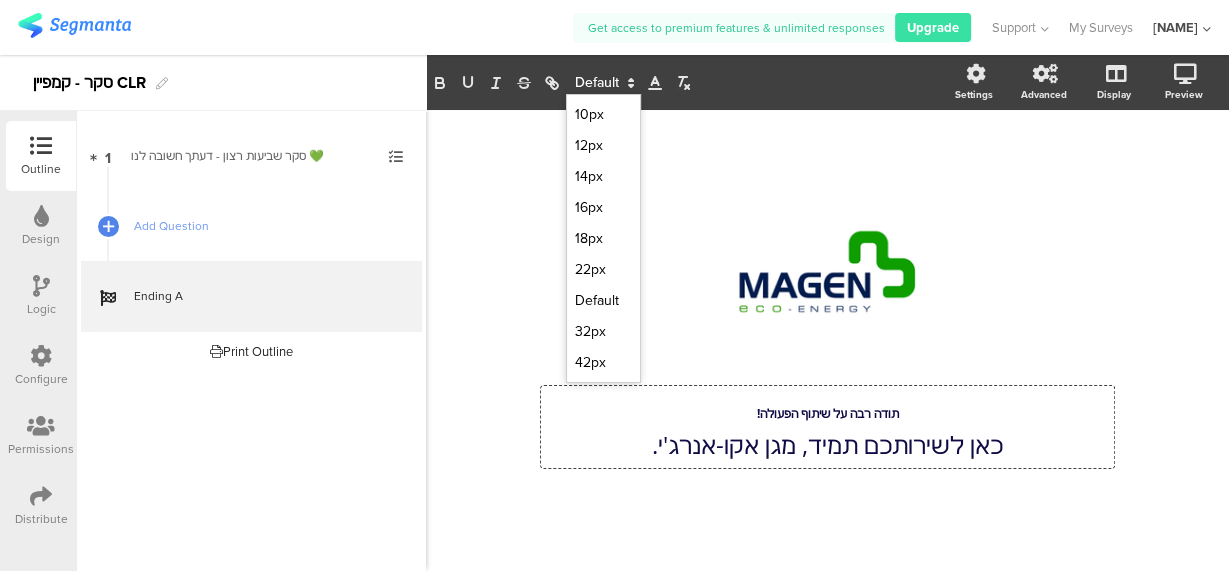 click at bounding box center (603, 83) 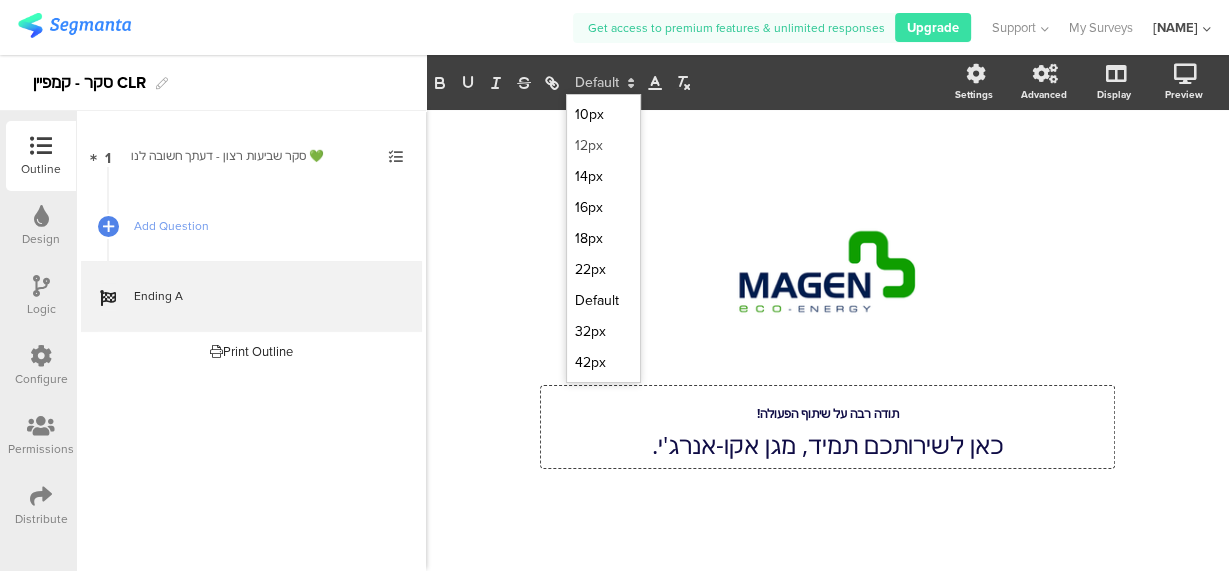 click at bounding box center [603, 145] 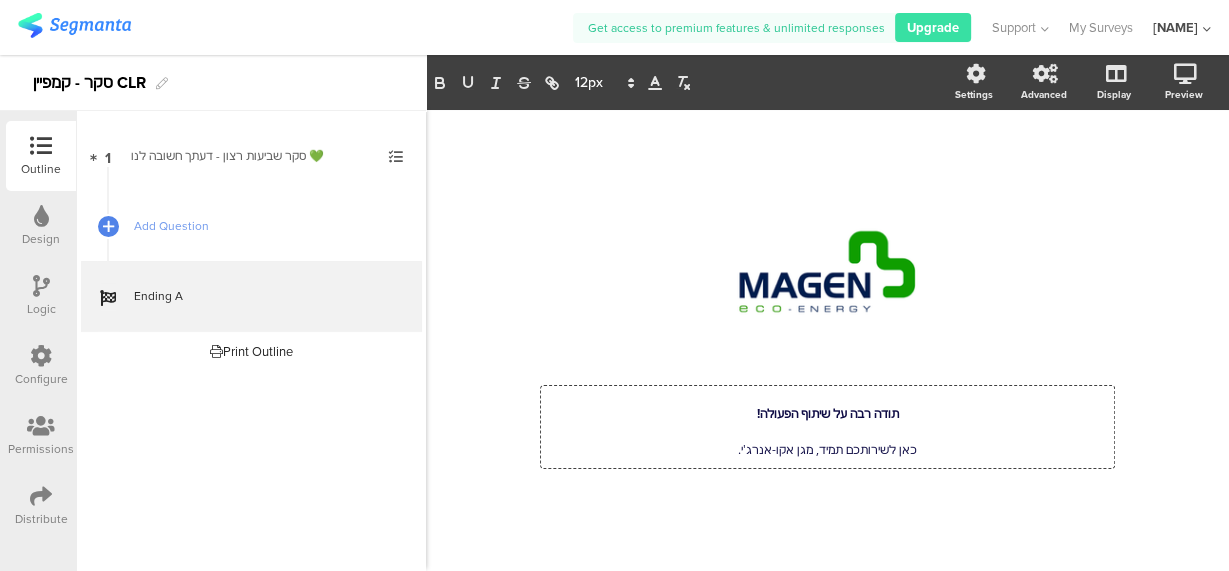 click on "תודה רבה על שיתוף הפעולה!" at bounding box center [828, 413] 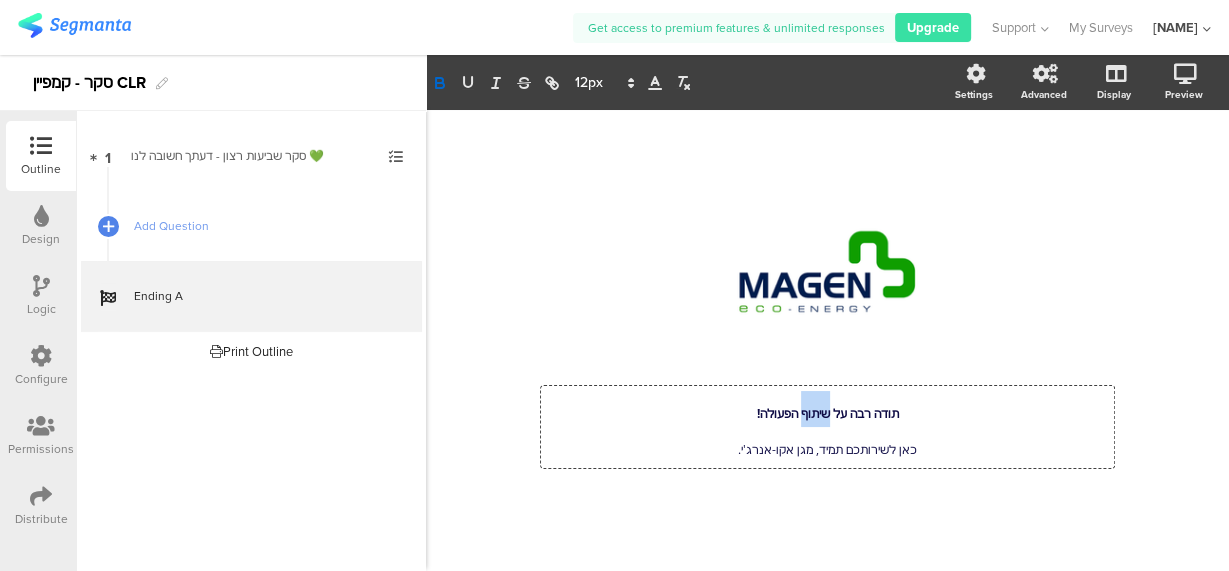 click on "תודה רבה על שיתוף הפעולה!" at bounding box center (828, 413) 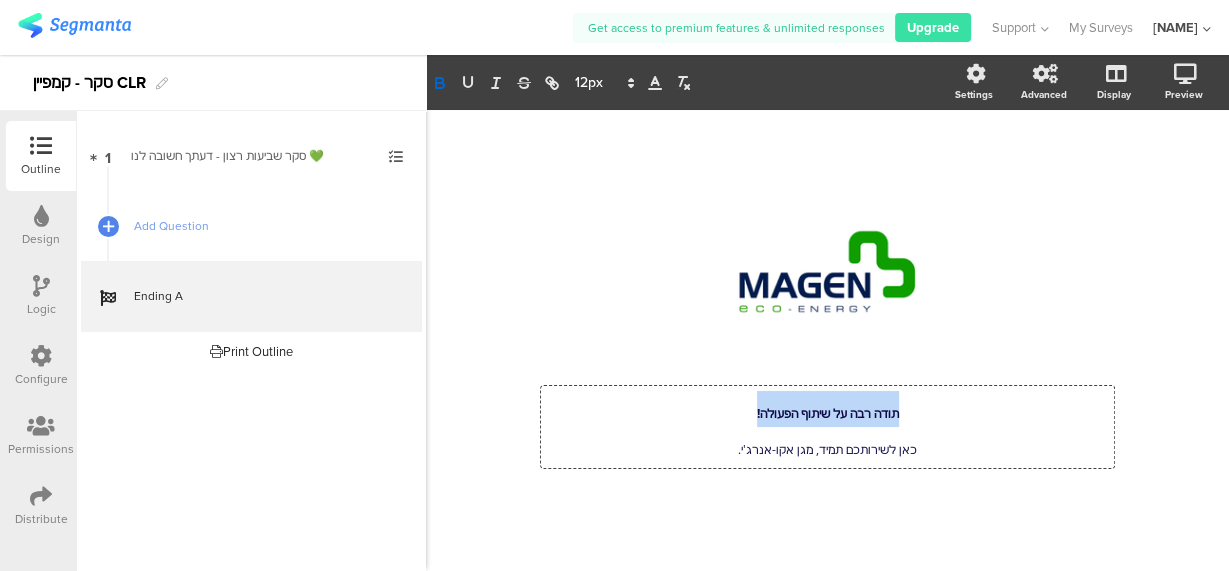 click on "תודה רבה על שיתוף הפעולה!" at bounding box center (828, 413) 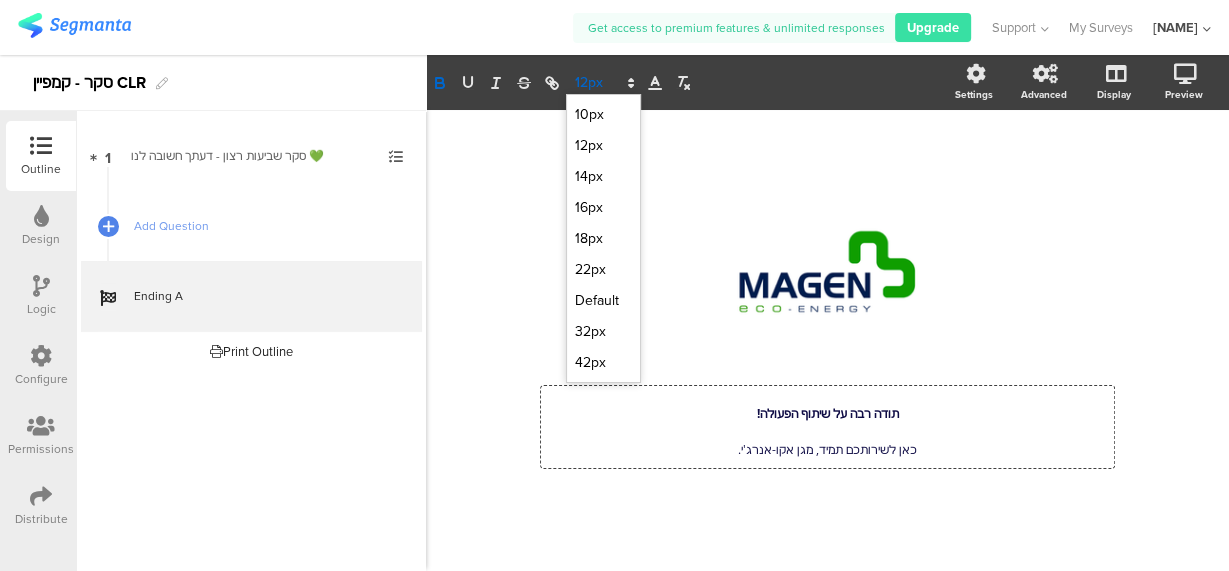 click at bounding box center [603, 83] 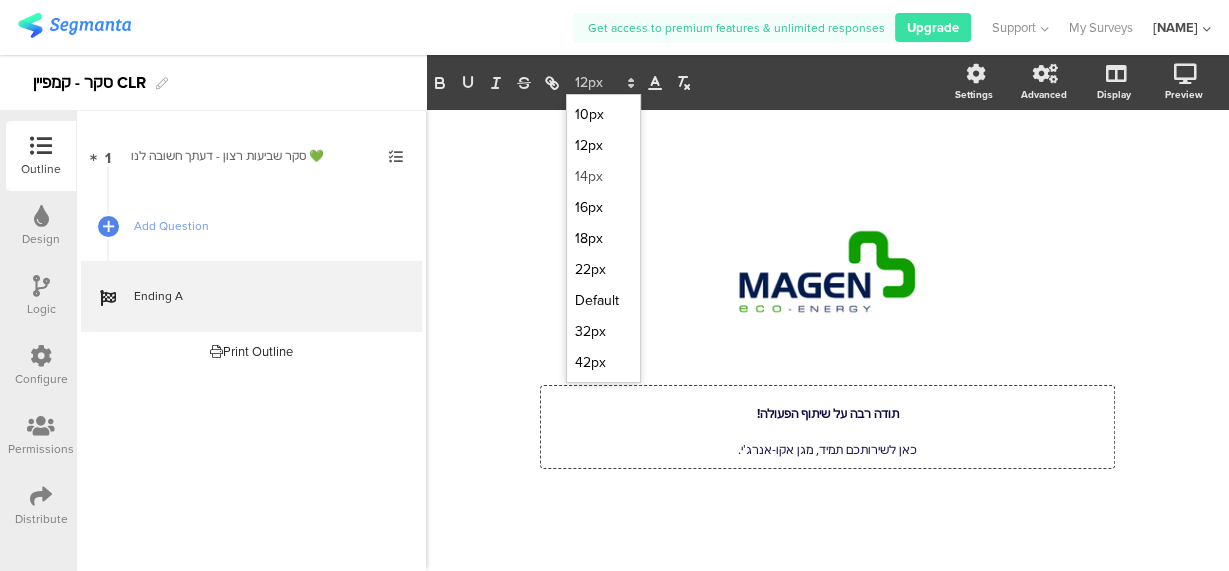 click at bounding box center [603, 176] 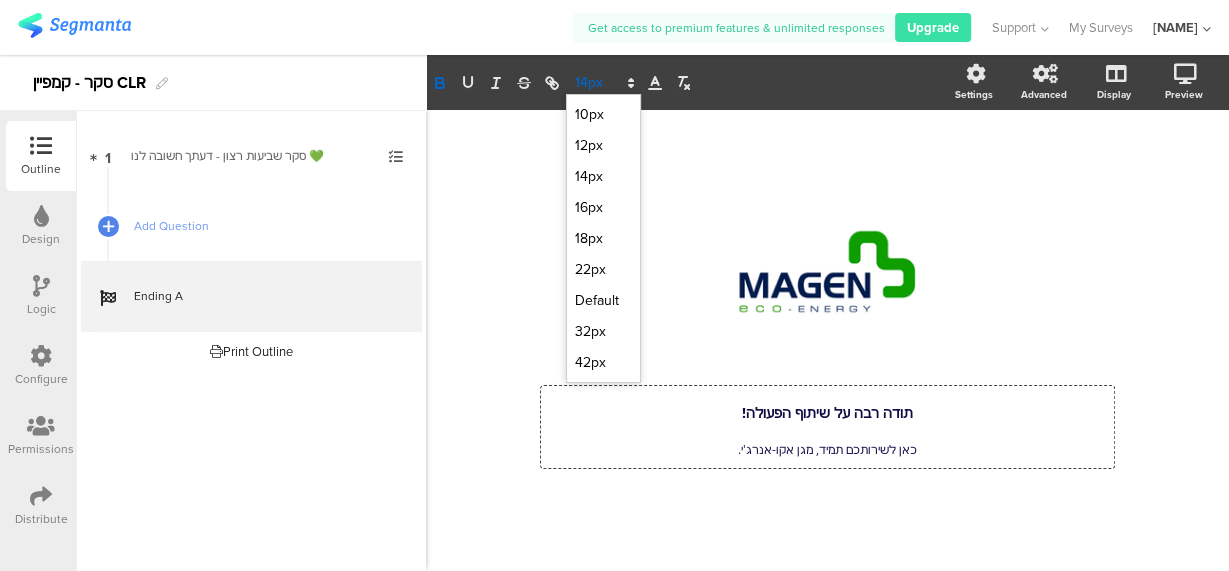 click at bounding box center [603, 83] 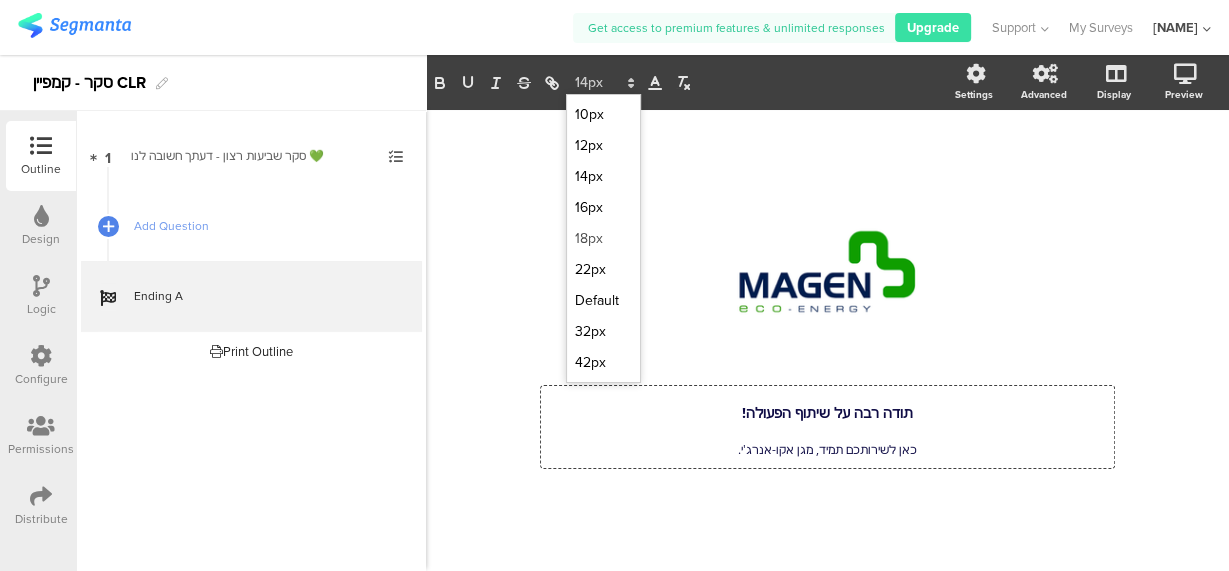 click at bounding box center [603, 238] 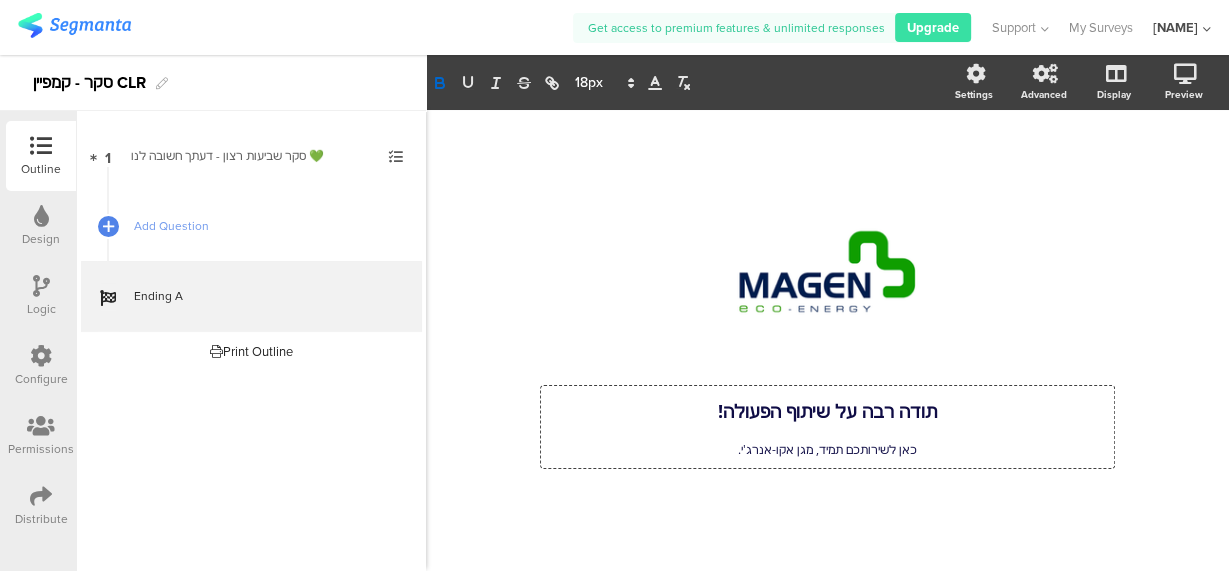 click on "כאן לשירותכם תמיד, מגן אקו-אנרג'י." at bounding box center (827, 449) 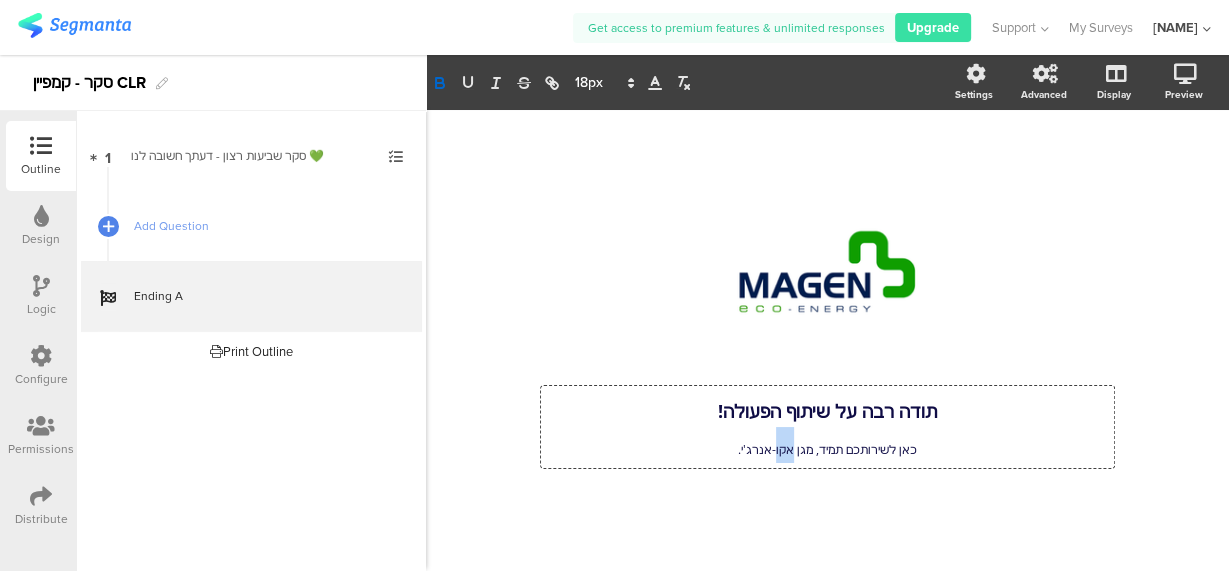 click on "כאן לשירותכם תמיד, מגן אקו-אנרג'י." at bounding box center [827, 449] 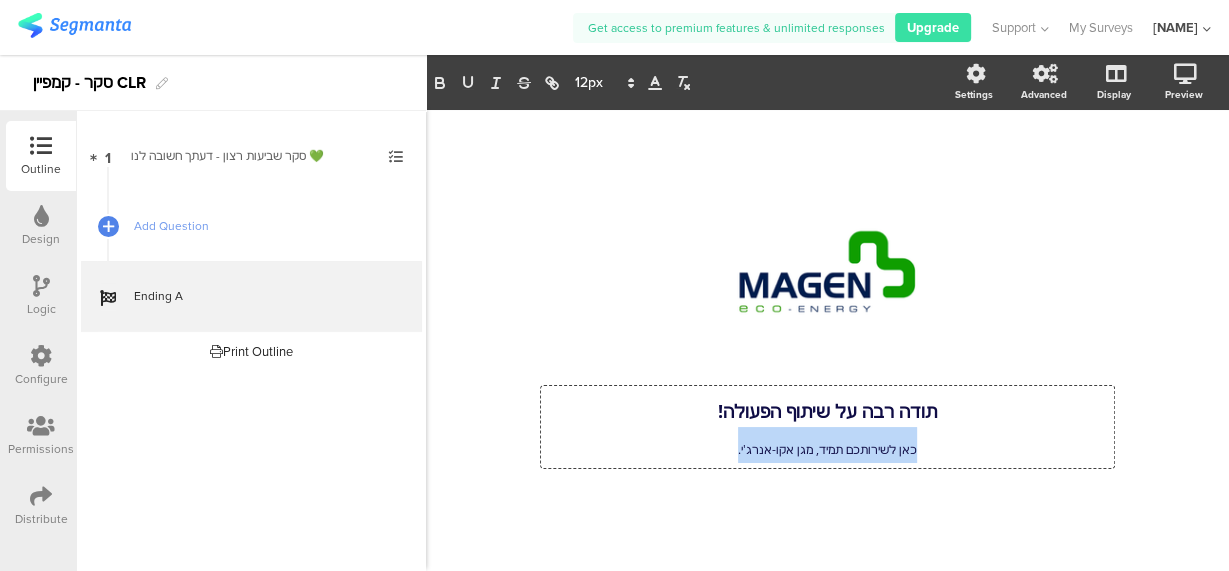 click on "כאן לשירותכם תמיד, מגן אקו-אנרג'י." at bounding box center [827, 449] 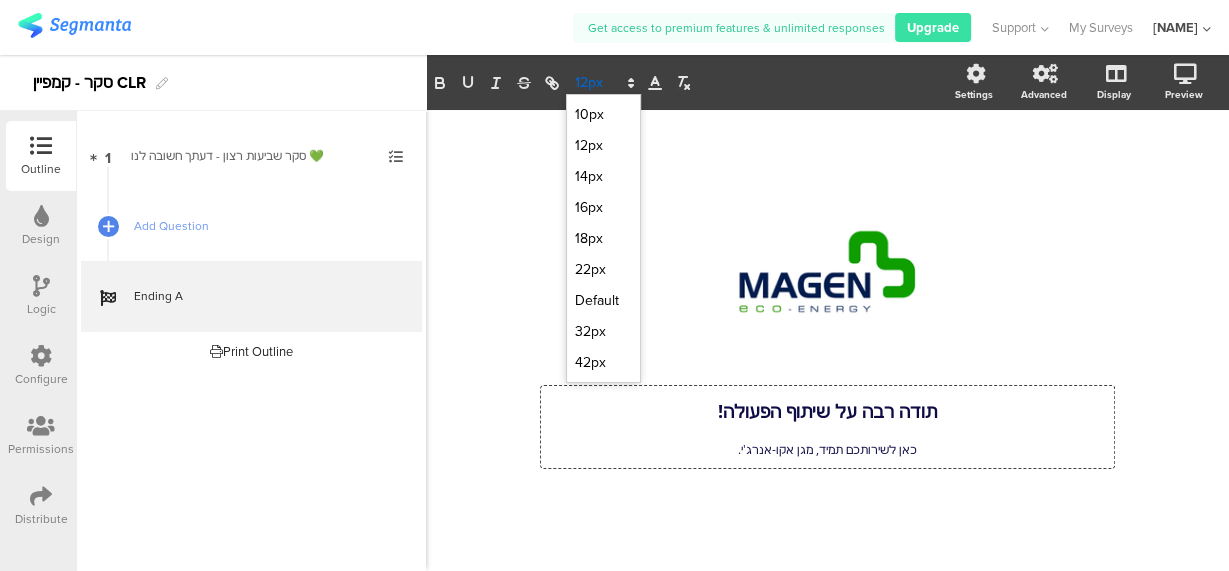 click at bounding box center [603, 83] 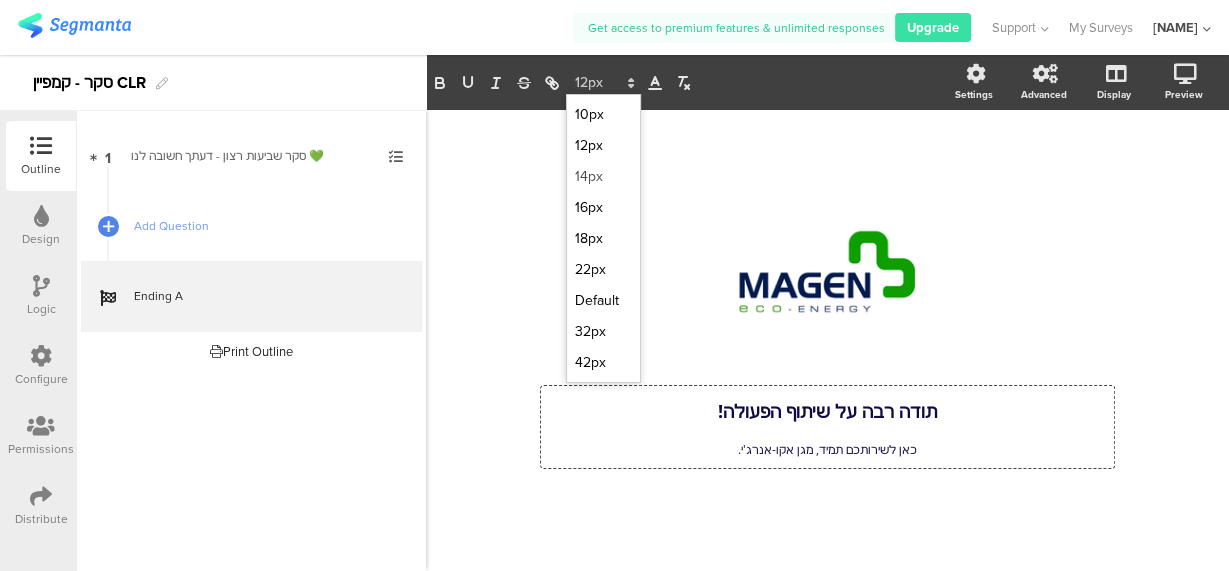 click at bounding box center [603, 176] 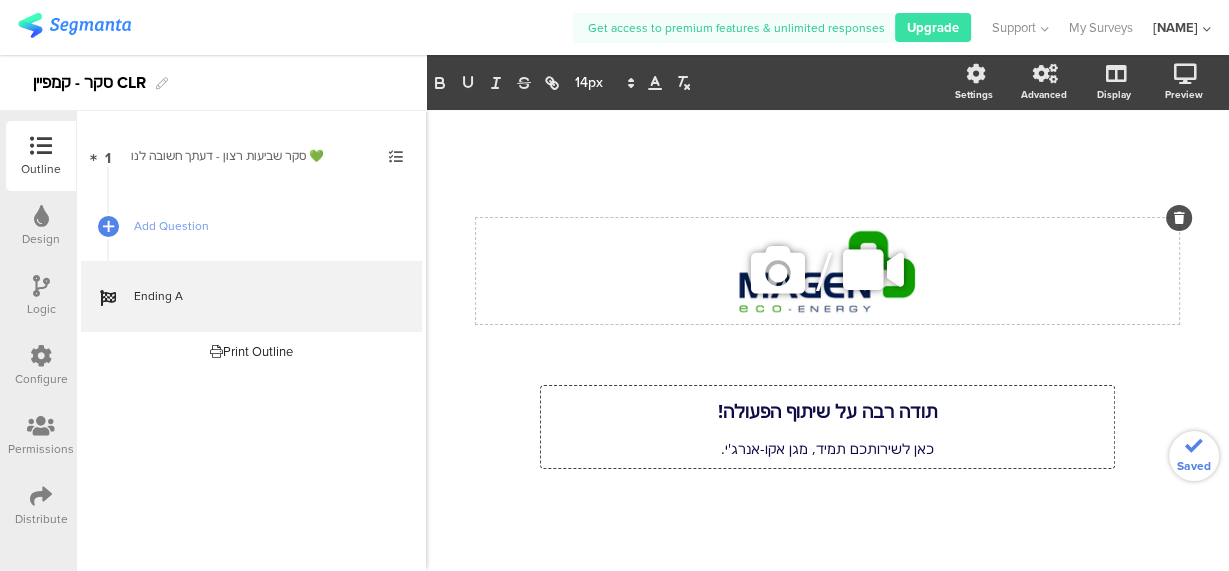 click on "/" at bounding box center [827, 270] 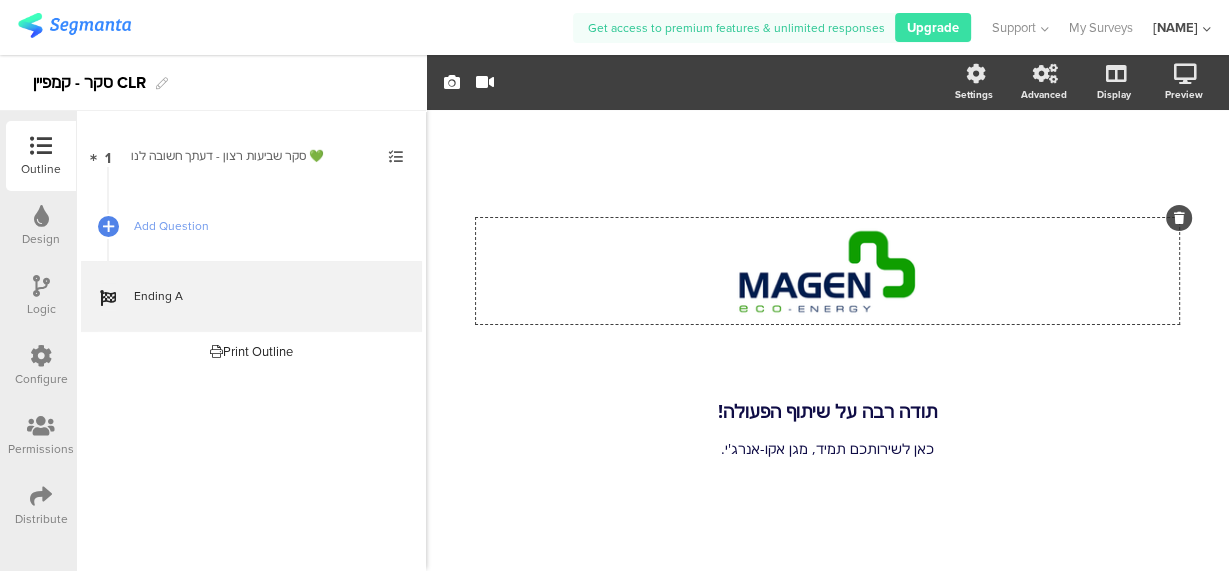 click on "/
תודה רבה על שיתוף הפעולה! כאן לשירותכם תמיד, מגן אקו-אנרג'י.
תודה רבה על שיתוף הפעולה! כאן לשירותכם תמיד, מגן אקו-אנרג'י." at bounding box center (827, 330) 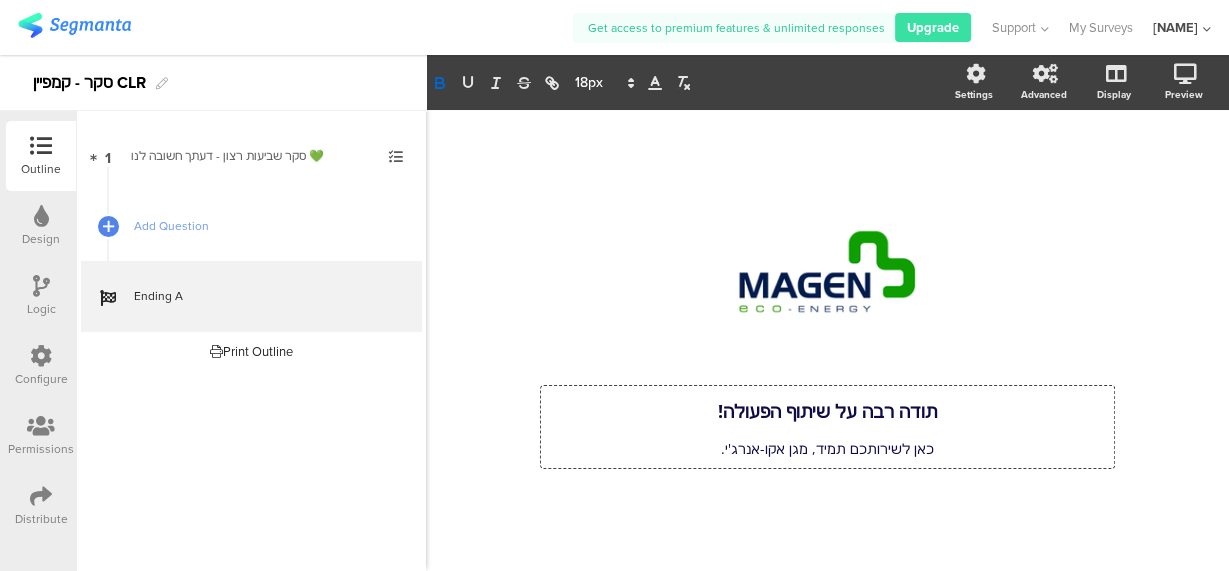click on "תודה רבה על שיתוף הפעולה! כאן לשירותכם תמיד, מגן אקו-אנרג'י.
תודה רבה על שיתוף הפעולה! כאן לשירותכם תמיד, מגן אקו-אנרג'י.
תודה רבה על שיתוף הפעולה! כאן לשירותכם תמיד, מגן אקו-אנרג'י." at bounding box center [827, 427] 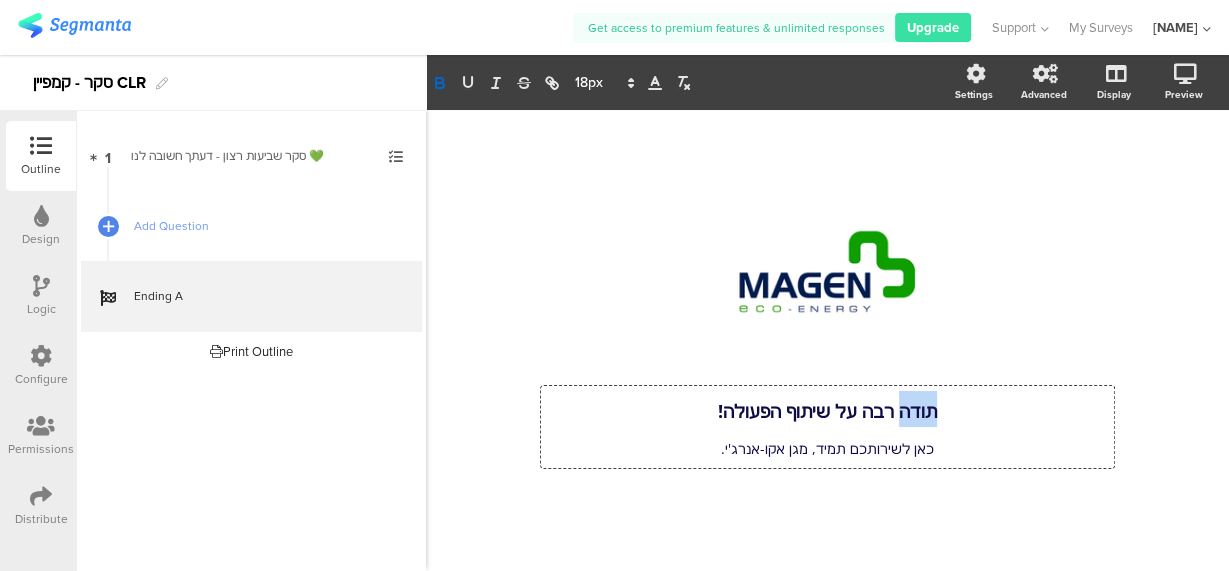 click on "תודה רבה על שיתוף הפעולה!" at bounding box center (827, 411) 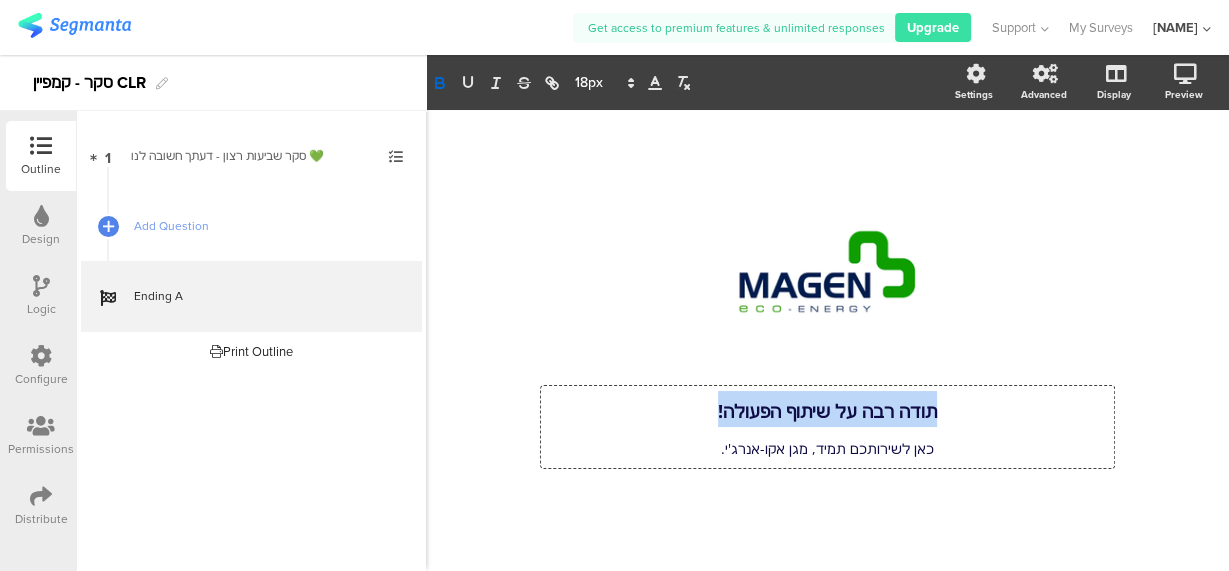 click on "תודה רבה על שיתוף הפעולה!" at bounding box center [827, 411] 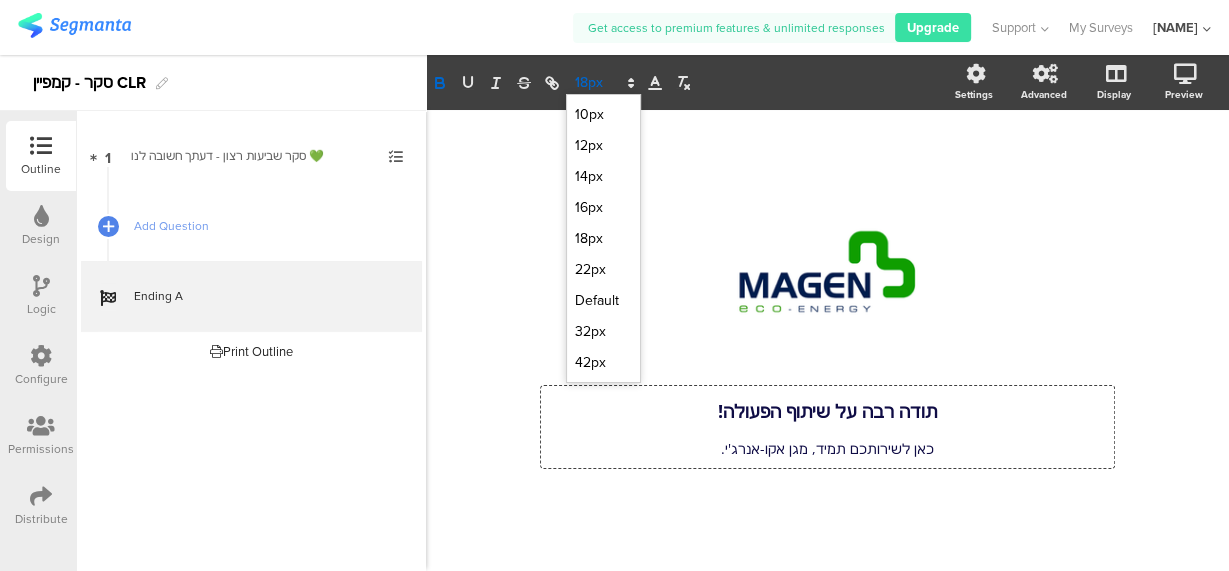 click at bounding box center [603, 83] 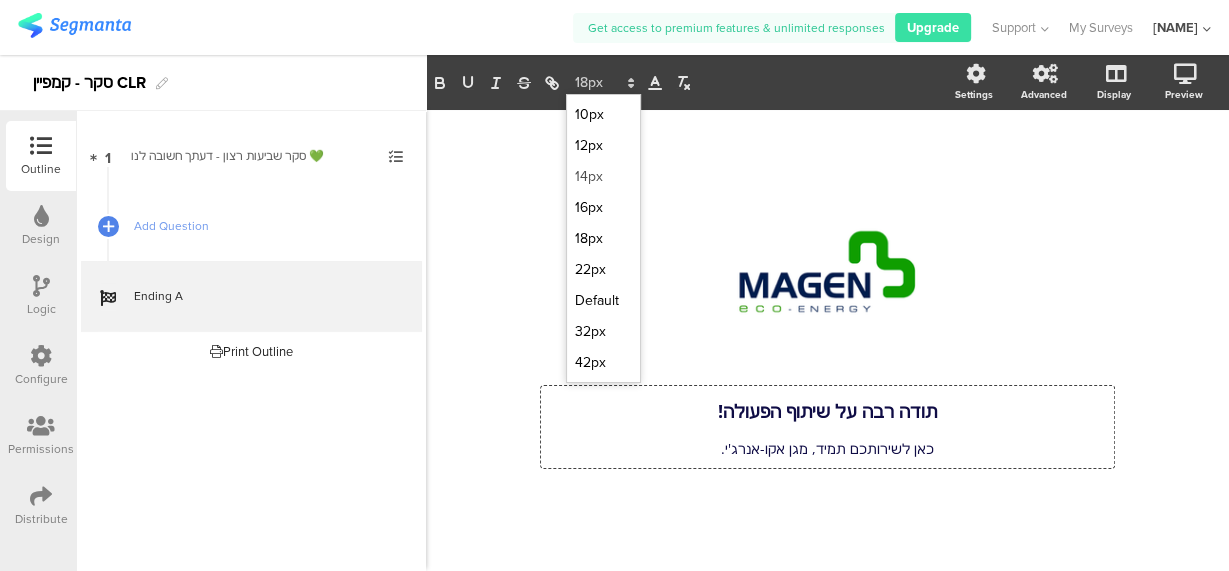 click at bounding box center (603, 176) 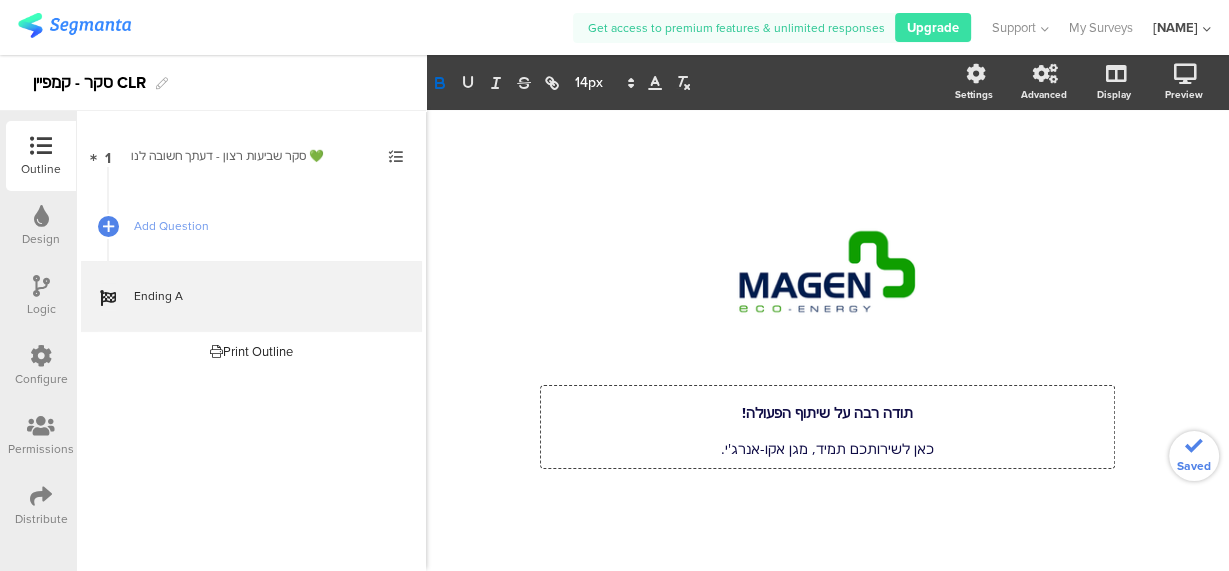 click on "כאן לשירותכם תמיד, מגן אקו-אנרג'י." at bounding box center [827, 448] 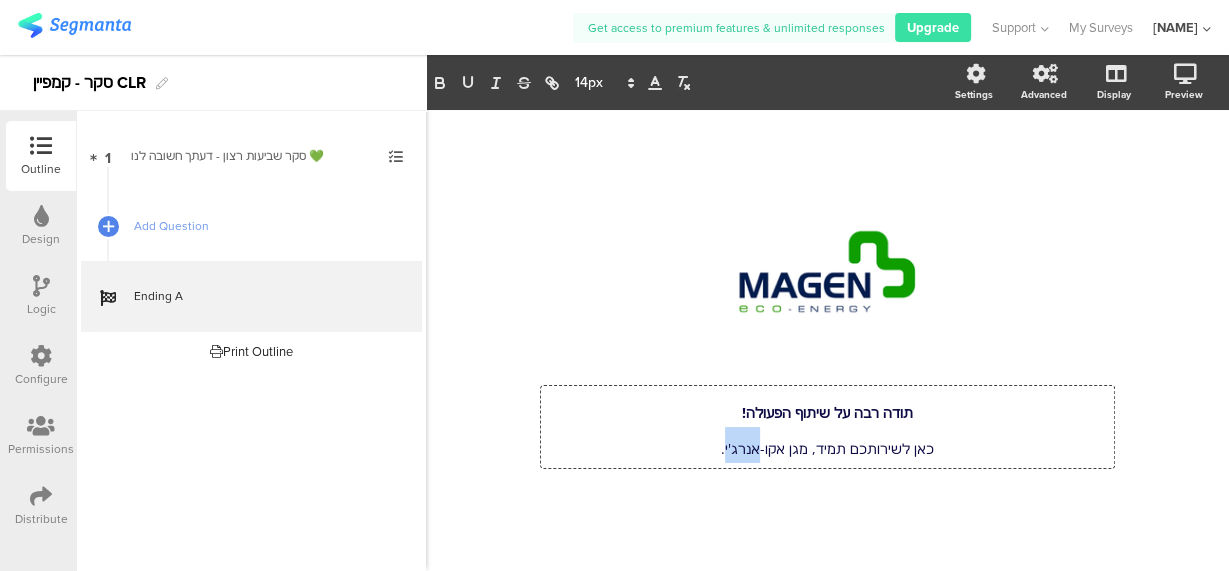 click on "כאן לשירותכם תמיד, מגן אקו-אנרג'י." at bounding box center [827, 448] 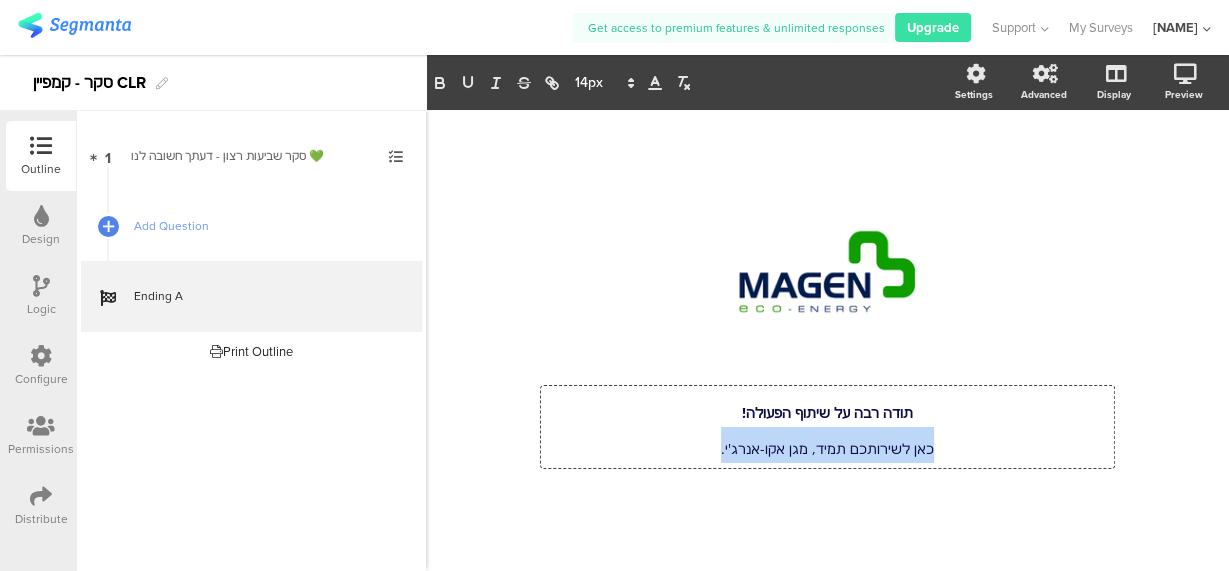 click on "כאן לשירותכם תמיד, מגן אקו-אנרג'י." at bounding box center [827, 448] 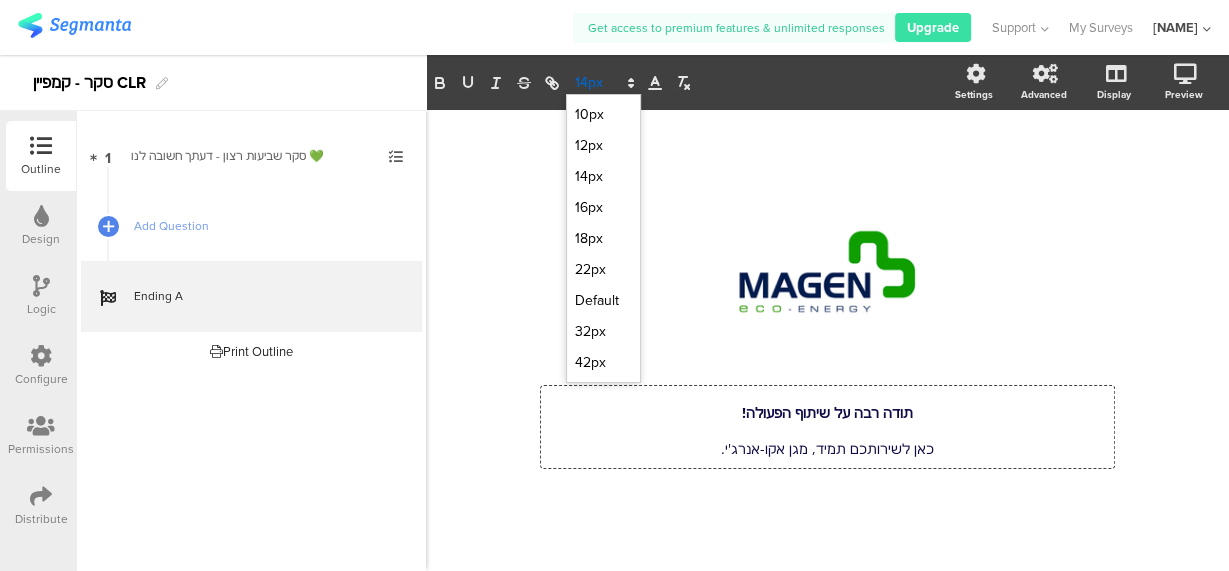 click at bounding box center [603, 83] 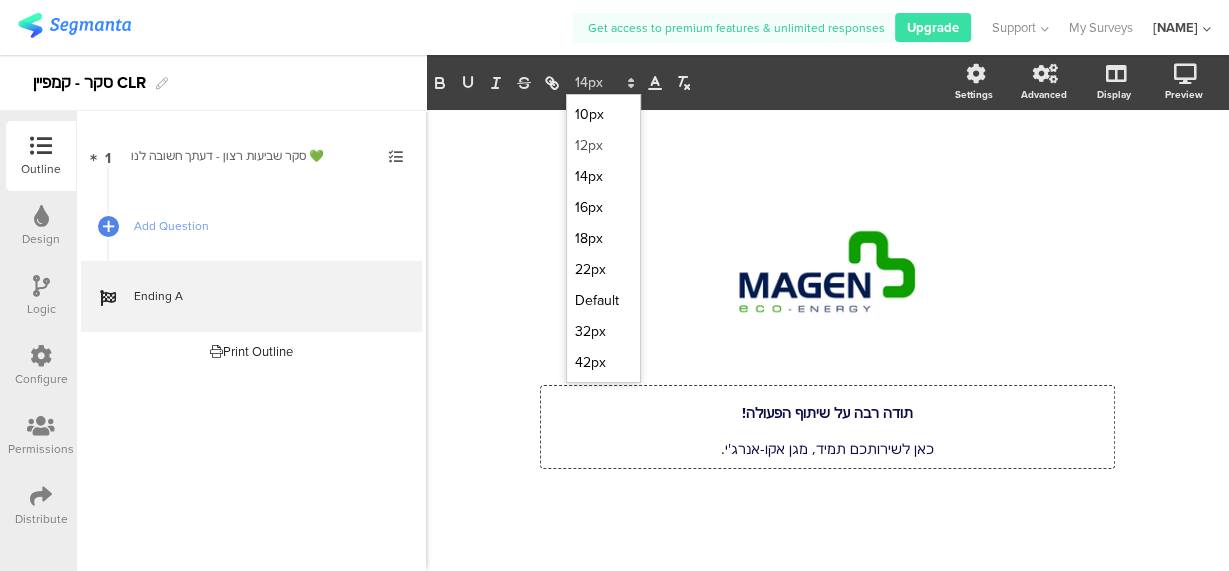 click at bounding box center [603, 145] 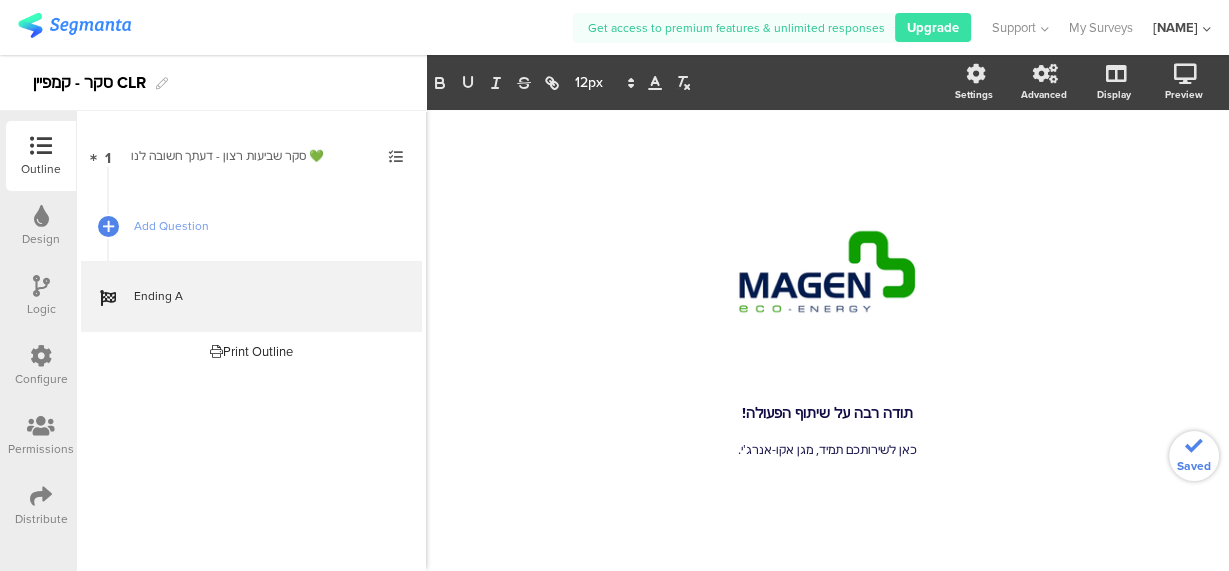 click on "/
תודה רבה על שיתוף הפעולה! כאן לשירותכם תמיד, מגן אקו-אנרג'י.
תודה רבה על שיתוף הפעולה! כאן לשירותכם תמיד, מגן אקו-אנרג'י." at bounding box center [827, 330] 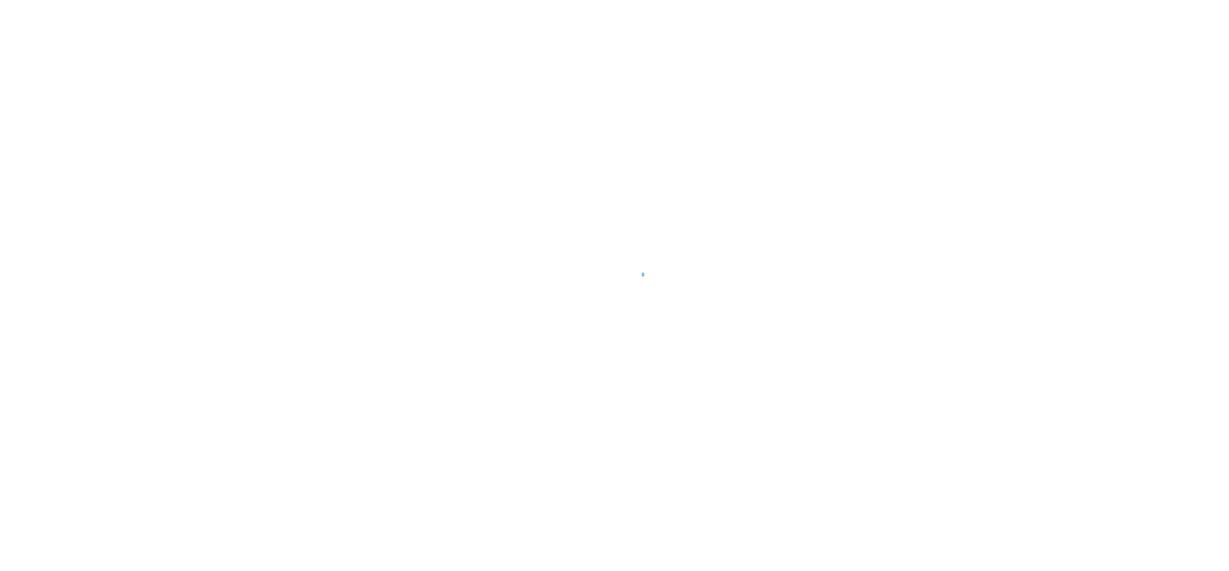 scroll, scrollTop: 0, scrollLeft: 0, axis: both 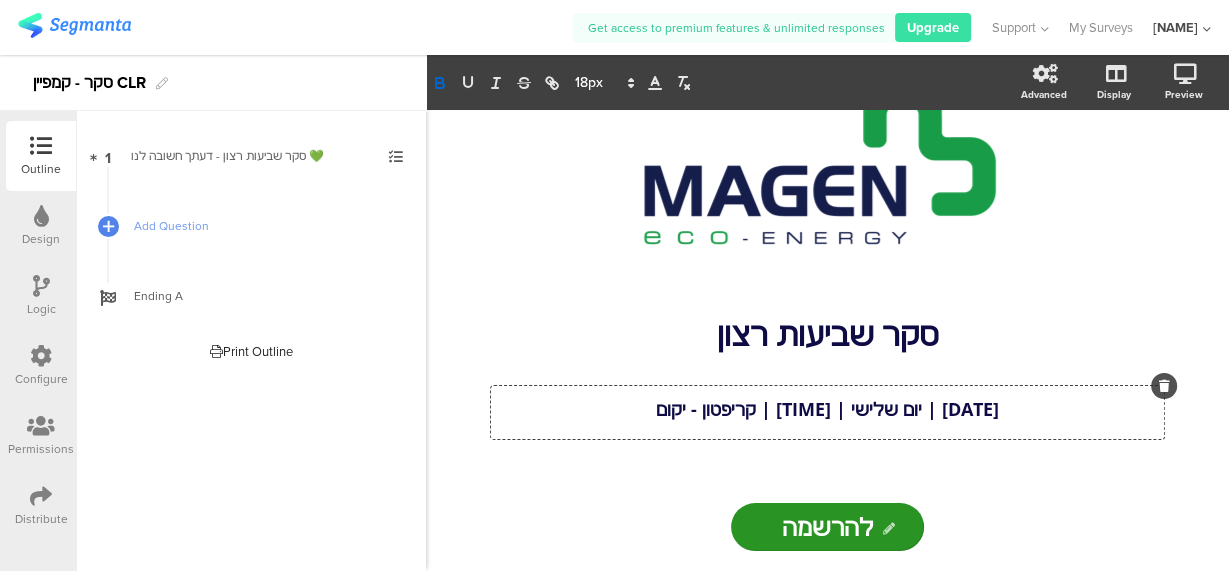 click on "/
סקר שביעות רצון
סקר שביעות רצון
26.3.2024 | יום שלישי | 10:00-13:00 | קריפטון - יקום
26.3.2024 | יום שלישי | 10:00-13:00 | קריפטון - יקום
26.3.2024 | יום שלישי | 10:00-13:00 | קריפטון - יקום" at bounding box center [827, 257] 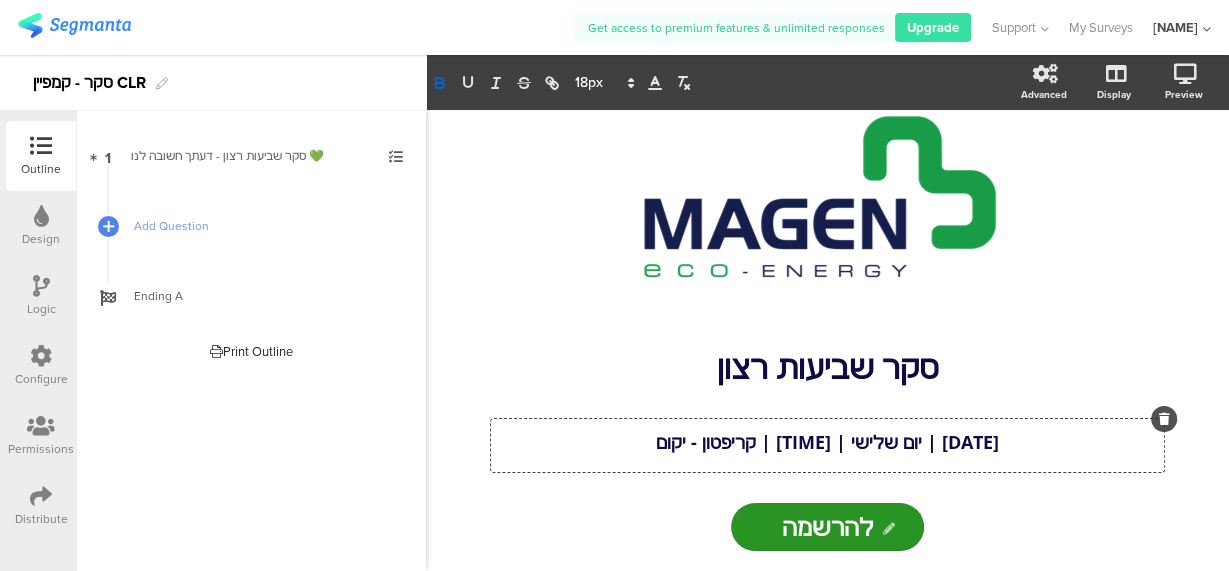 click at bounding box center (1164, 419) 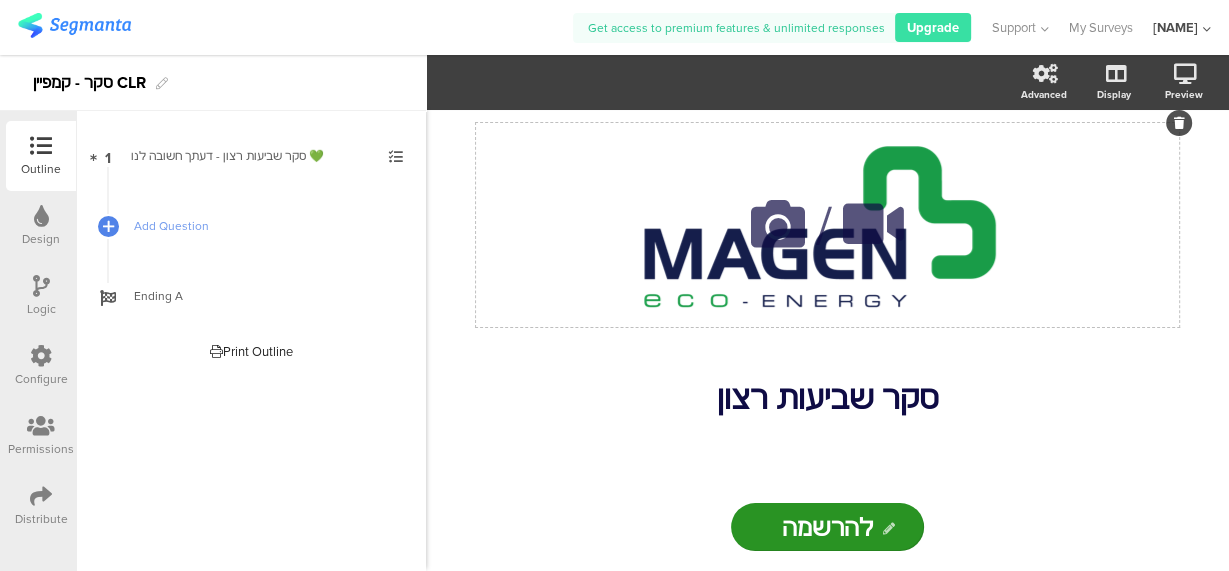click at bounding box center (778, 224) 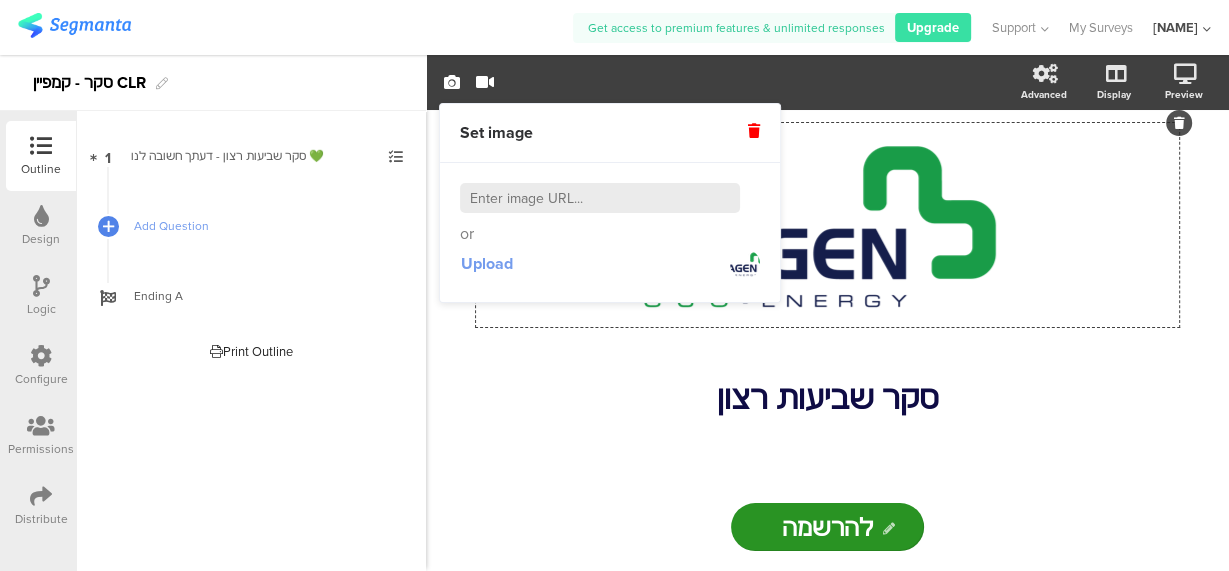 click on "Upload" at bounding box center [487, 263] 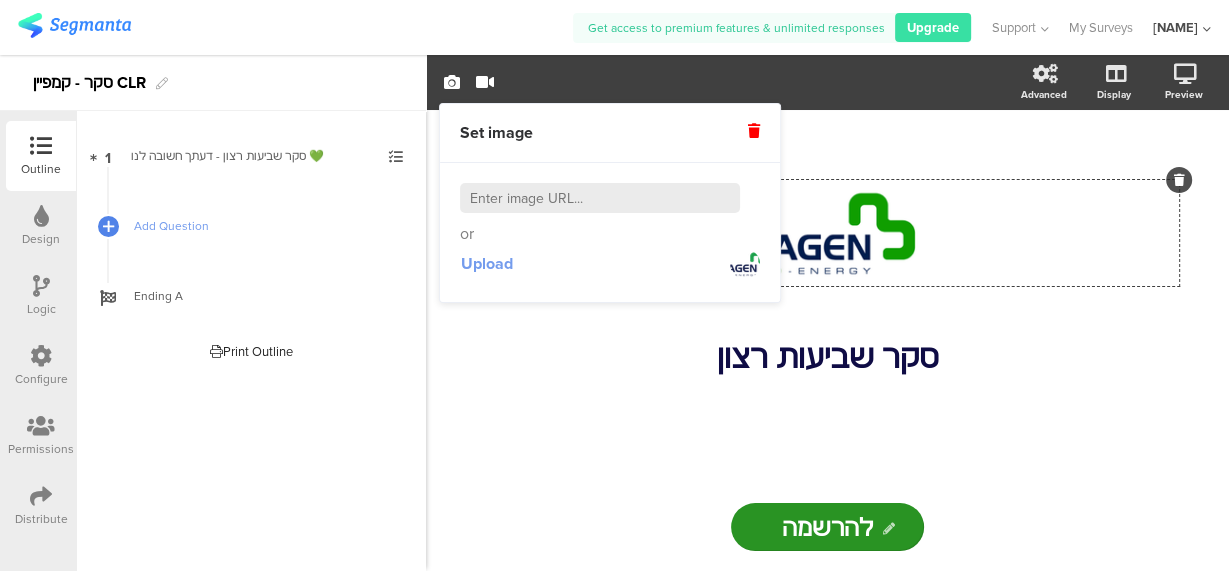 scroll, scrollTop: 0, scrollLeft: 0, axis: both 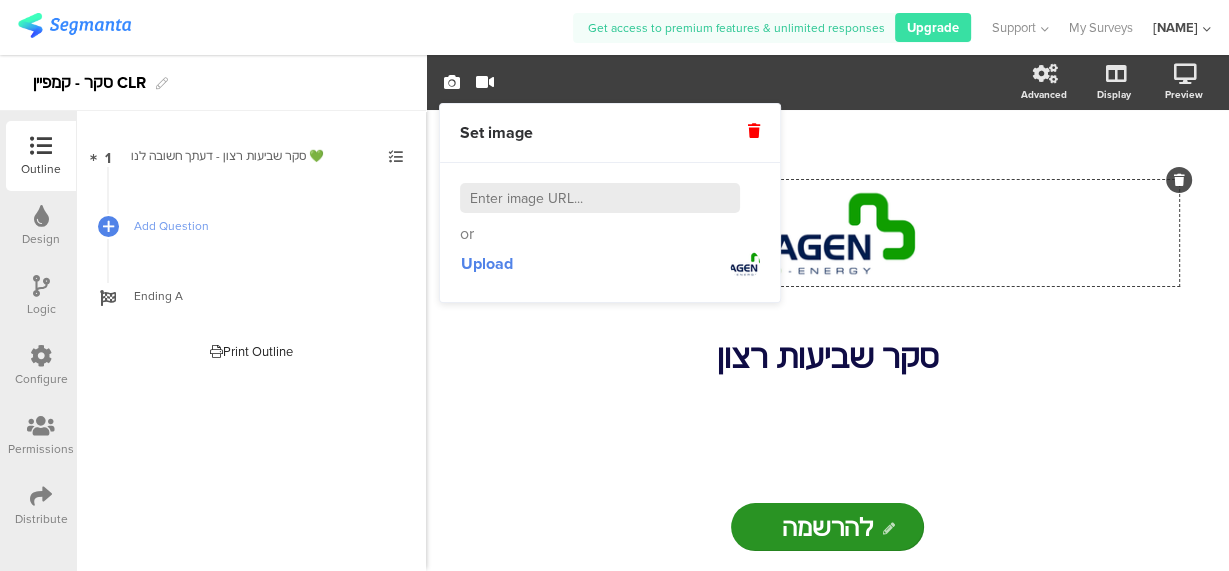 click on "להרשמה" at bounding box center (827, 527) 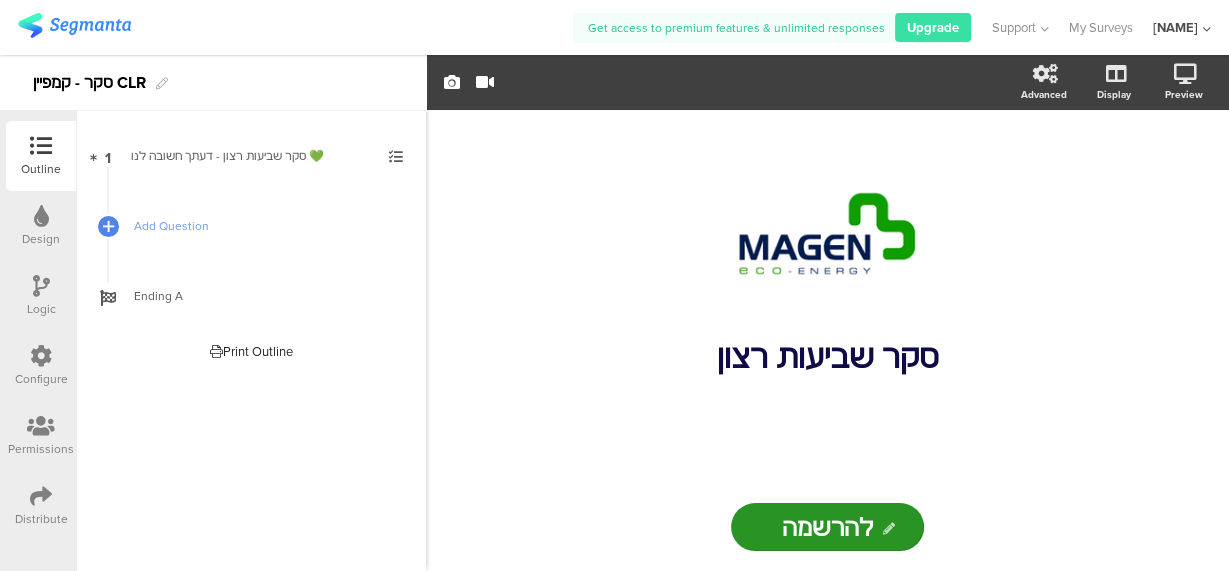 click on "להרשמה" at bounding box center (827, 527) 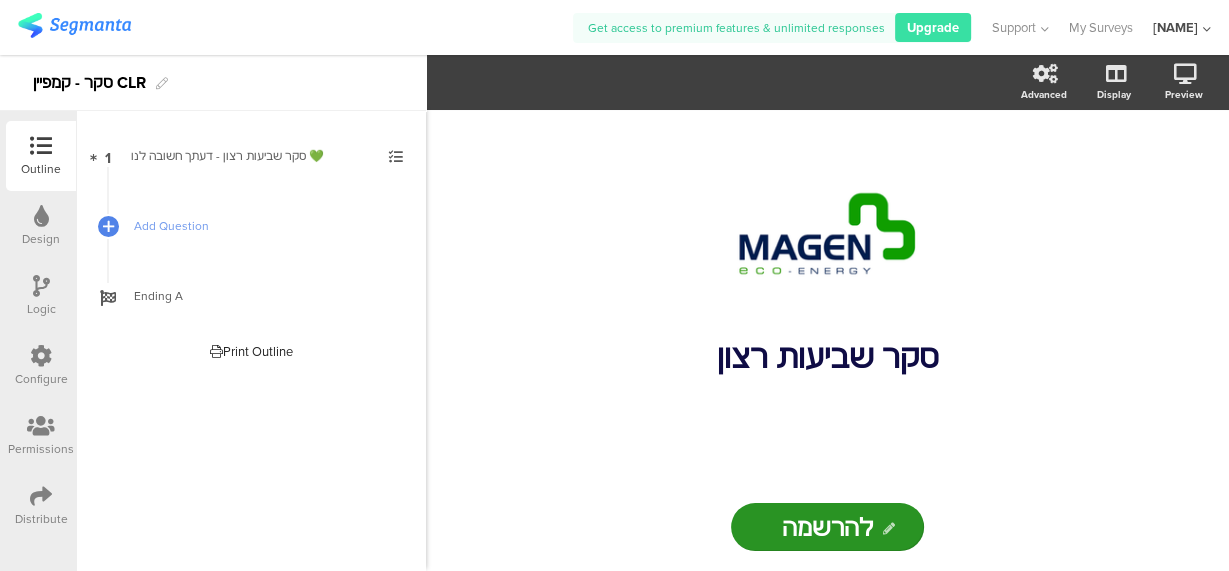 click on "להרשמה" at bounding box center (827, 527) 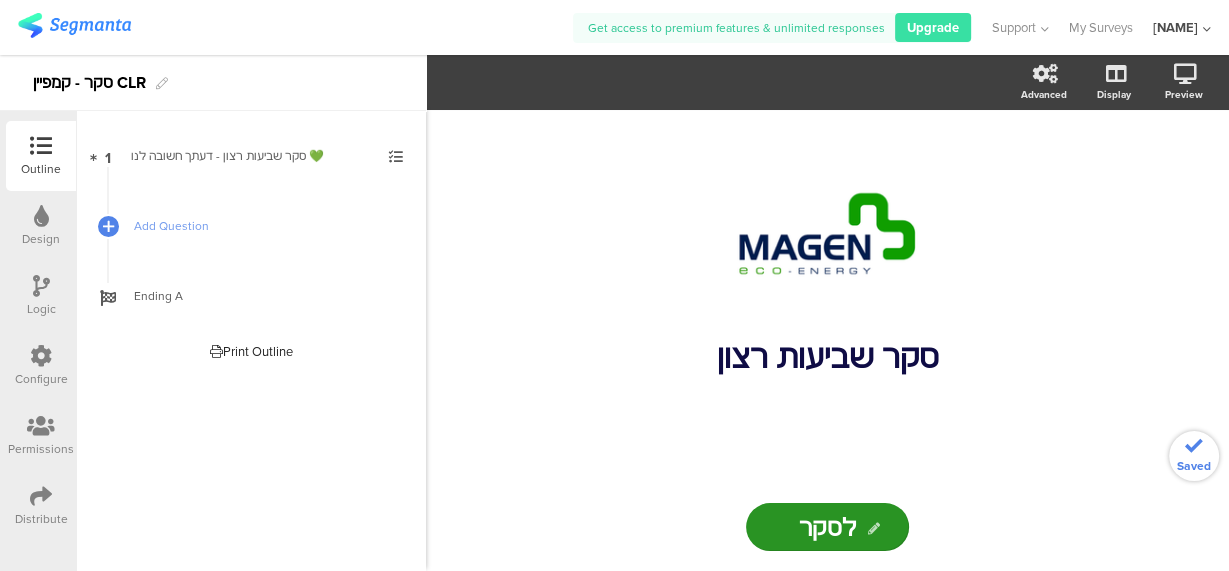 type on "לסקר" 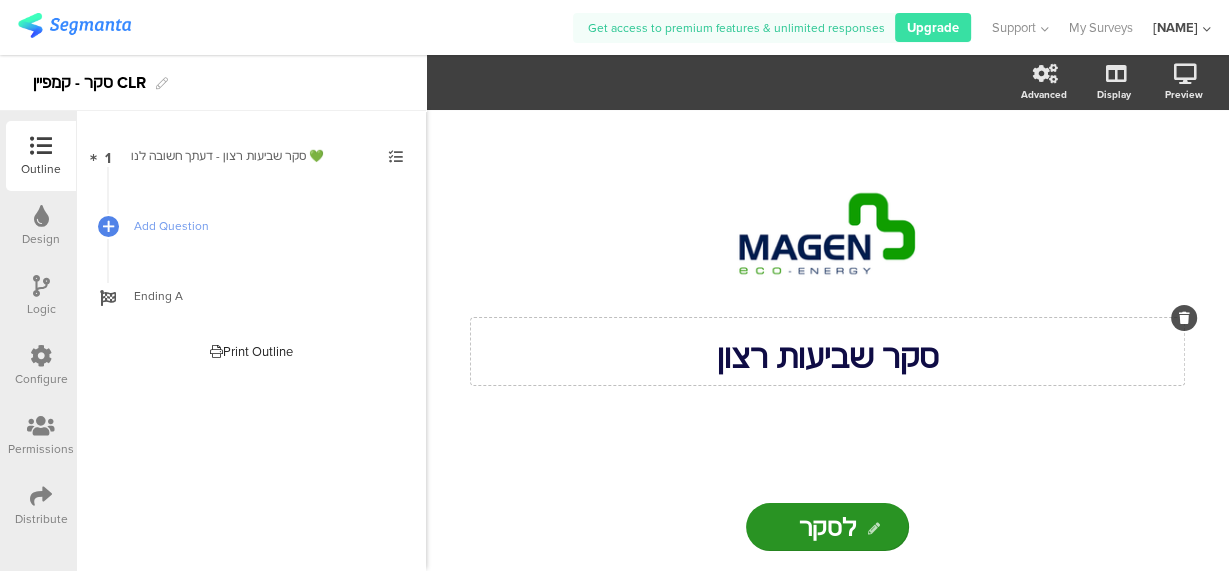 click on "סקר שביעות רצון
סקר שביעות רצון" at bounding box center (827, 351) 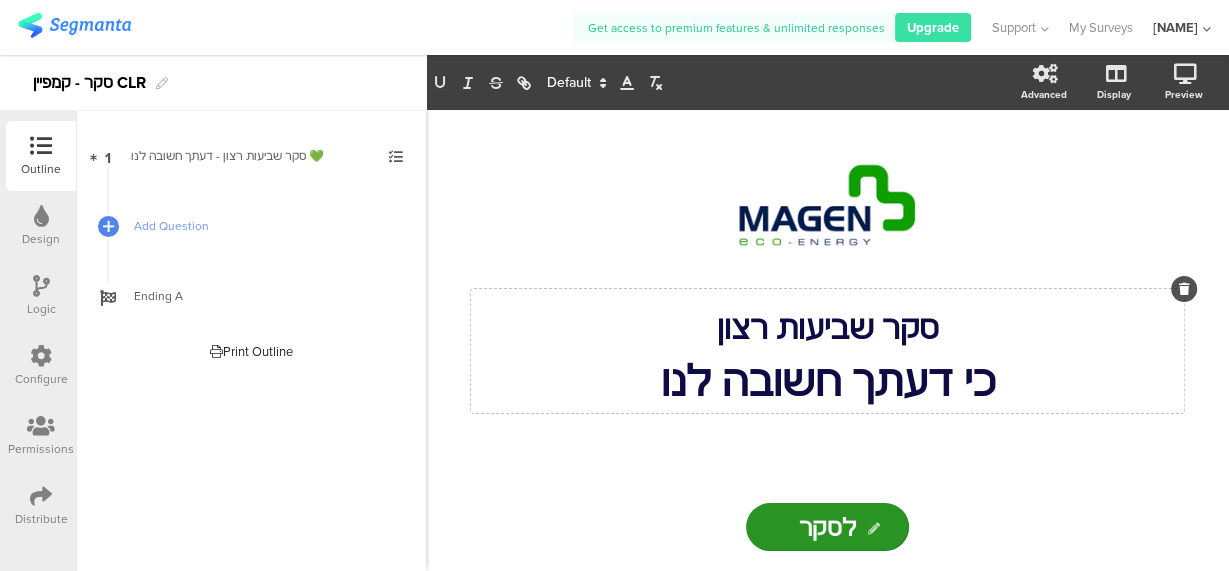 click on "/
סקר שביעות רצון כי דעתך חשובה לנו
סקר שביעות רצון כי דעתך חשובה לנו
לסקר
לסקר" at bounding box center [827, 340] 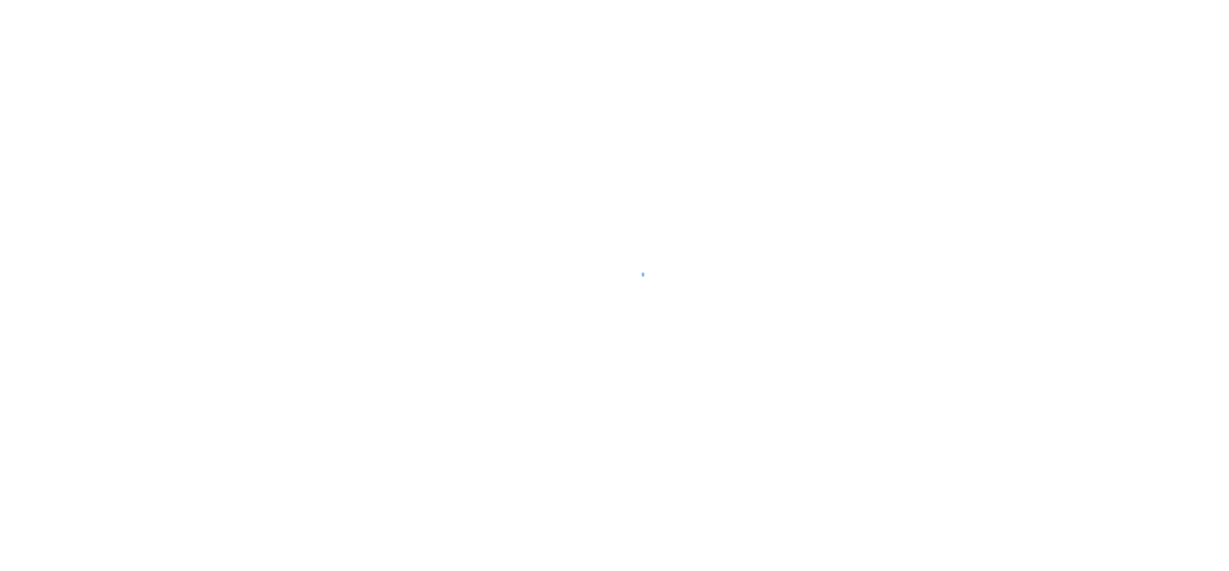 scroll, scrollTop: 0, scrollLeft: 0, axis: both 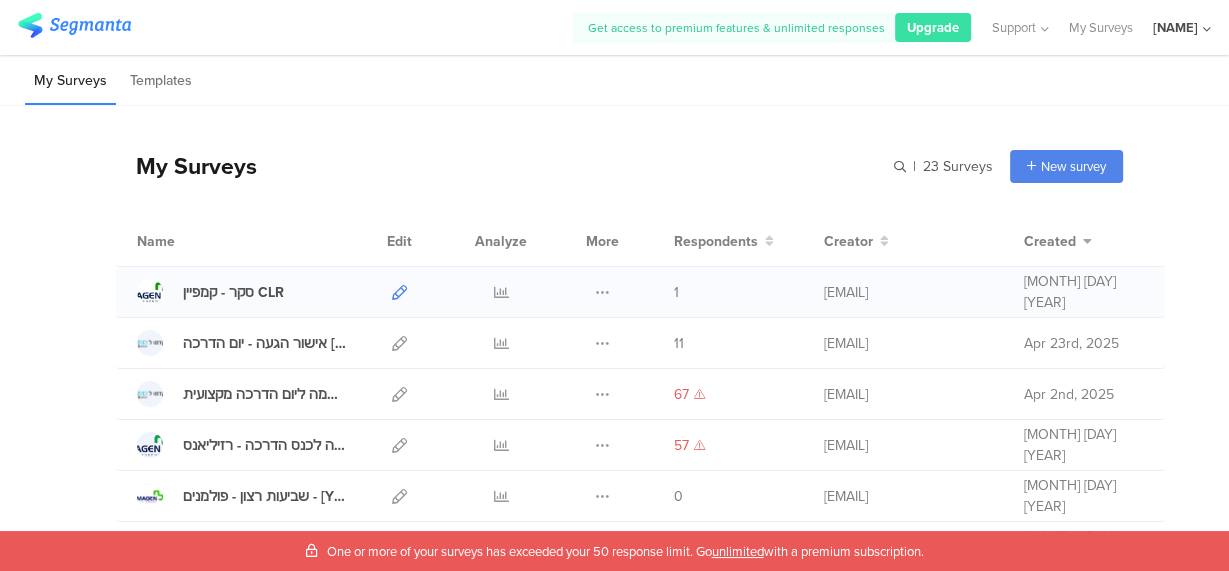 click at bounding box center [399, 292] 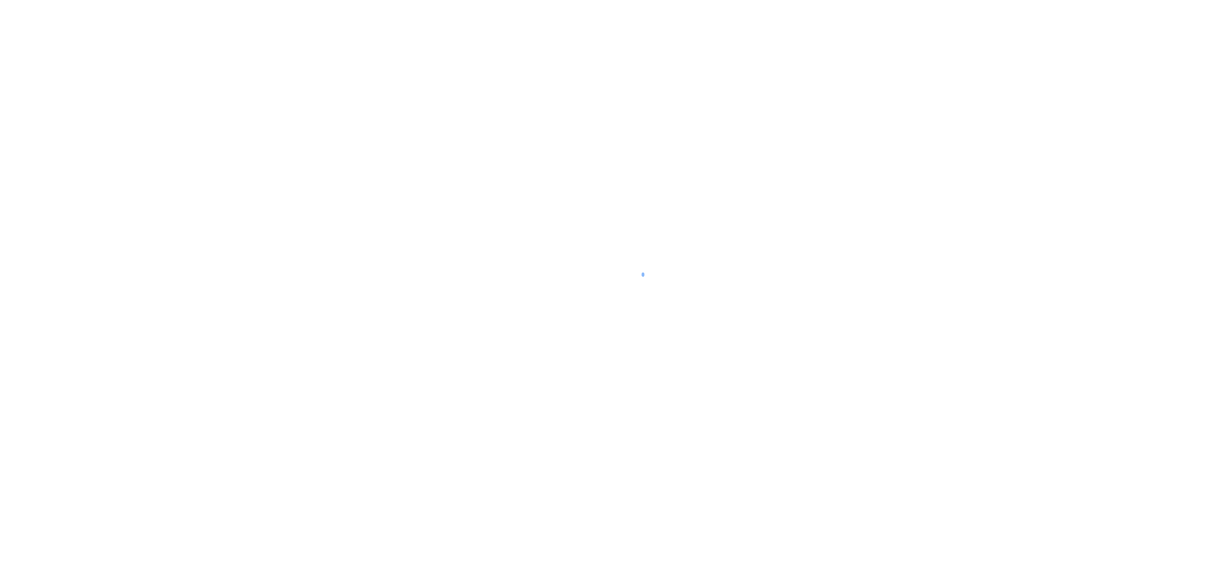 scroll, scrollTop: 0, scrollLeft: 0, axis: both 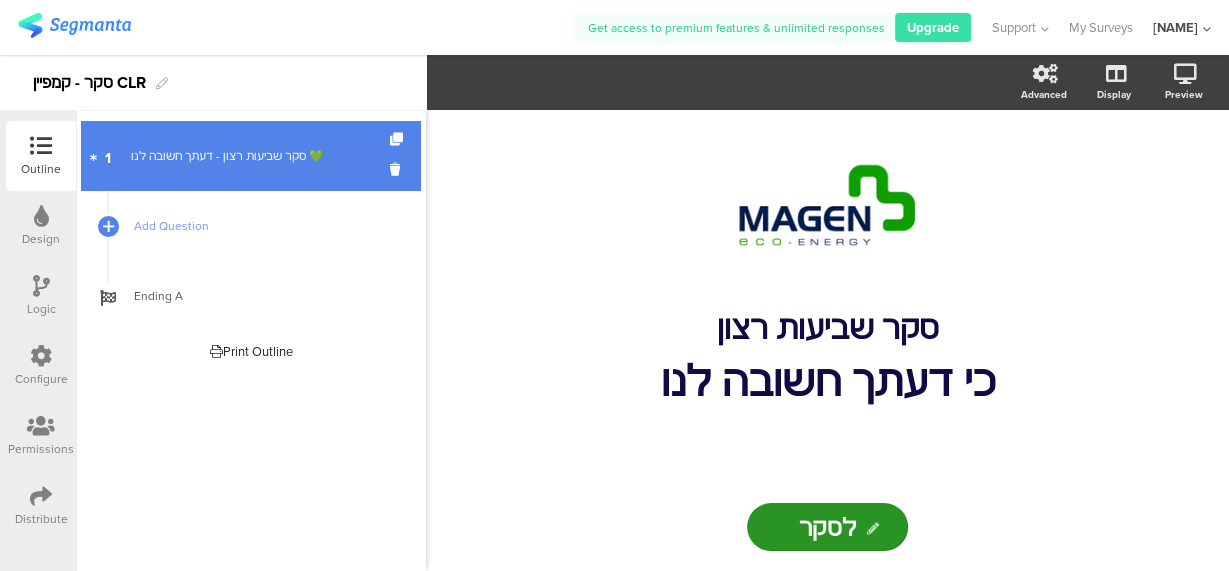 click on "סקר שביעות רצון - דעתך חשובה לנו 💚" at bounding box center (250, 156) 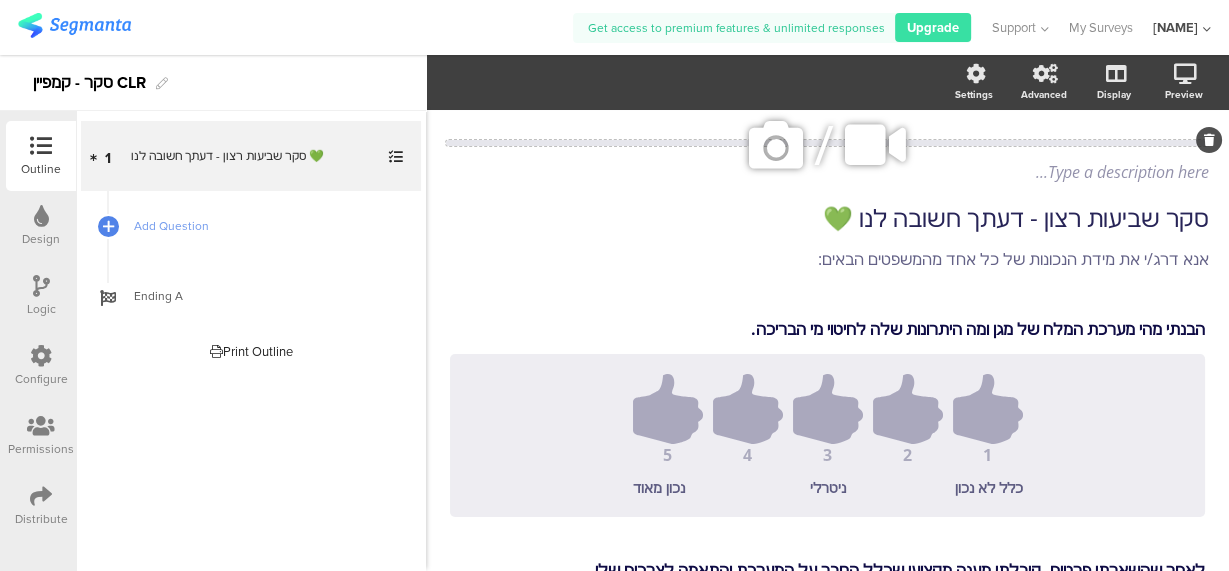 scroll, scrollTop: 51, scrollLeft: 0, axis: vertical 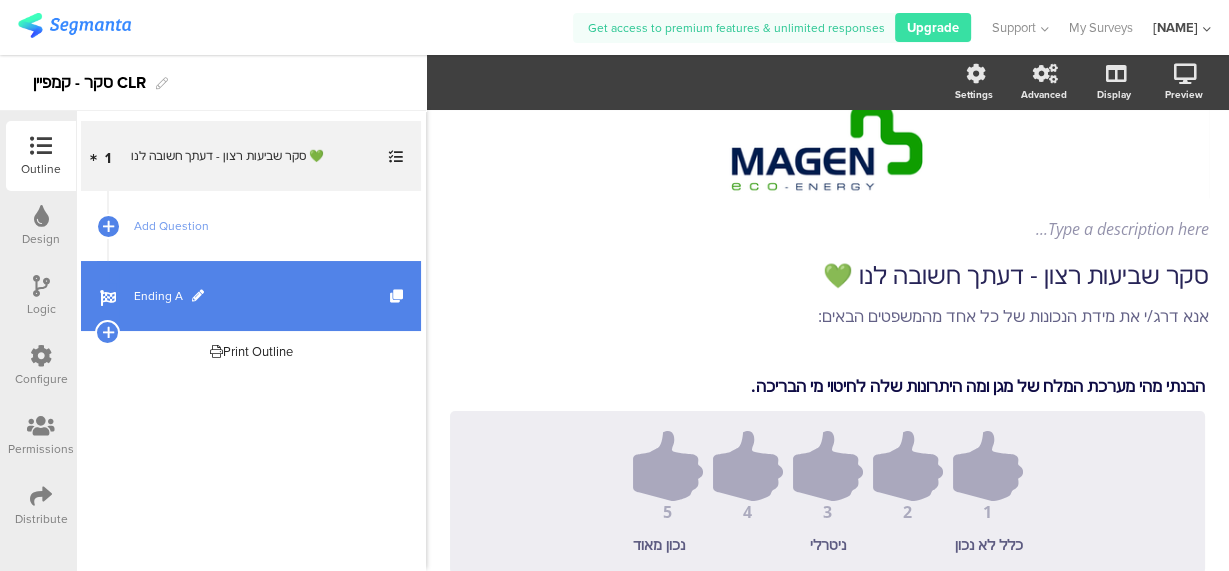 click on "Ending A" at bounding box center (262, 296) 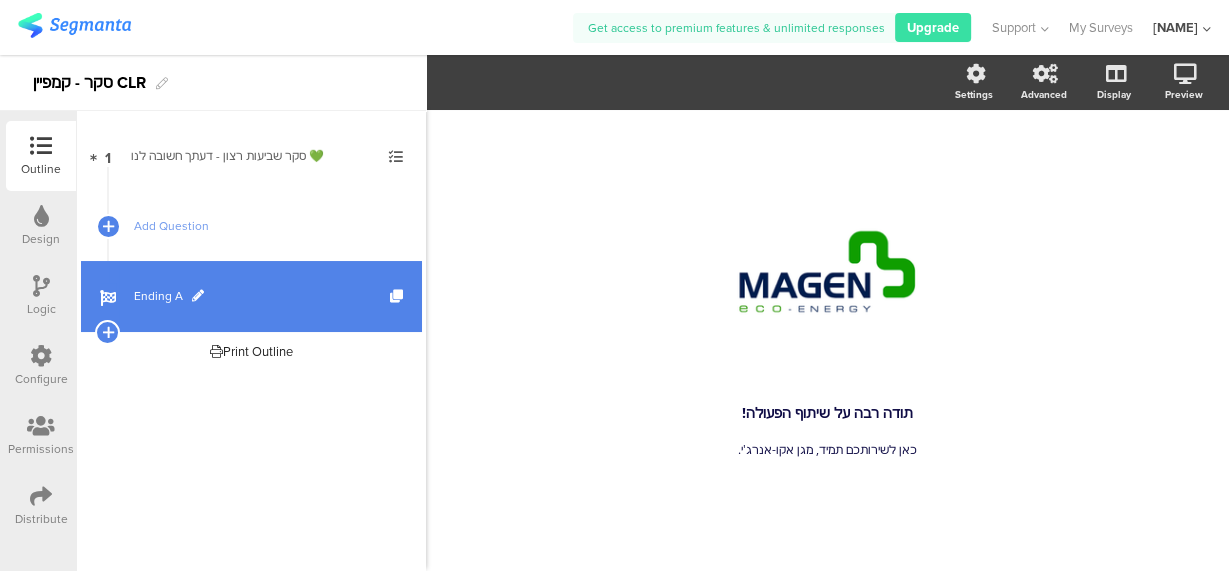 scroll, scrollTop: 0, scrollLeft: 0, axis: both 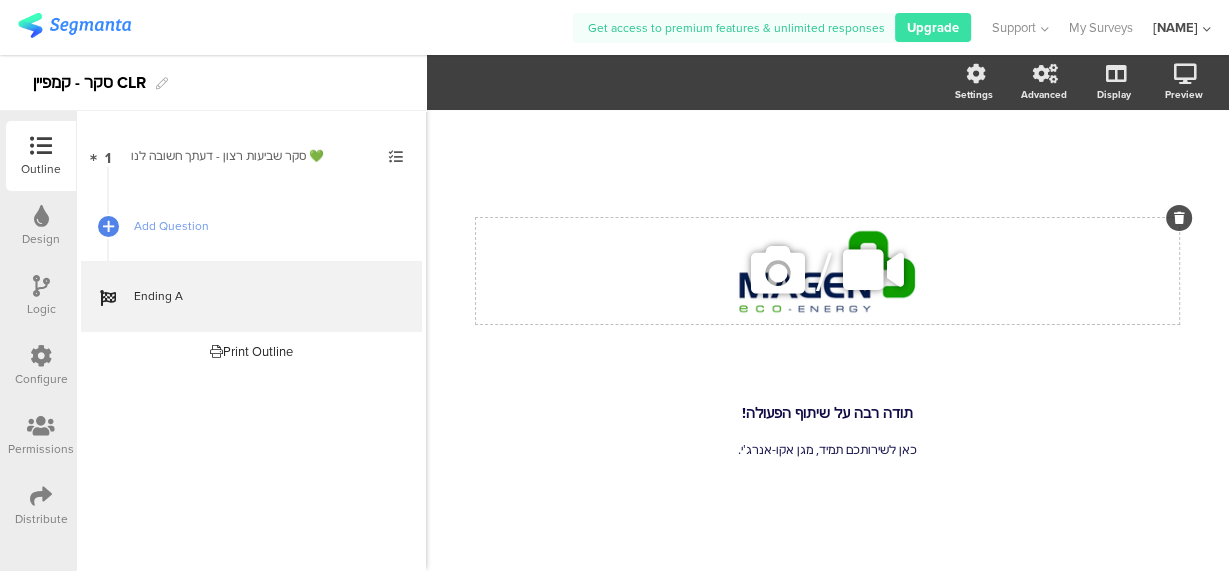 click on "/" at bounding box center [827, 270] 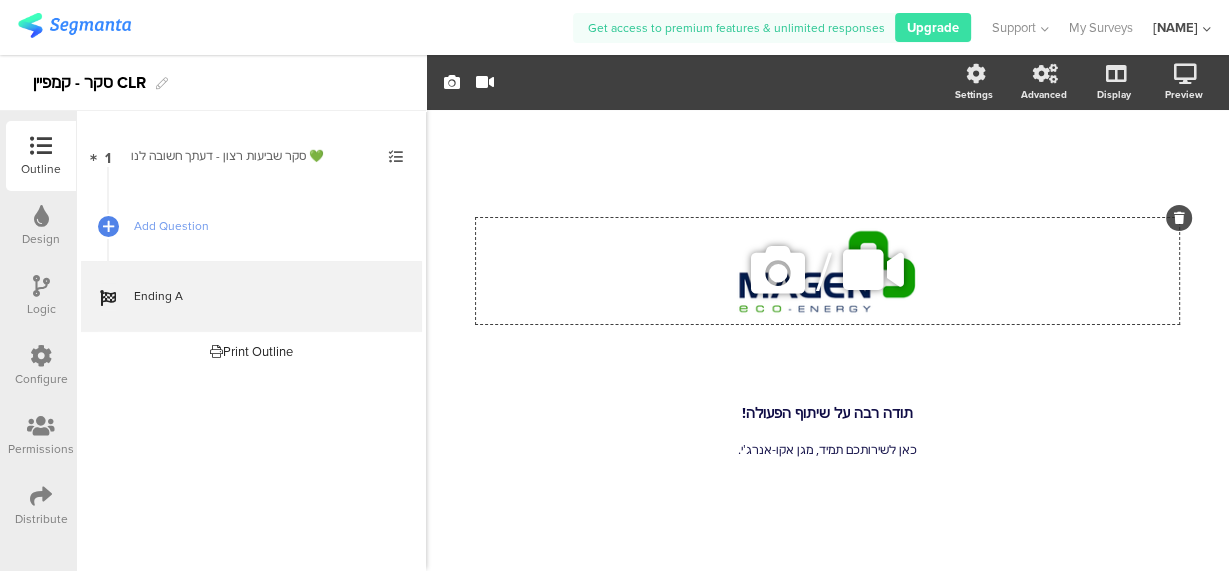 click on "/" at bounding box center (827, 270) 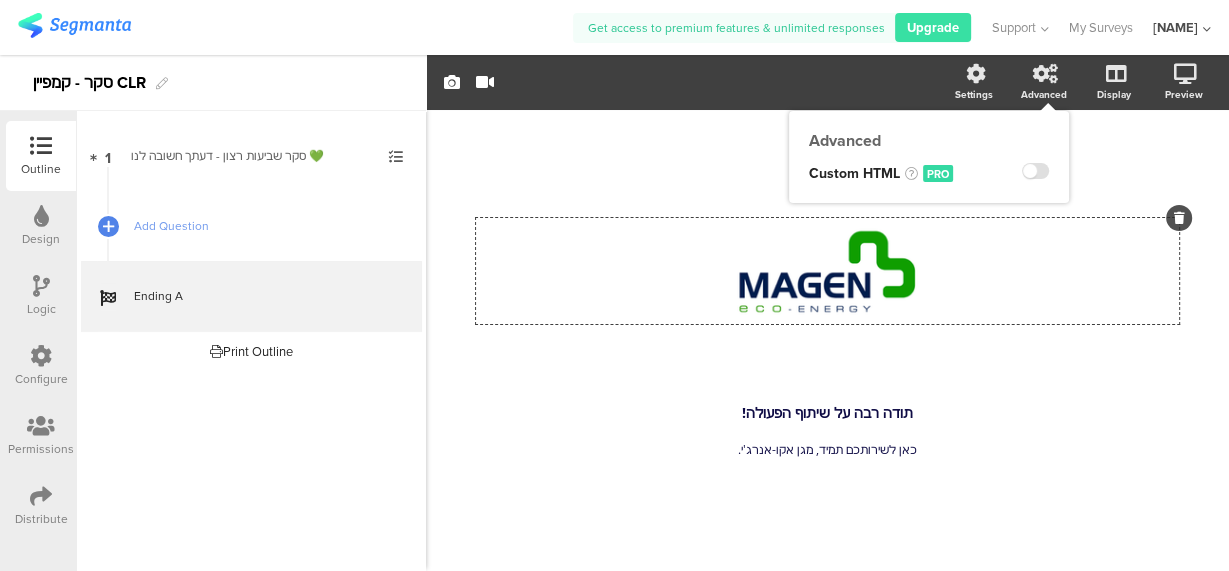 click on "Advanced
Custom HTML
PRO" at bounding box center (929, 157) 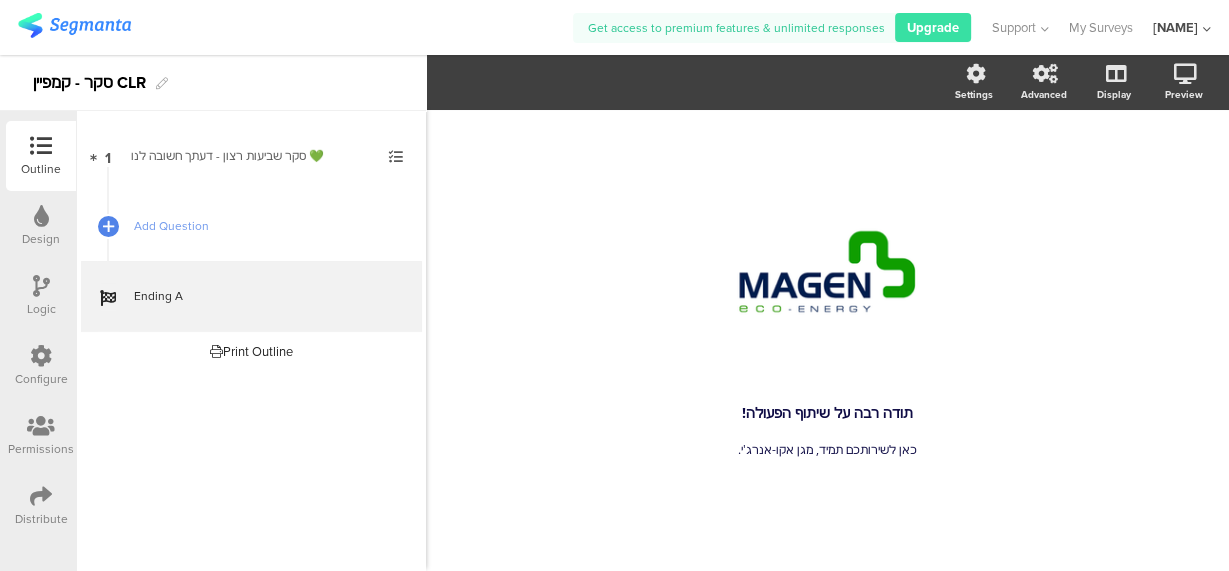 click at bounding box center [41, 496] 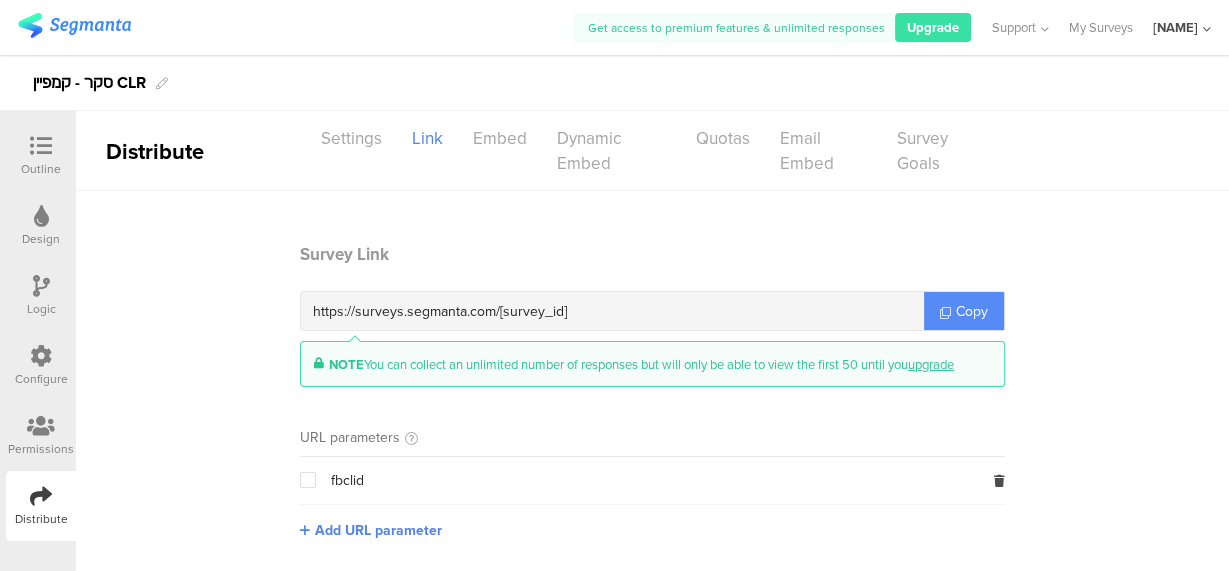 click on "Copy" at bounding box center [964, 311] 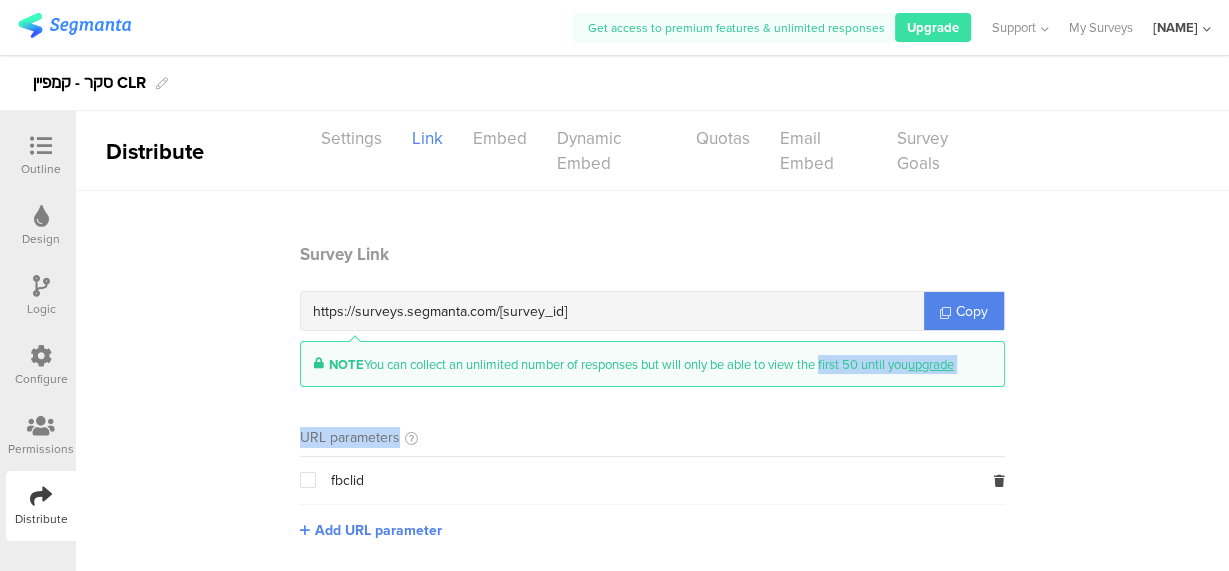 drag, startPoint x: 832, startPoint y: 362, endPoint x: 768, endPoint y: 445, distance: 104.80935 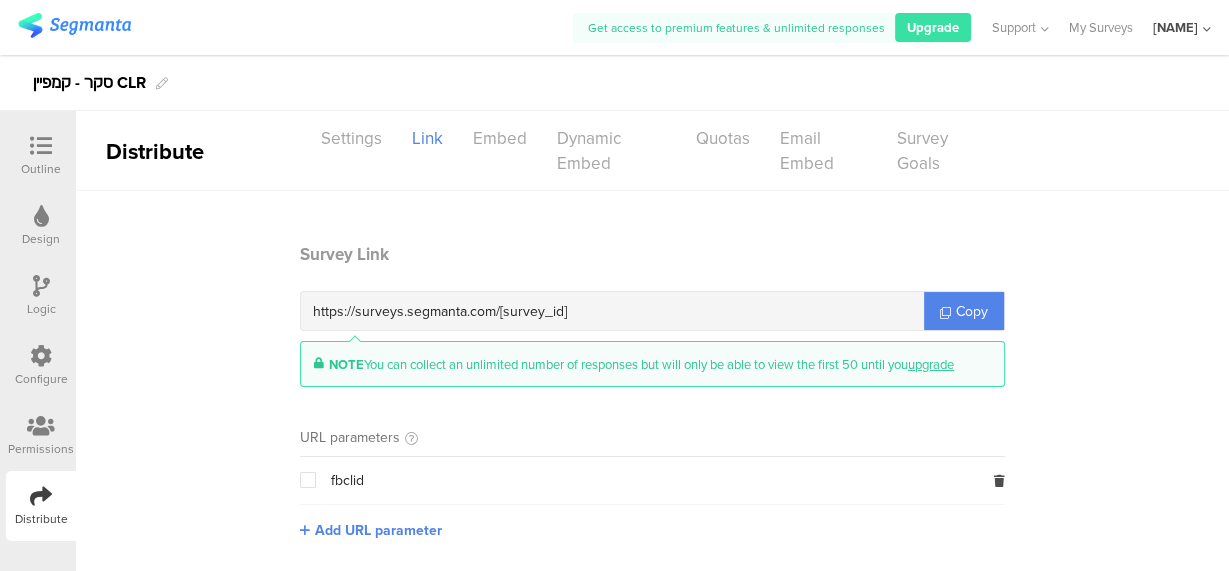 click on "fbclid" at bounding box center [347, 481] 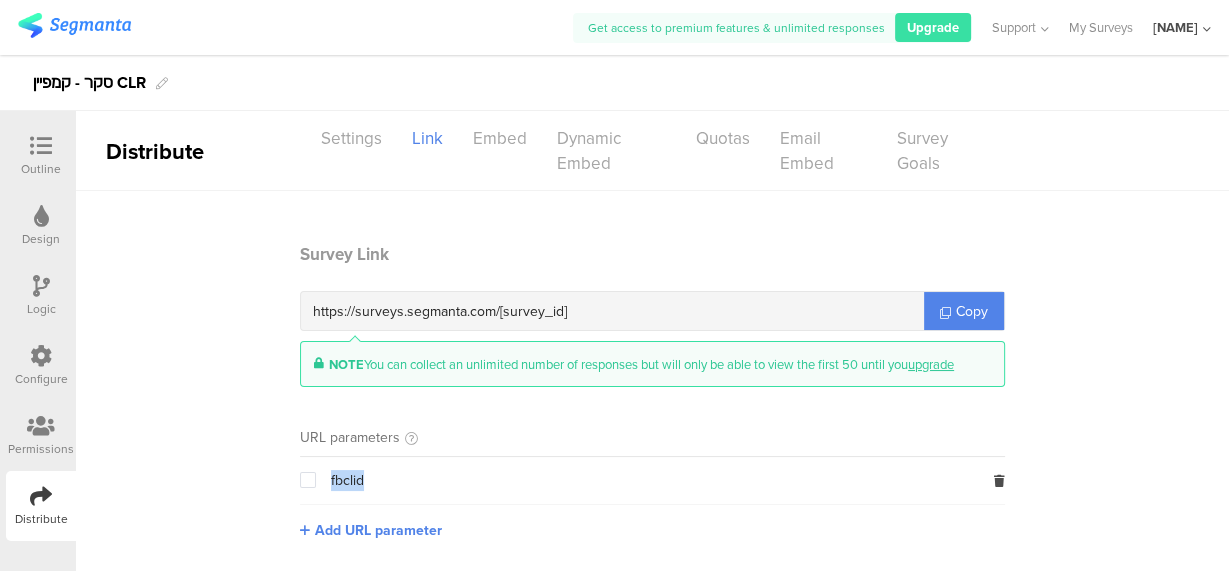 click on "fbclid" at bounding box center (347, 481) 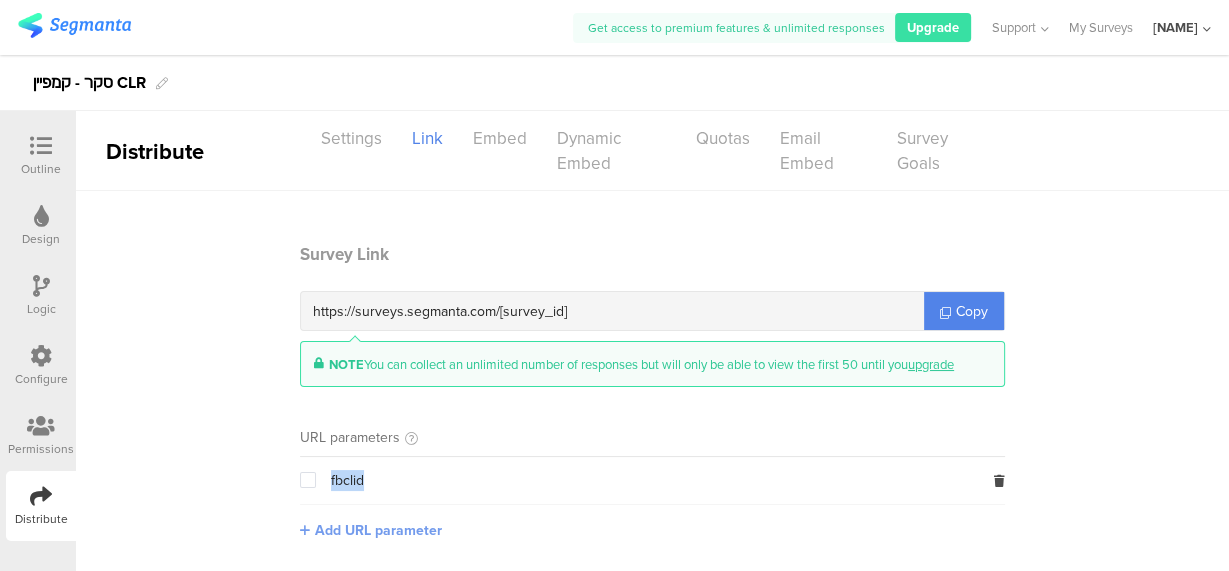 click on "Add URL parameter" at bounding box center [378, 530] 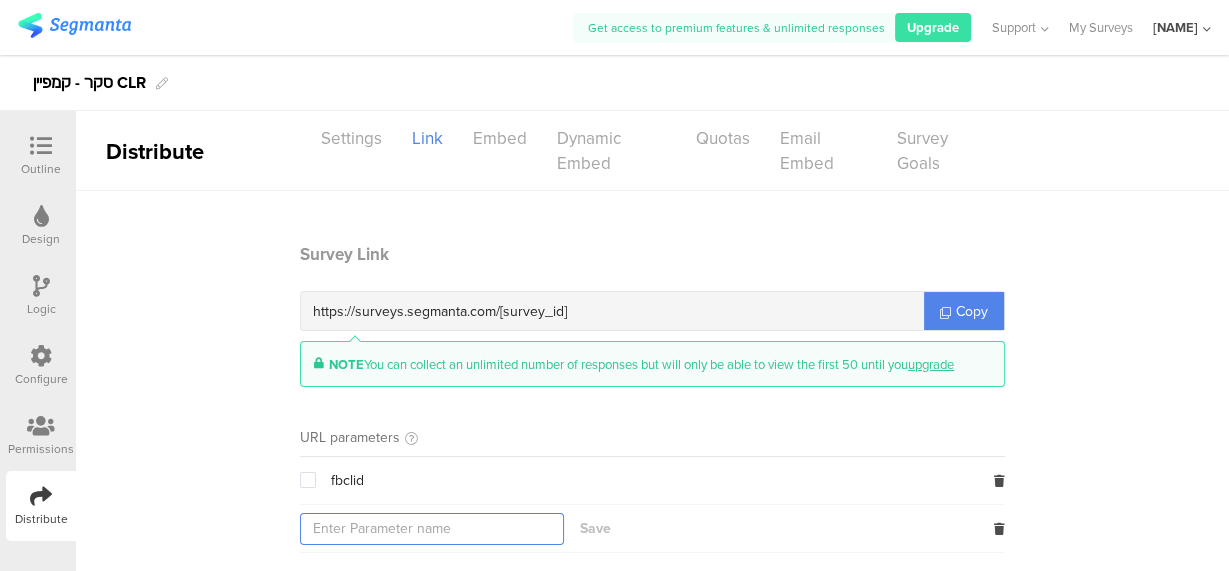 click at bounding box center [432, 529] 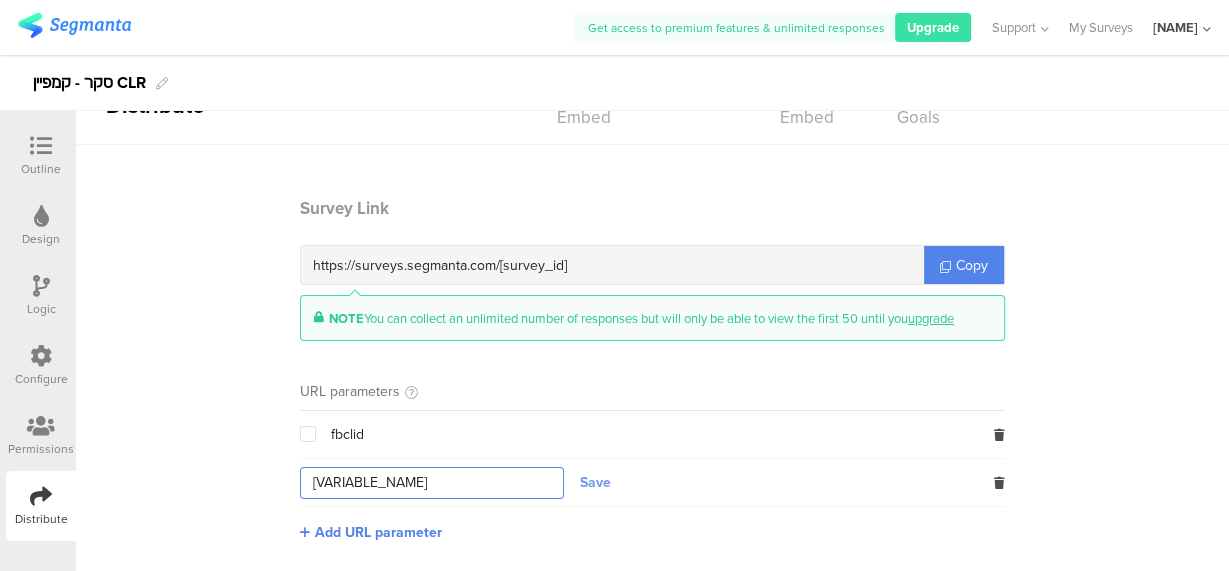 type on "SEKER_CLR" 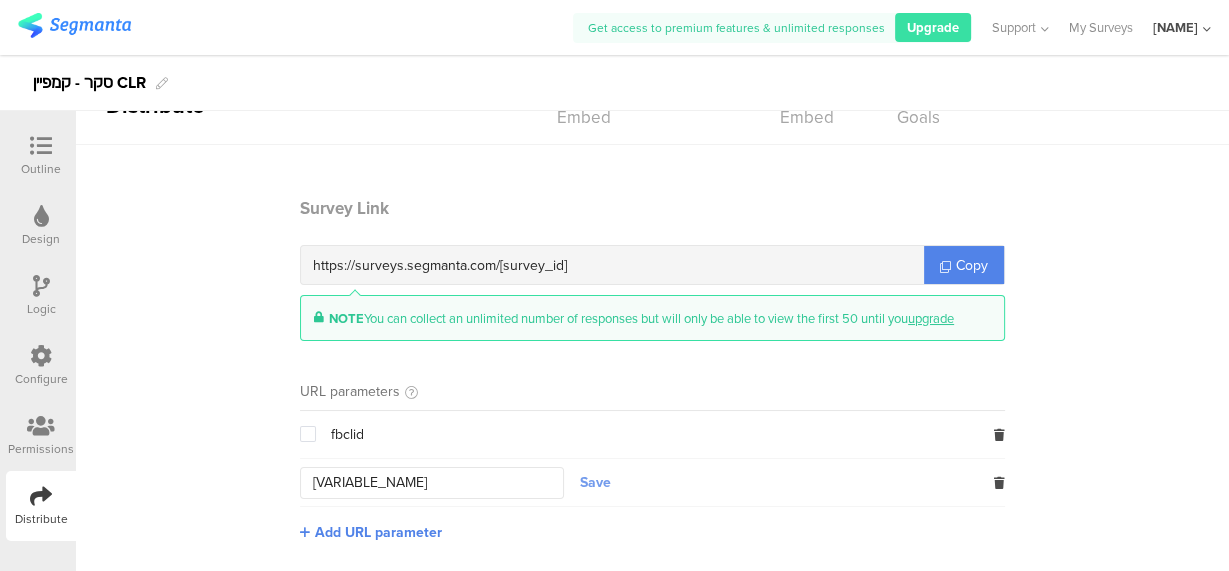 click on "Save" at bounding box center (595, 482) 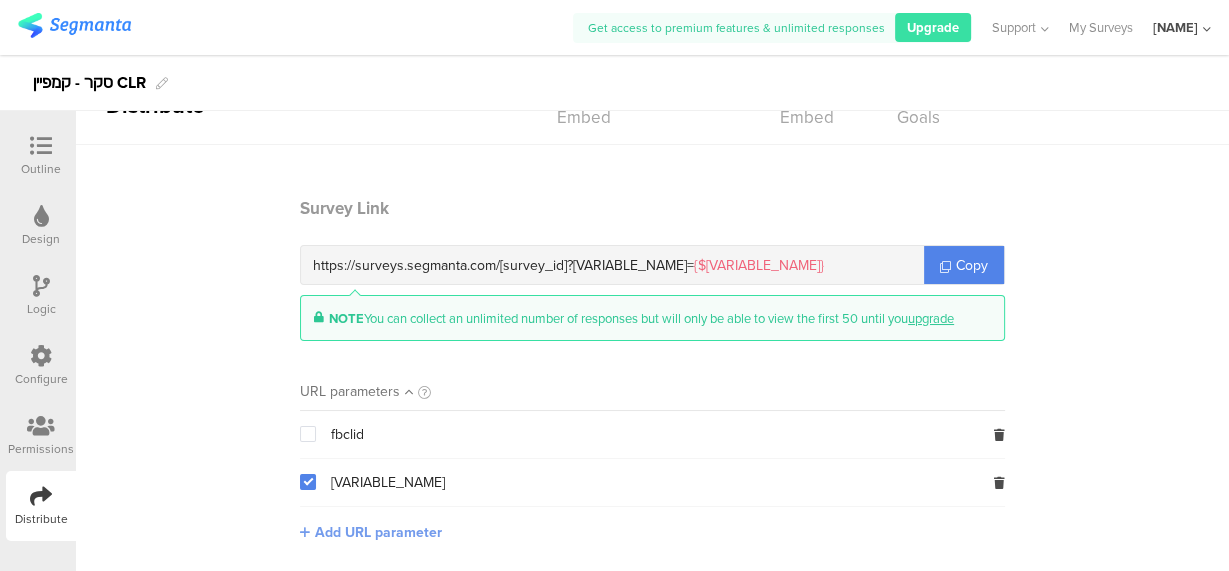 click on "Add URL parameter" at bounding box center [378, 532] 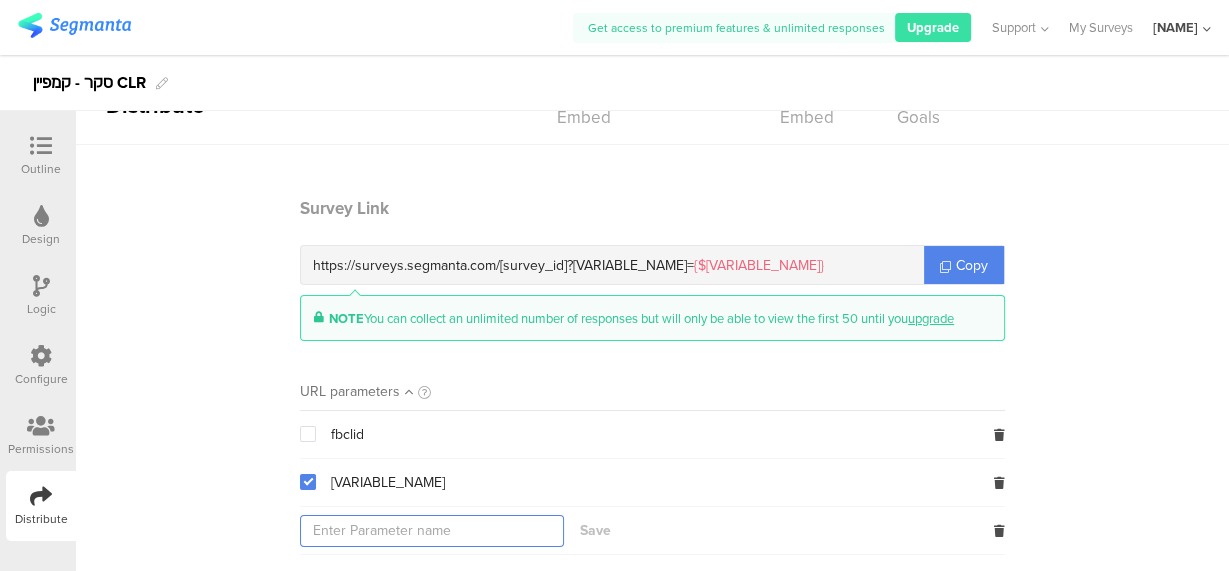 click at bounding box center [432, 531] 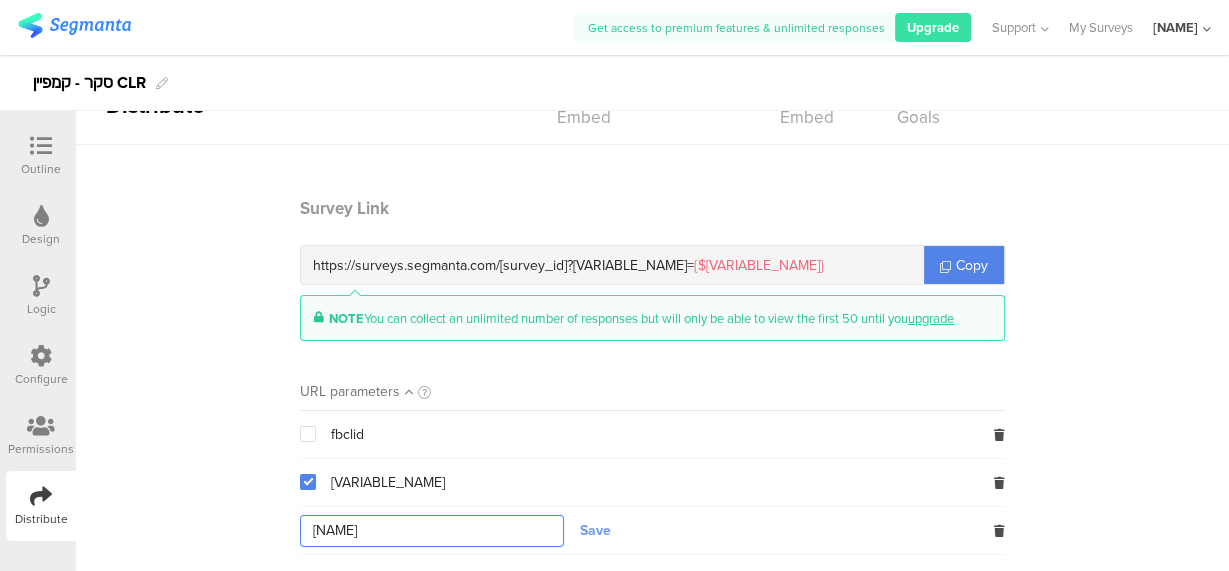 type on "magenecoenergy" 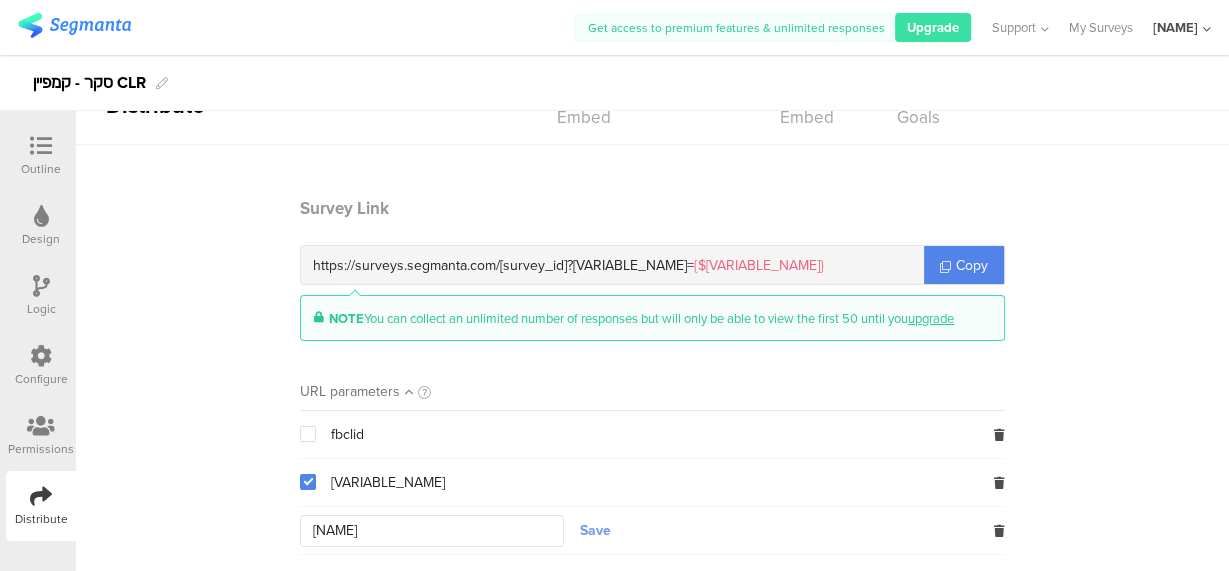 click on "Save" at bounding box center (595, 530) 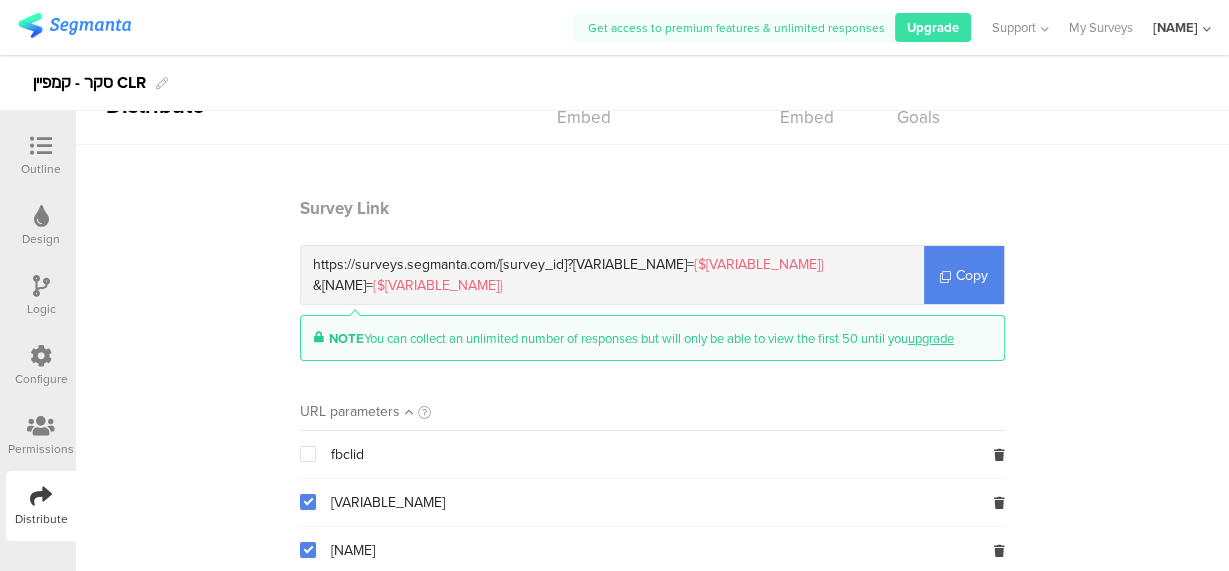 click at bounding box center [308, 502] 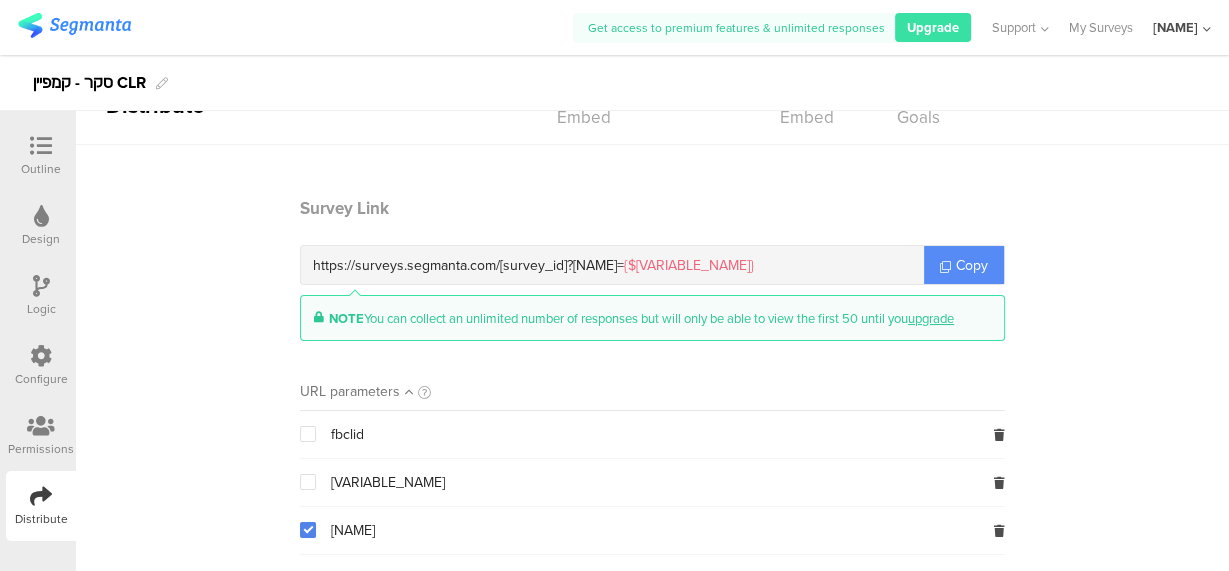 click on "Copy" at bounding box center (972, 265) 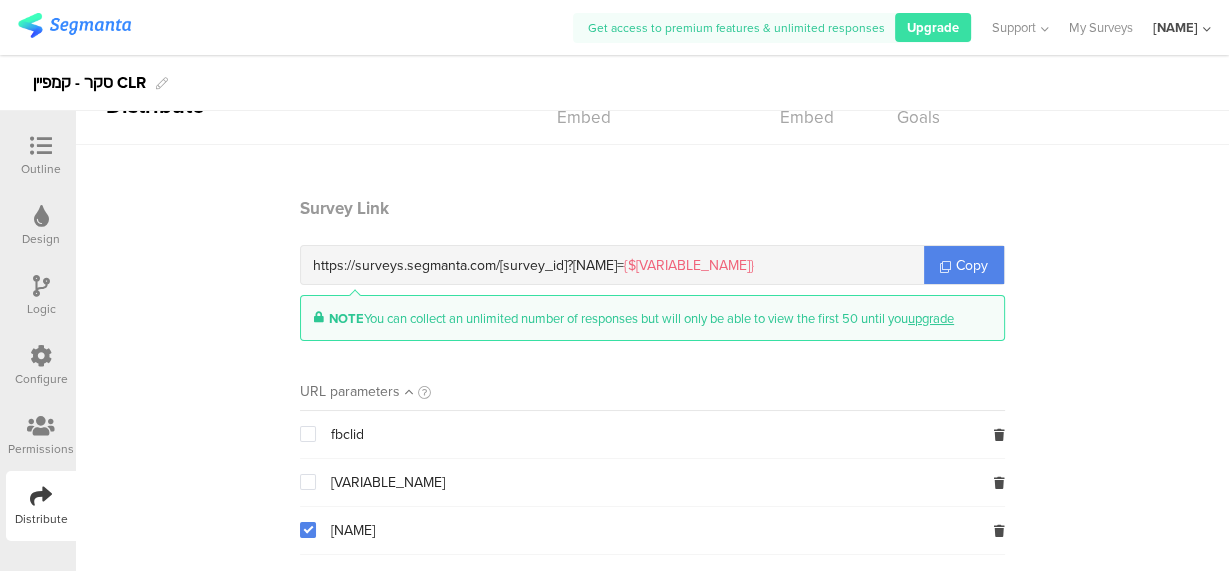 click on "https://surveys.segmanta.com/40x8c2   ?
magenecoenergy= {$magenecoenergy}" at bounding box center [612, 265] 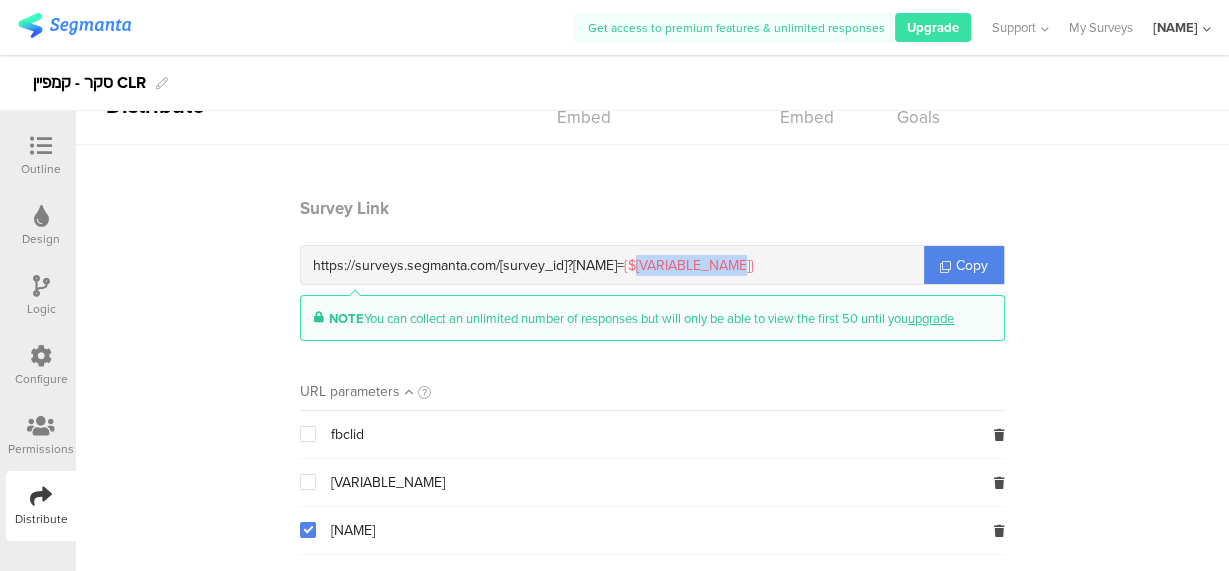 click on "{$magenecoenergy}" at bounding box center (689, 265) 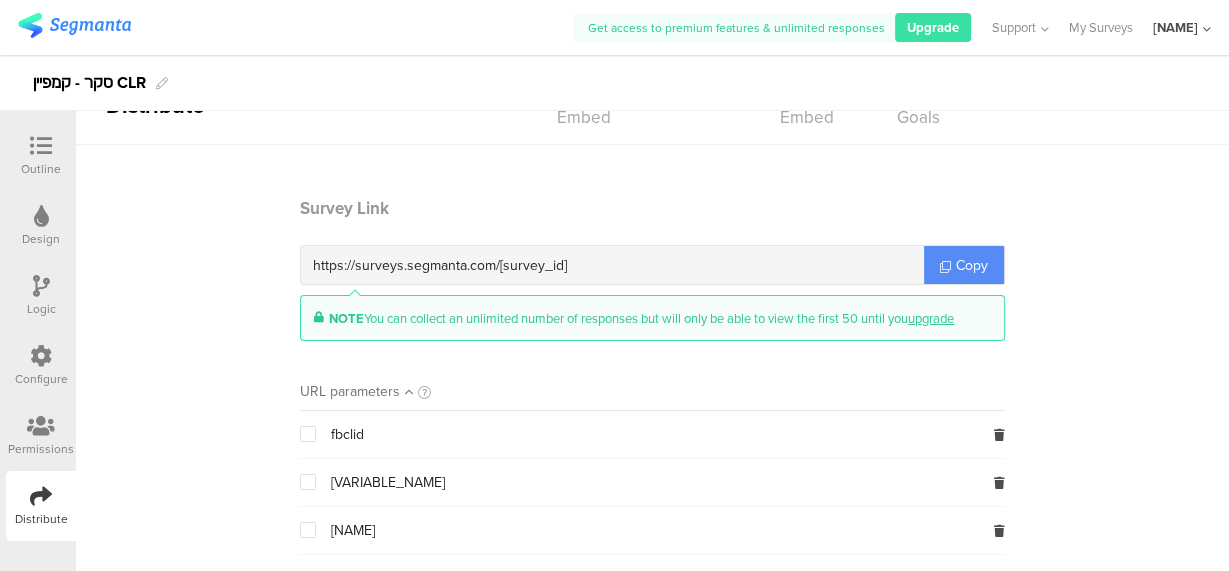 click on "Copy" at bounding box center (972, 265) 